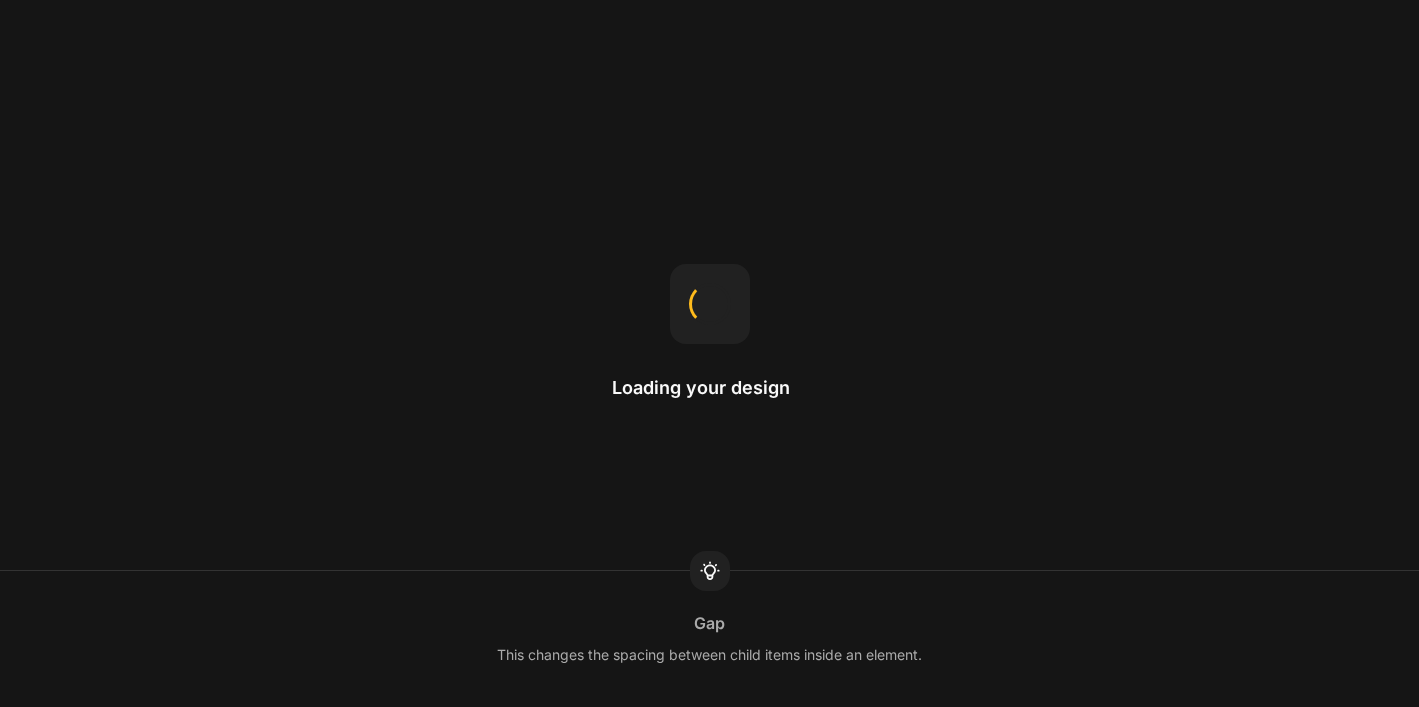 scroll, scrollTop: 0, scrollLeft: 0, axis: both 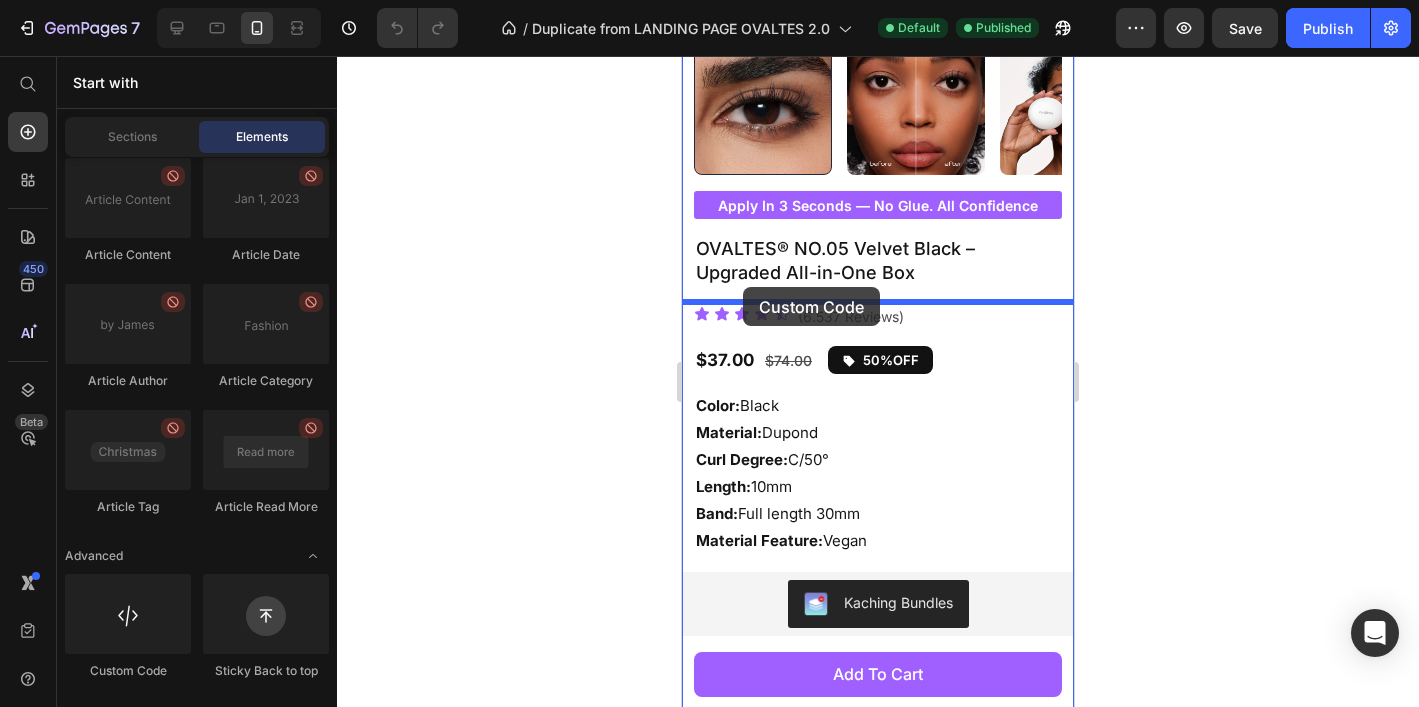 drag, startPoint x: 1070, startPoint y: 480, endPoint x: 743, endPoint y: 287, distance: 379.7078 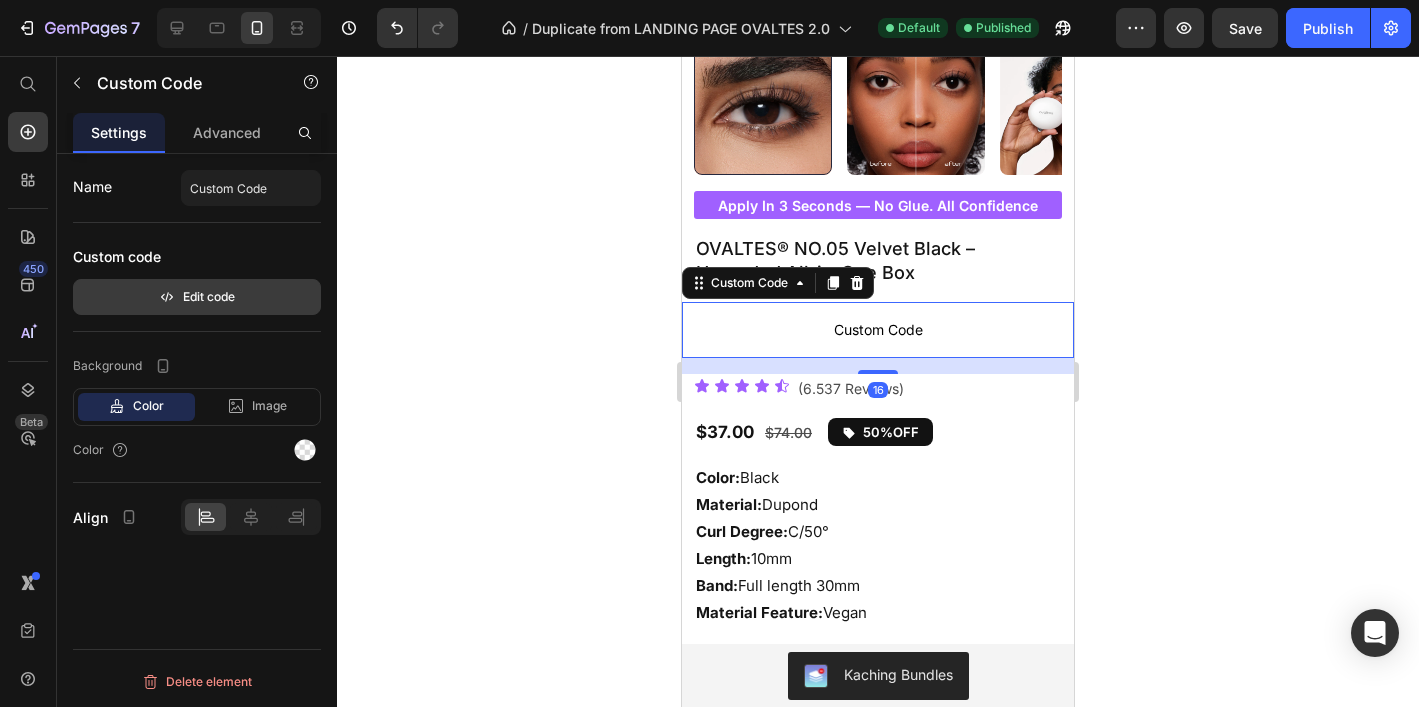 click on "Edit code" at bounding box center [197, 297] 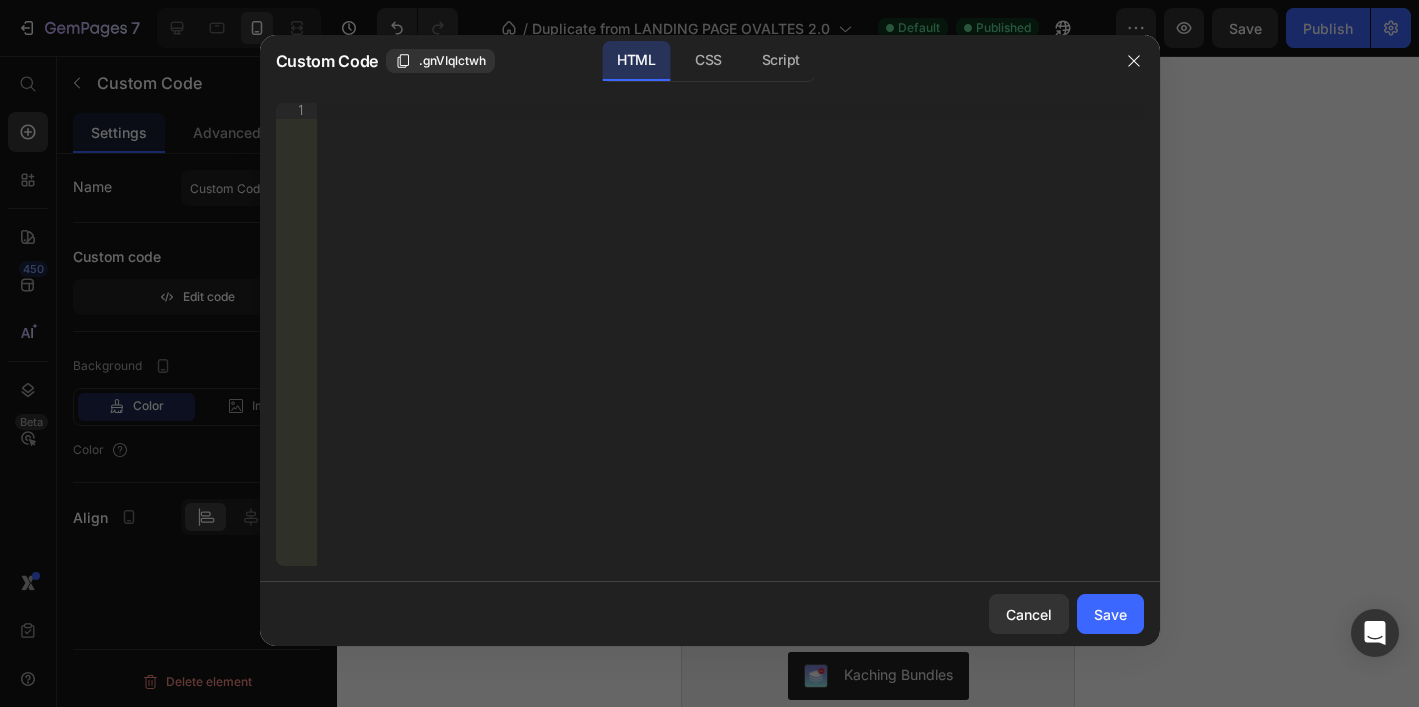 type 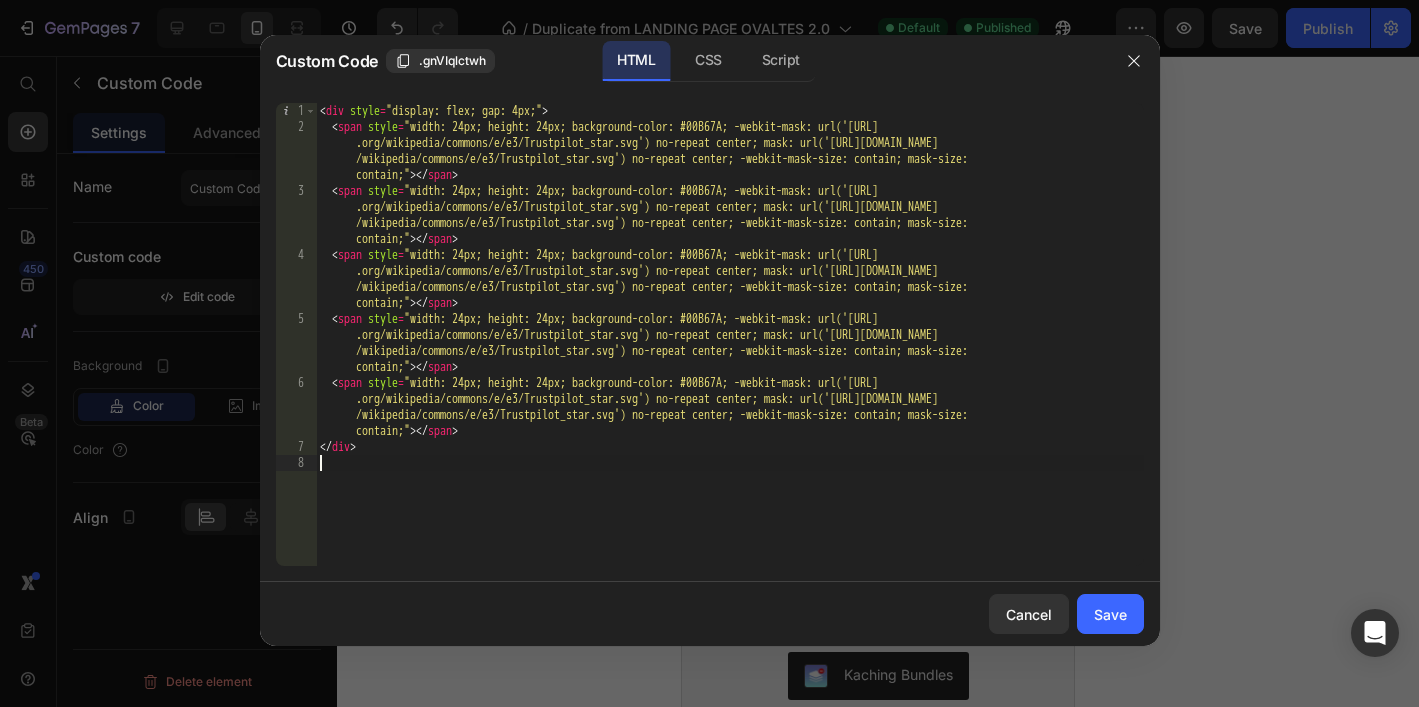 click on "Save" at bounding box center (1110, 614) 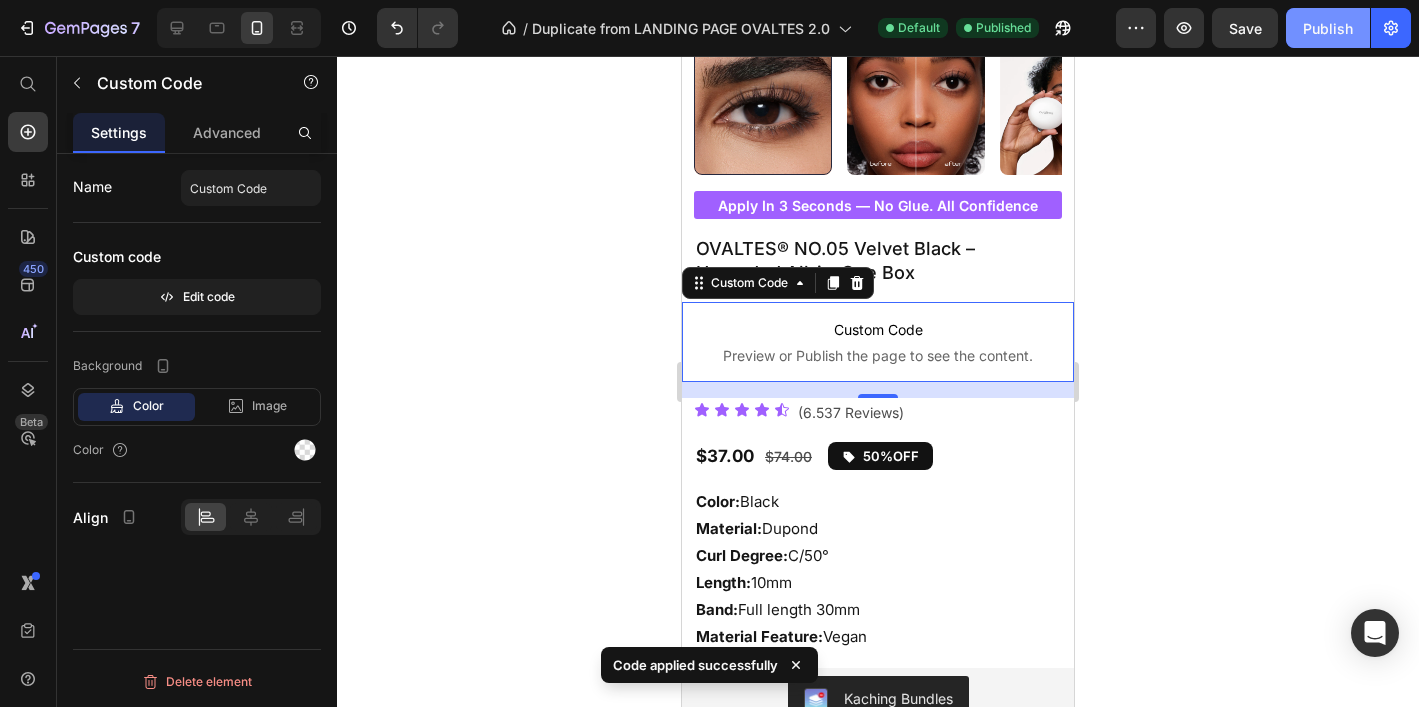 click on "Publish" 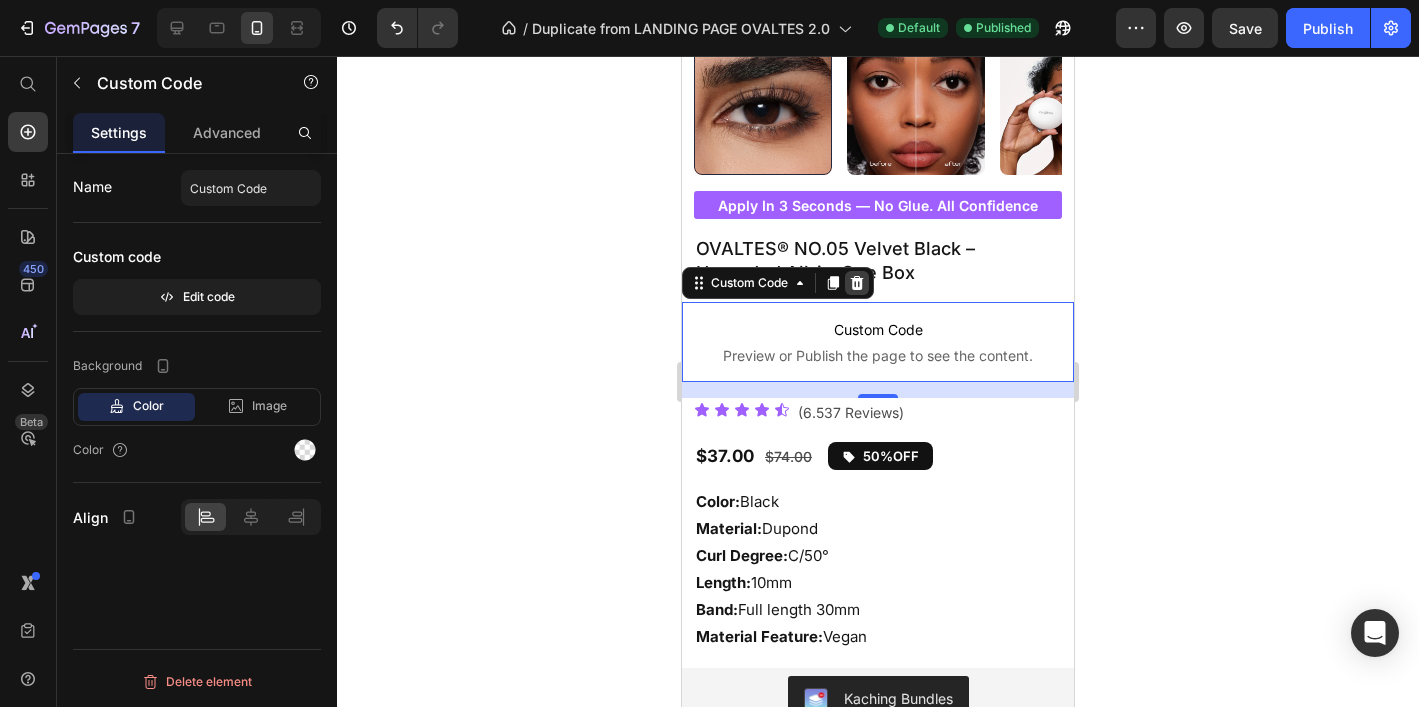 click 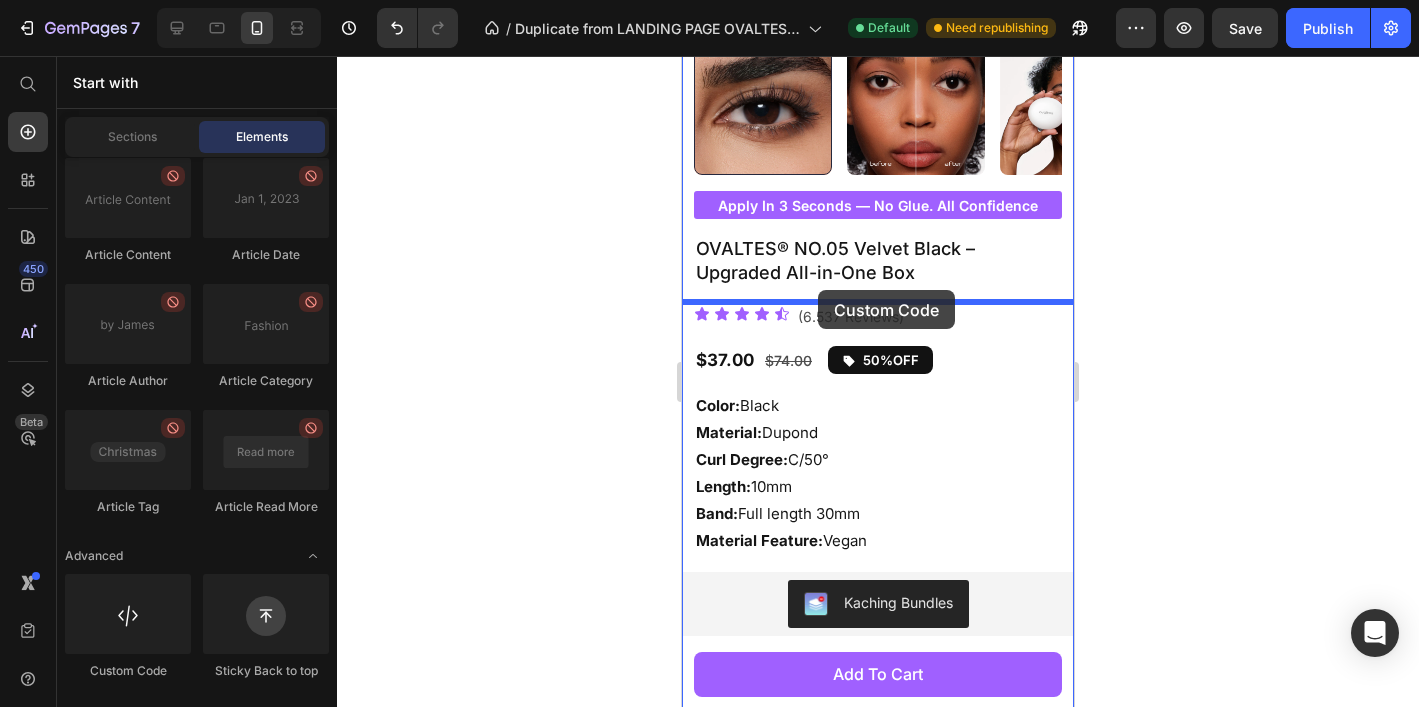 drag, startPoint x: 826, startPoint y: 683, endPoint x: 817, endPoint y: 291, distance: 392.1033 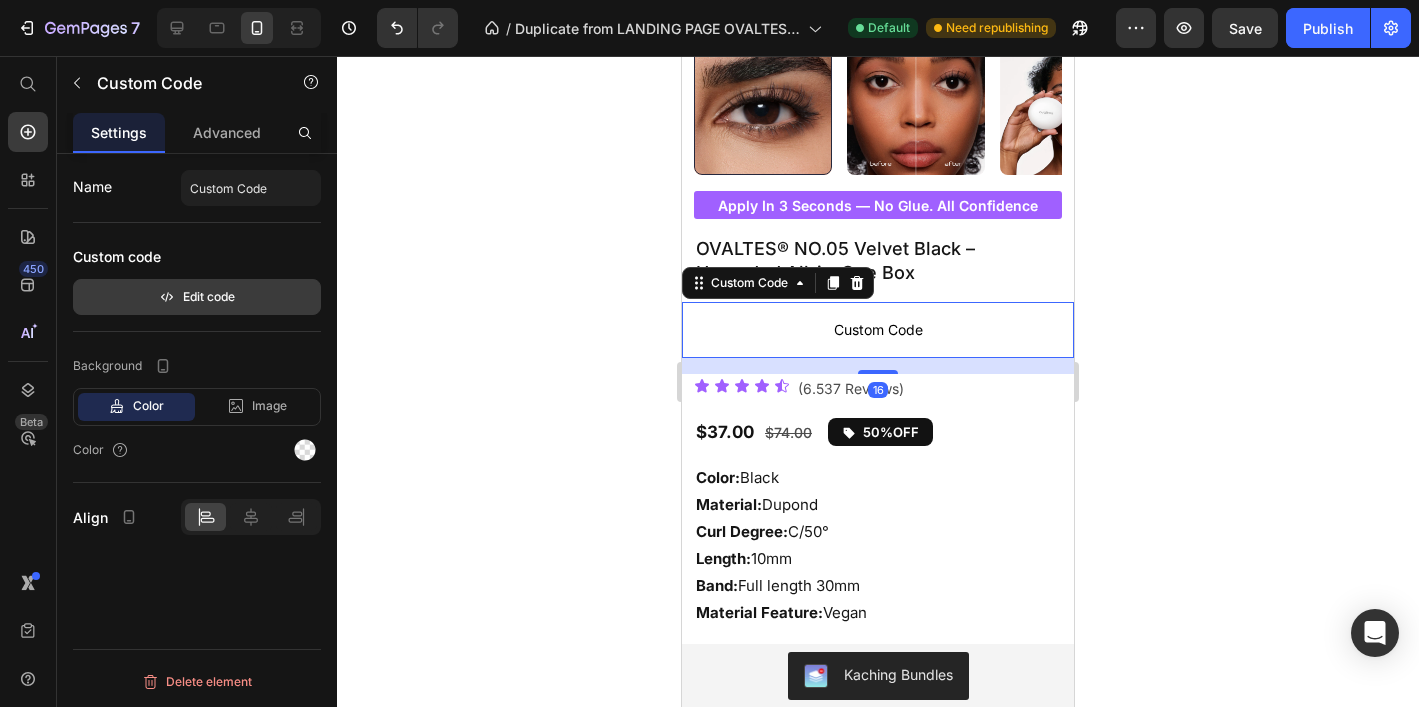 click on "Edit code" at bounding box center [197, 297] 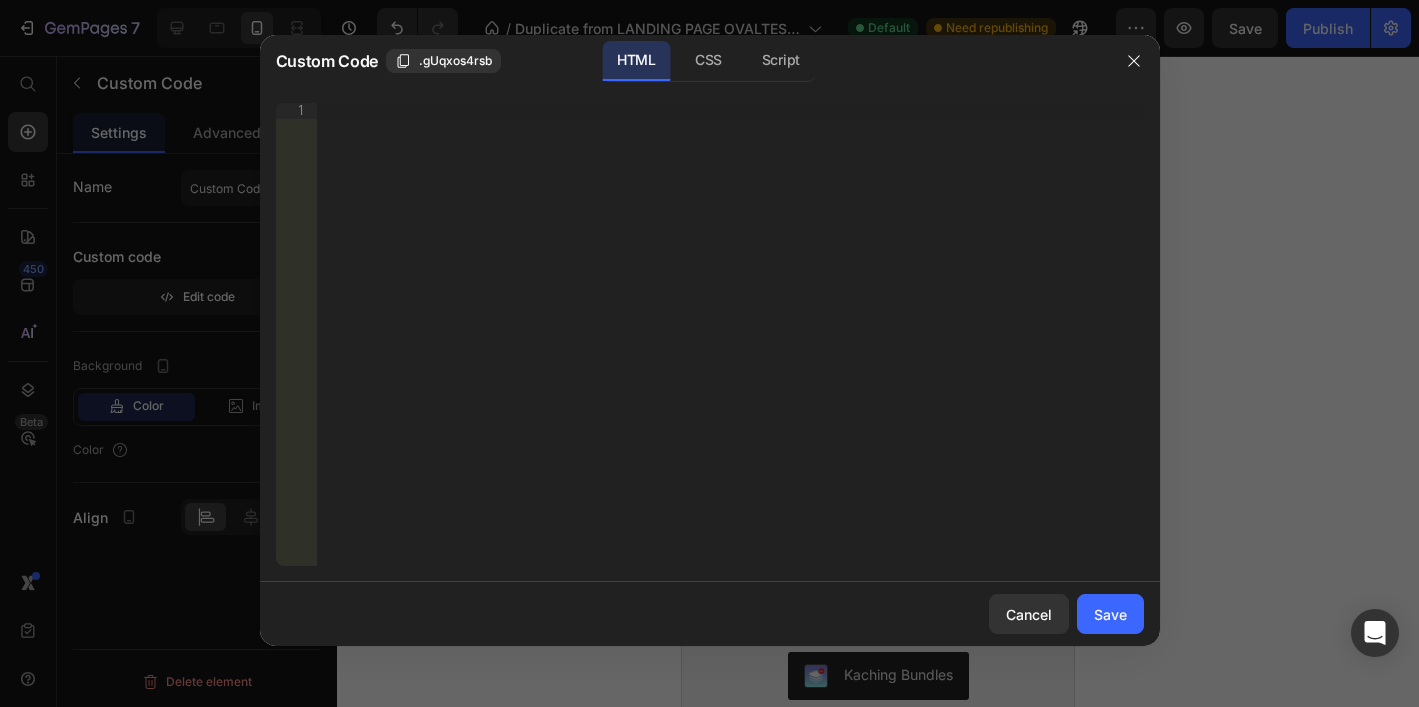 type 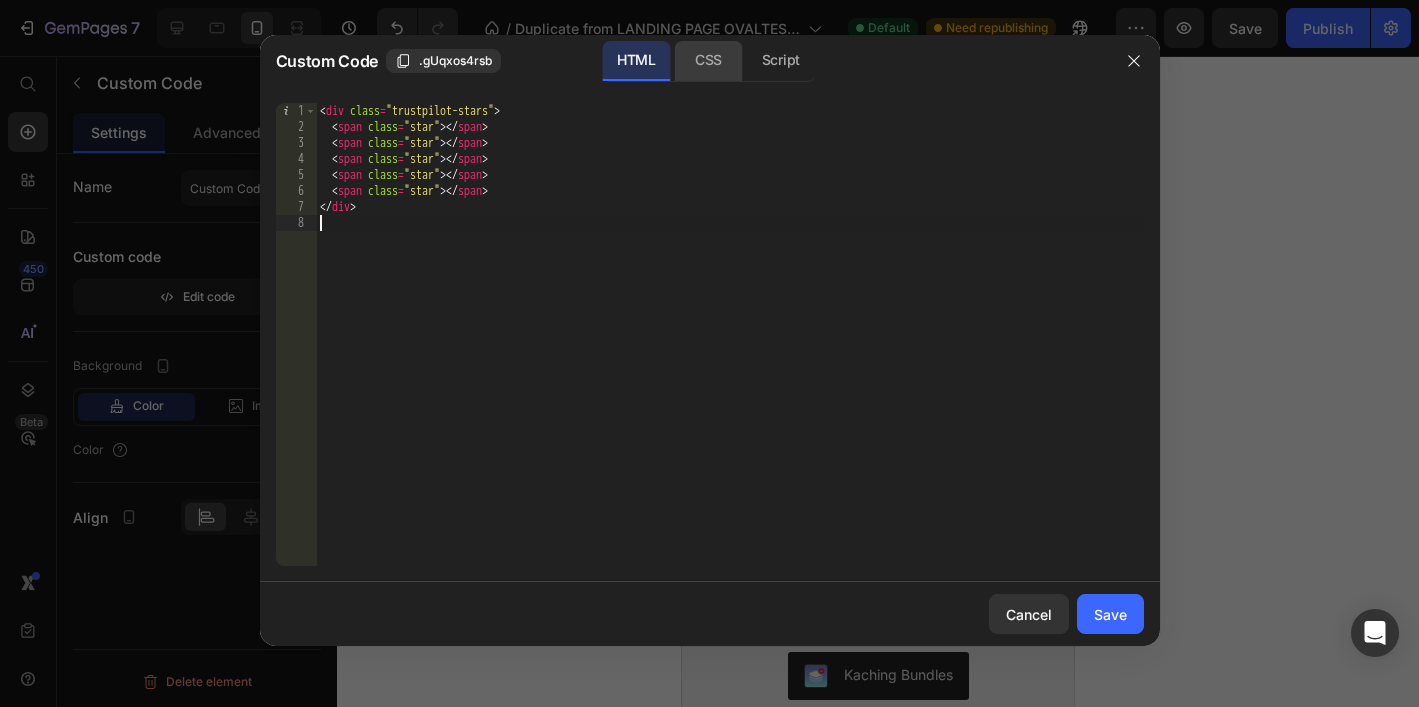 click on "CSS" 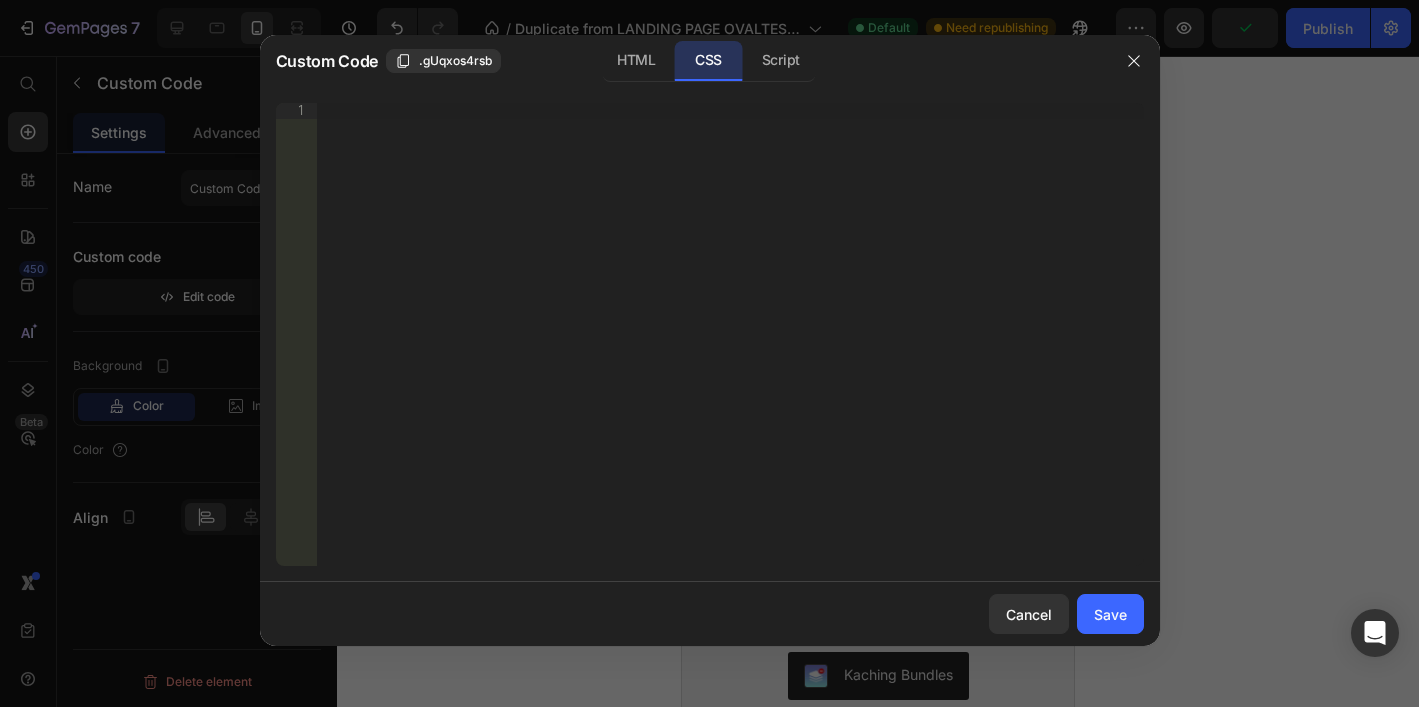 click on "Insert the CSS code to style your content right here." at bounding box center (730, 350) 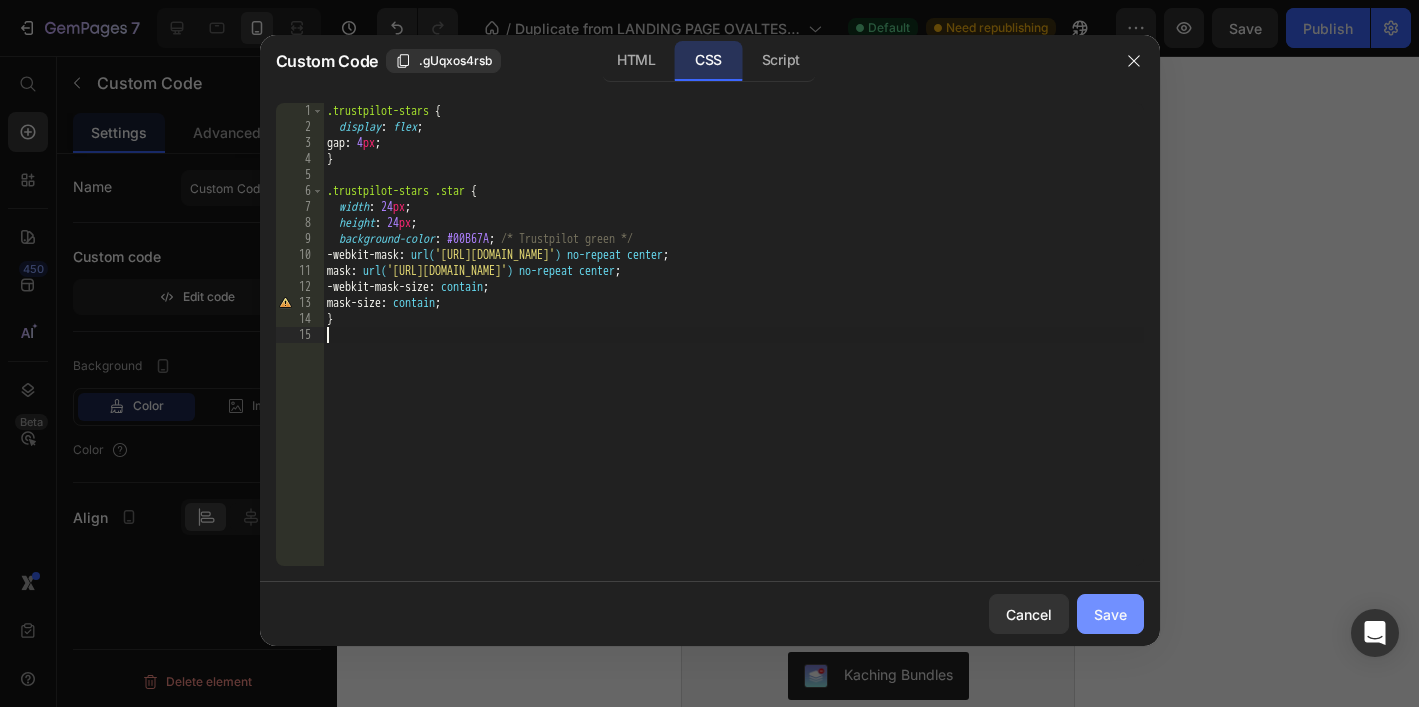 click on "Save" at bounding box center [1110, 614] 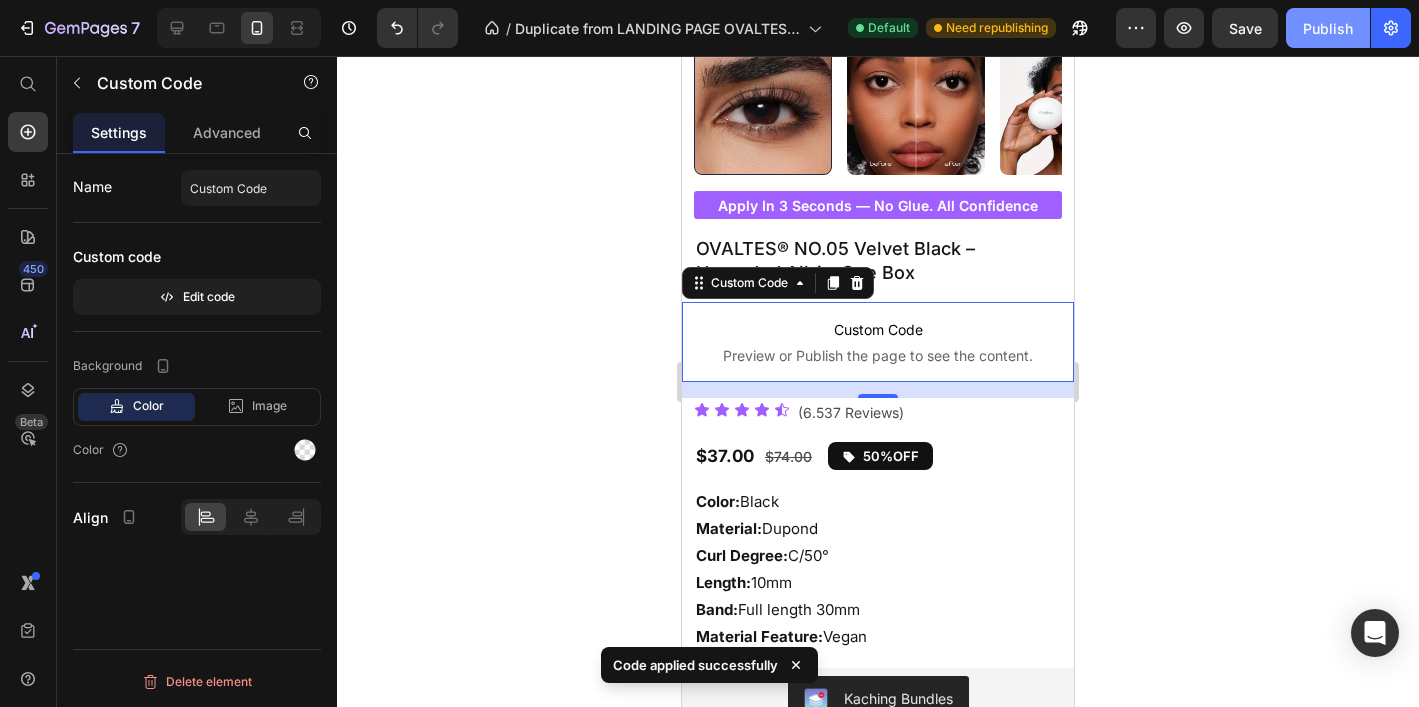 click on "Publish" at bounding box center [1328, 28] 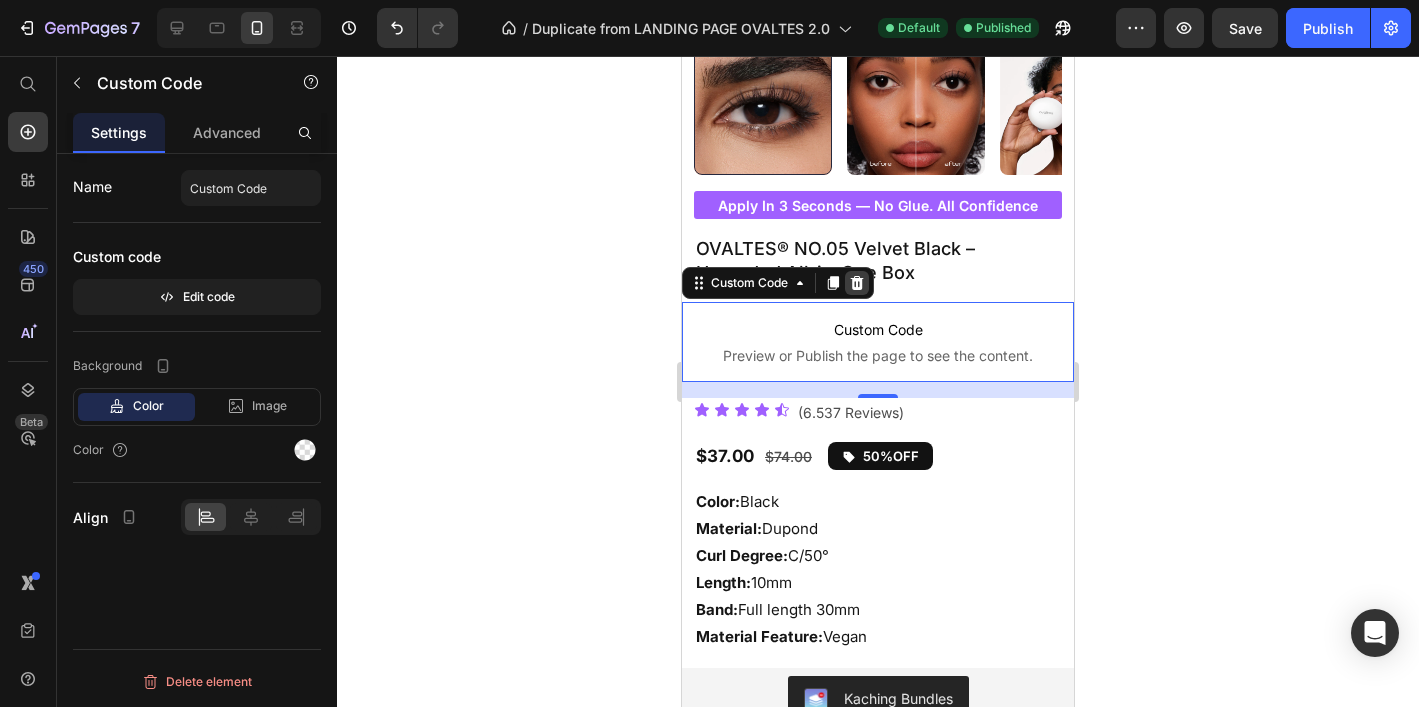 click at bounding box center [857, 283] 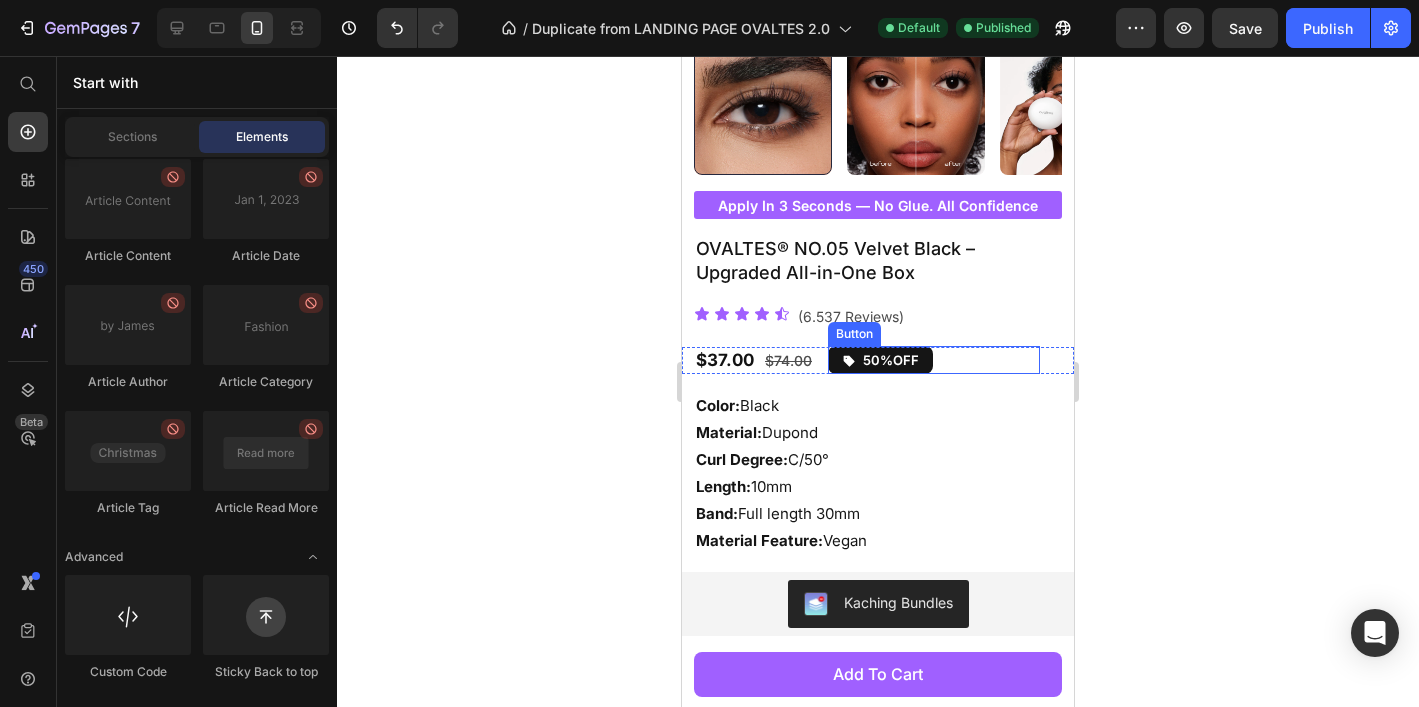 click on "50%OFF" at bounding box center [880, 360] 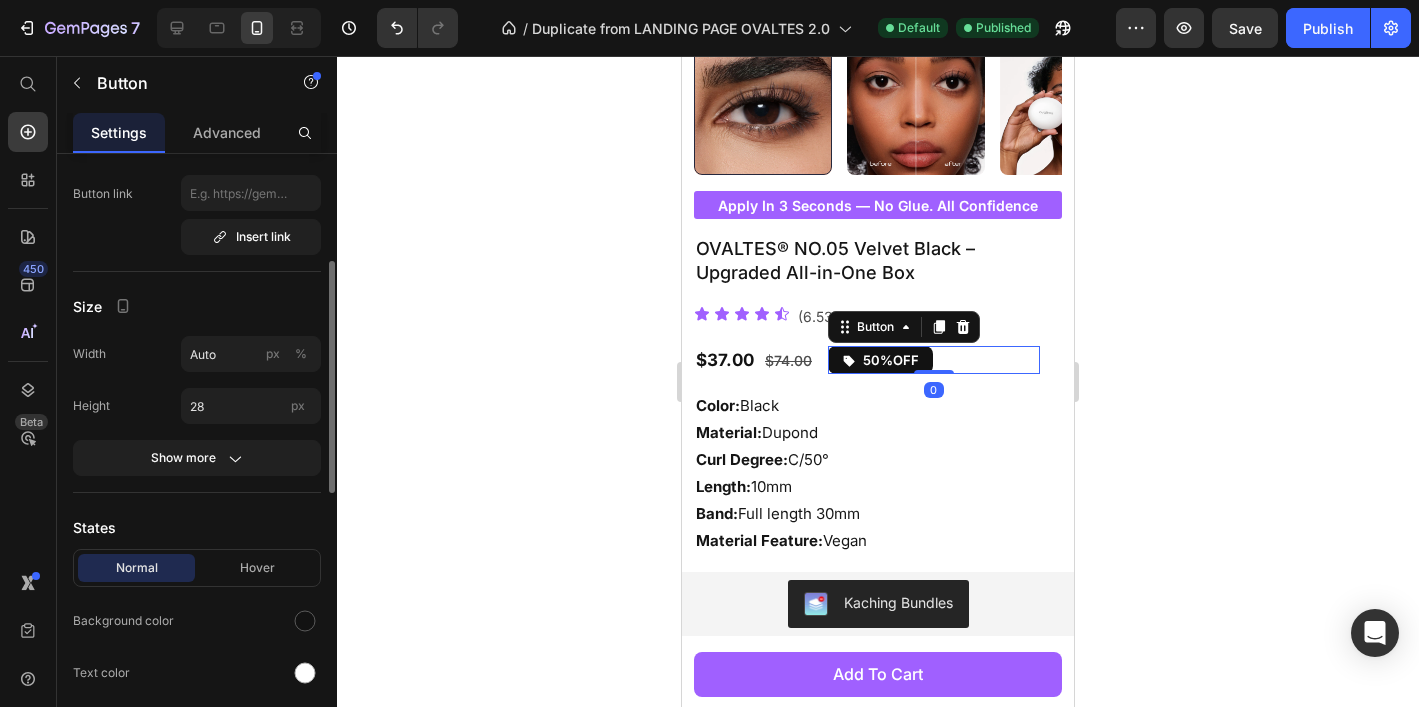 scroll, scrollTop: 270, scrollLeft: 0, axis: vertical 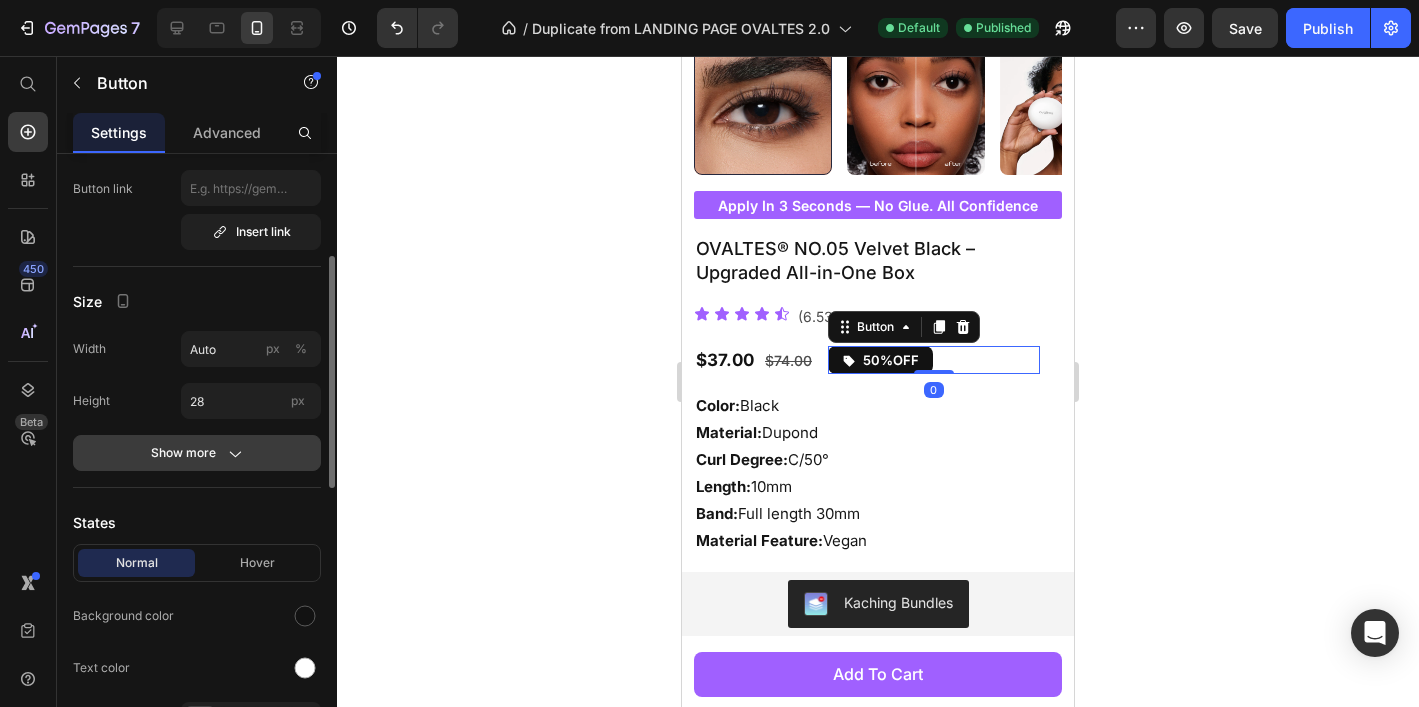 click on "Show more" at bounding box center [197, 453] 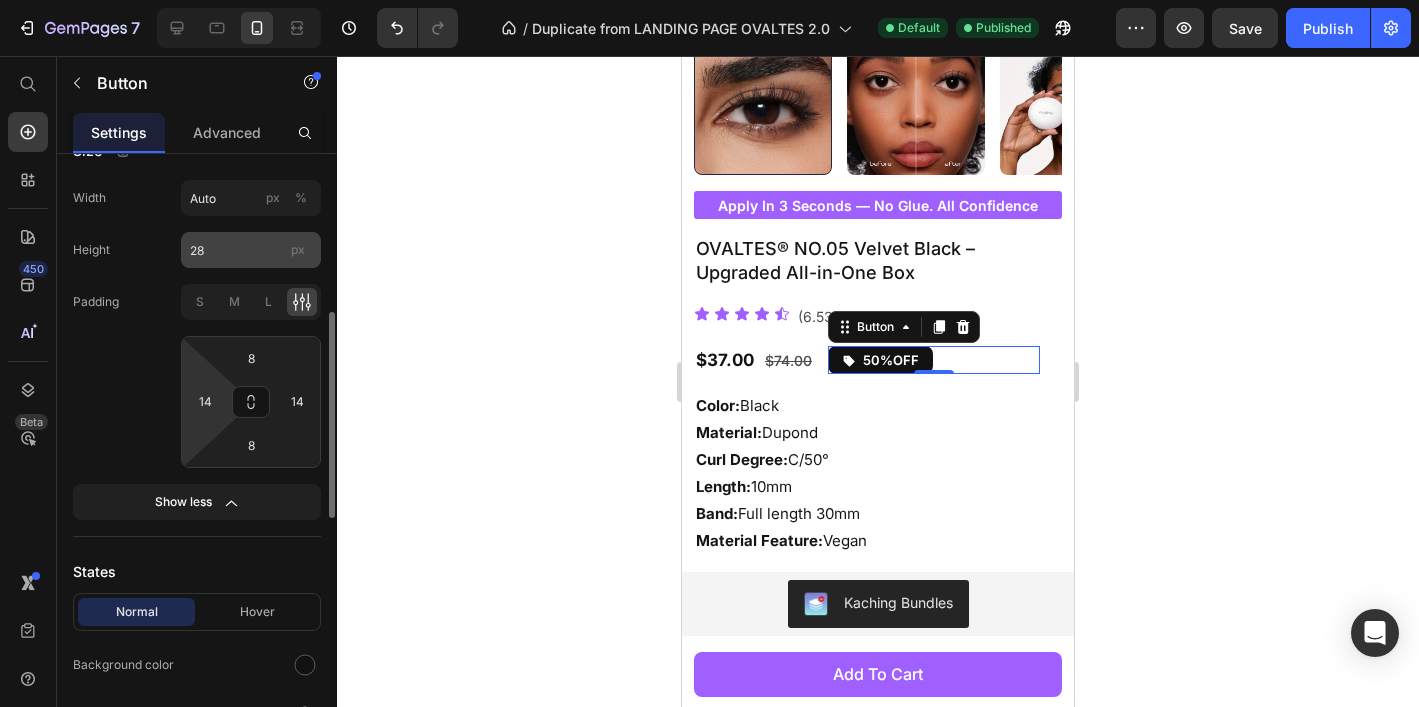 scroll, scrollTop: 437, scrollLeft: 0, axis: vertical 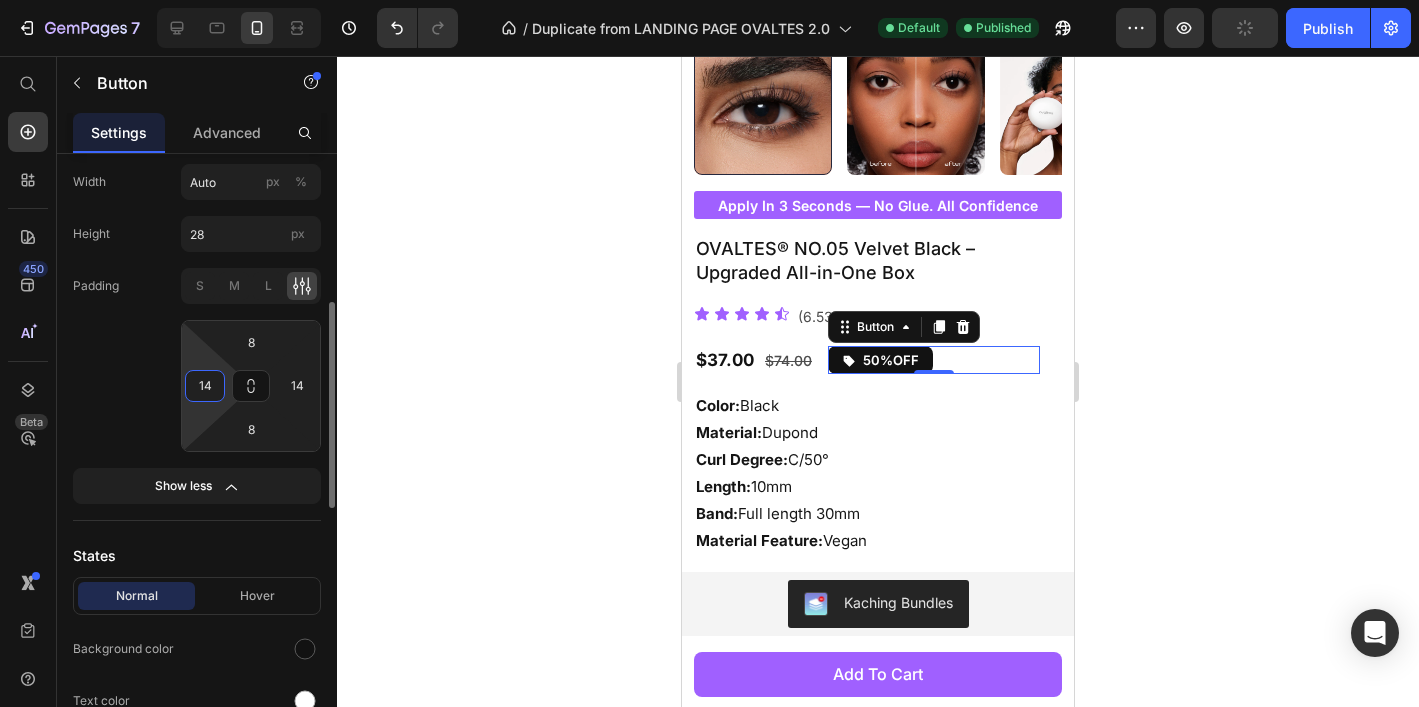 click on "14" at bounding box center [205, 386] 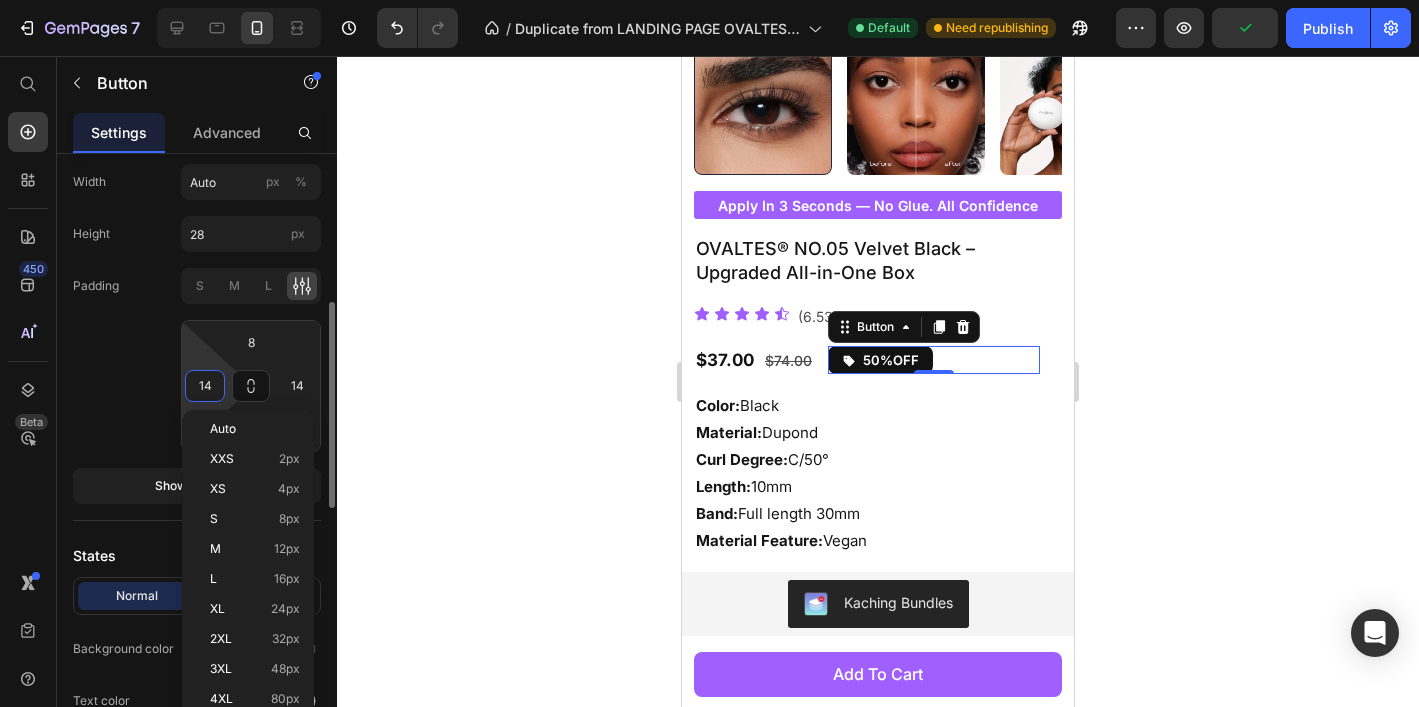 click on "14" at bounding box center [205, 386] 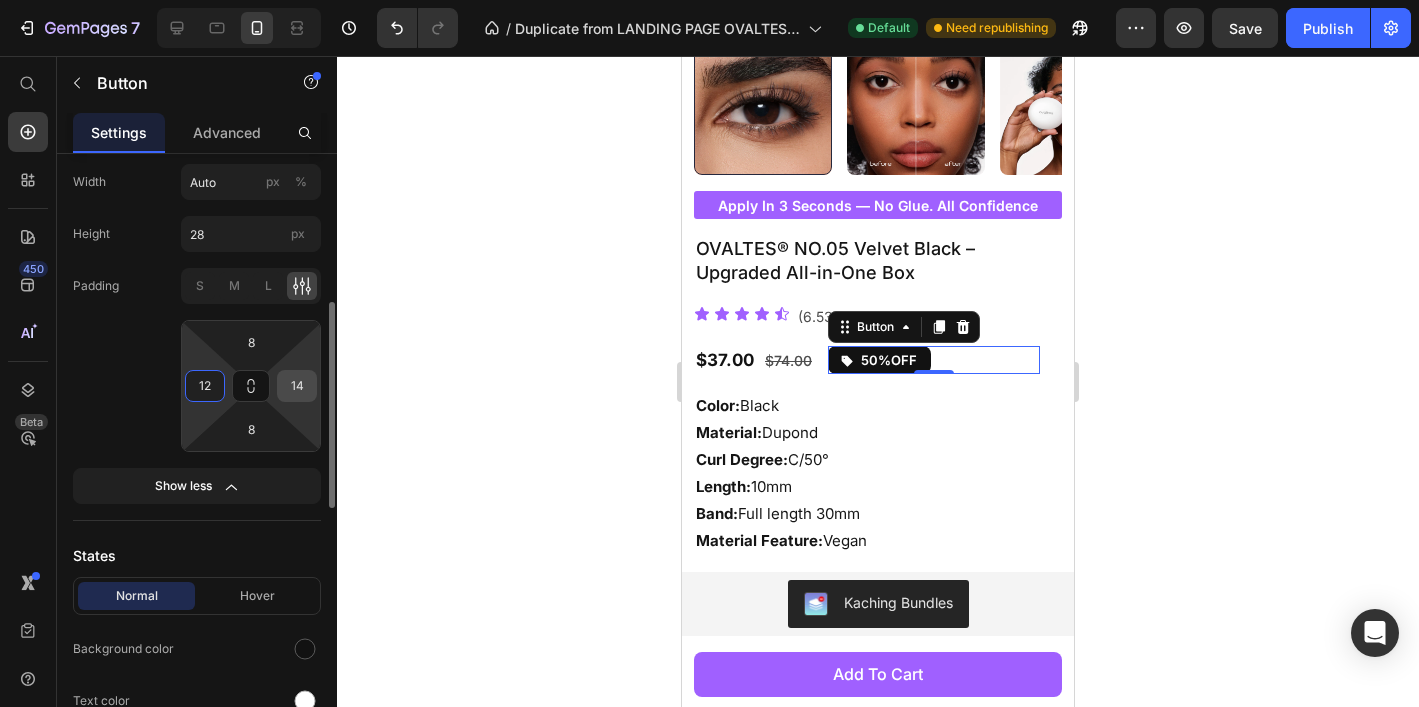 type on "12" 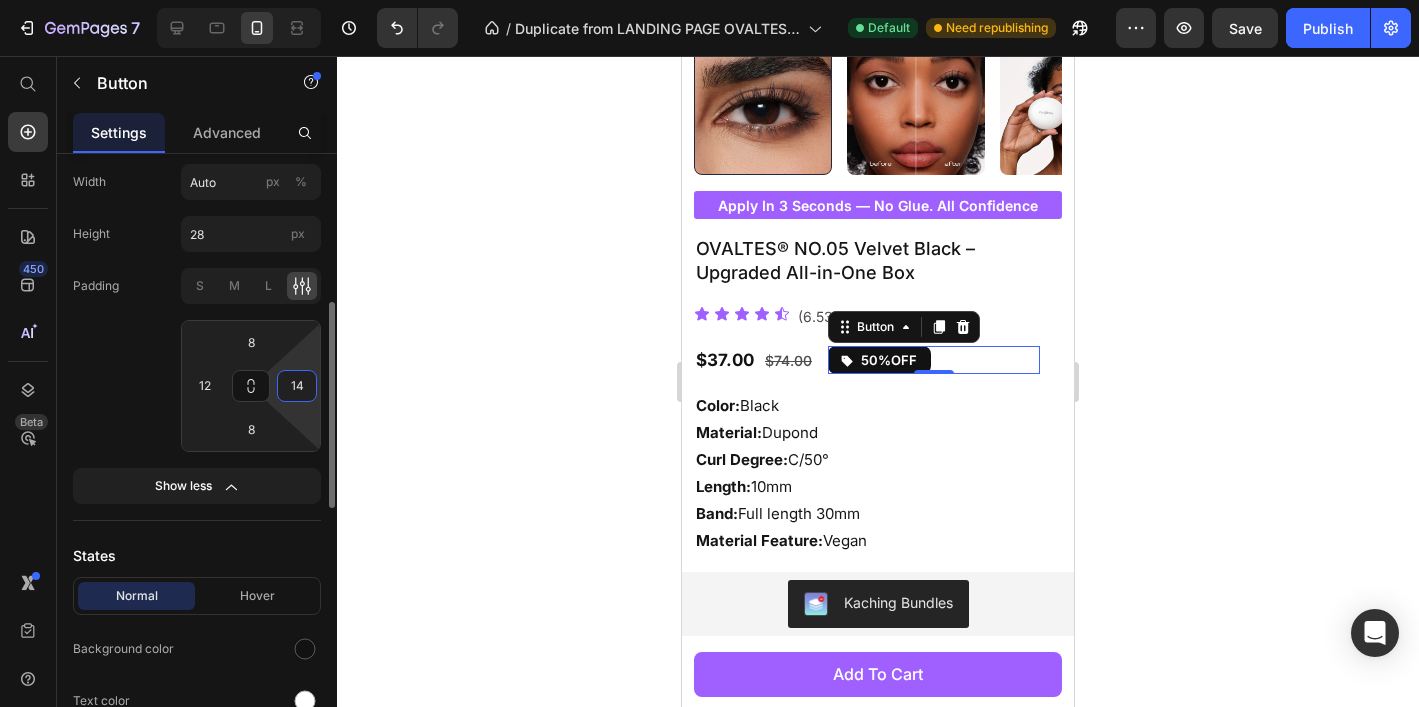 click on "14" at bounding box center [297, 386] 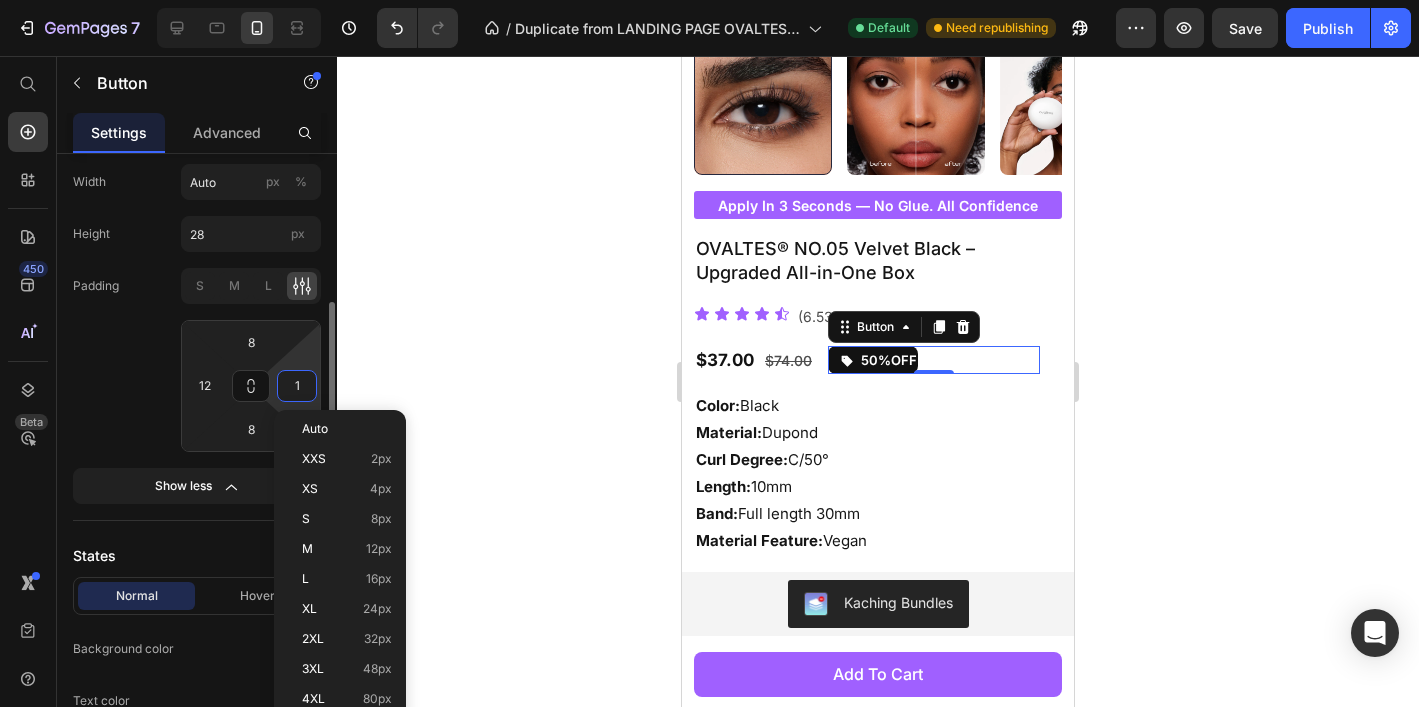 type on "12" 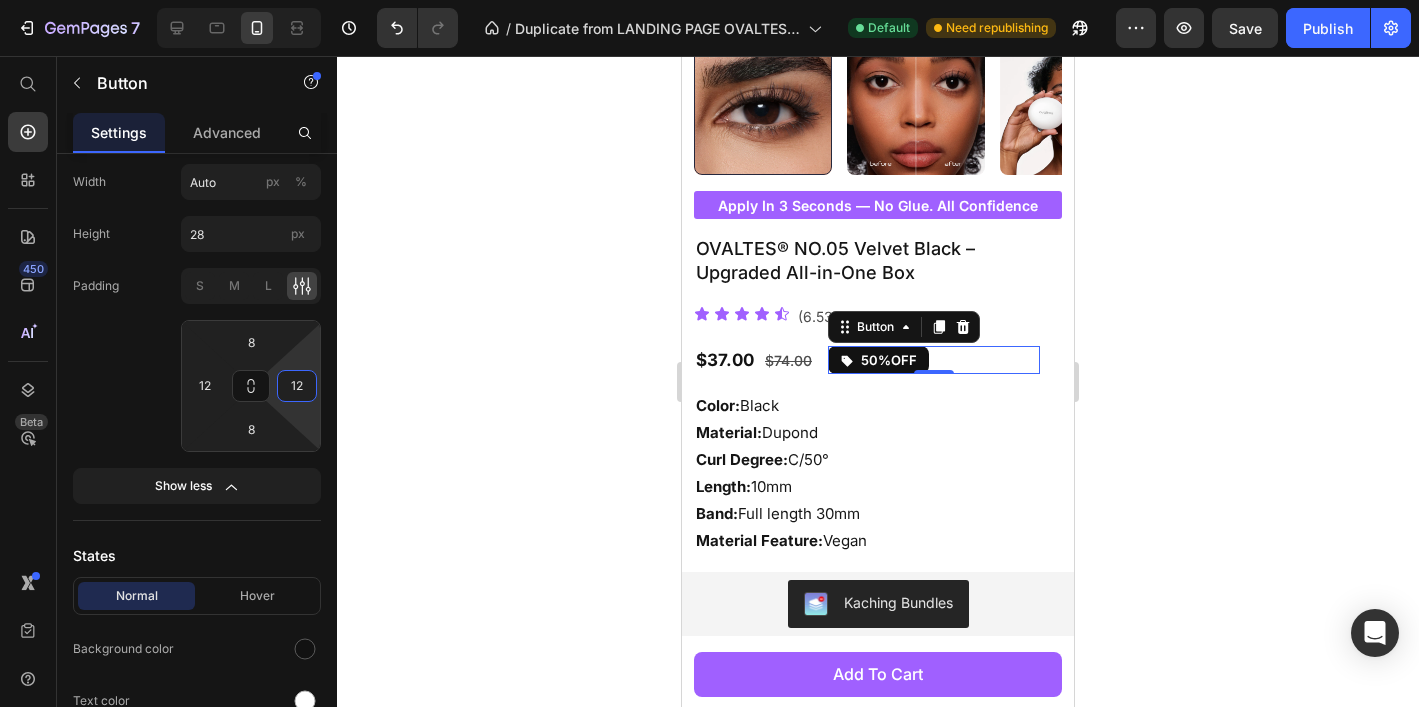 click 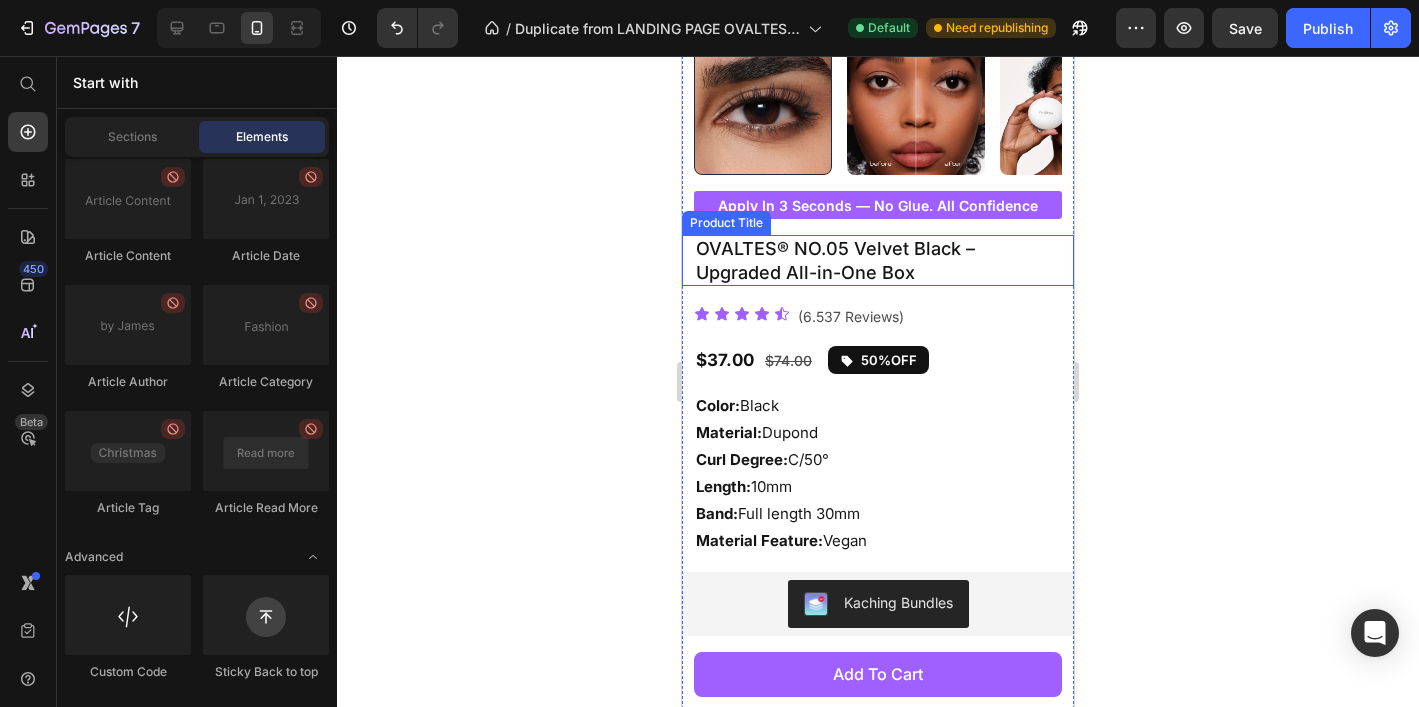 click on "OVALTES® NO.05 Velvet Black – Upgraded All-in-One Box" at bounding box center (878, 260) 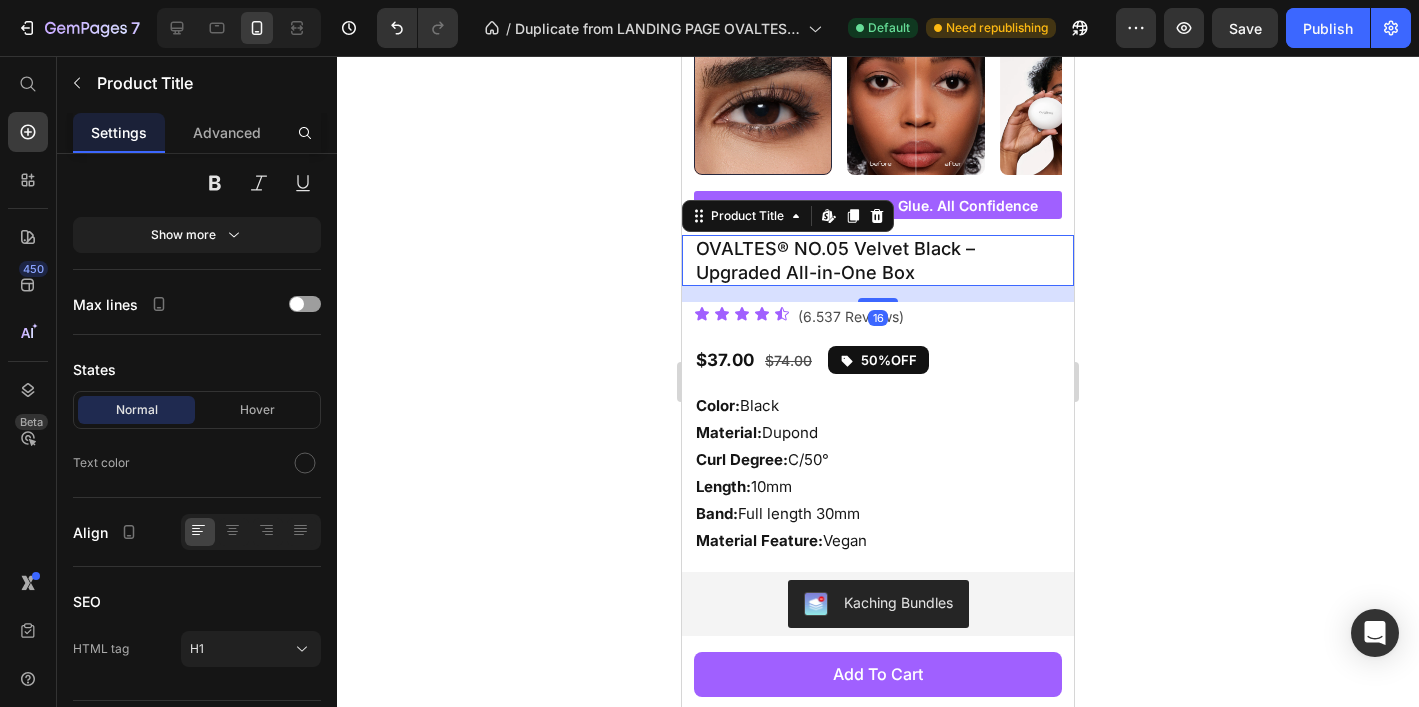scroll, scrollTop: 0, scrollLeft: 0, axis: both 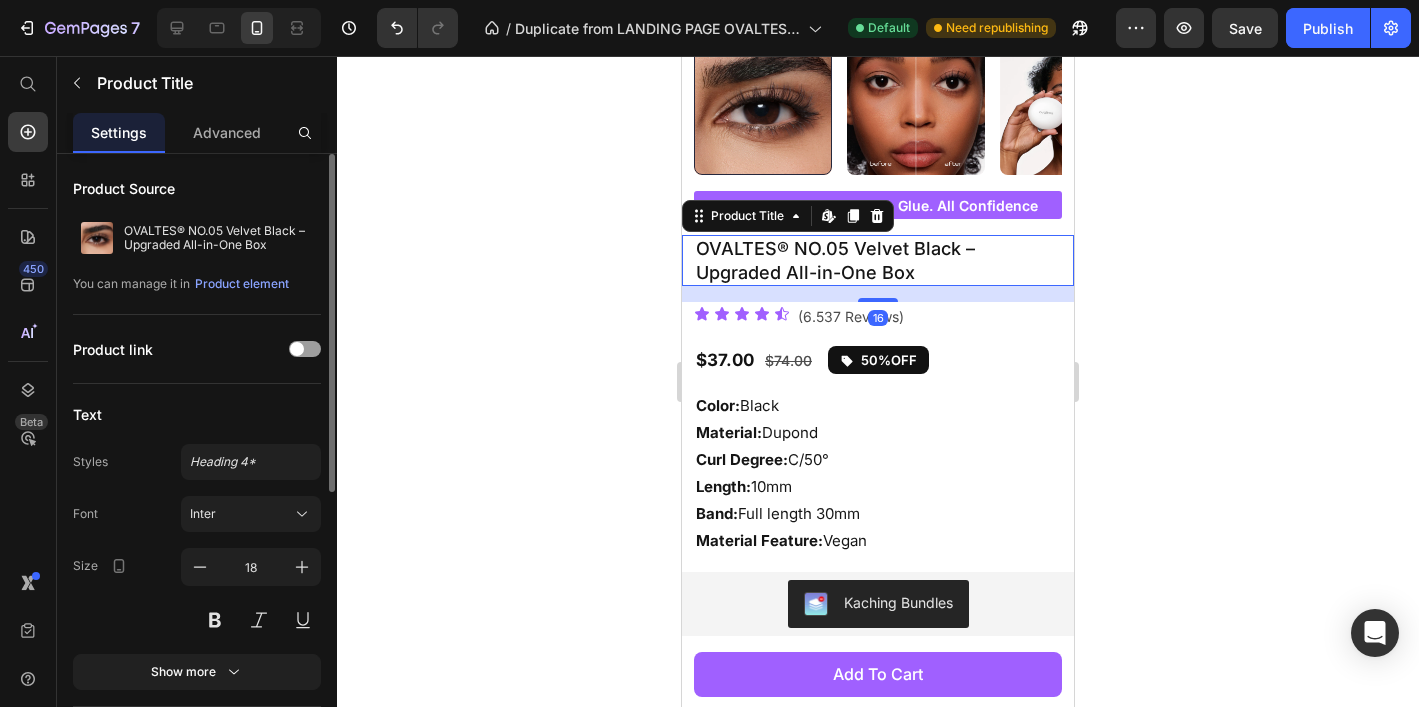 click 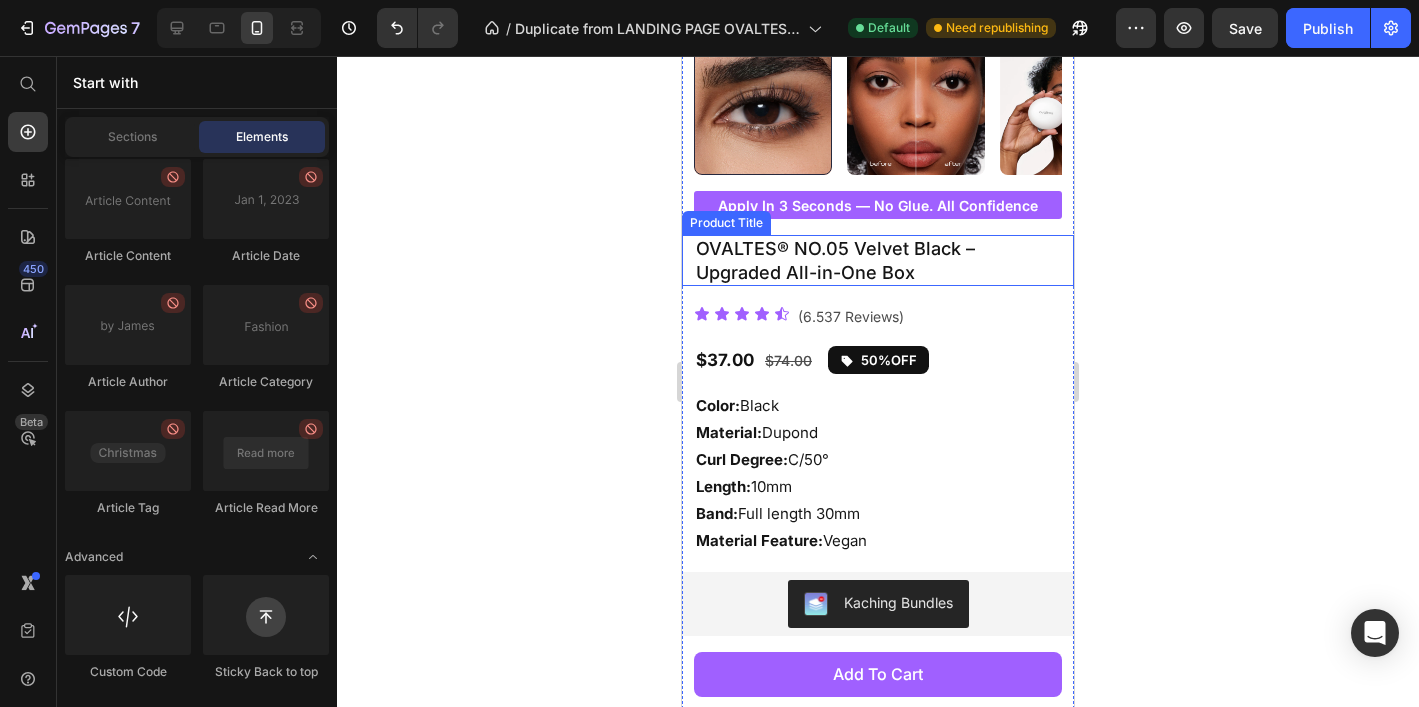 click on "OVALTES® NO.05 Velvet Black – Upgraded All-in-One Box" at bounding box center [878, 260] 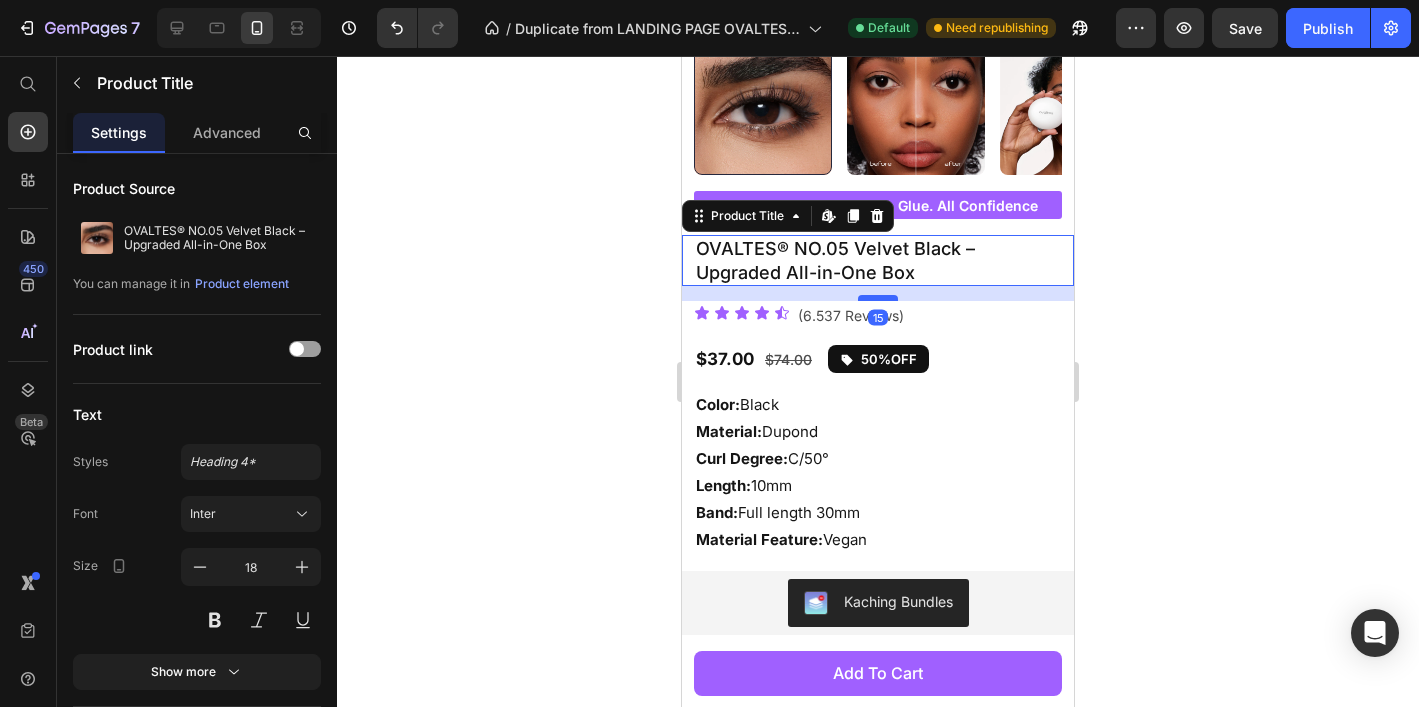 click at bounding box center (878, 298) 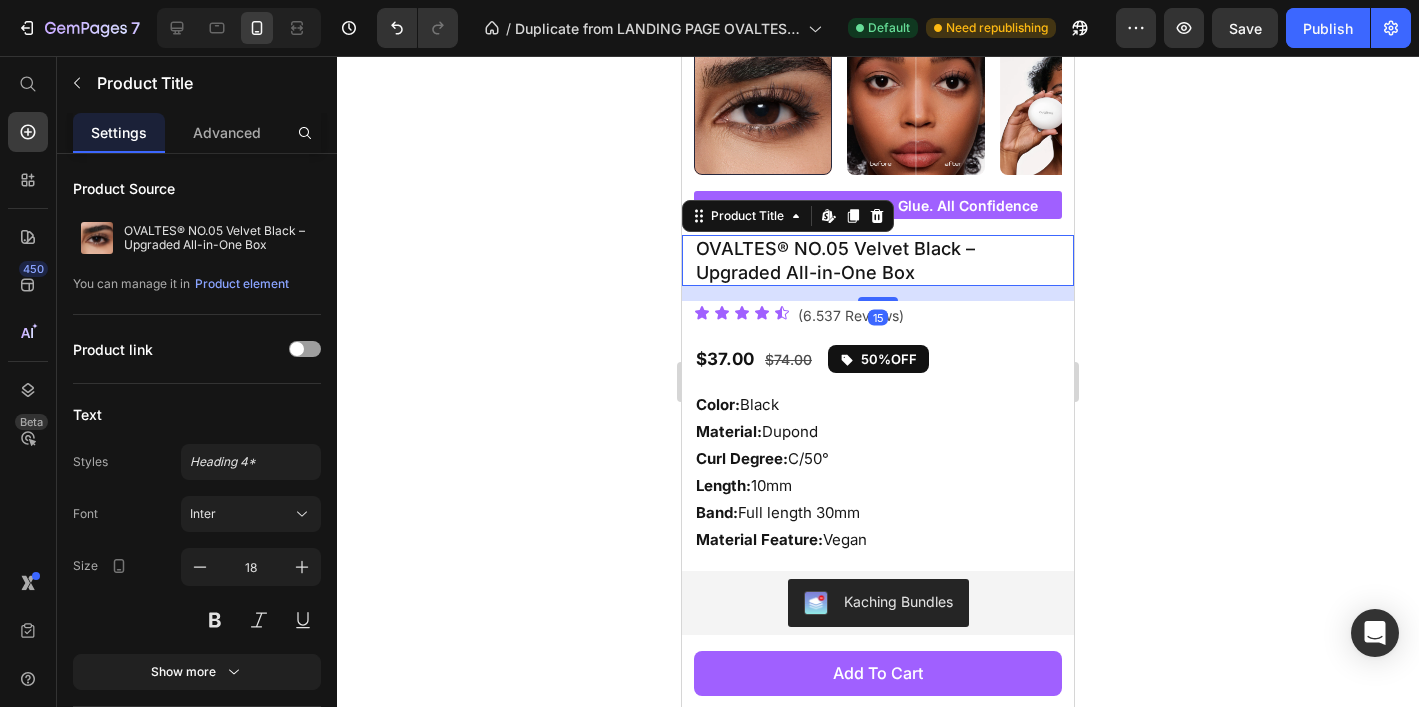 click 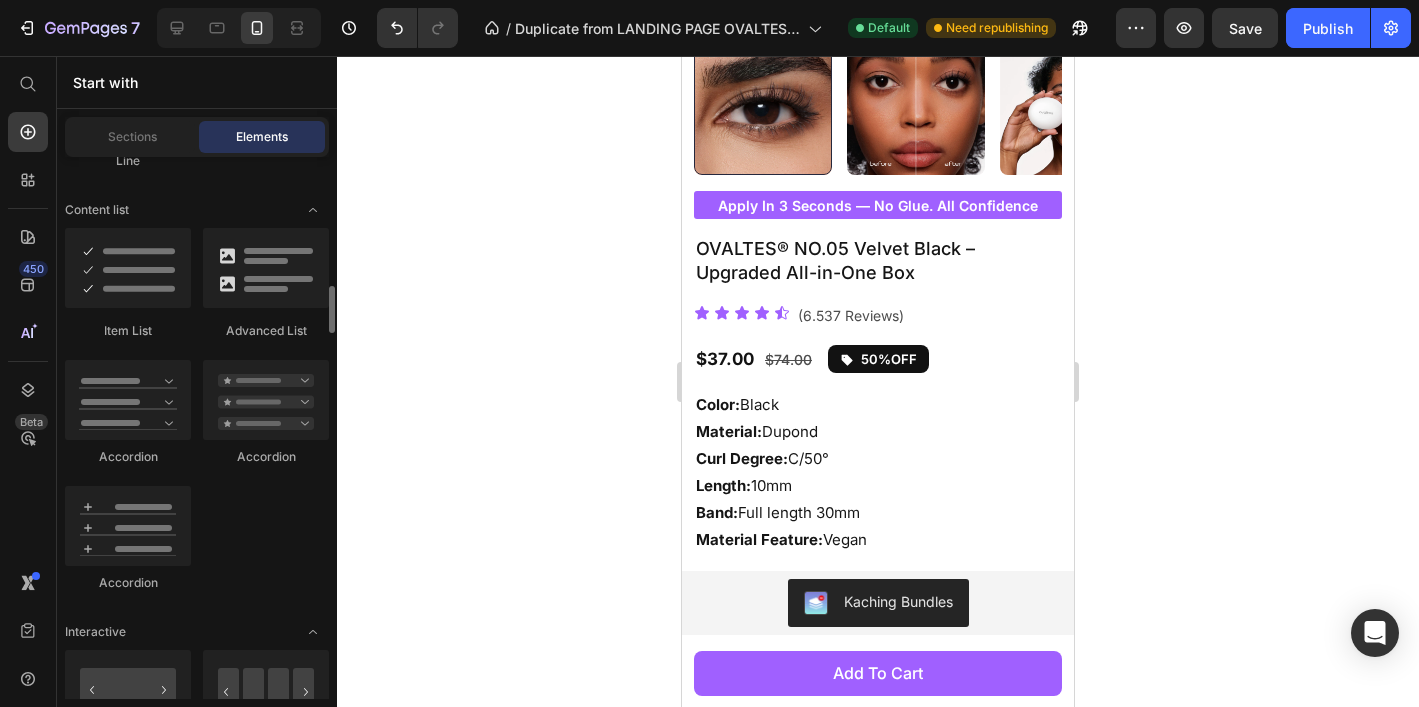 scroll, scrollTop: 1718, scrollLeft: 0, axis: vertical 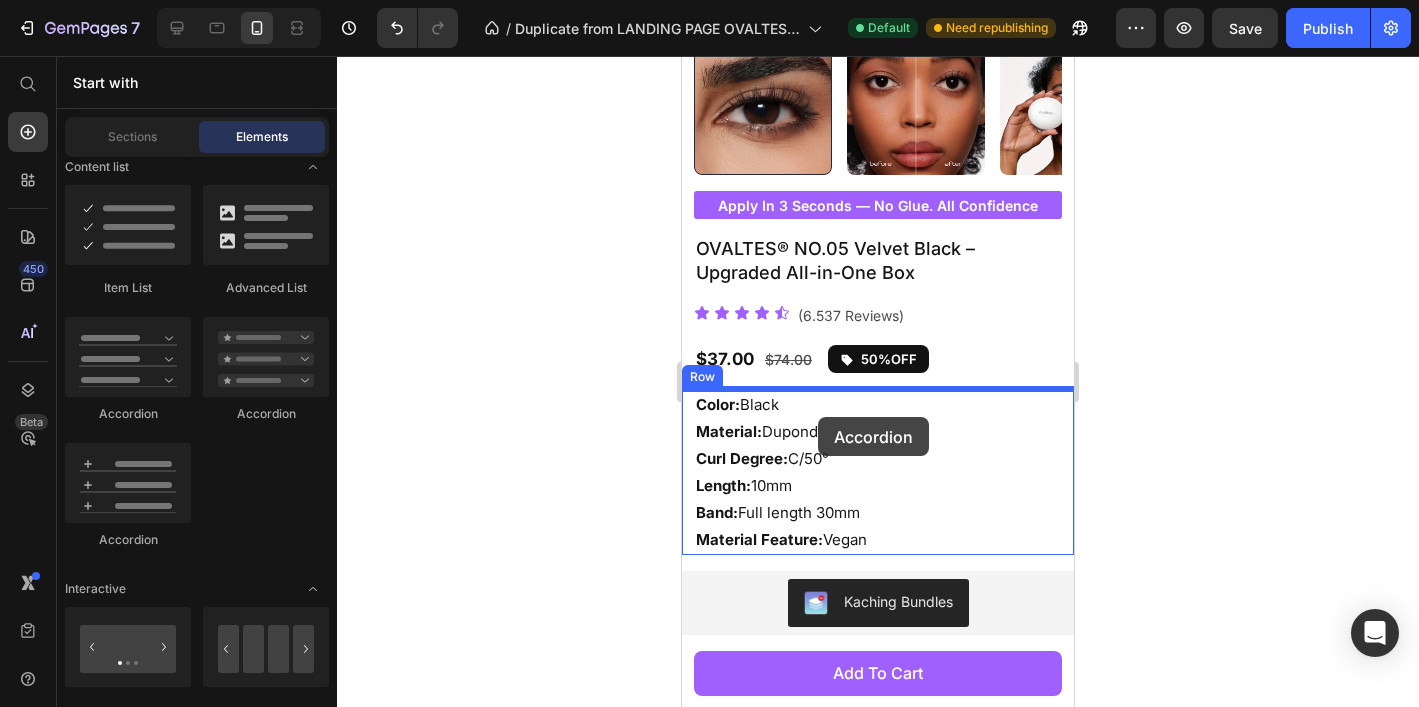drag, startPoint x: 814, startPoint y: 559, endPoint x: 818, endPoint y: 417, distance: 142.05632 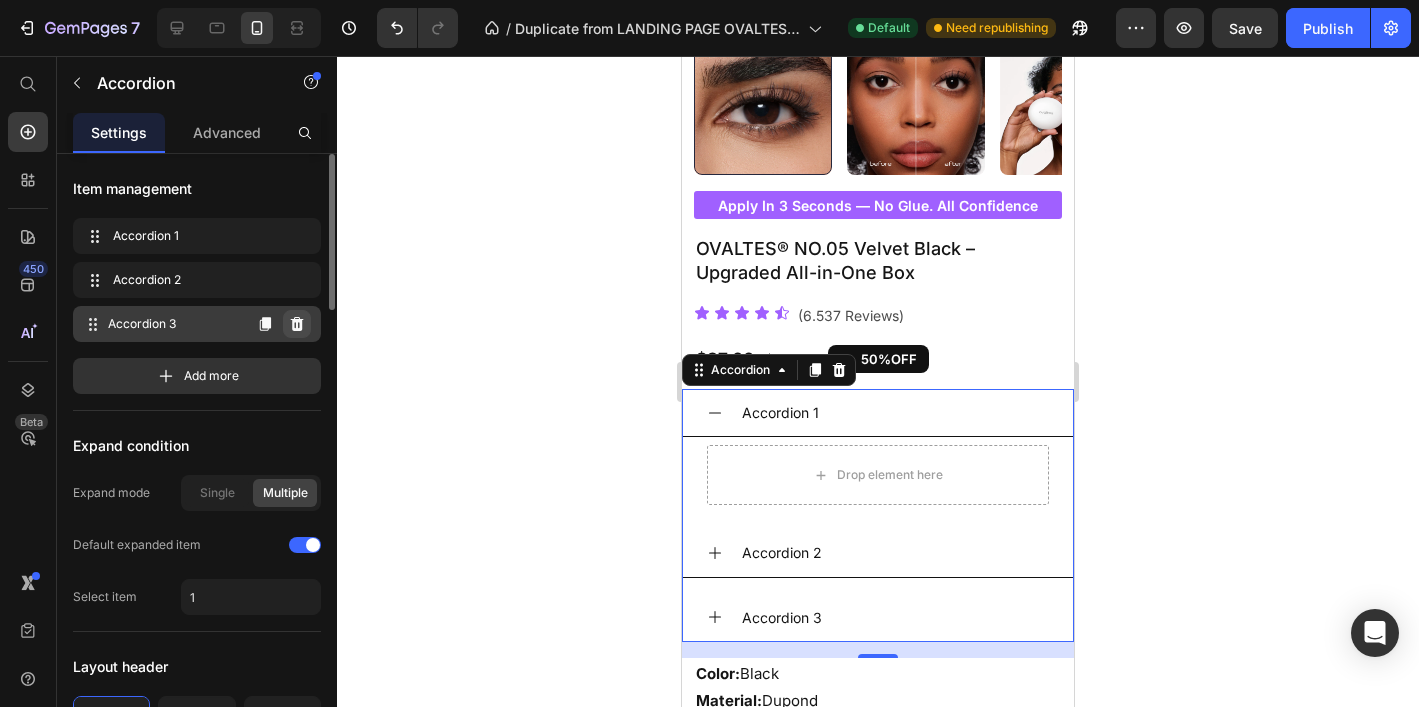 click 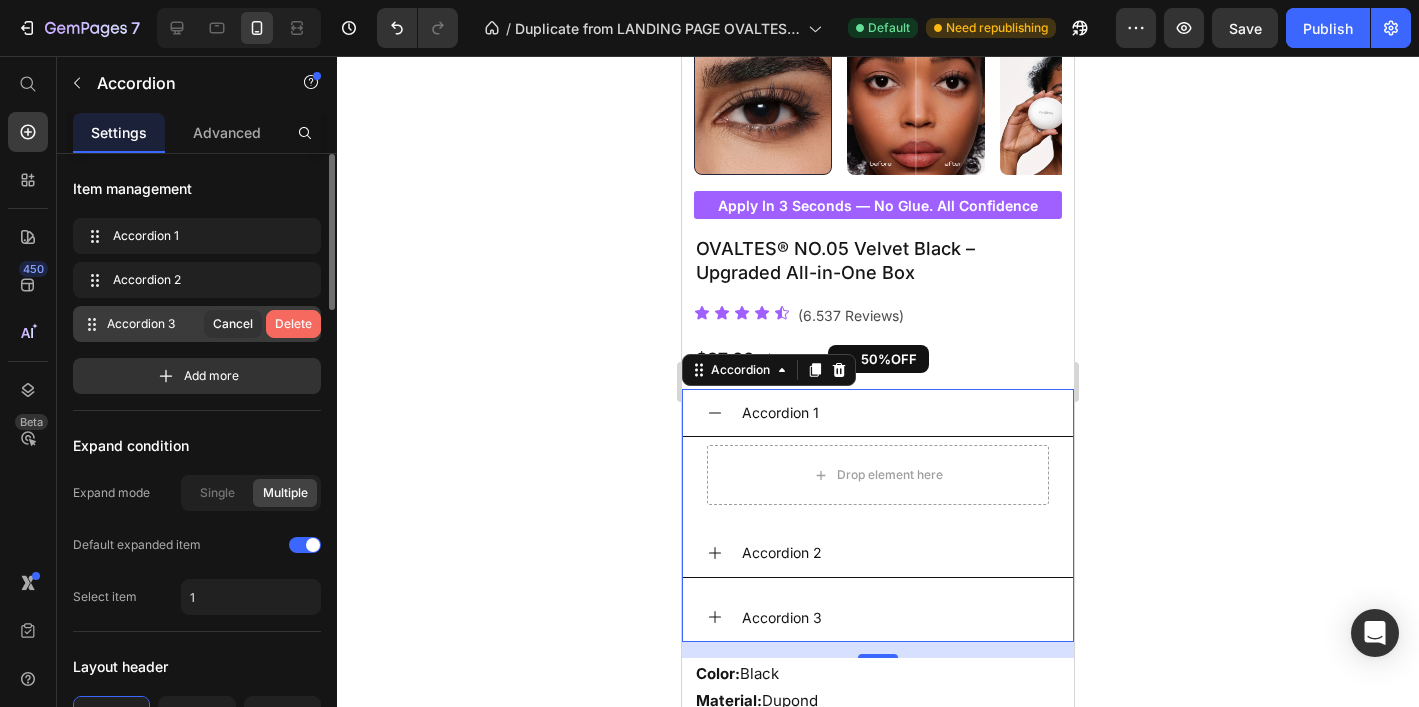 click on "Delete" at bounding box center [293, 324] 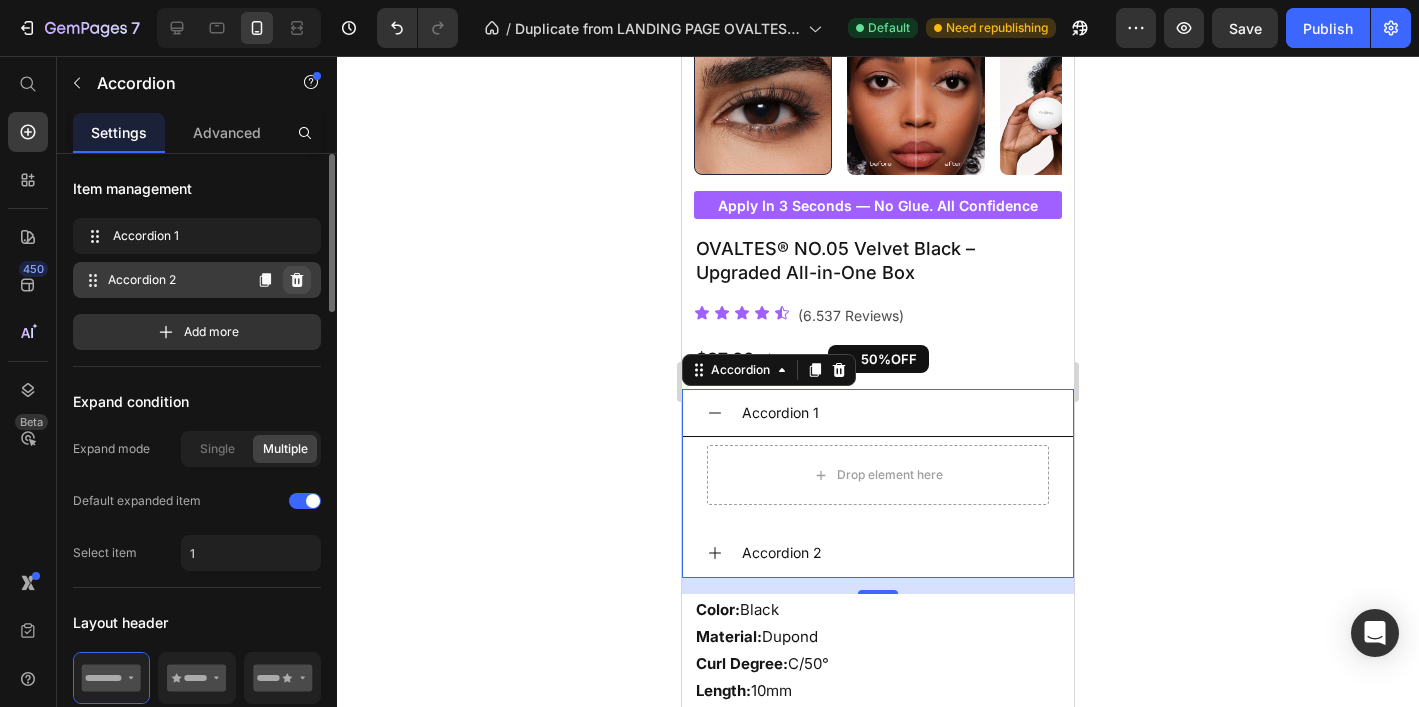 click 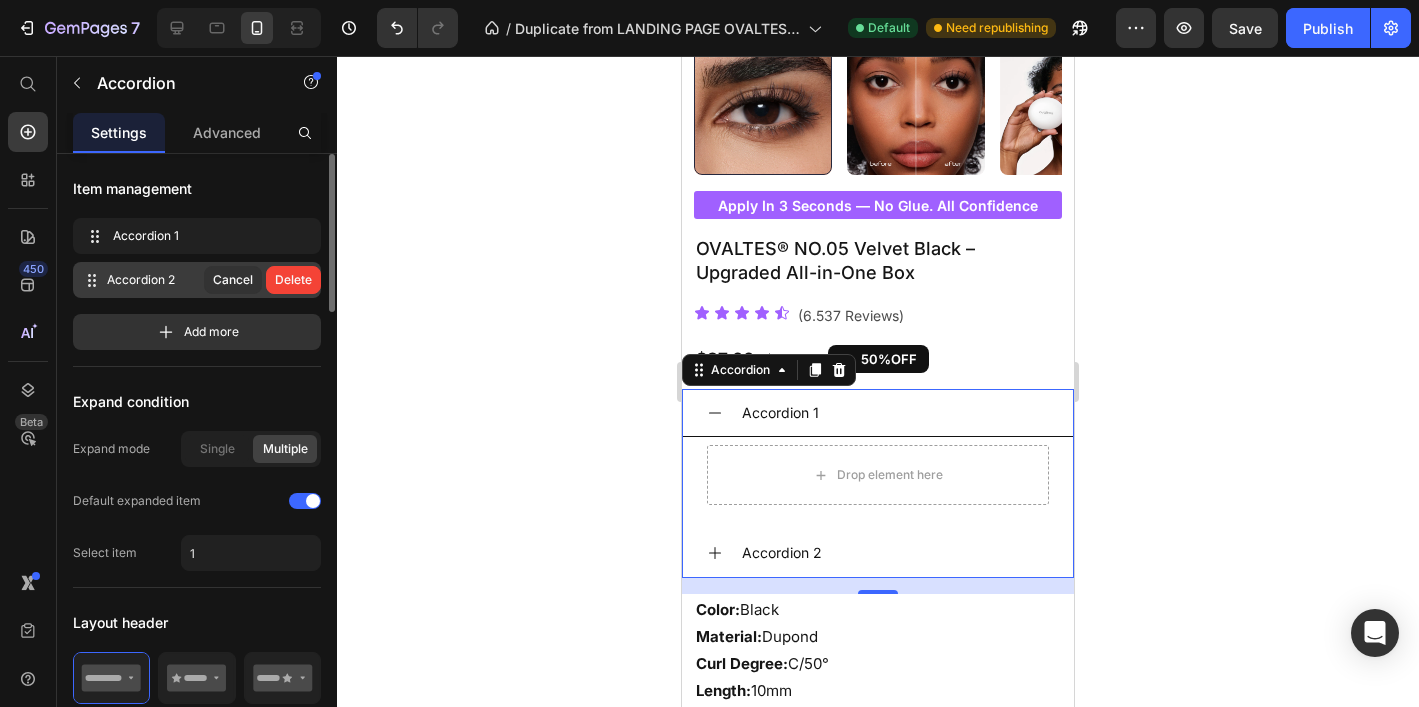 click on "Delete" at bounding box center [293, 280] 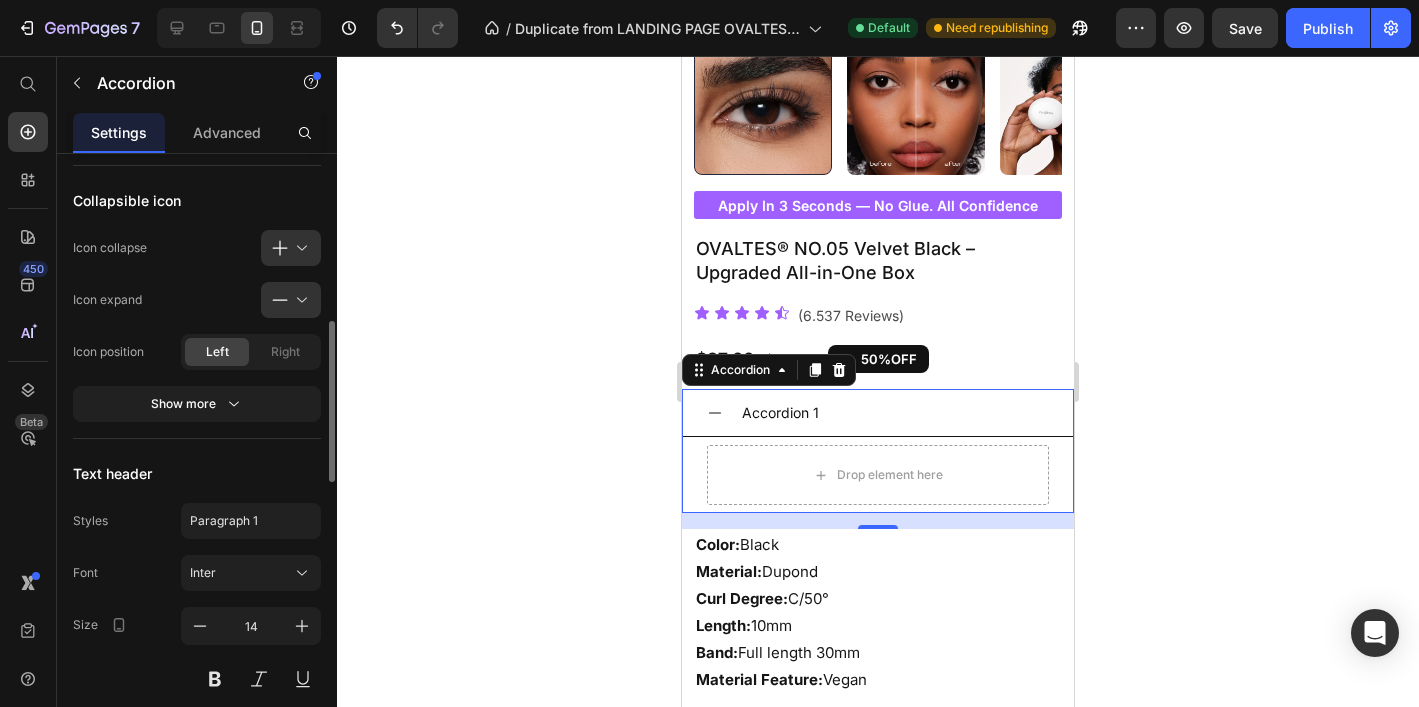 scroll, scrollTop: 564, scrollLeft: 0, axis: vertical 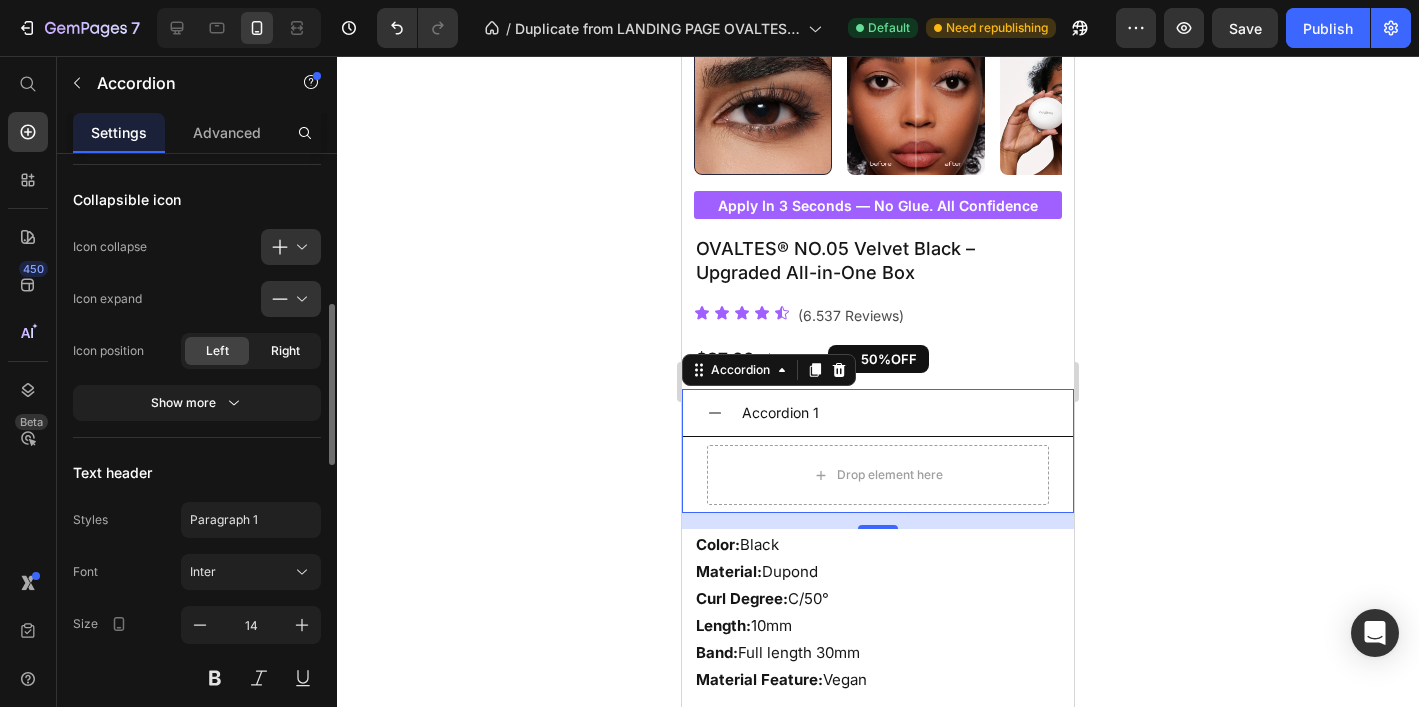 click on "Right" 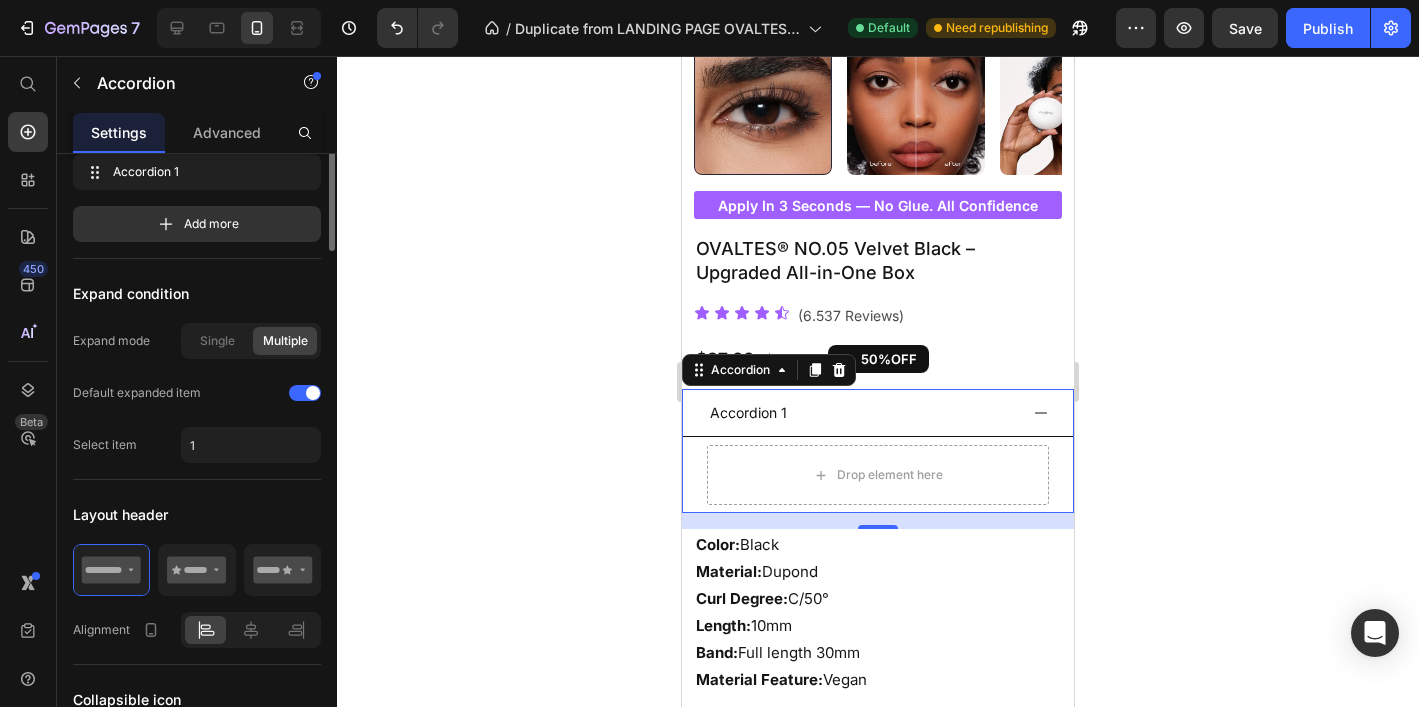 scroll, scrollTop: 0, scrollLeft: 0, axis: both 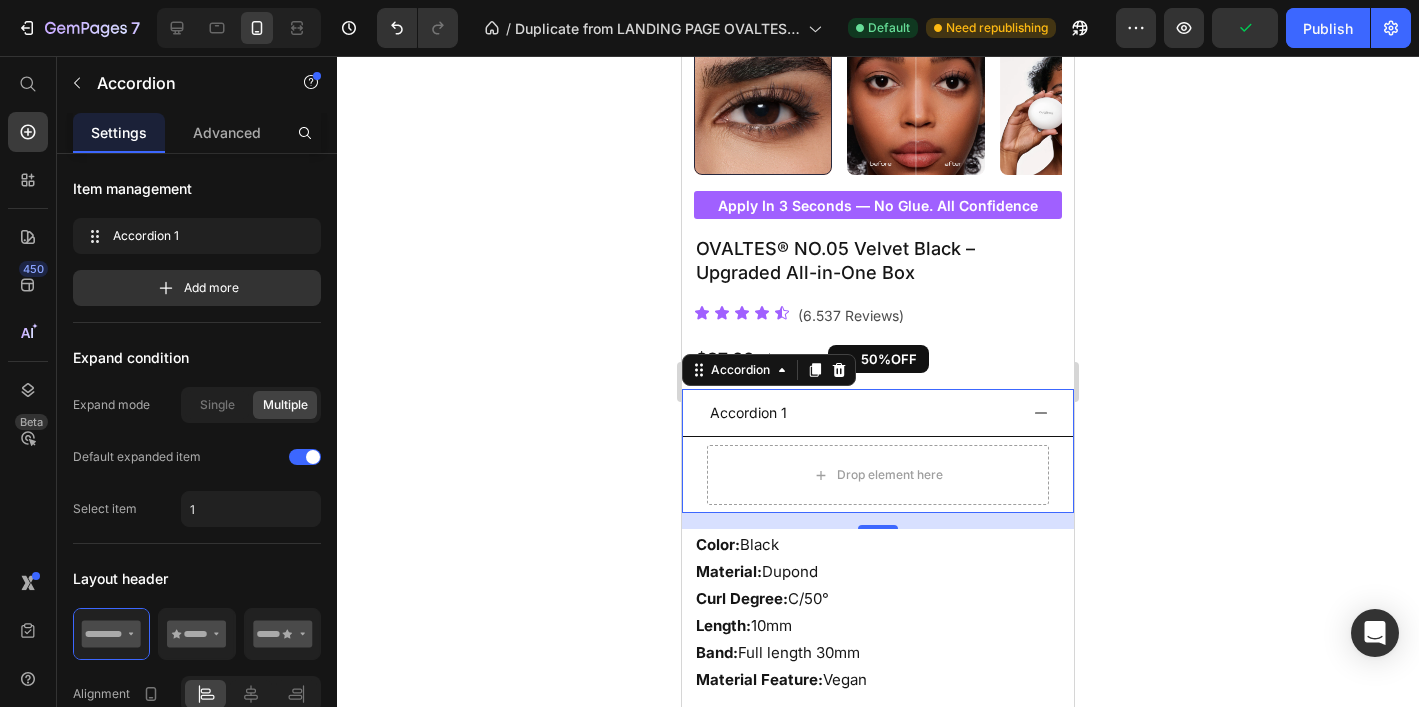 click on "Accordion 1" at bounding box center [748, 412] 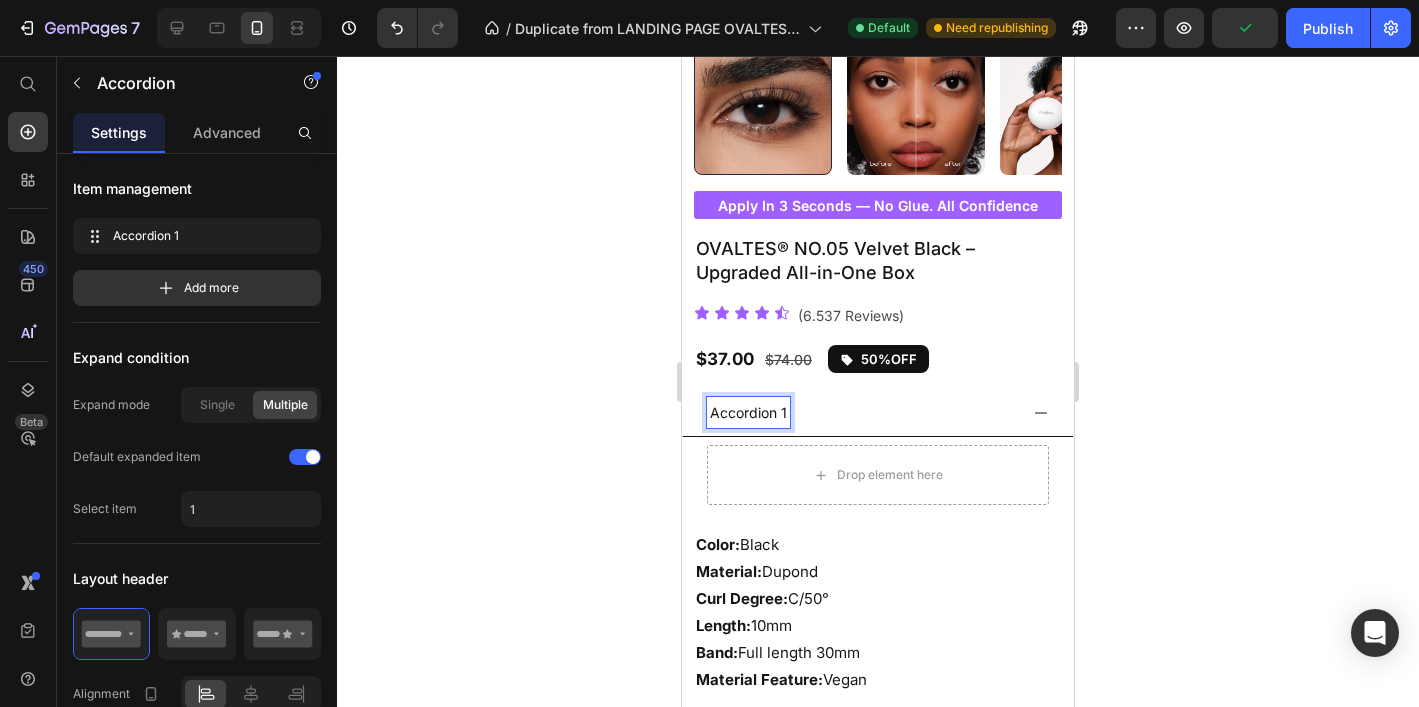 click on "Accordion 1" at bounding box center (748, 412) 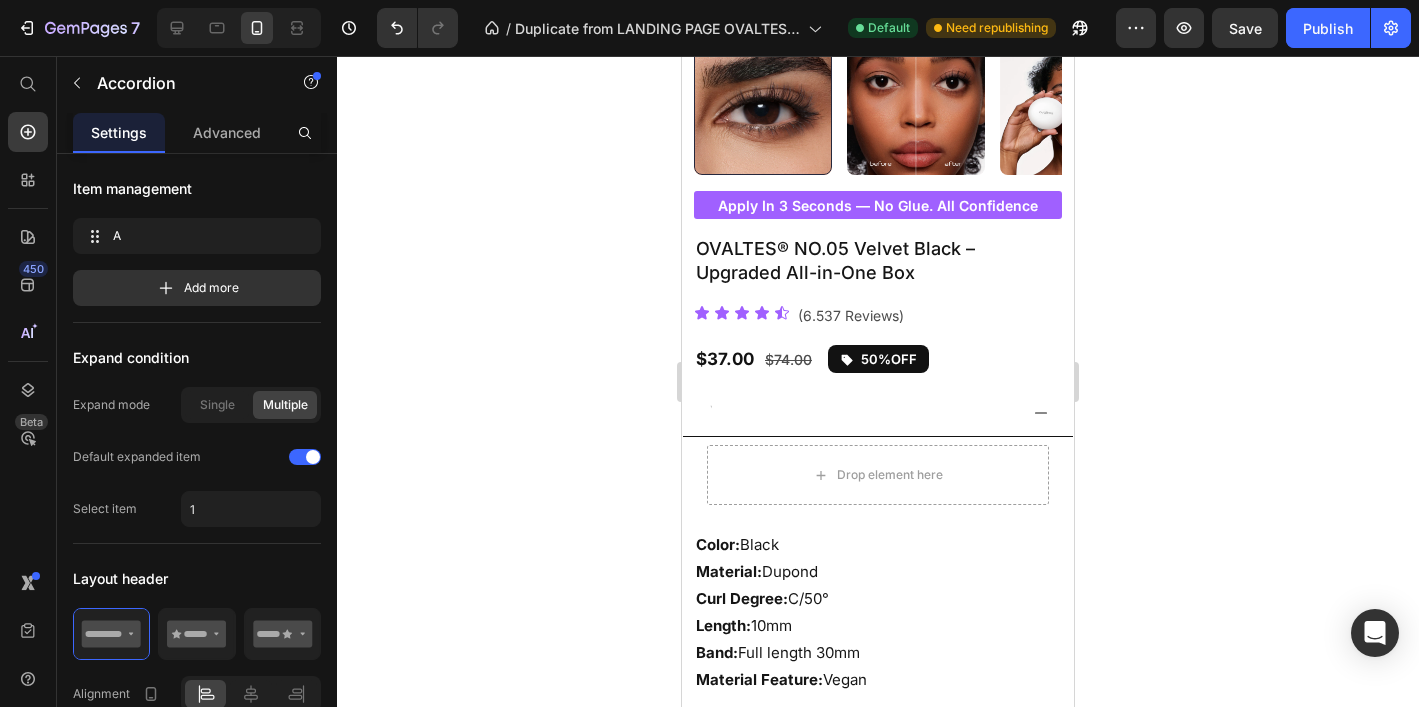 scroll, scrollTop: 463, scrollLeft: 0, axis: vertical 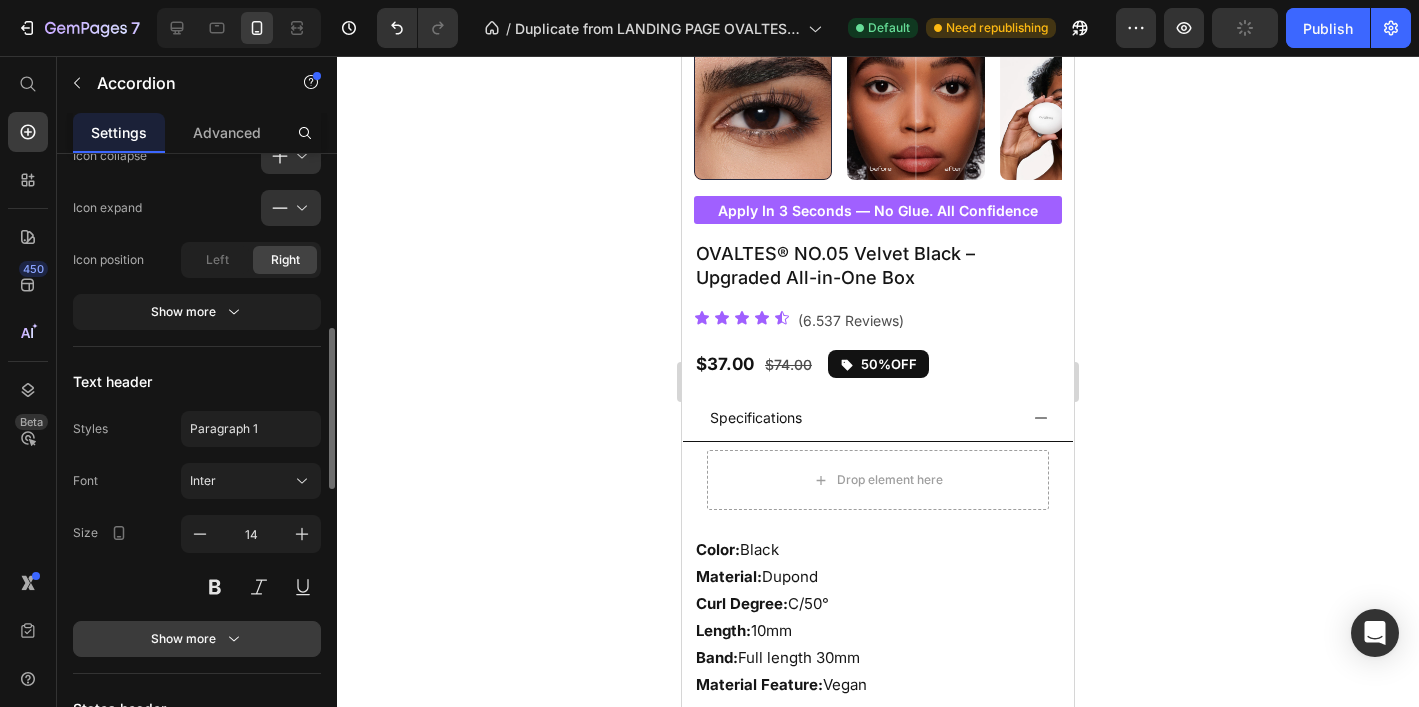 click 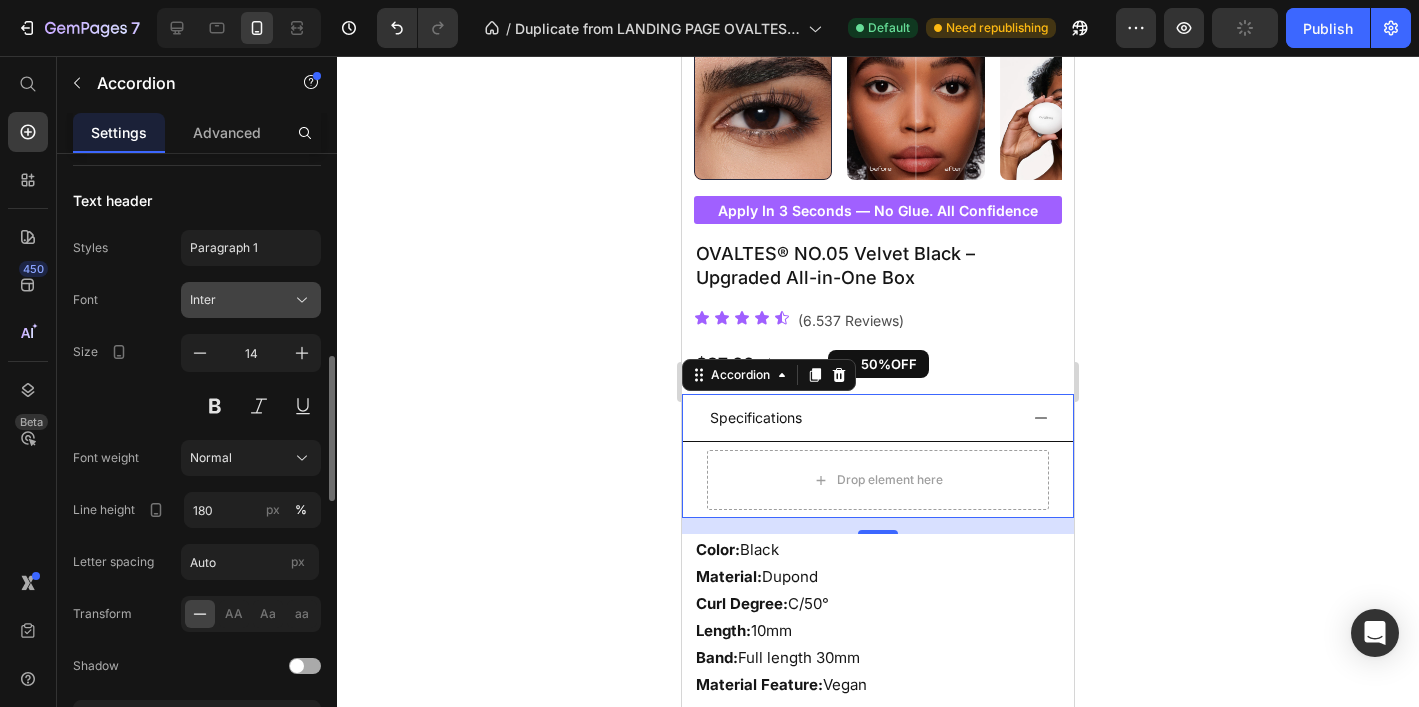 scroll, scrollTop: 838, scrollLeft: 0, axis: vertical 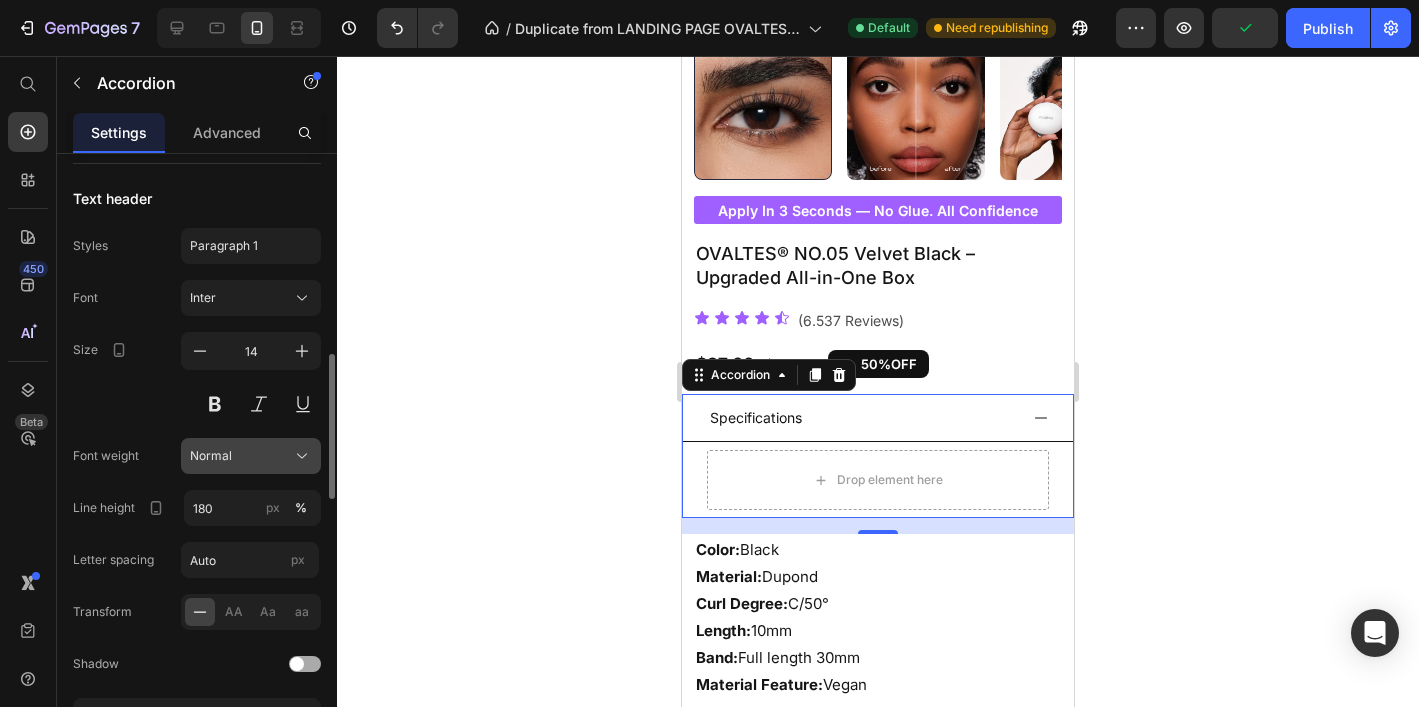 click on "Normal" 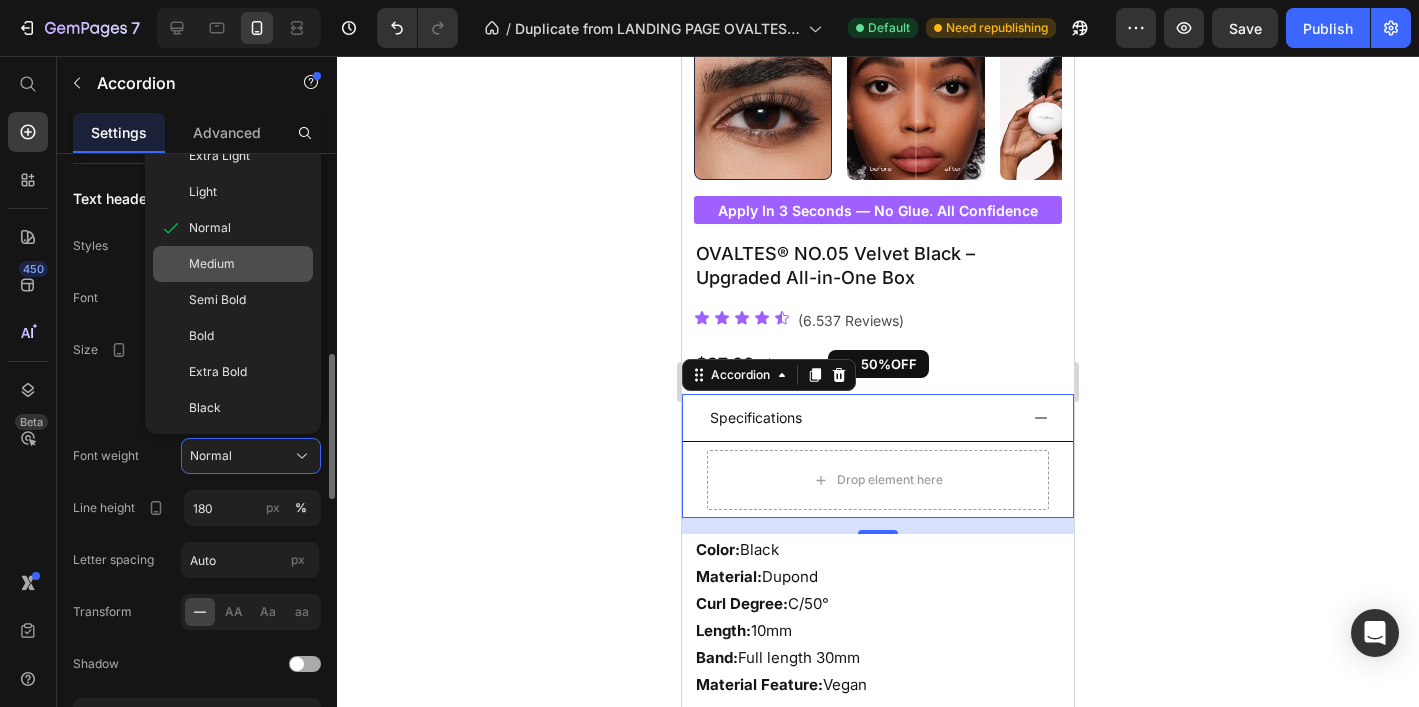 click on "Medium" at bounding box center (247, 264) 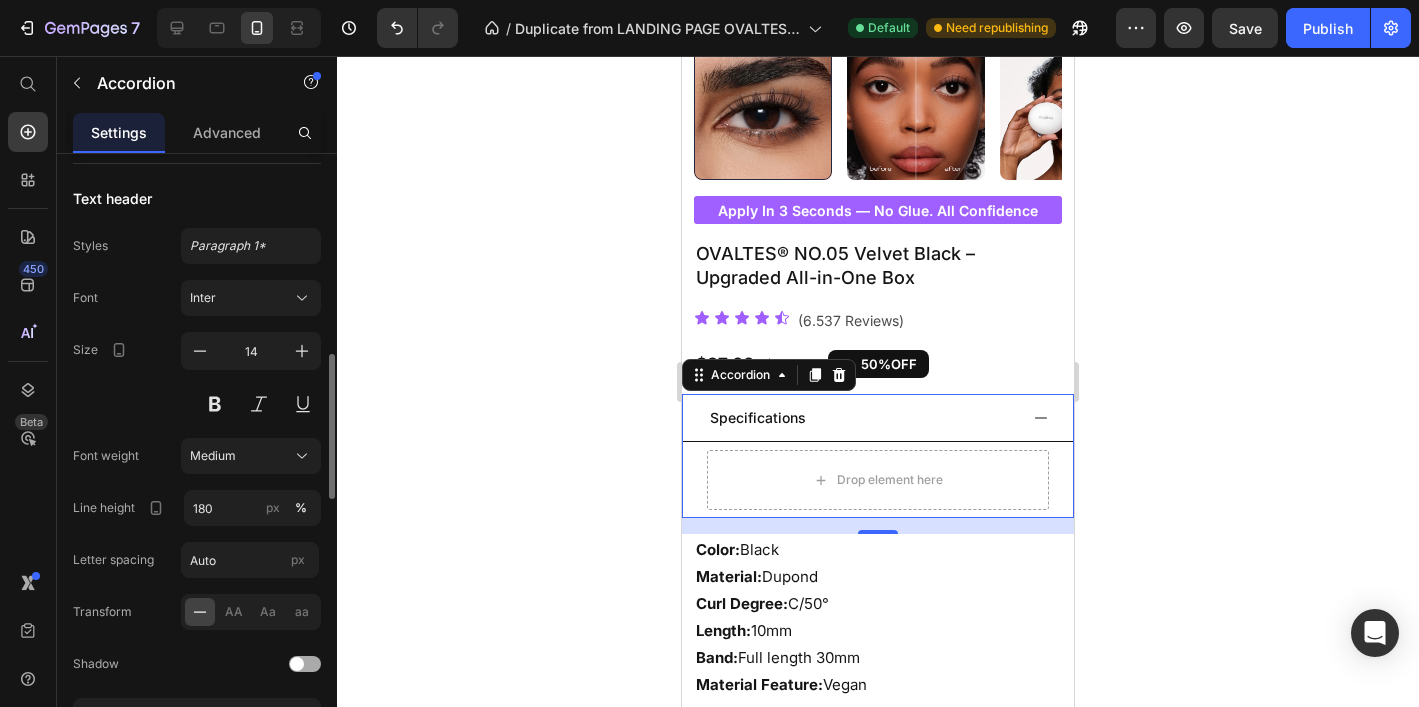 click 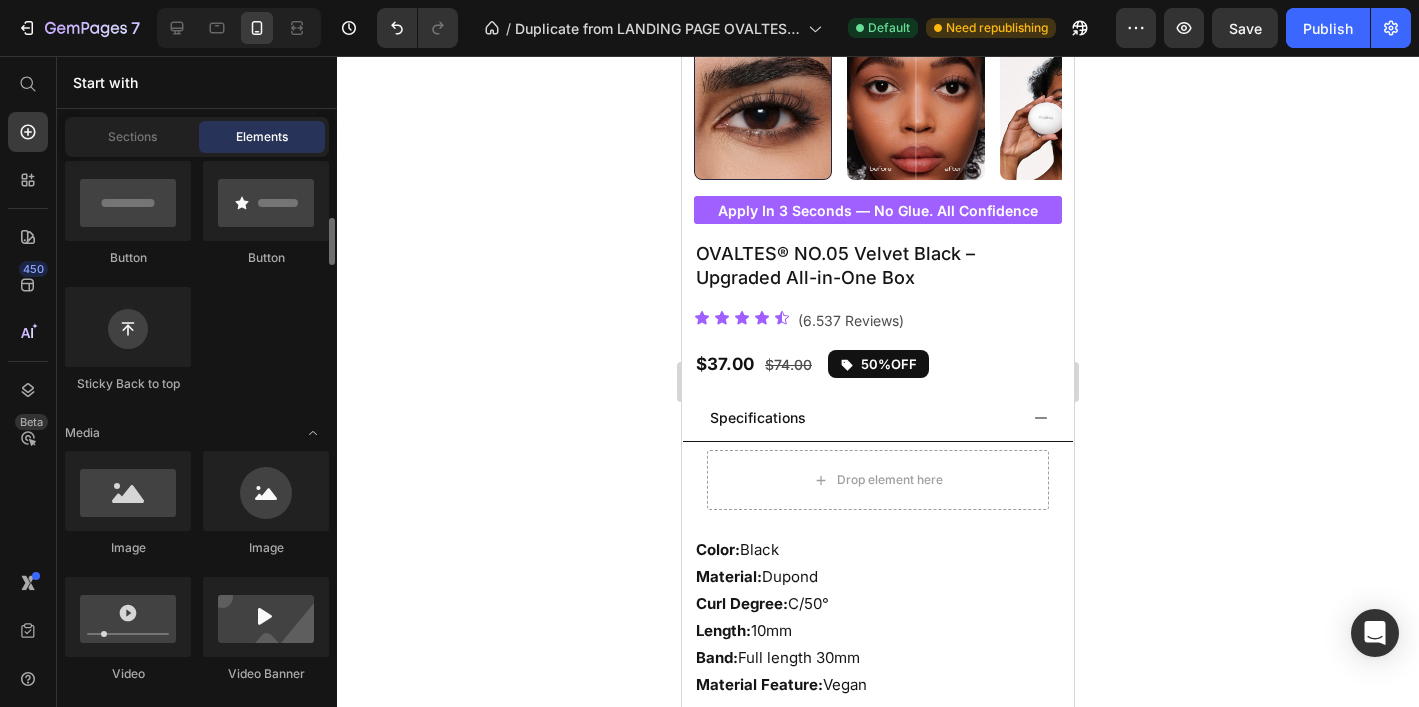 scroll, scrollTop: 407, scrollLeft: 0, axis: vertical 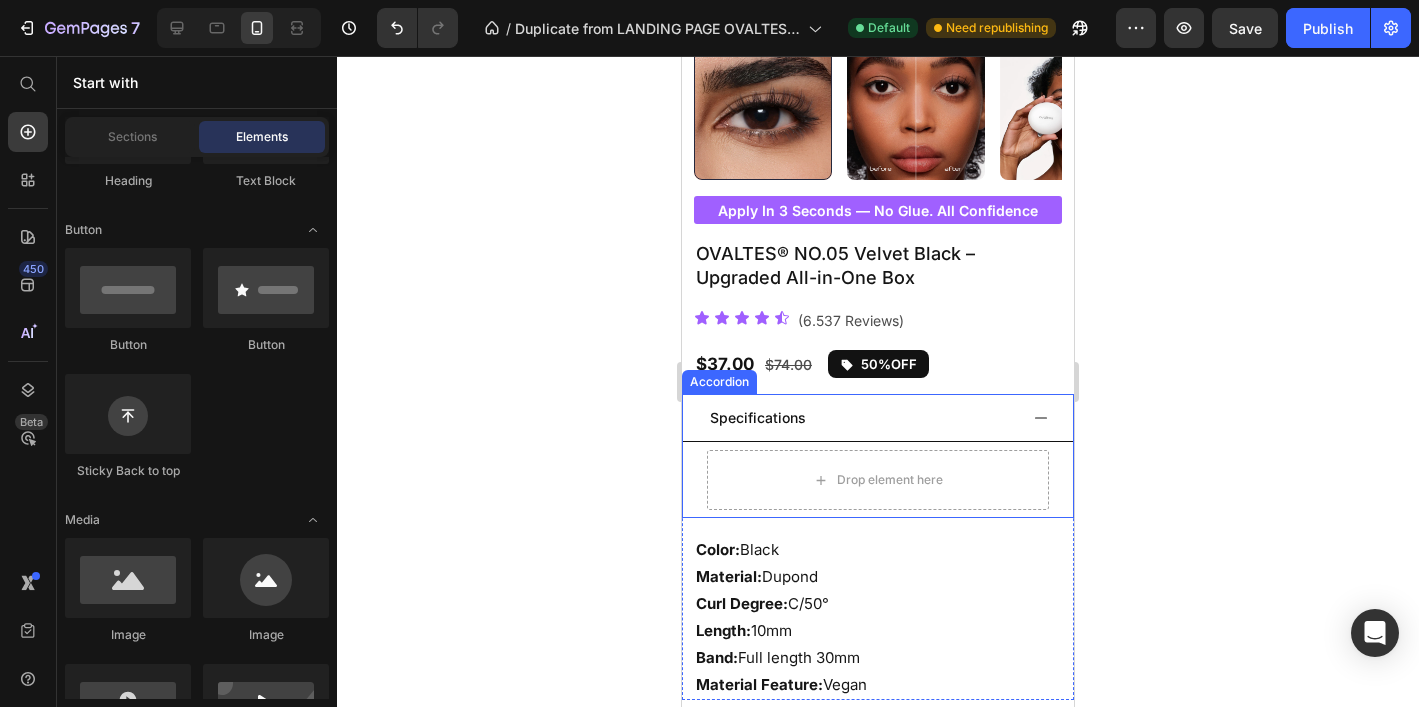 click on "Specifications" at bounding box center [878, 418] 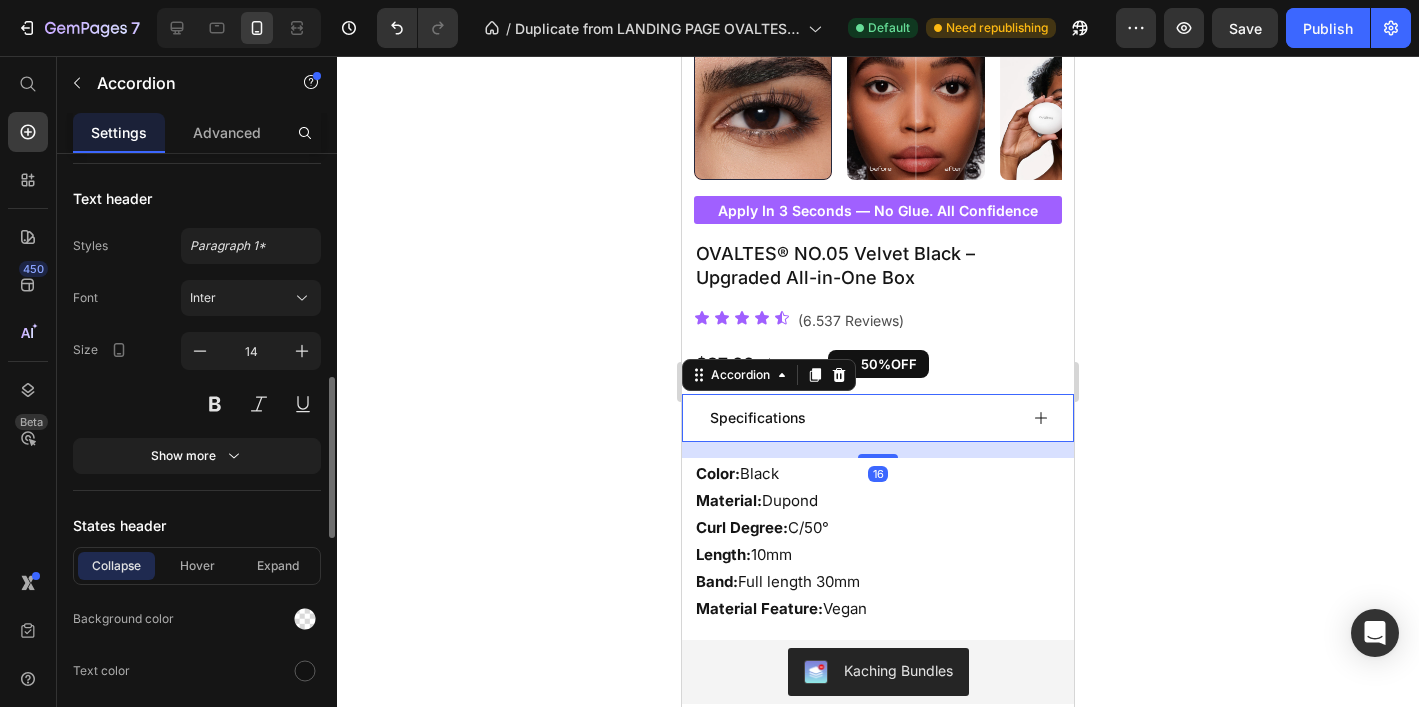 click 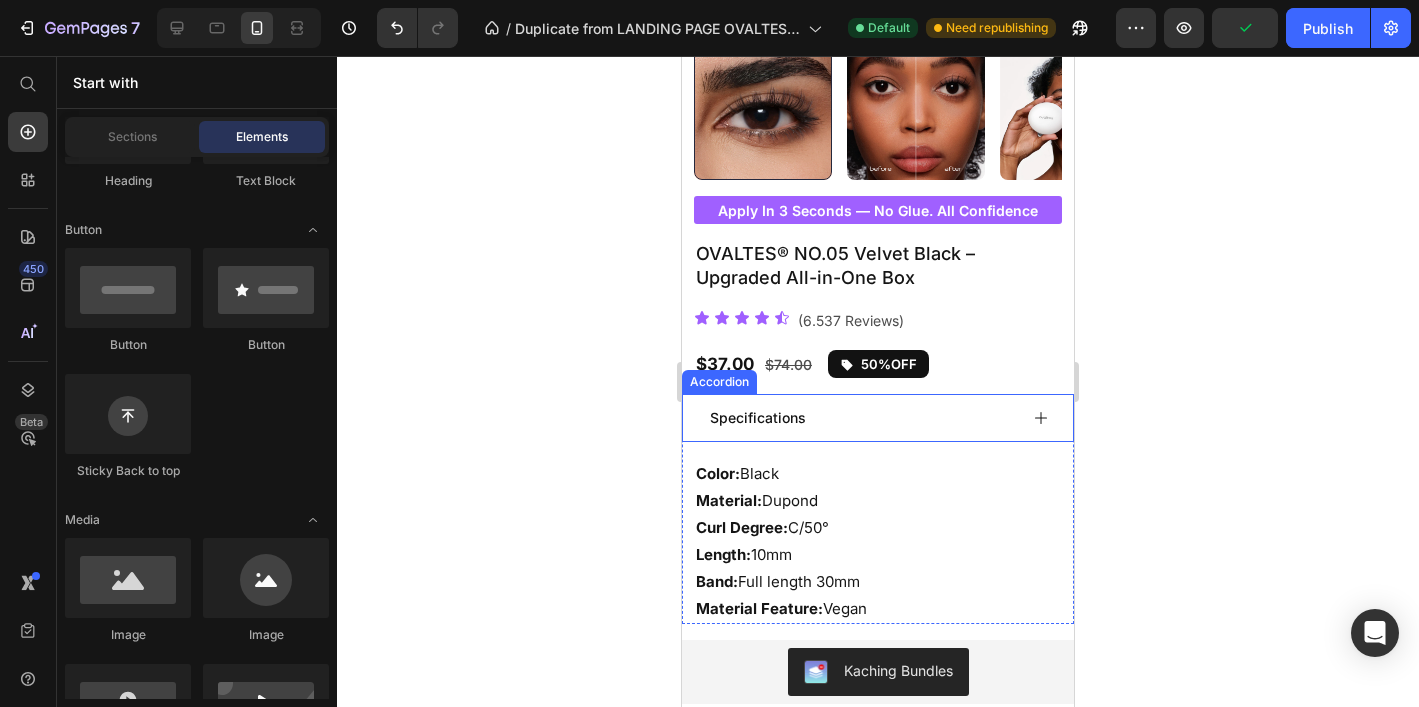 click on "Specifications" at bounding box center (862, 417) 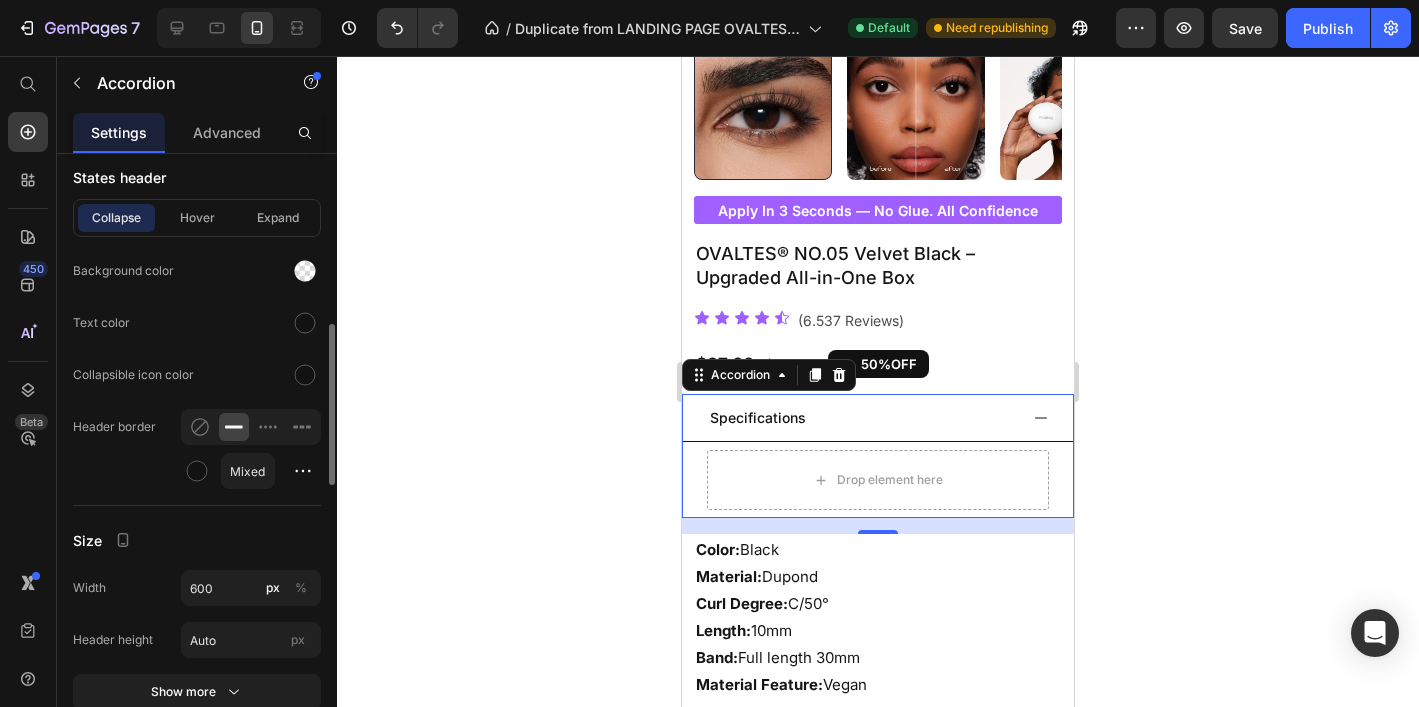 scroll, scrollTop: 1215, scrollLeft: 0, axis: vertical 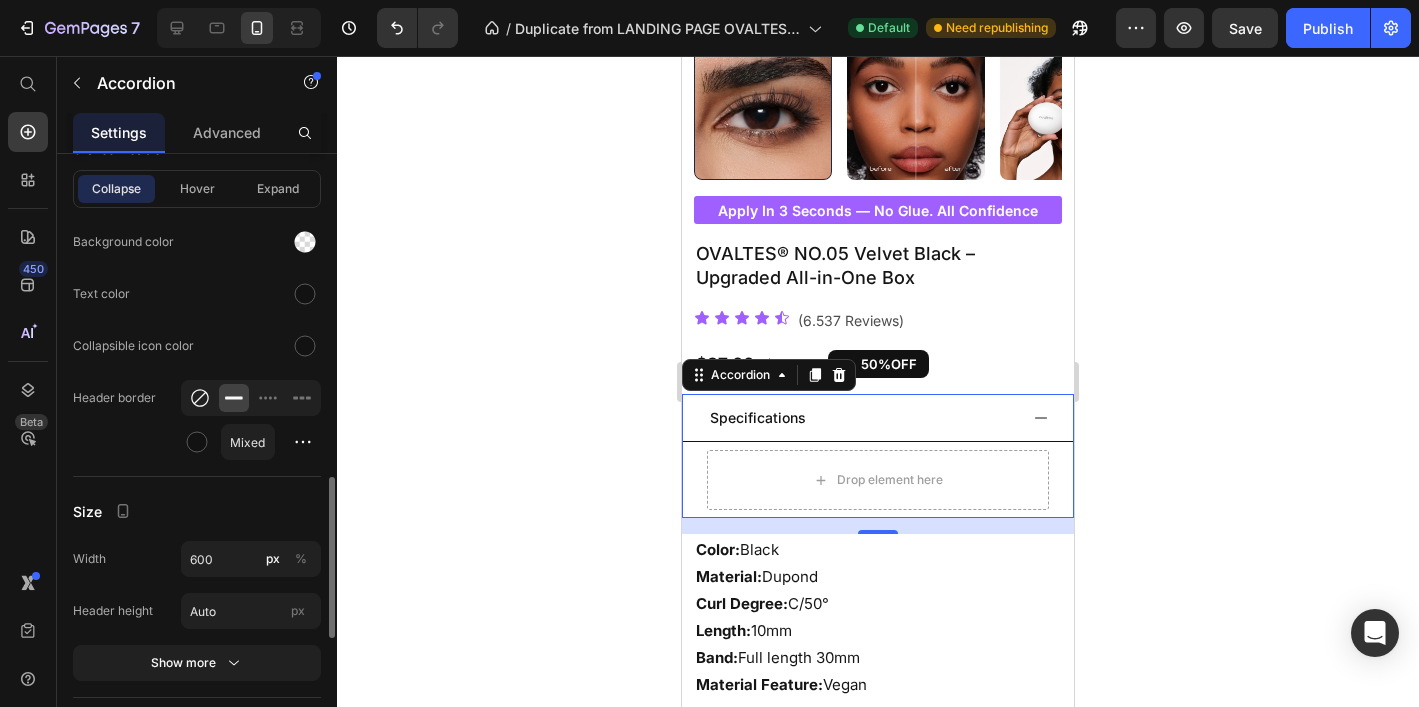 click 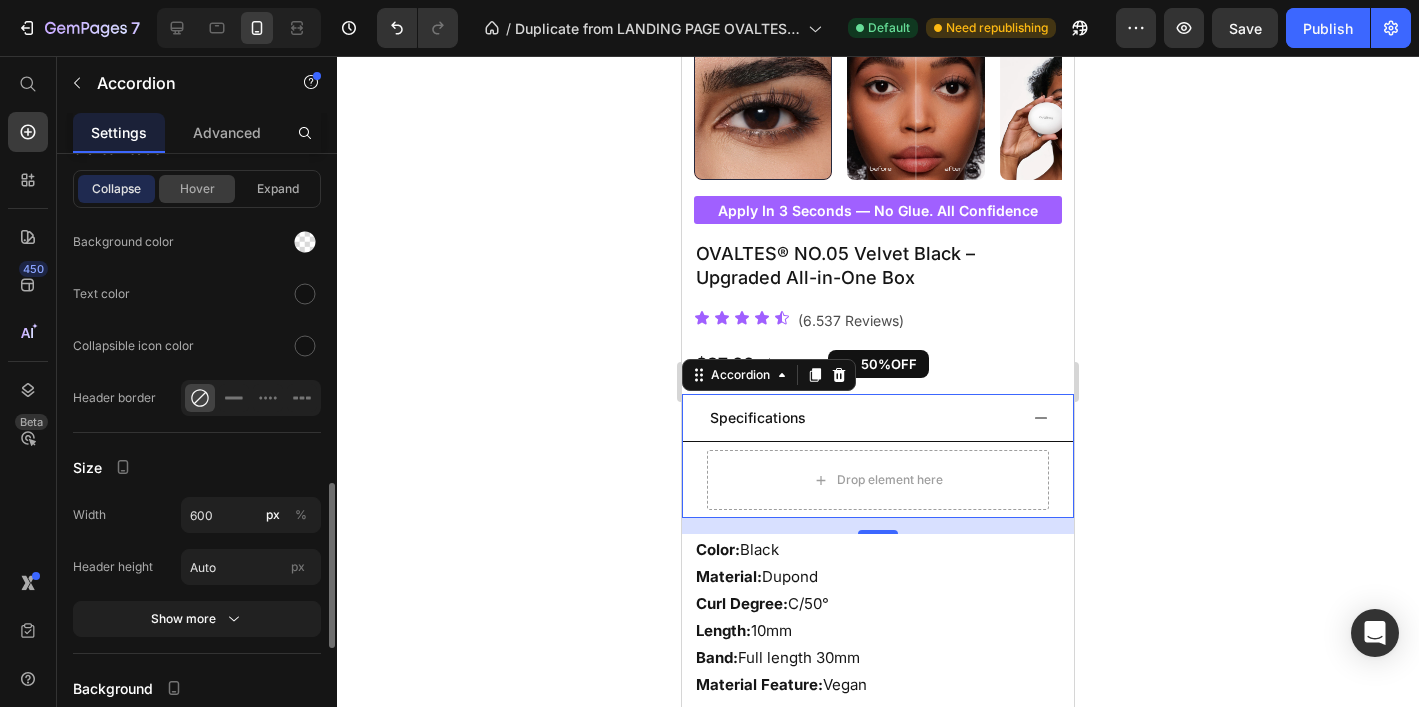 click on "Hover" at bounding box center (197, 189) 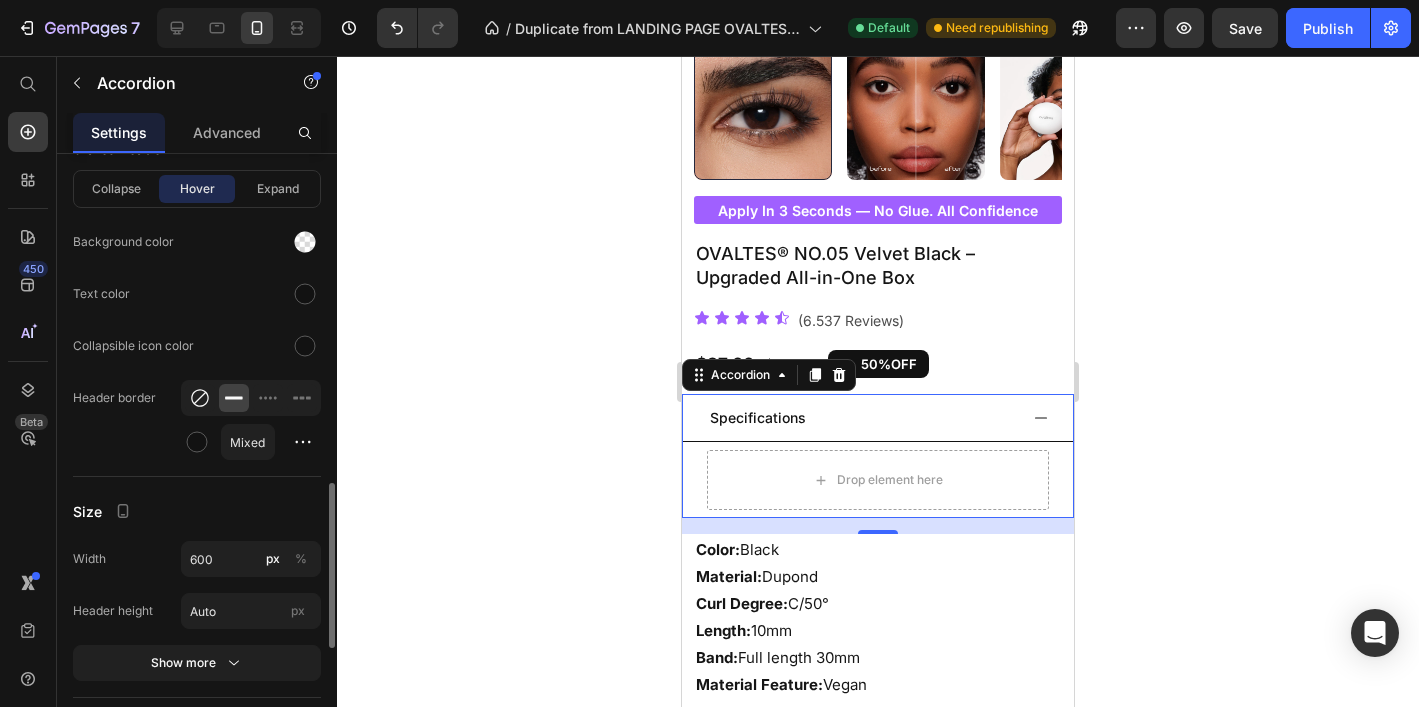 click 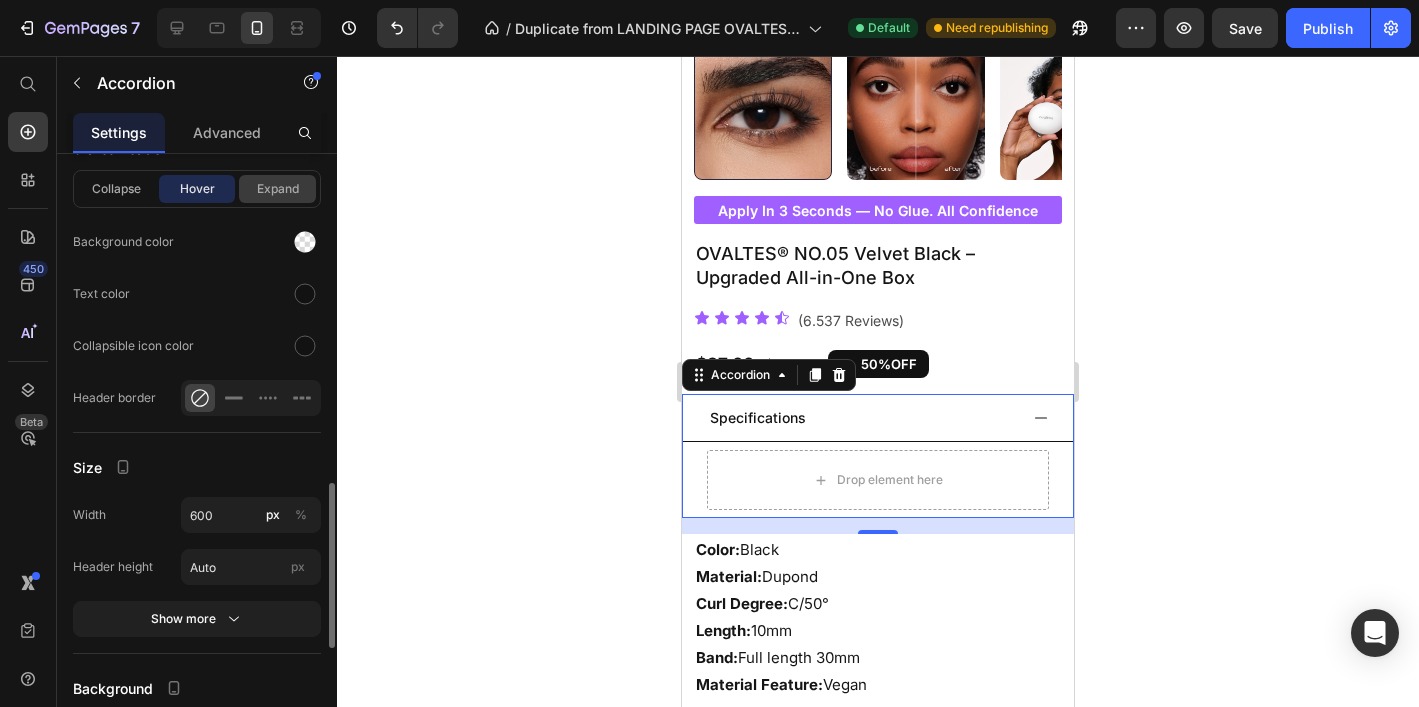 click on "Expand" at bounding box center [277, 189] 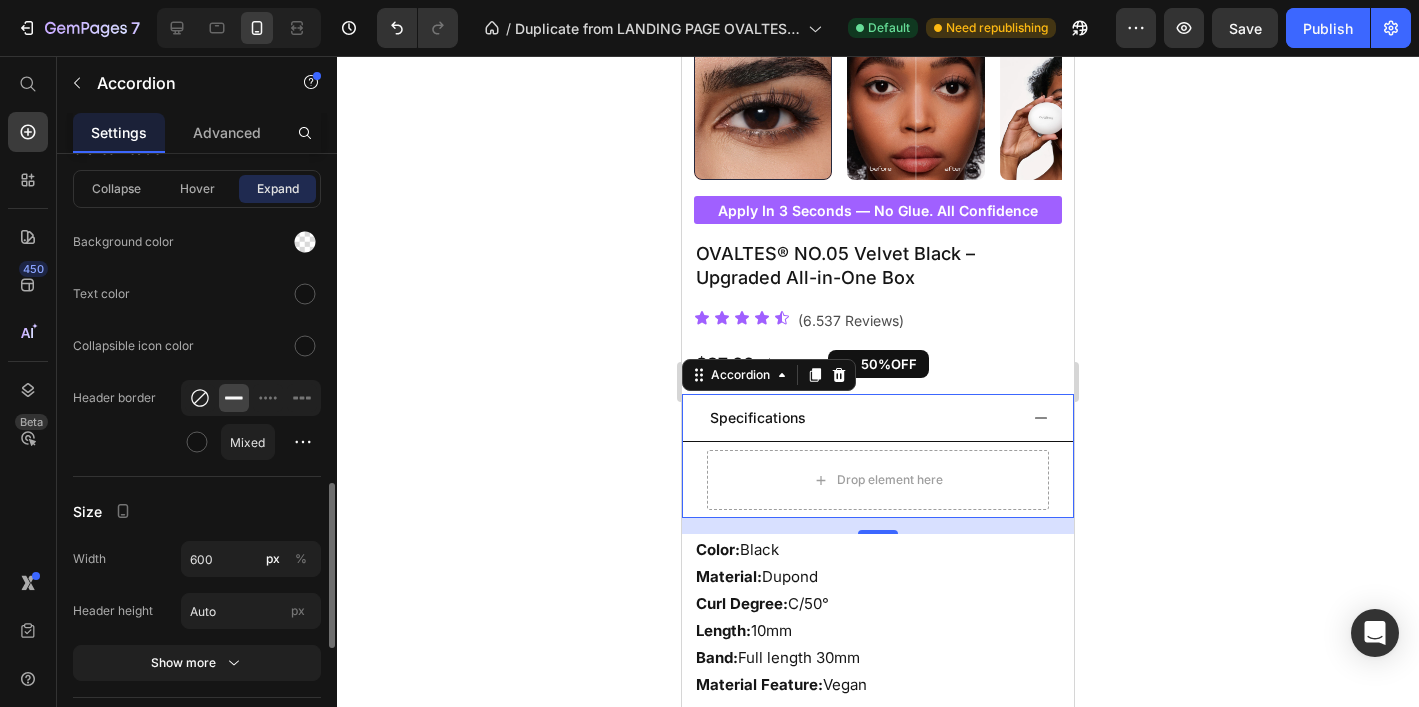 click 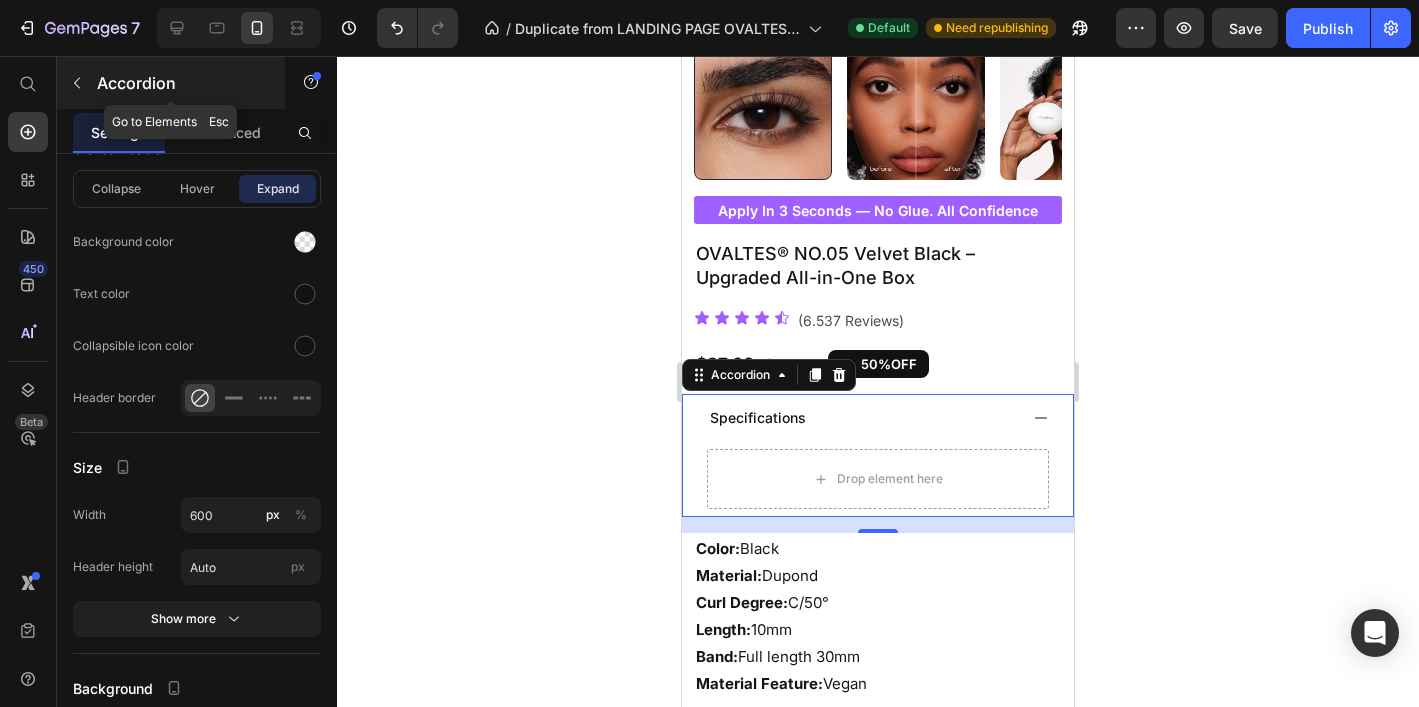click on "Accordion" at bounding box center (171, 83) 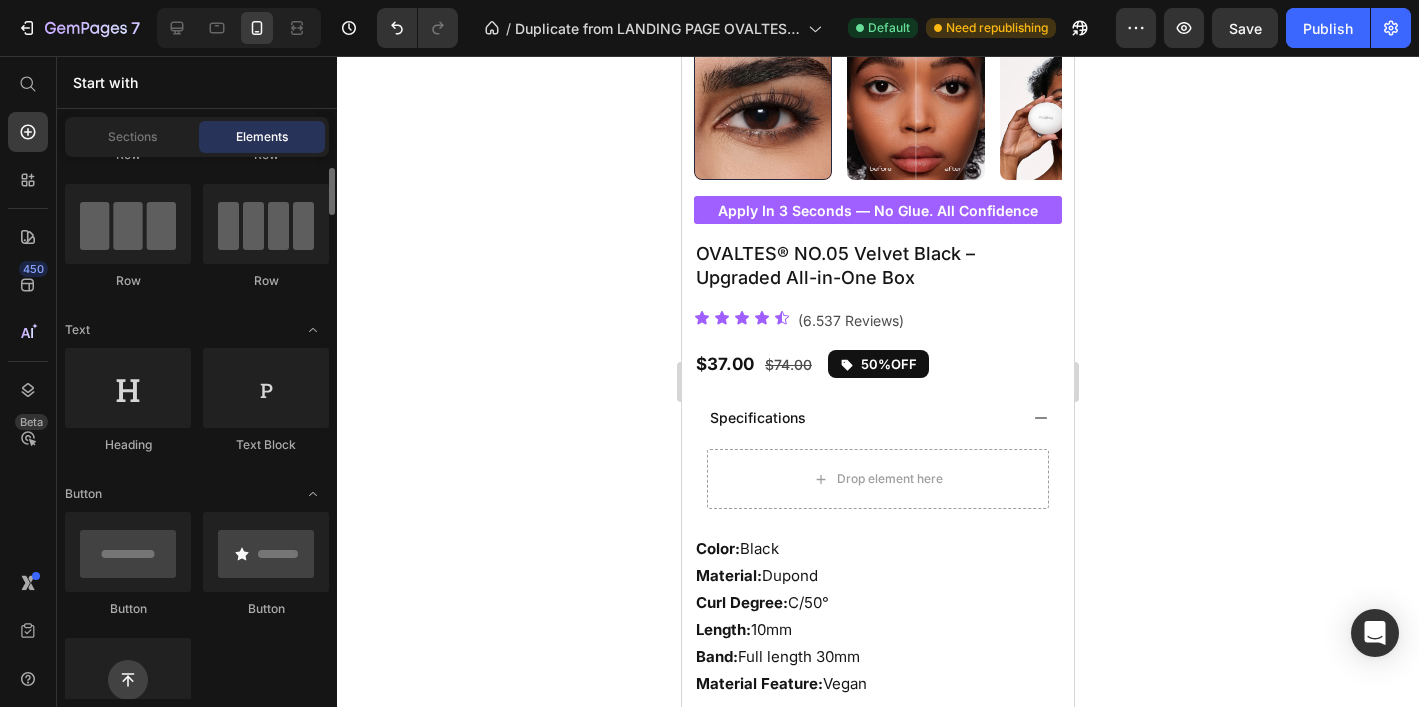 scroll, scrollTop: 107, scrollLeft: 0, axis: vertical 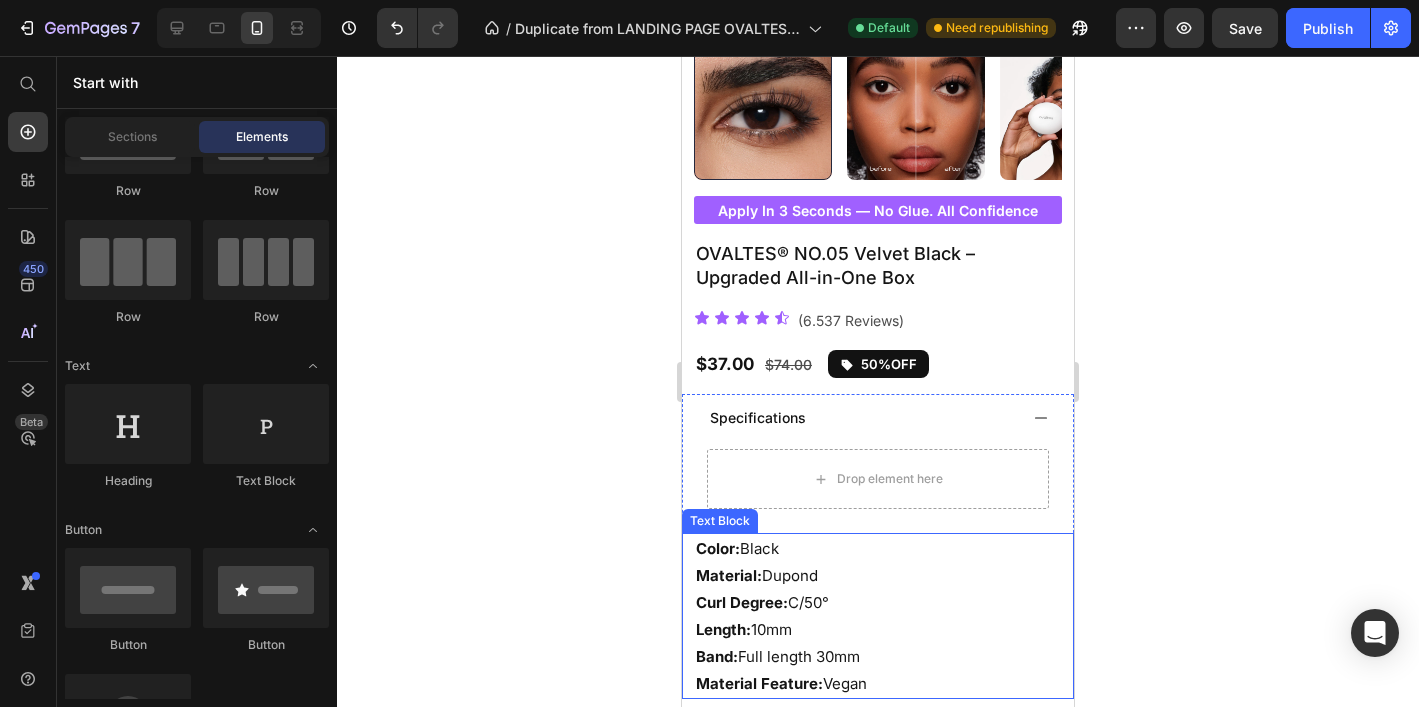 click on "Color:  Black Material:  Dupond Curl Degree:  C/50° Length:  10mm Band:  Full length 30mm Material Feature:  Vegan" at bounding box center (884, 616) 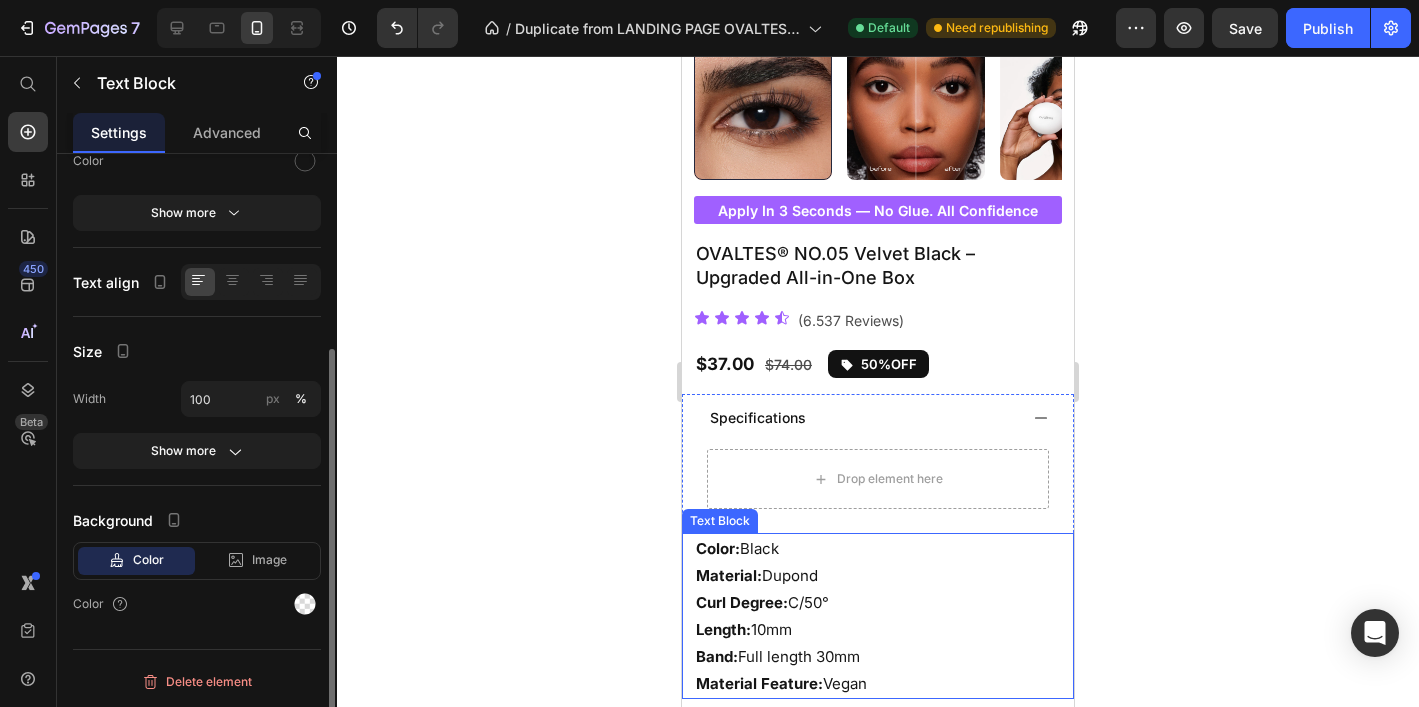 scroll, scrollTop: 0, scrollLeft: 0, axis: both 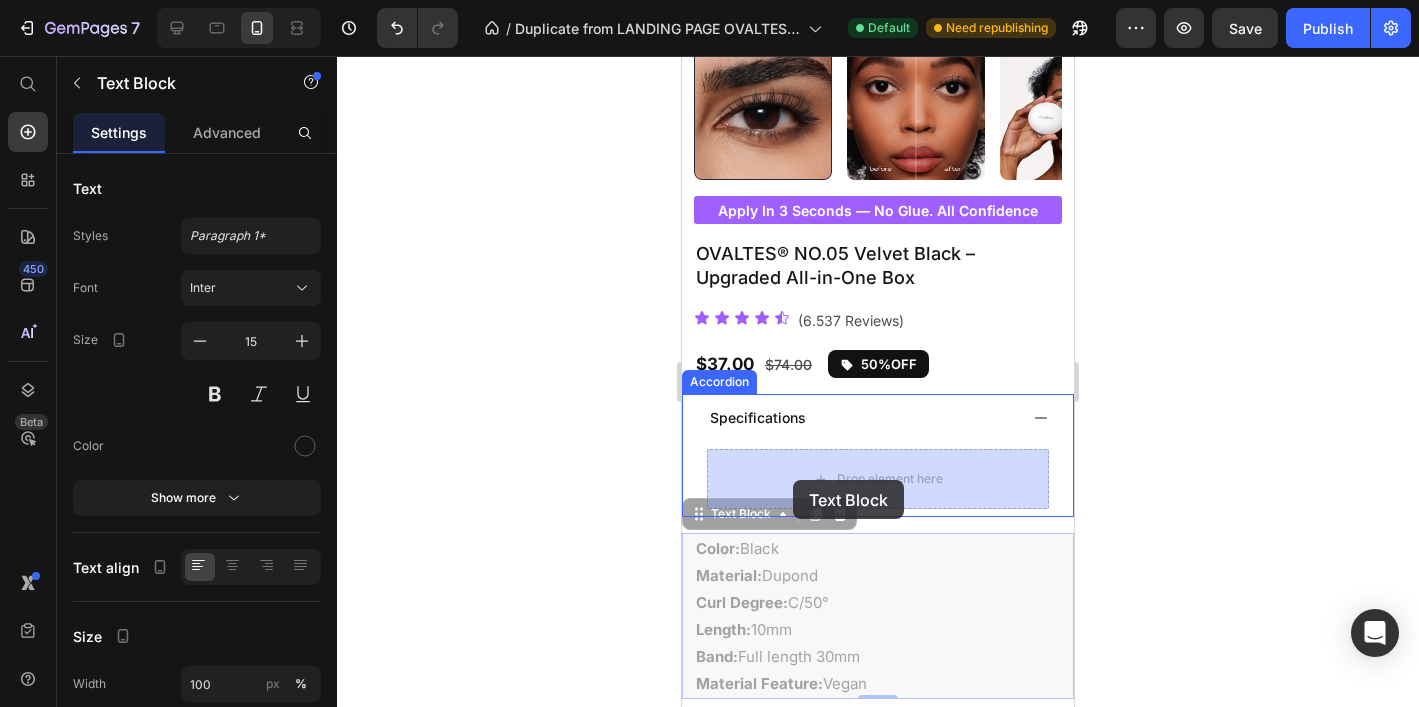 drag, startPoint x: 747, startPoint y: 516, endPoint x: 793, endPoint y: 480, distance: 58.412327 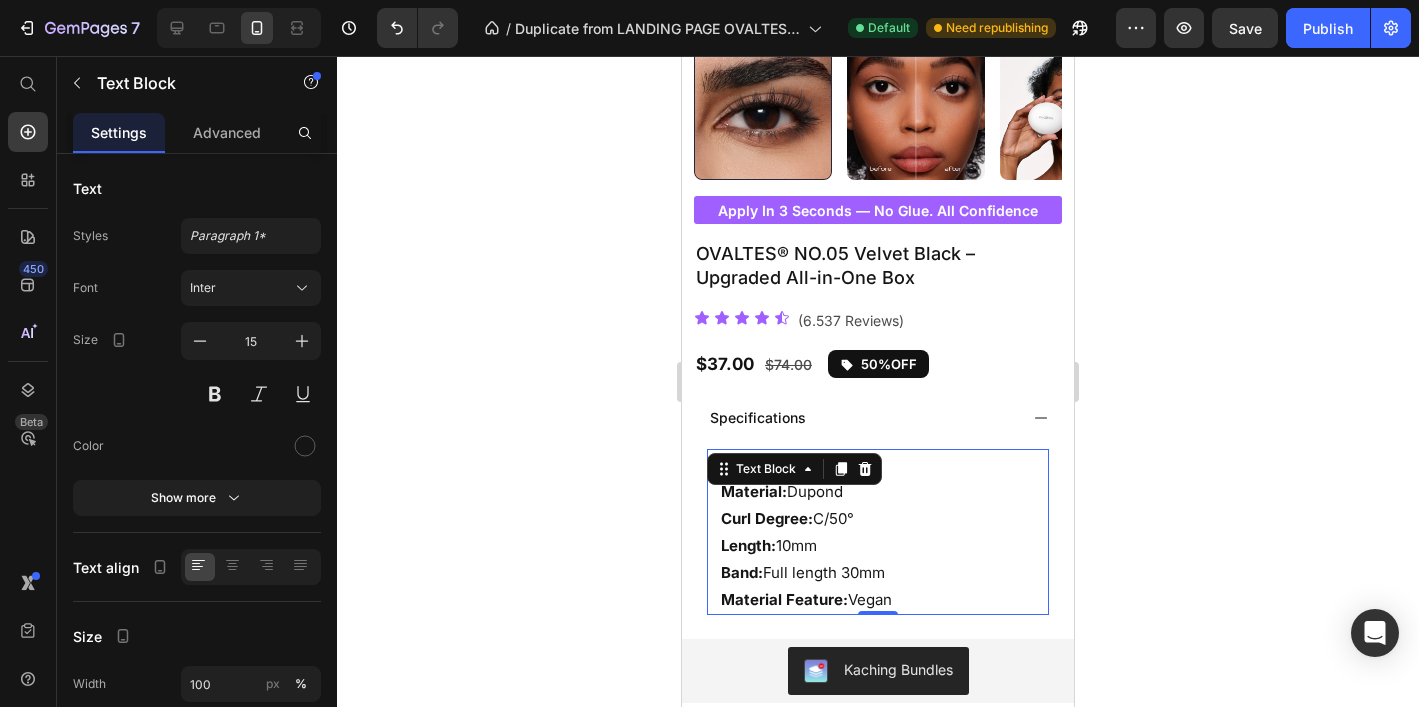 click 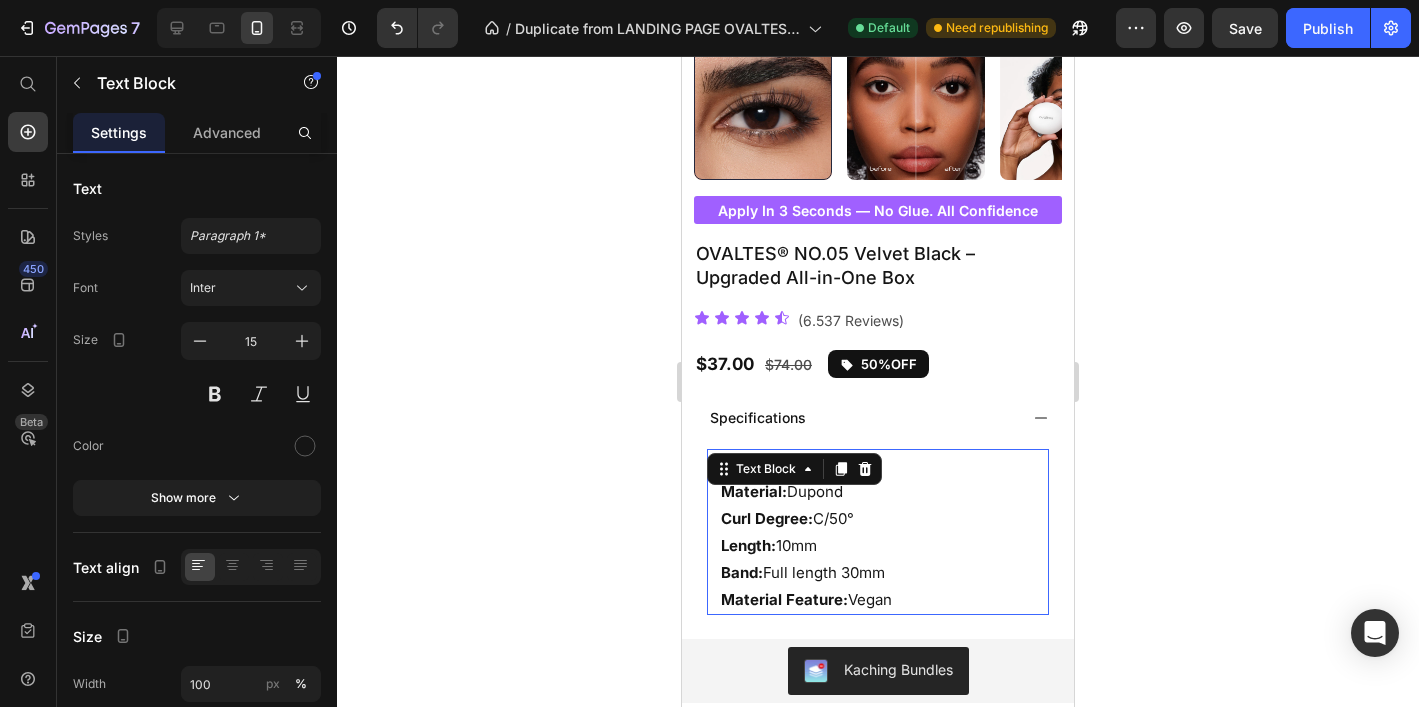 click on "Color:  Black Material:  Dupond Curl Degree:  C/50° Length:  10mm Band:  Full length 30mm Material Feature:  Vegan" at bounding box center [884, 532] 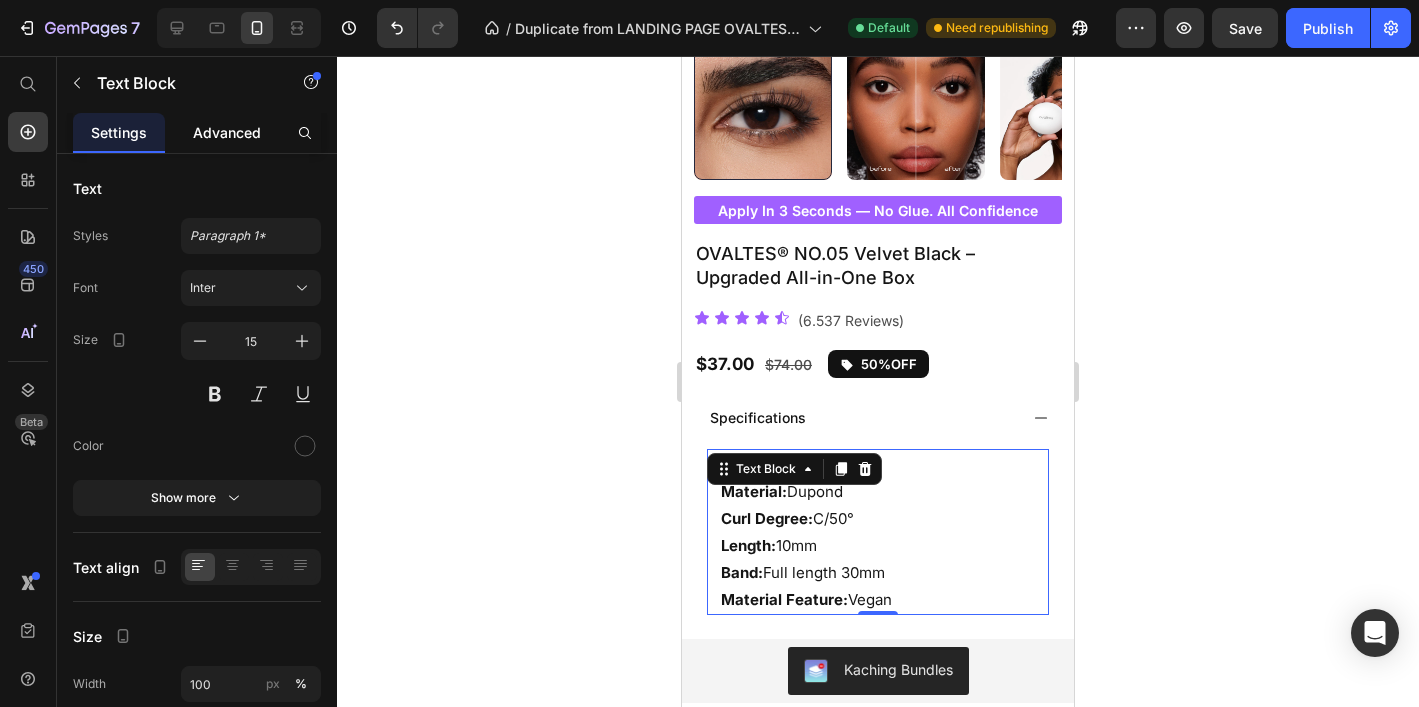 click on "Advanced" at bounding box center [227, 132] 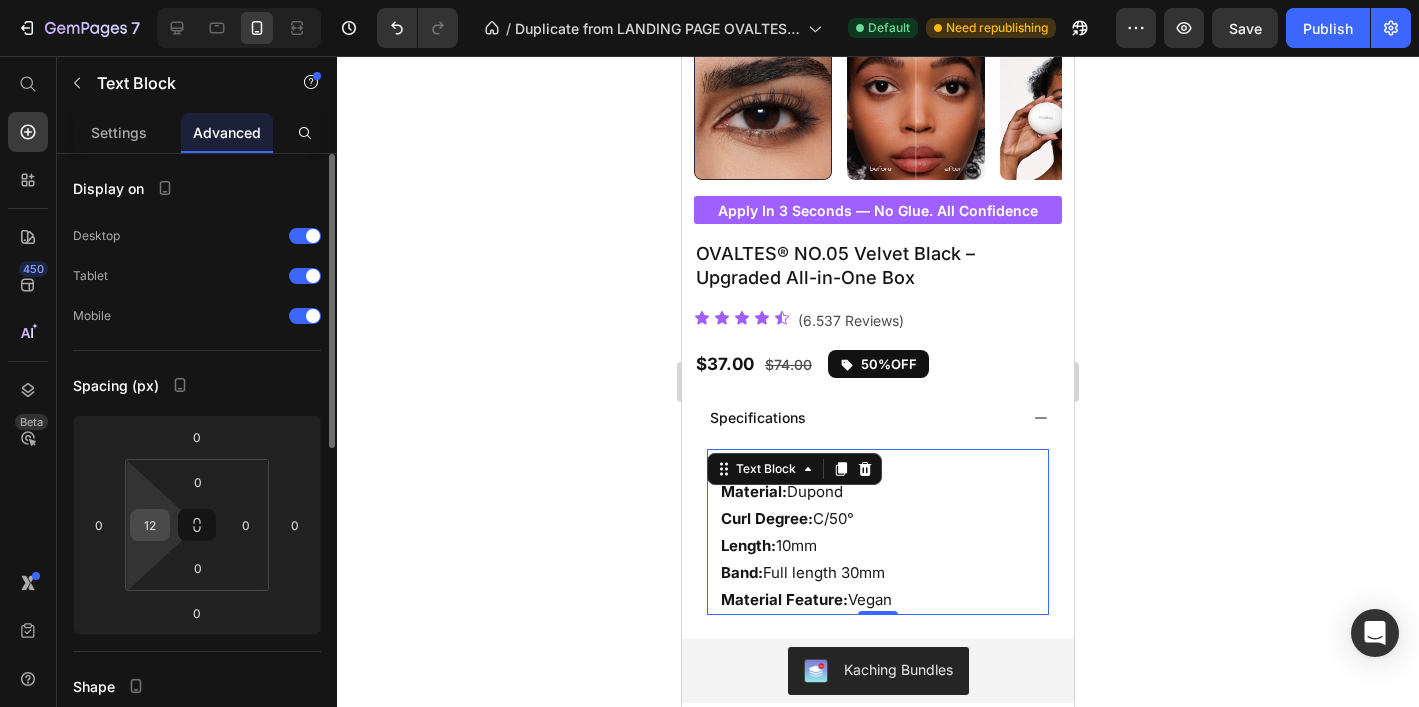 click on "12" at bounding box center (150, 525) 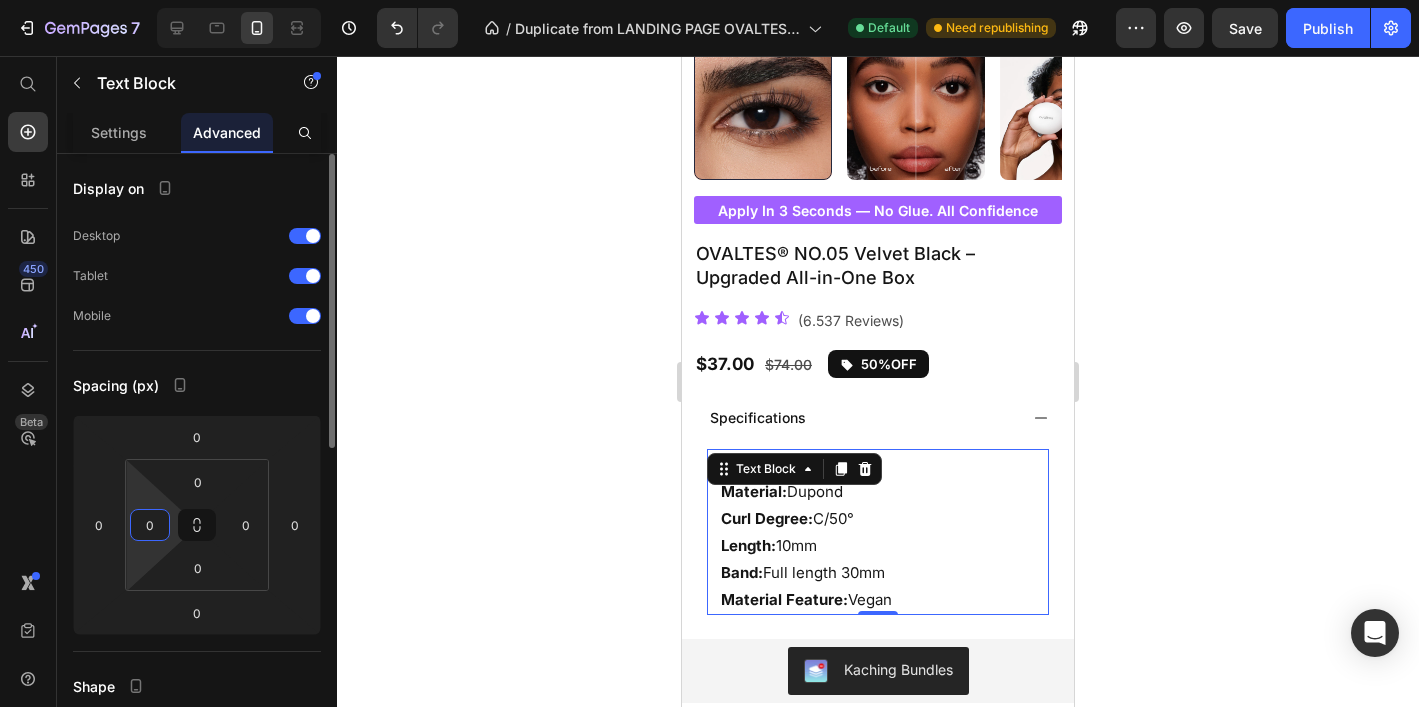 type on "0" 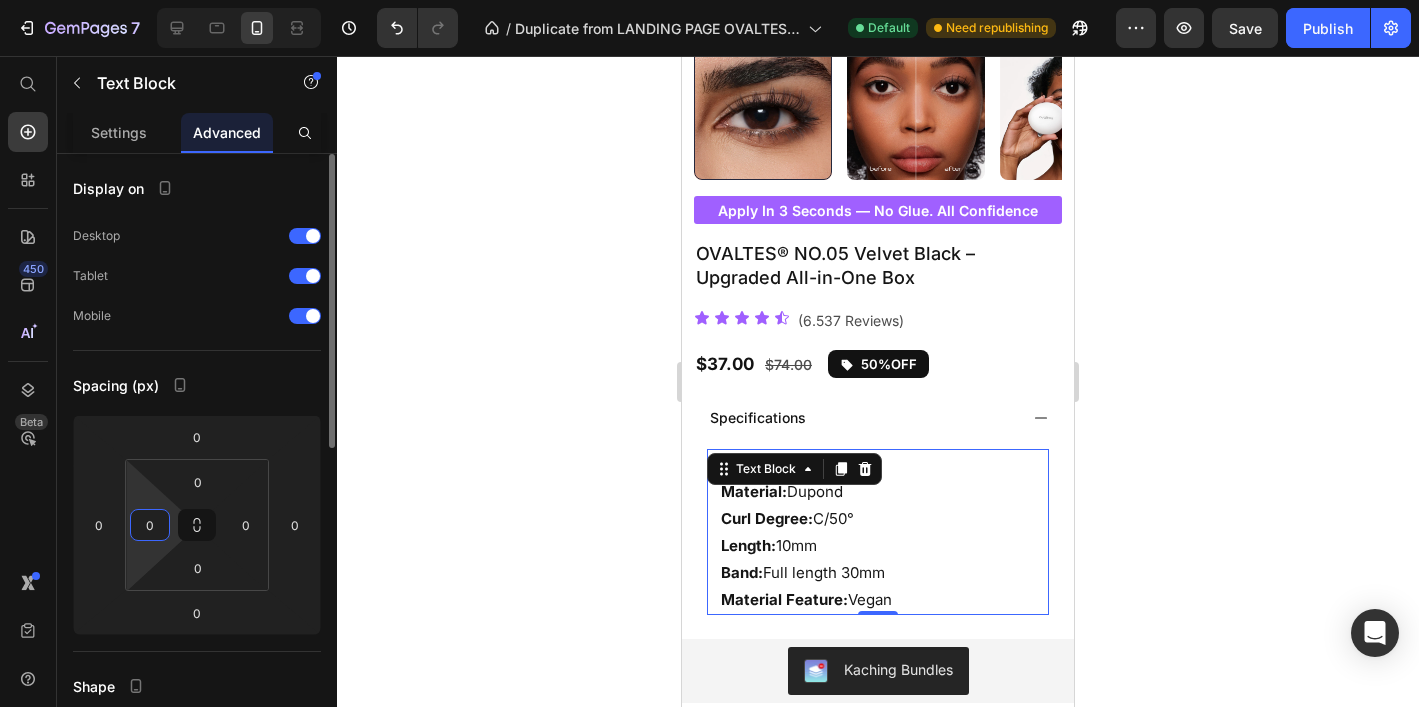 click on "Spacing (px)" at bounding box center [197, 385] 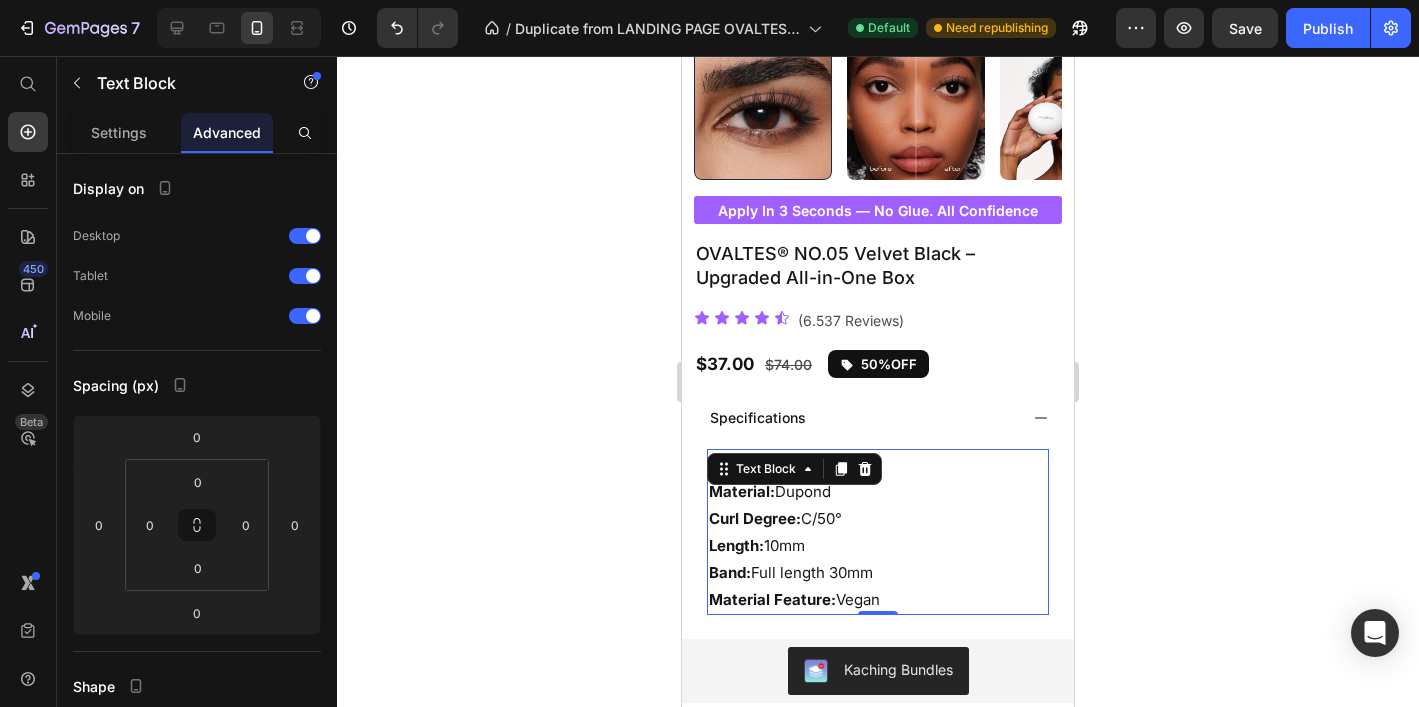 click 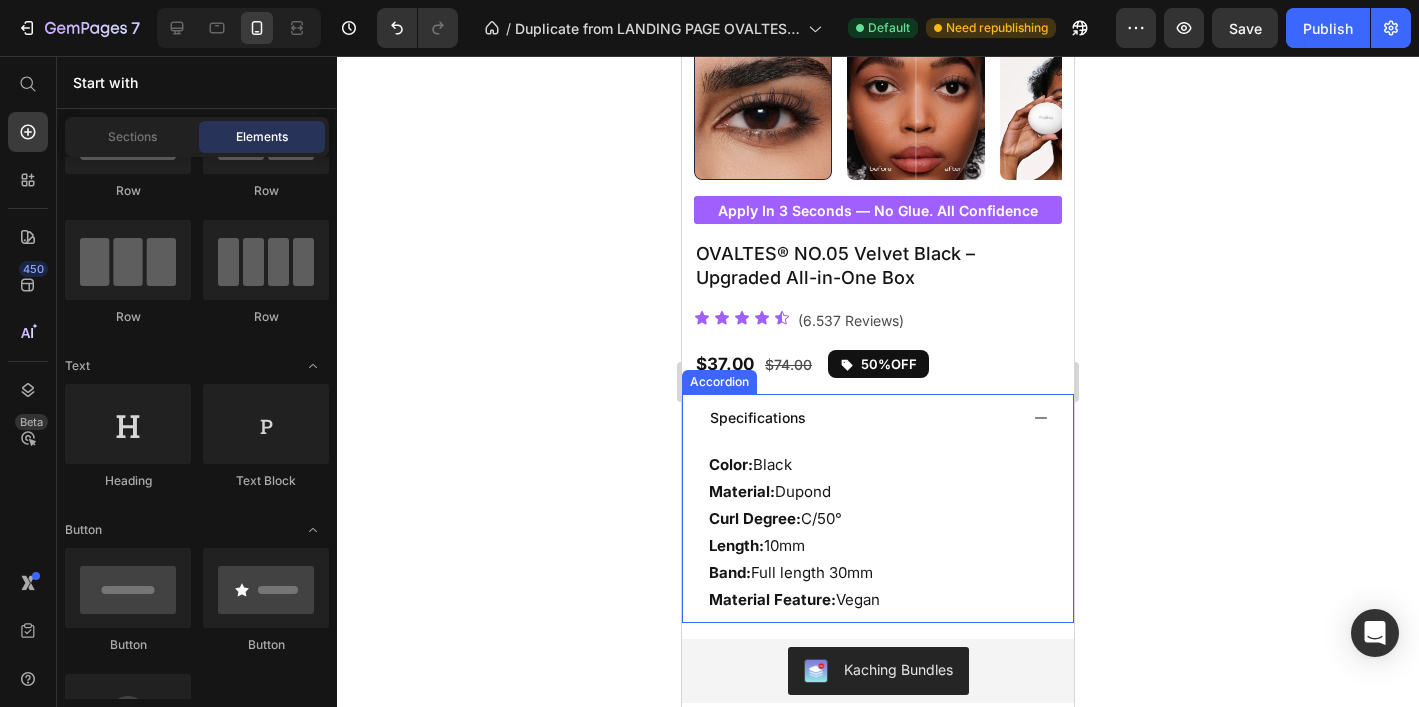 click on "Specifications" at bounding box center (862, 417) 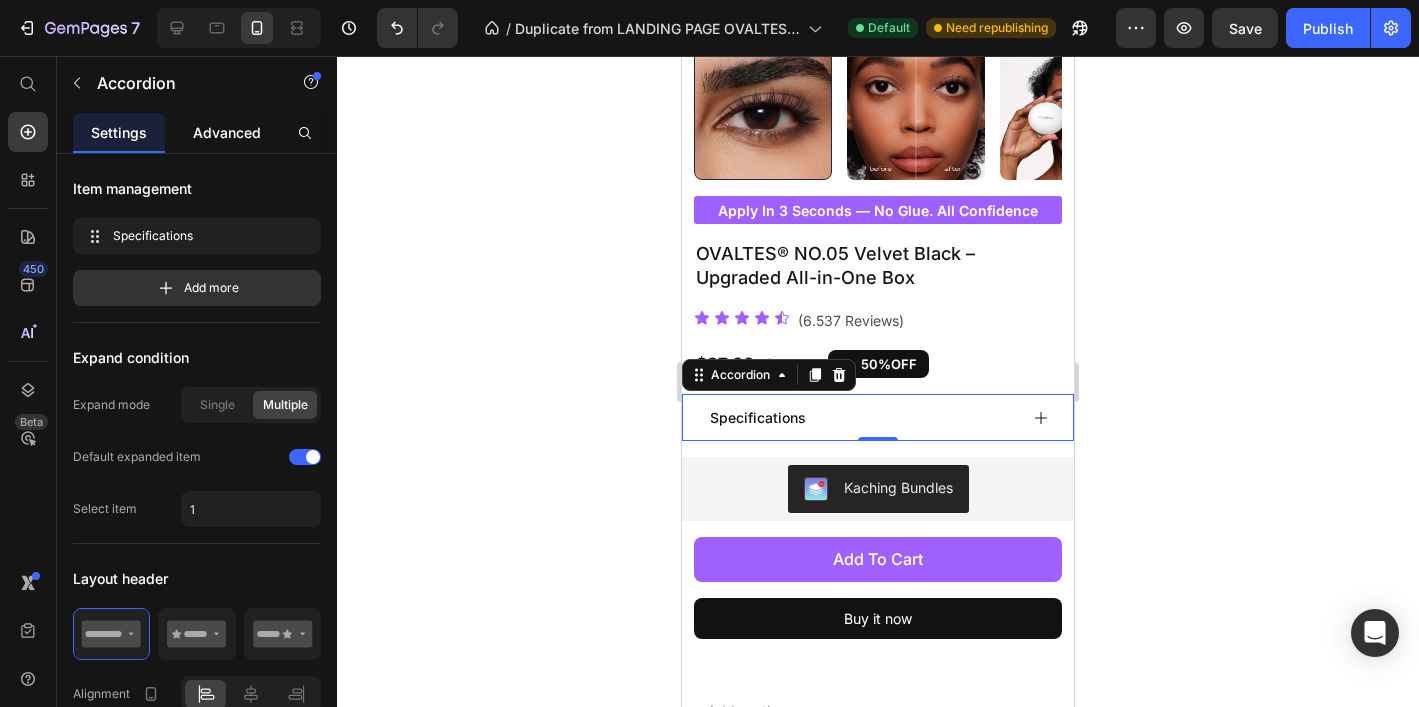 click on "Advanced" at bounding box center (227, 132) 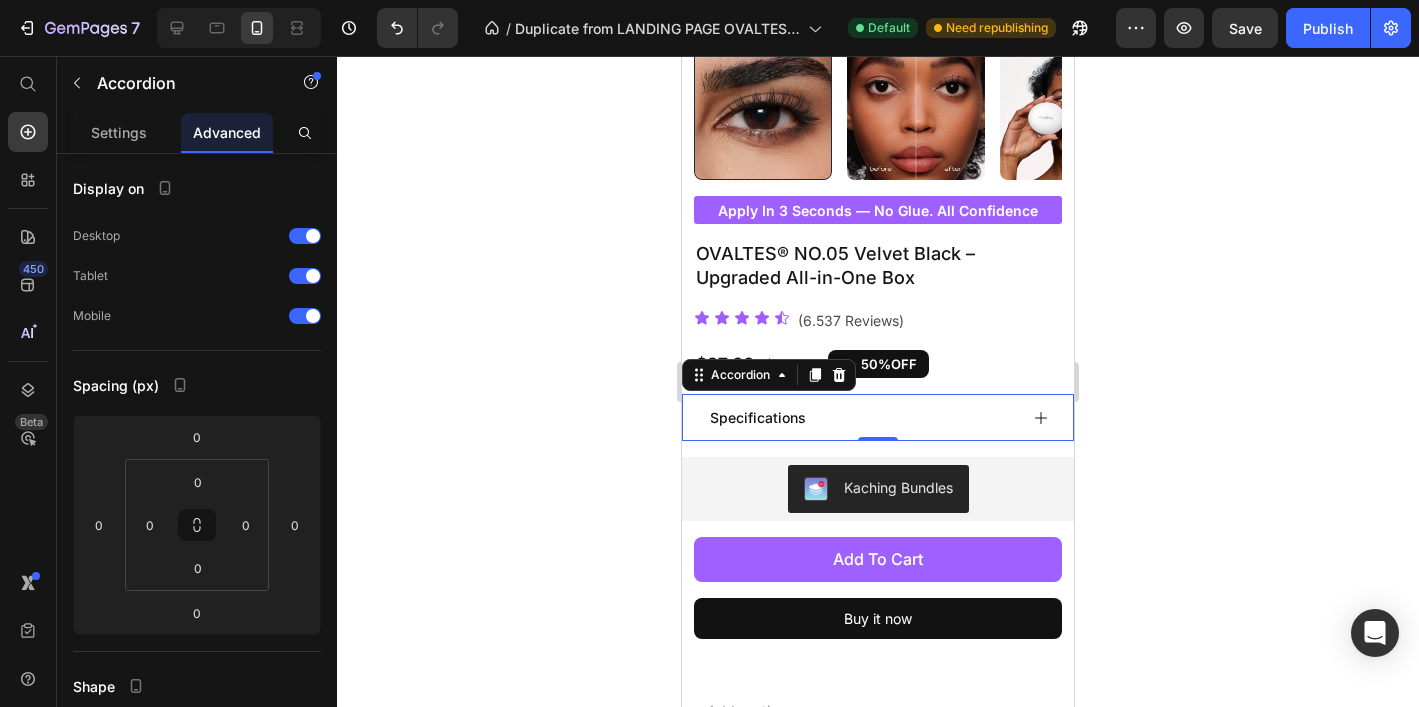 click 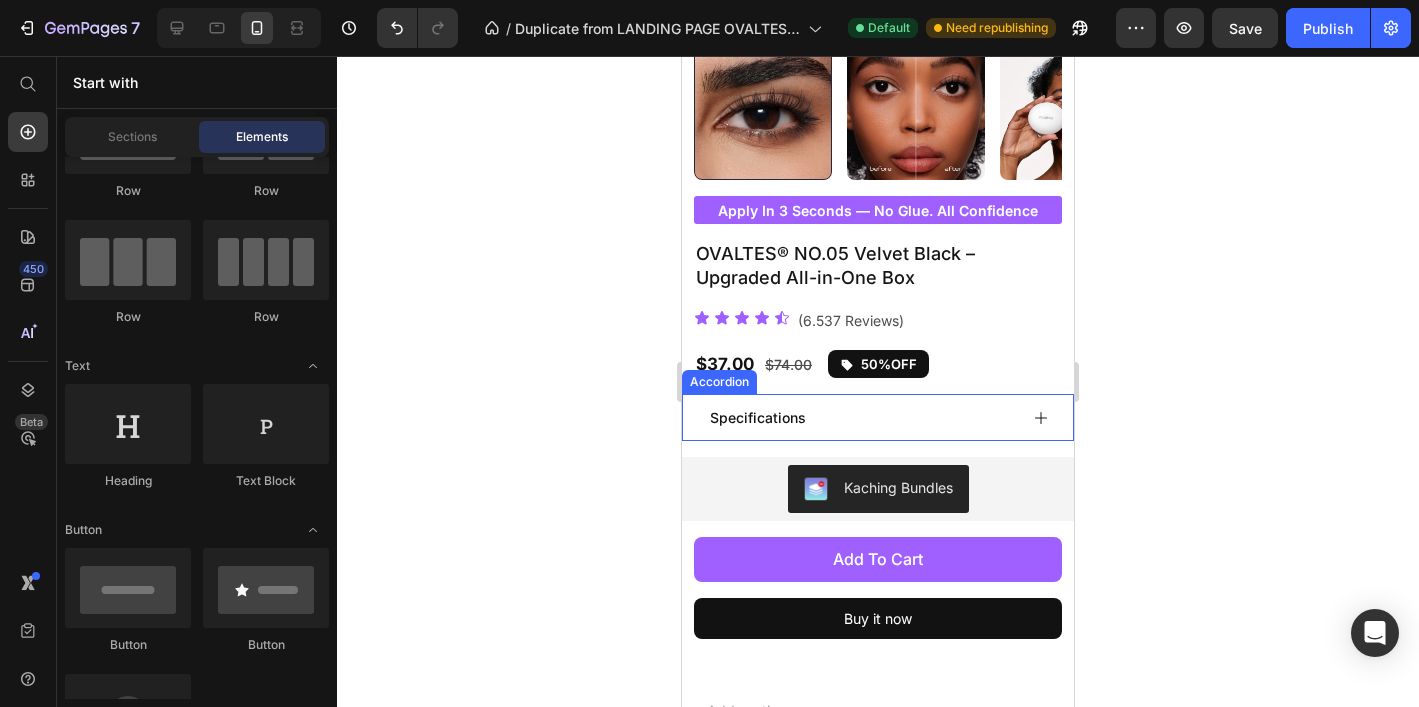 click on "Specifications" at bounding box center (862, 417) 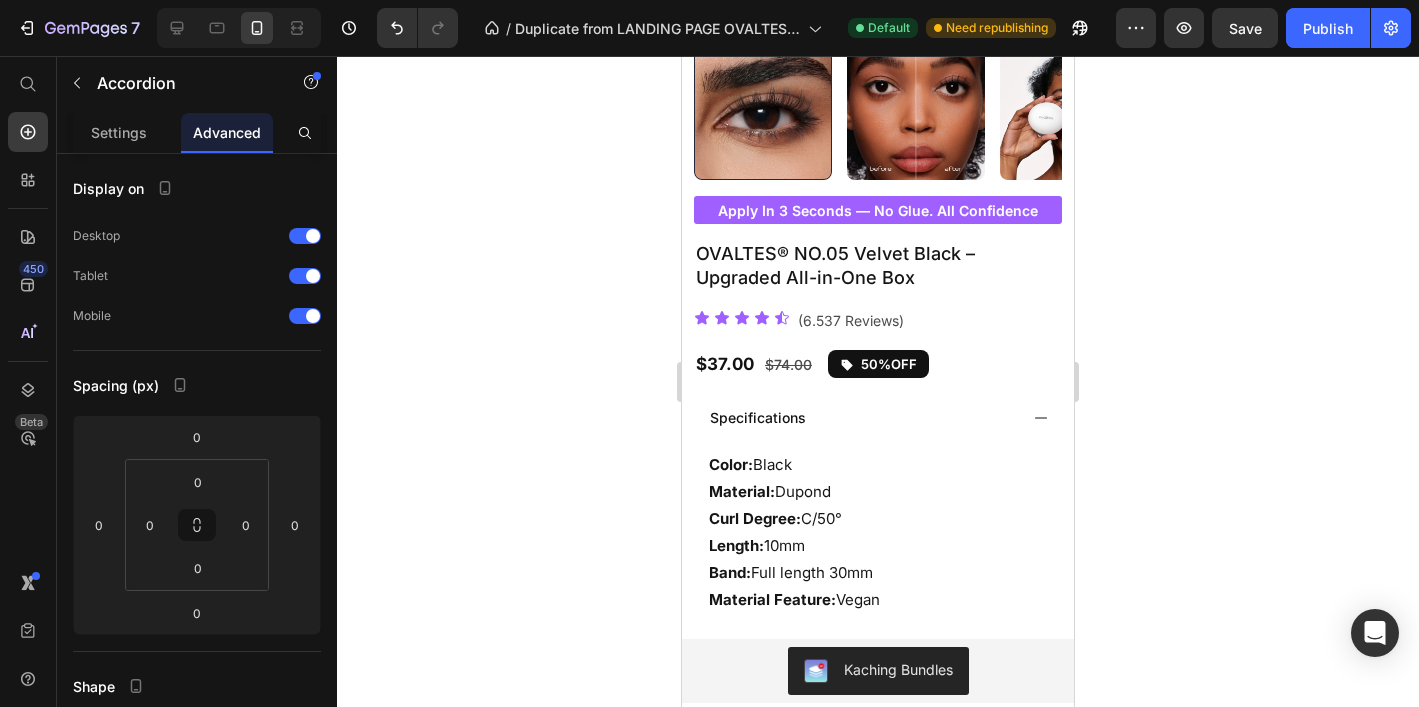 click 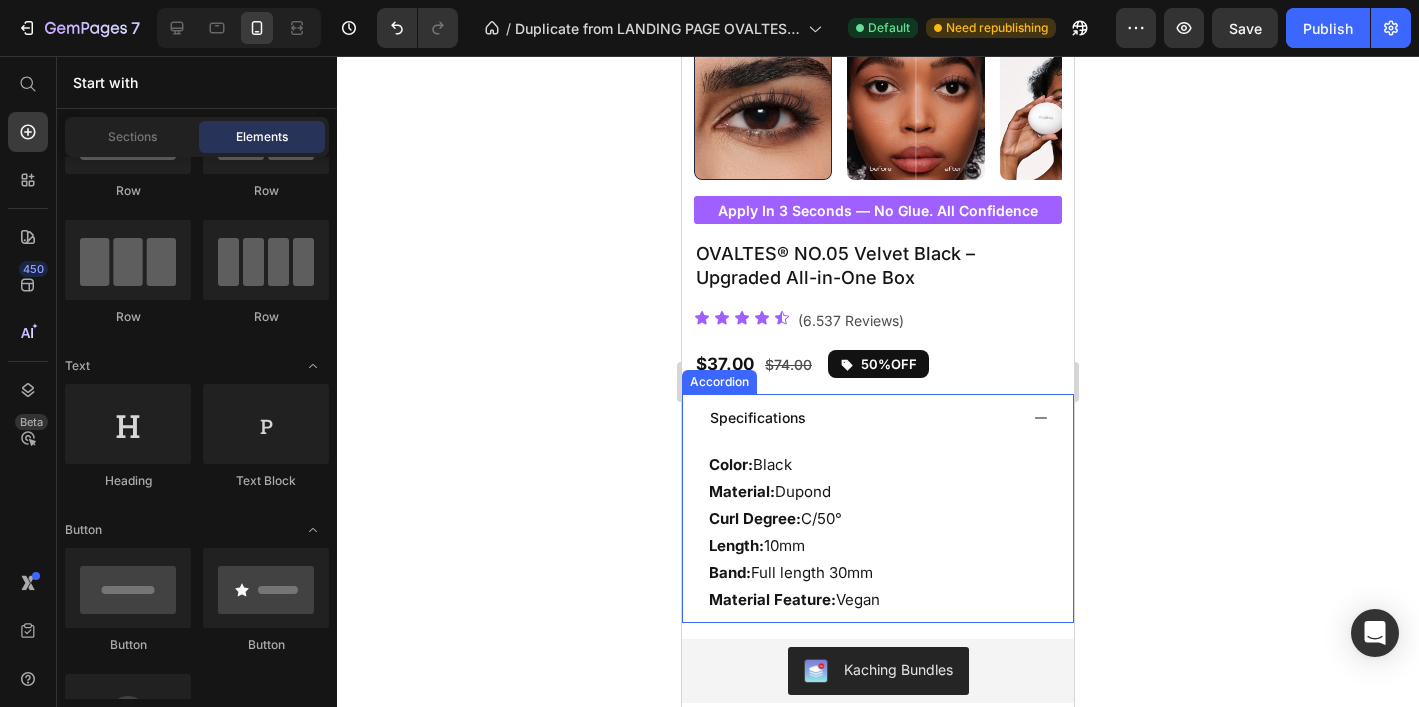 click on "Specifications" at bounding box center (758, 417) 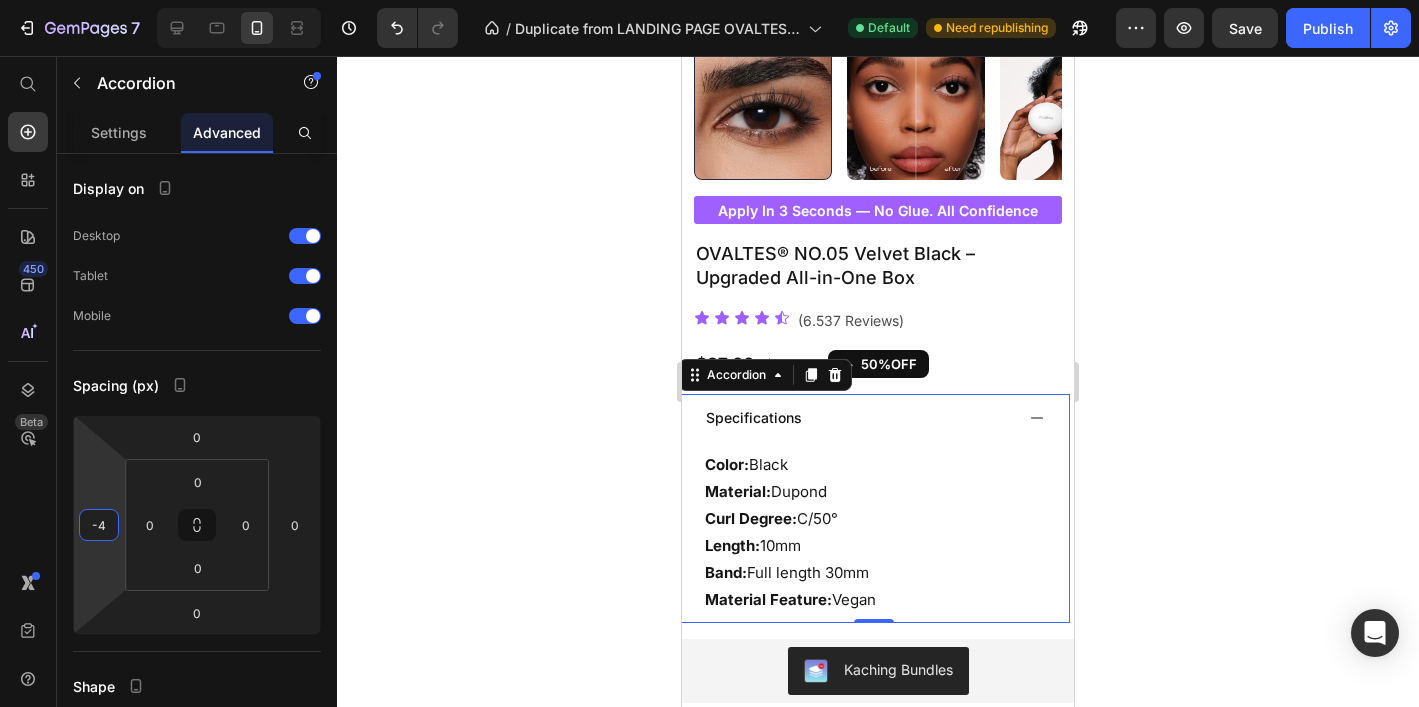type on "-6" 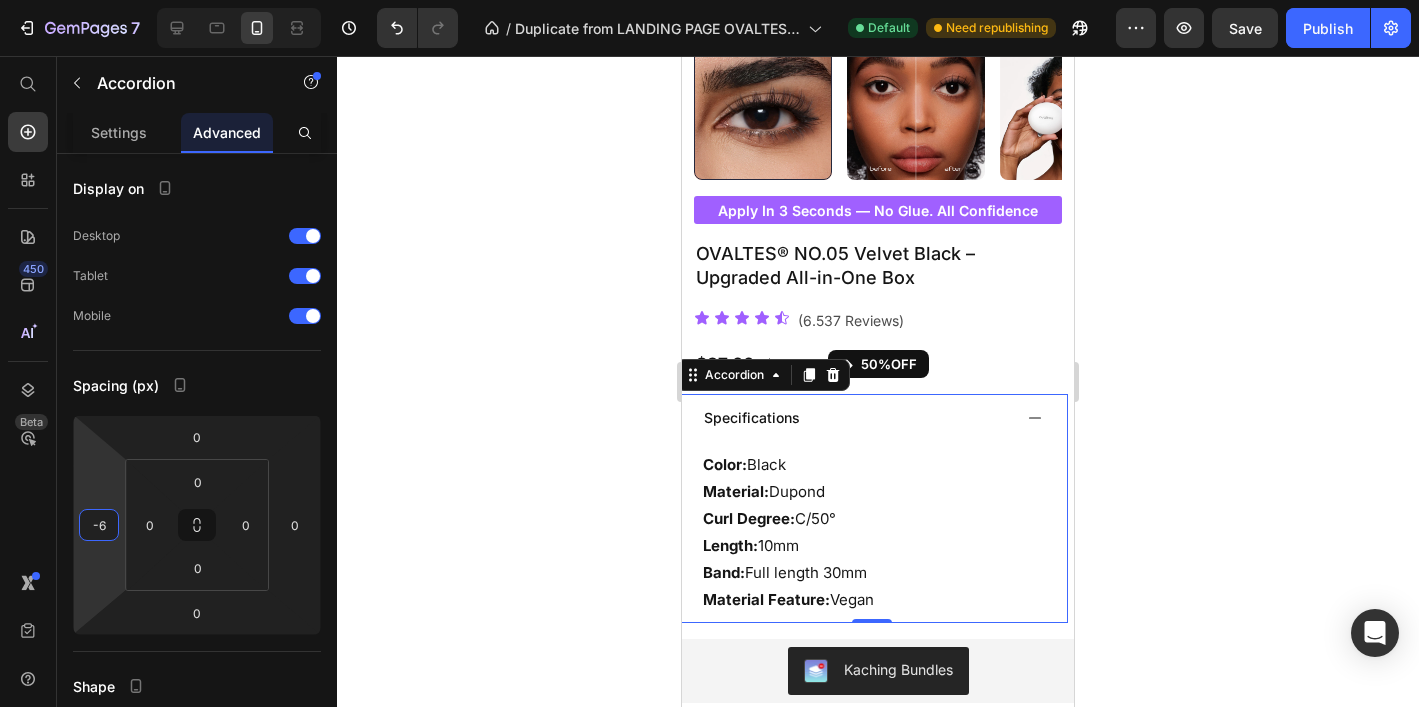 click on "7  Version history  /  Duplicate from LANDING PAGE OVALTES 2.0 Default Need republishing Preview  Save   Publish  450 Beta Start with Sections Elements Hero Section Product Detail Brands Trusted Badges Guarantee Product Breakdown How to use Testimonials Compare Bundle FAQs Social Proof Brand Story Product List Collection Blog List Contact Sticky Add to Cart Custom Footer Browse Library 450 Layout
Row
Row
Row
Row Text
Heading
Text Block Button
Button
Button
Sticky Back to top Media
Image" at bounding box center [709, 0] 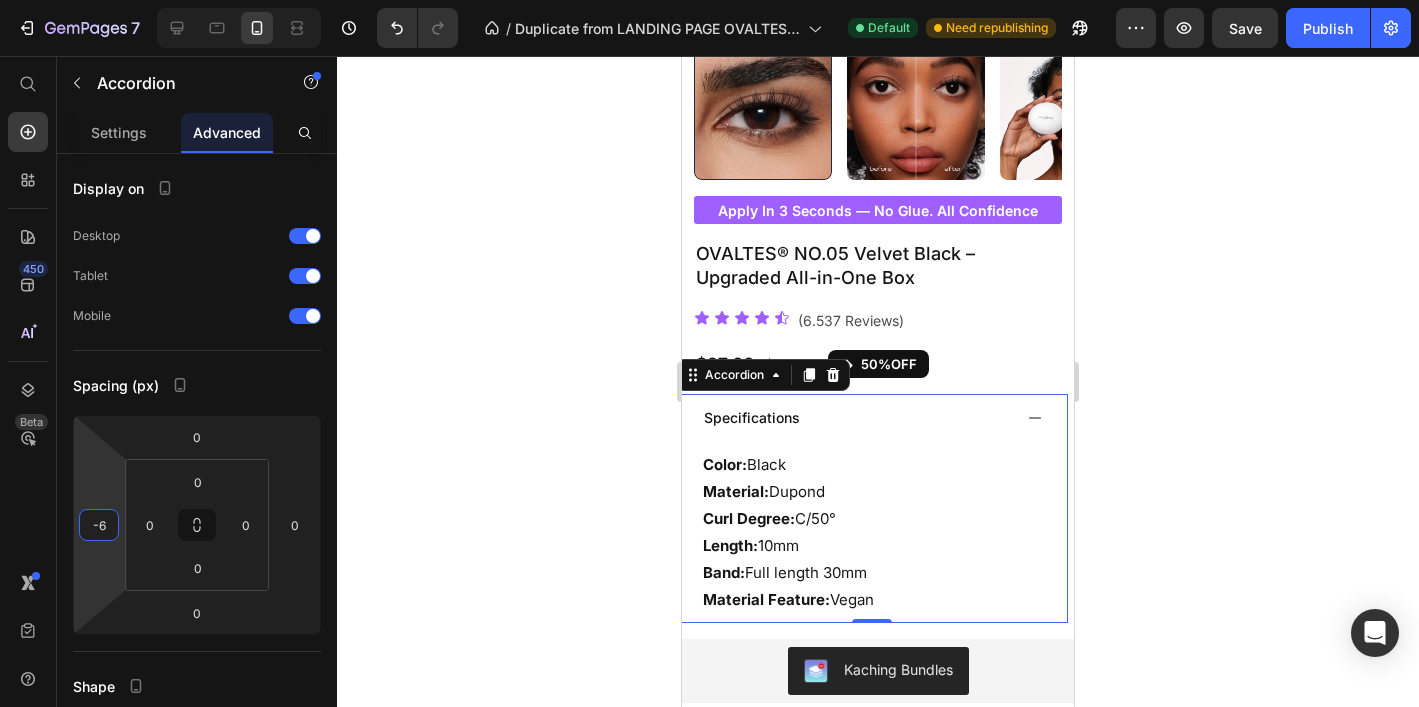 click 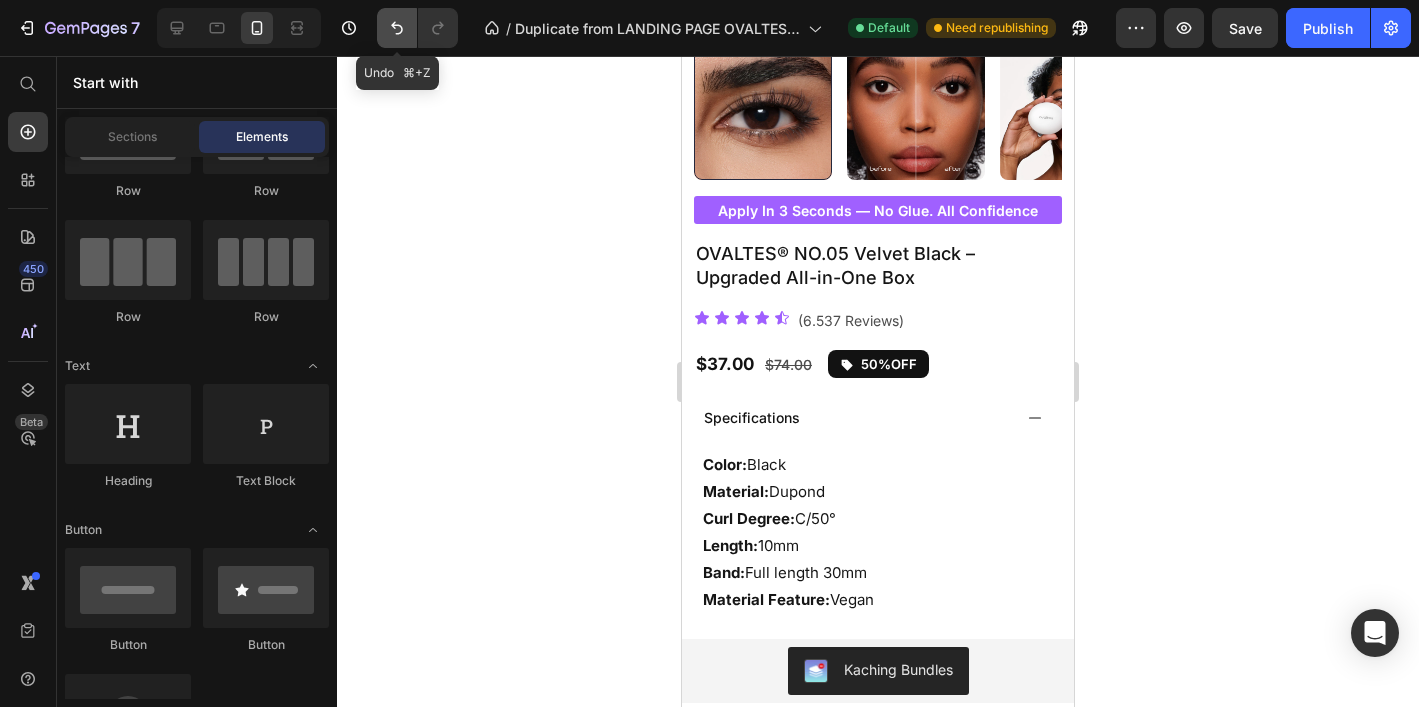 click 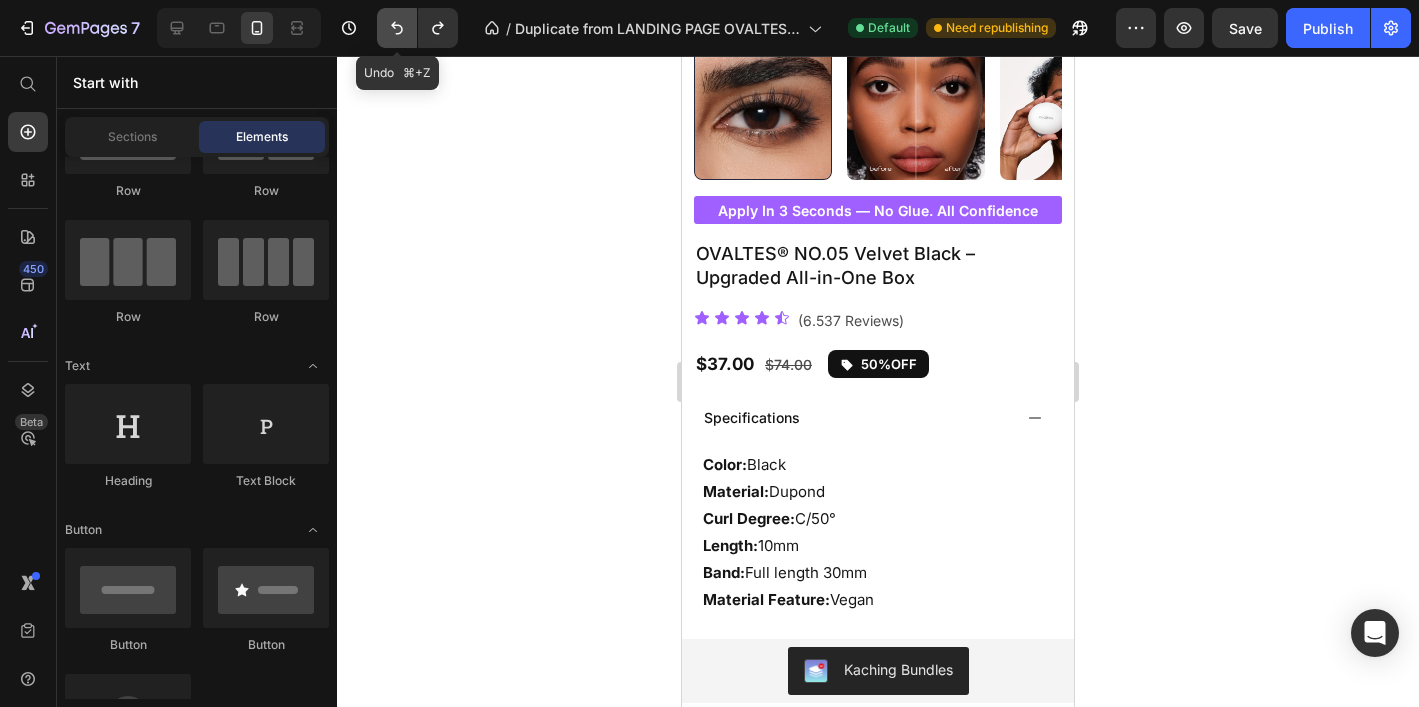 click 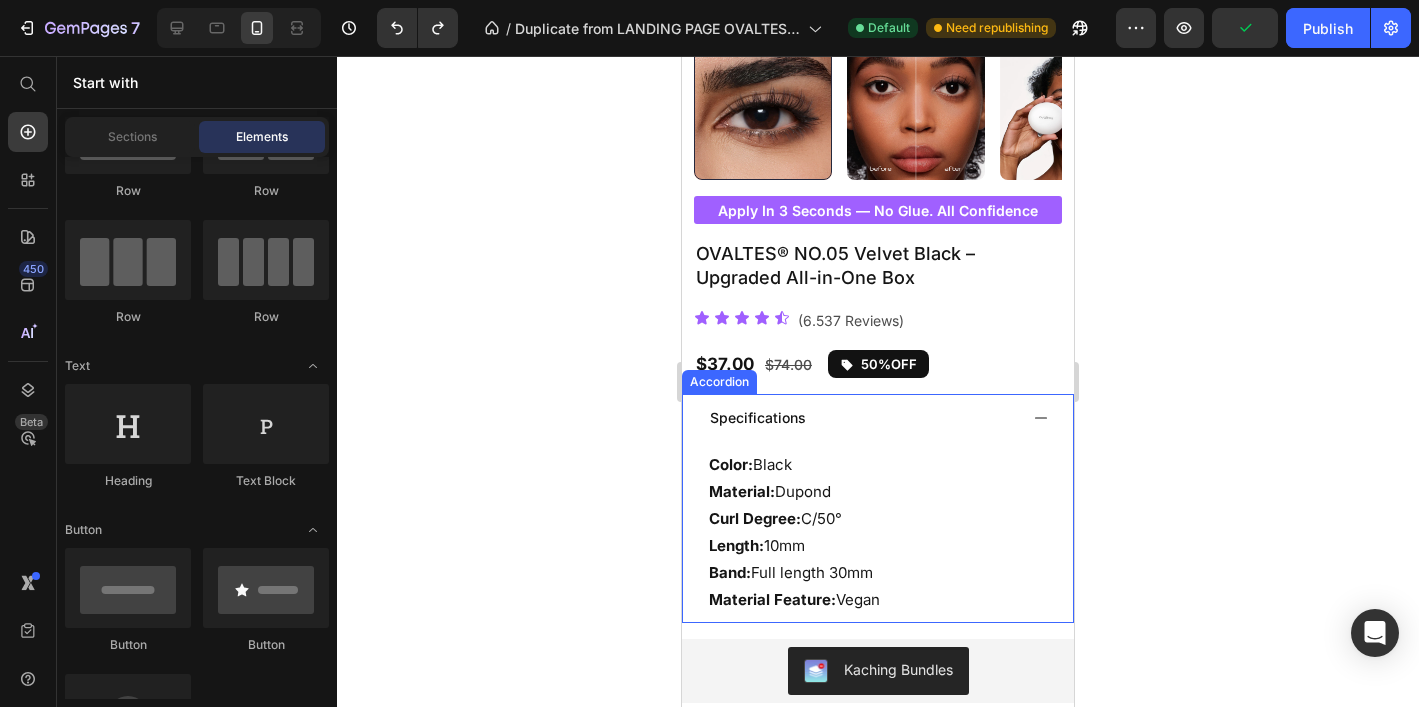 click on "Specifications" at bounding box center [862, 417] 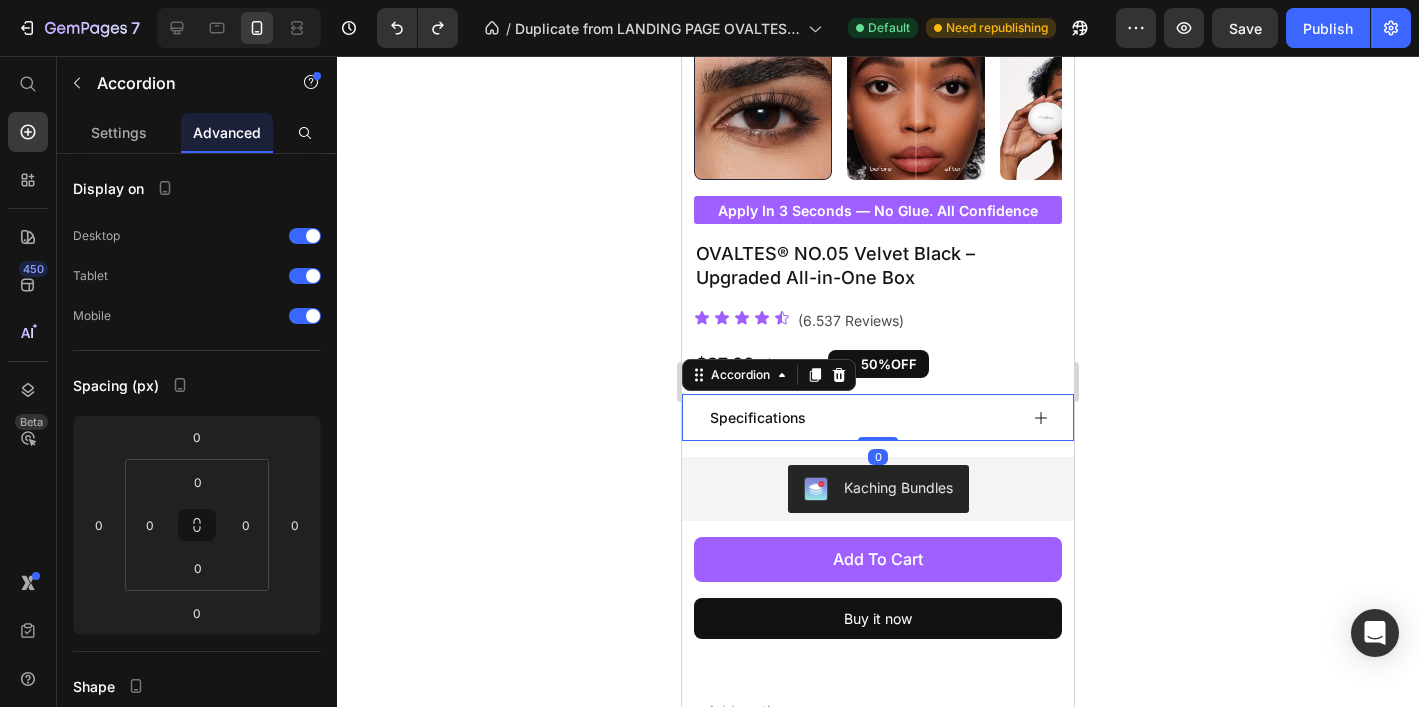 click 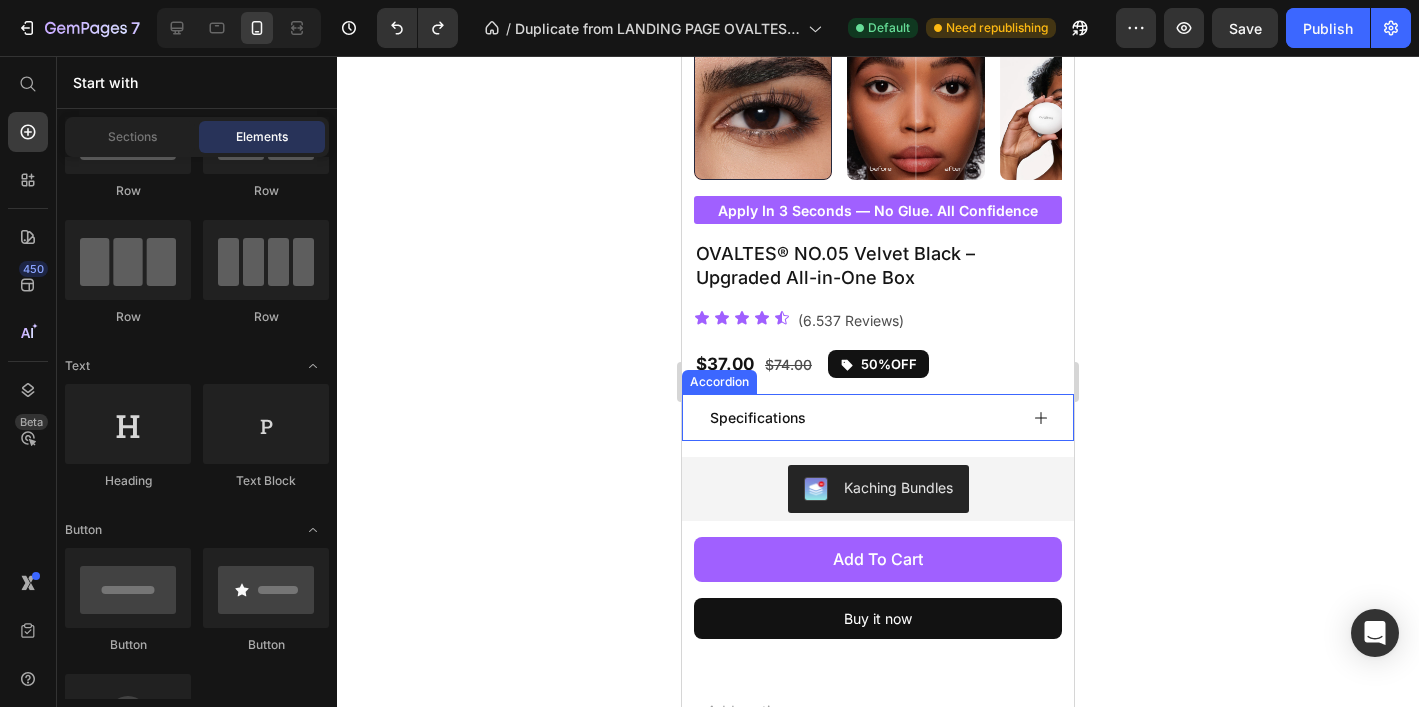 click on "Specifications" at bounding box center (758, 417) 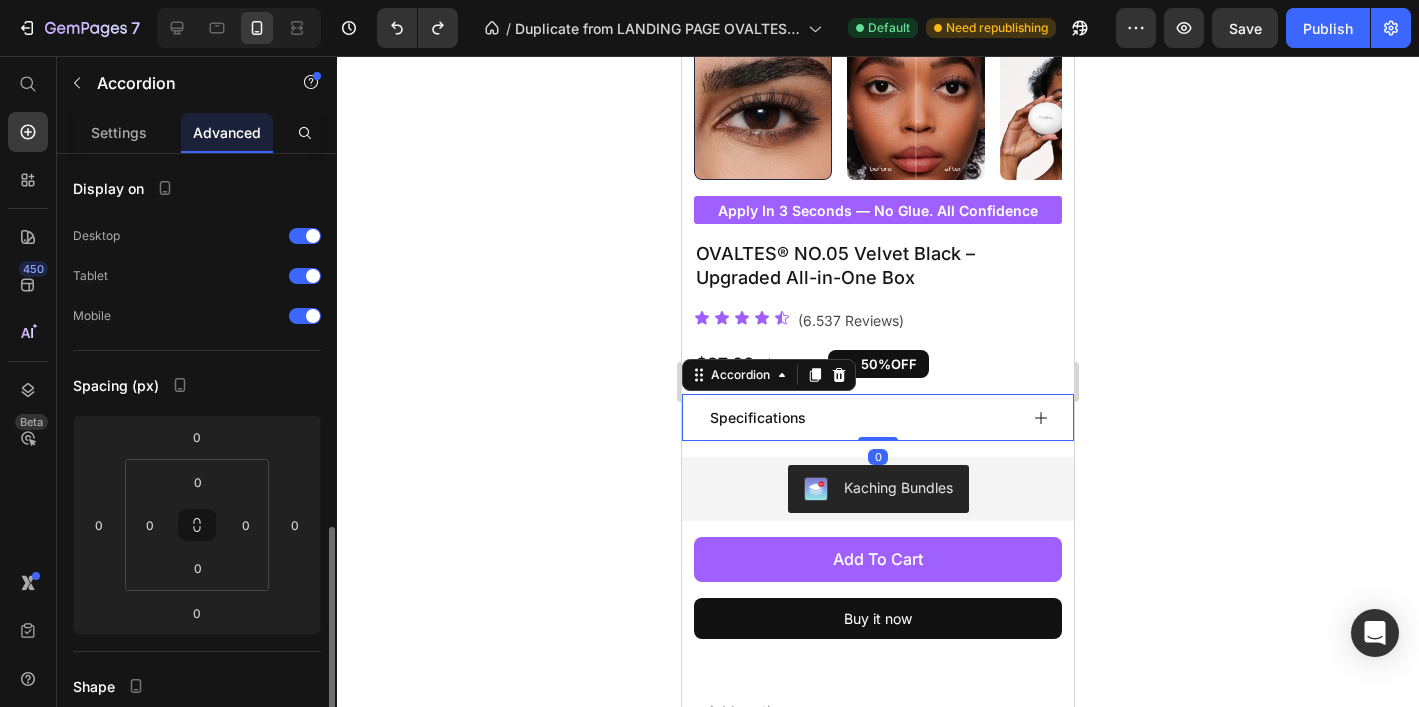 scroll, scrollTop: 552, scrollLeft: 0, axis: vertical 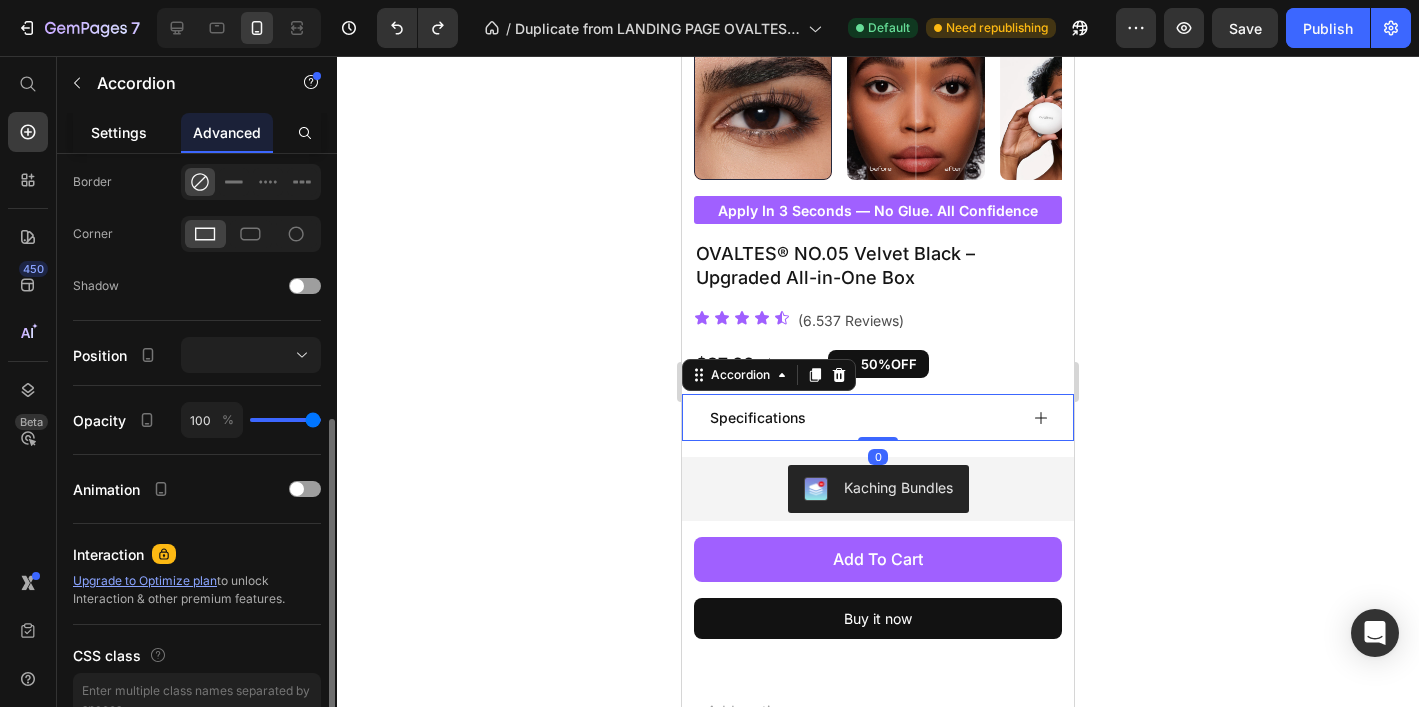 click on "Settings" at bounding box center [119, 132] 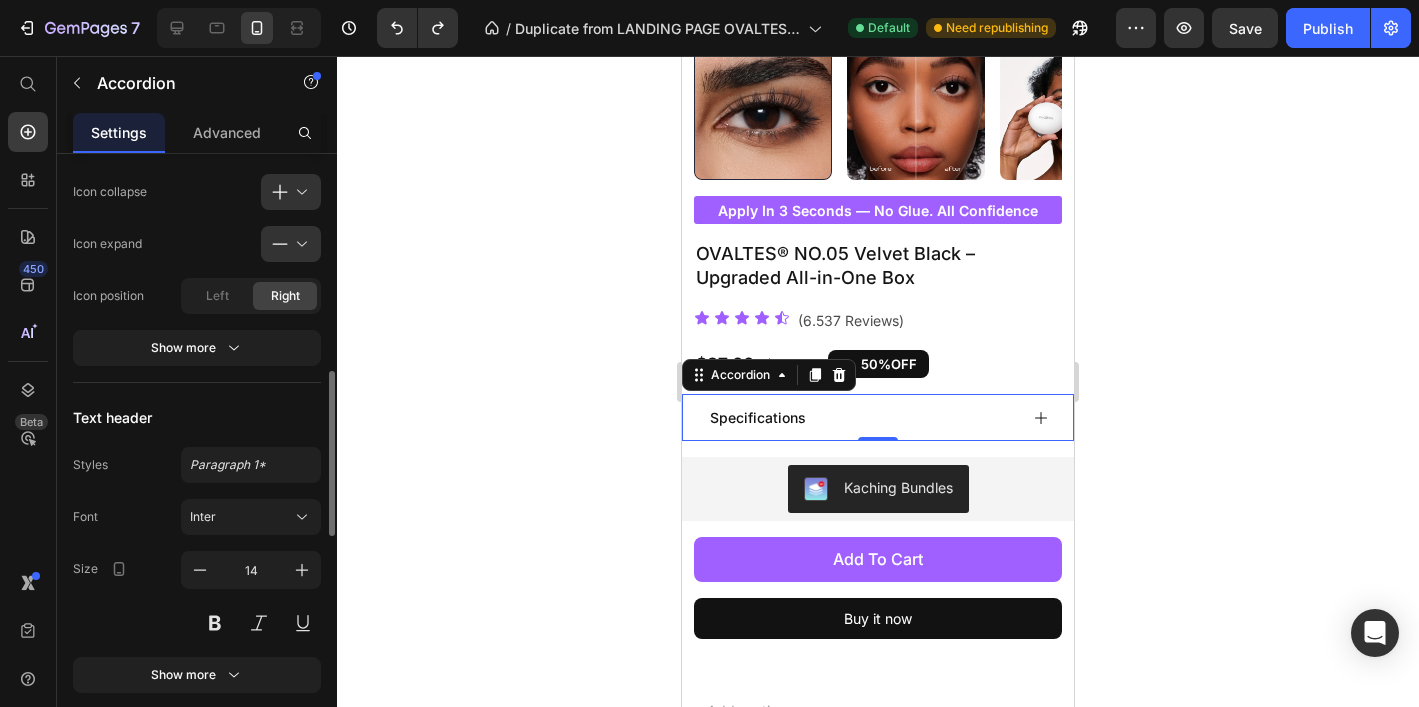 scroll, scrollTop: 762, scrollLeft: 0, axis: vertical 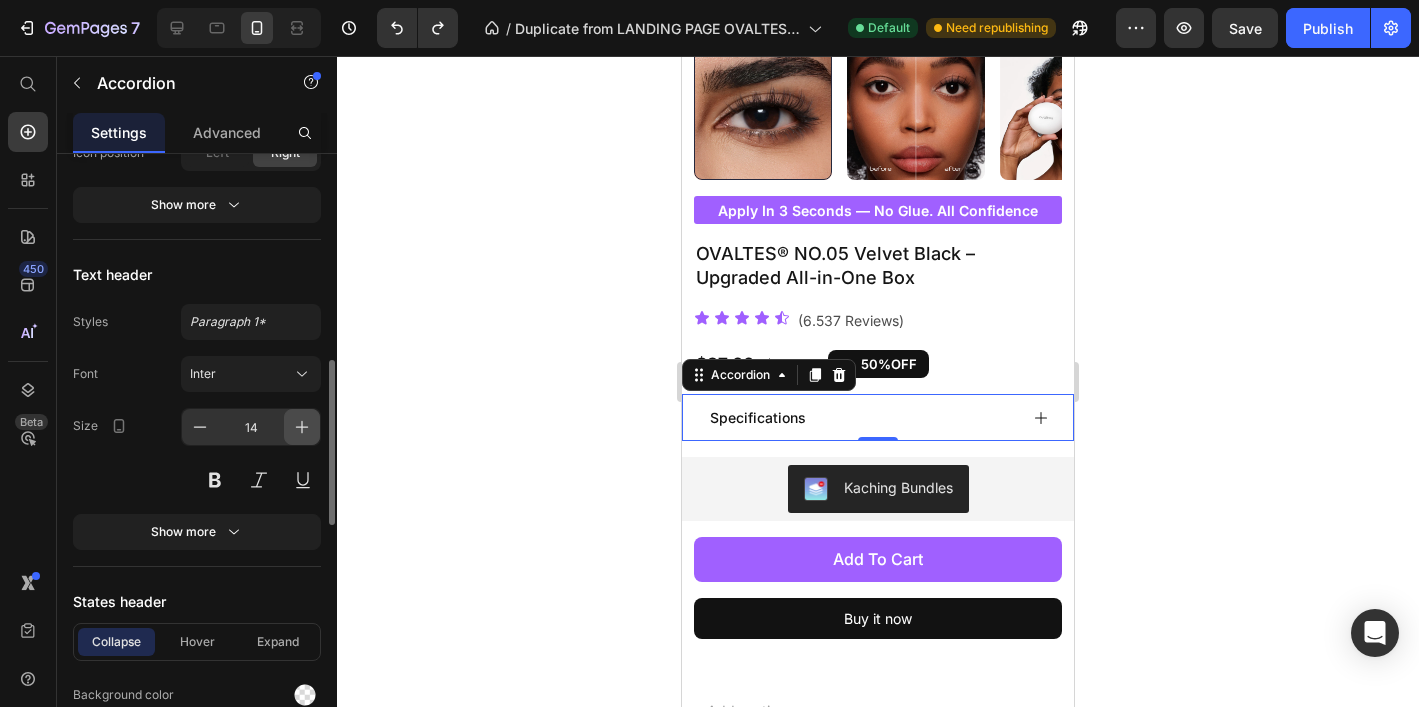 click 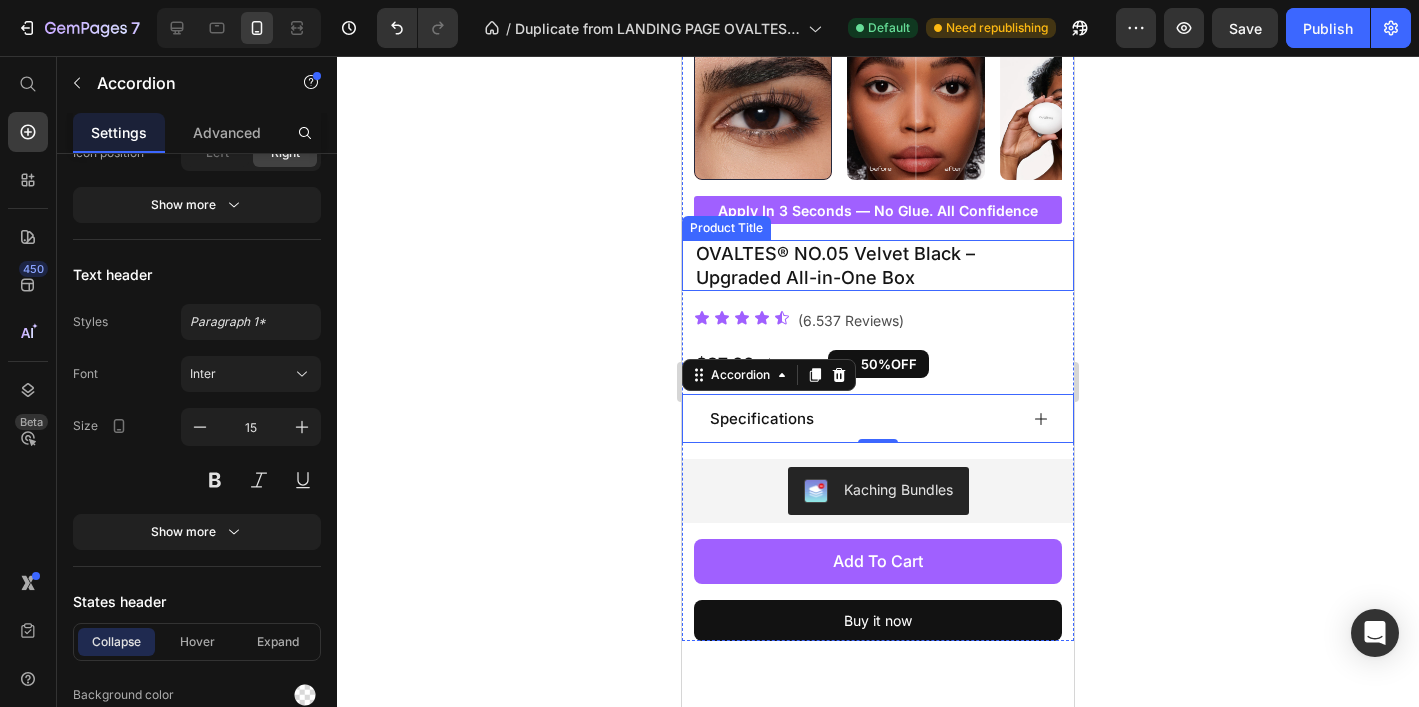 click on "OVALTES® NO.05 Velvet Black – Upgraded All-in-One Box" at bounding box center (878, 265) 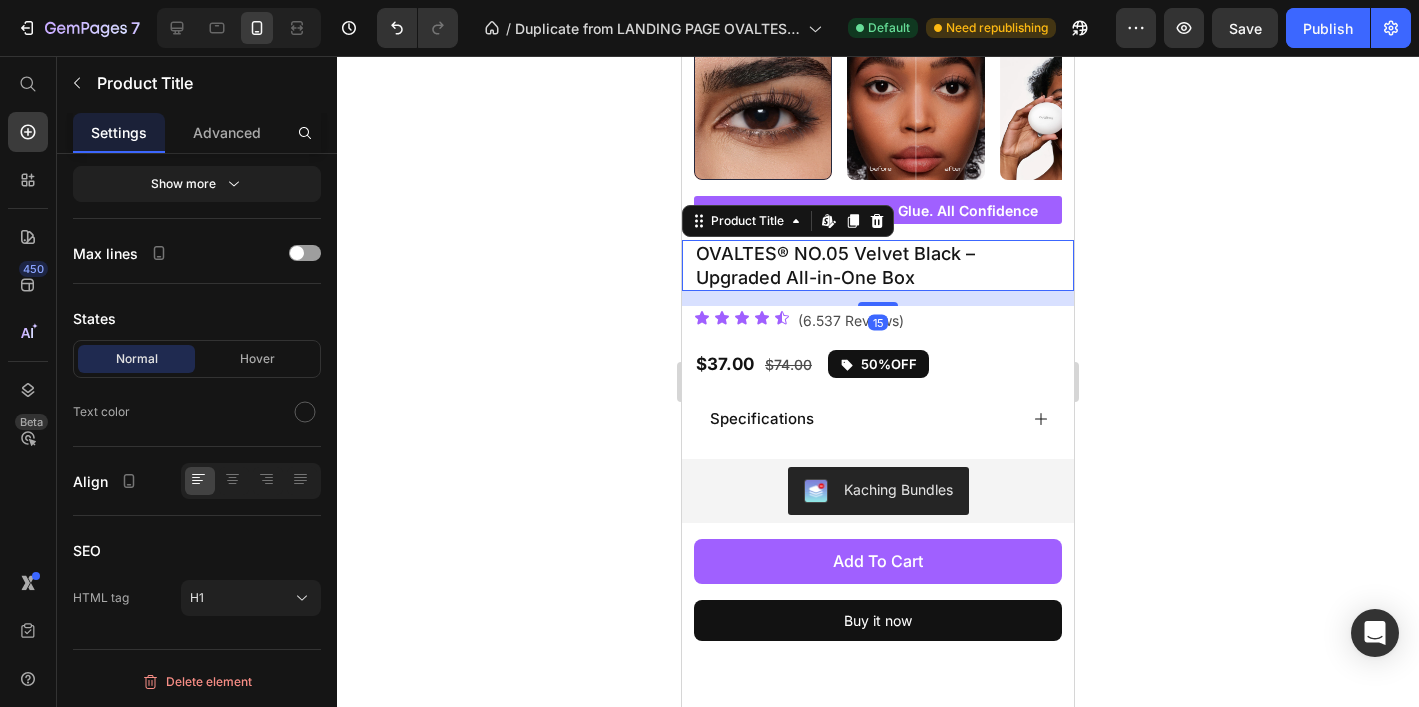 scroll, scrollTop: 0, scrollLeft: 0, axis: both 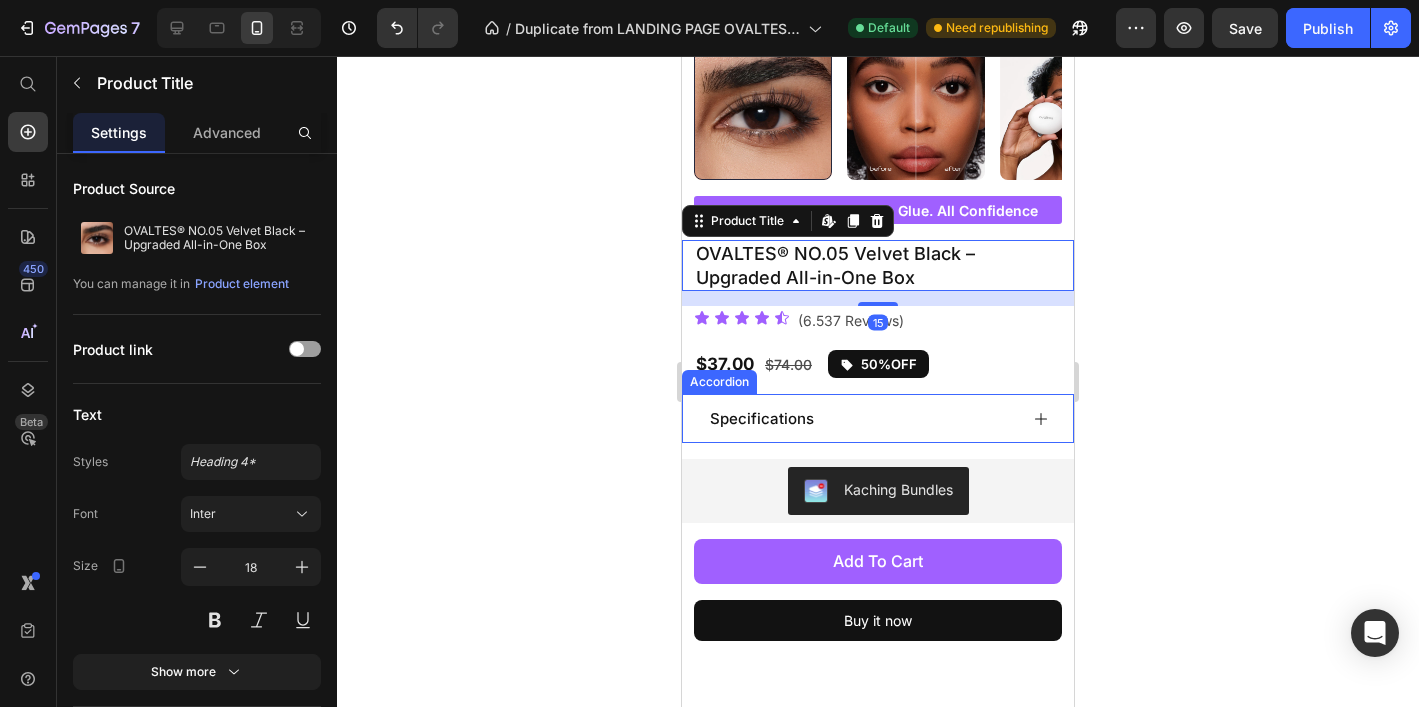 click on "Specifications" at bounding box center (762, 418) 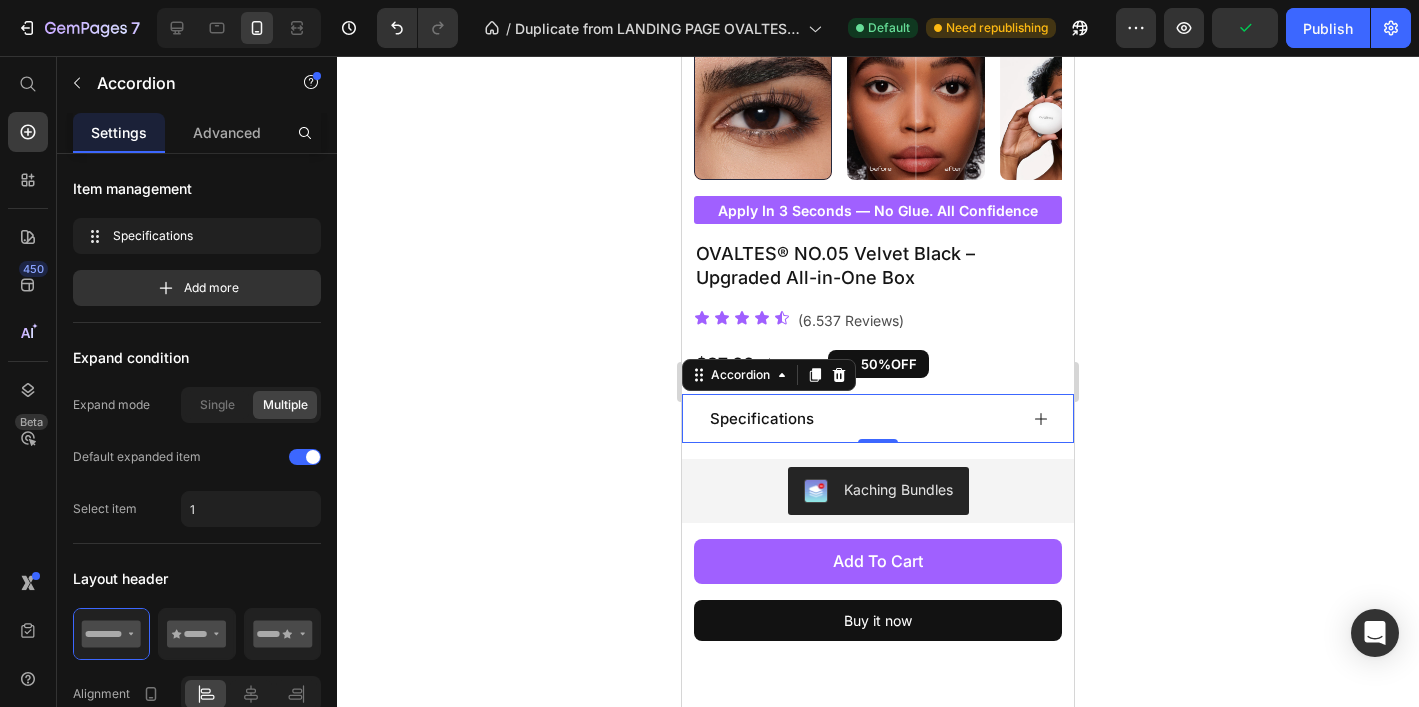 click 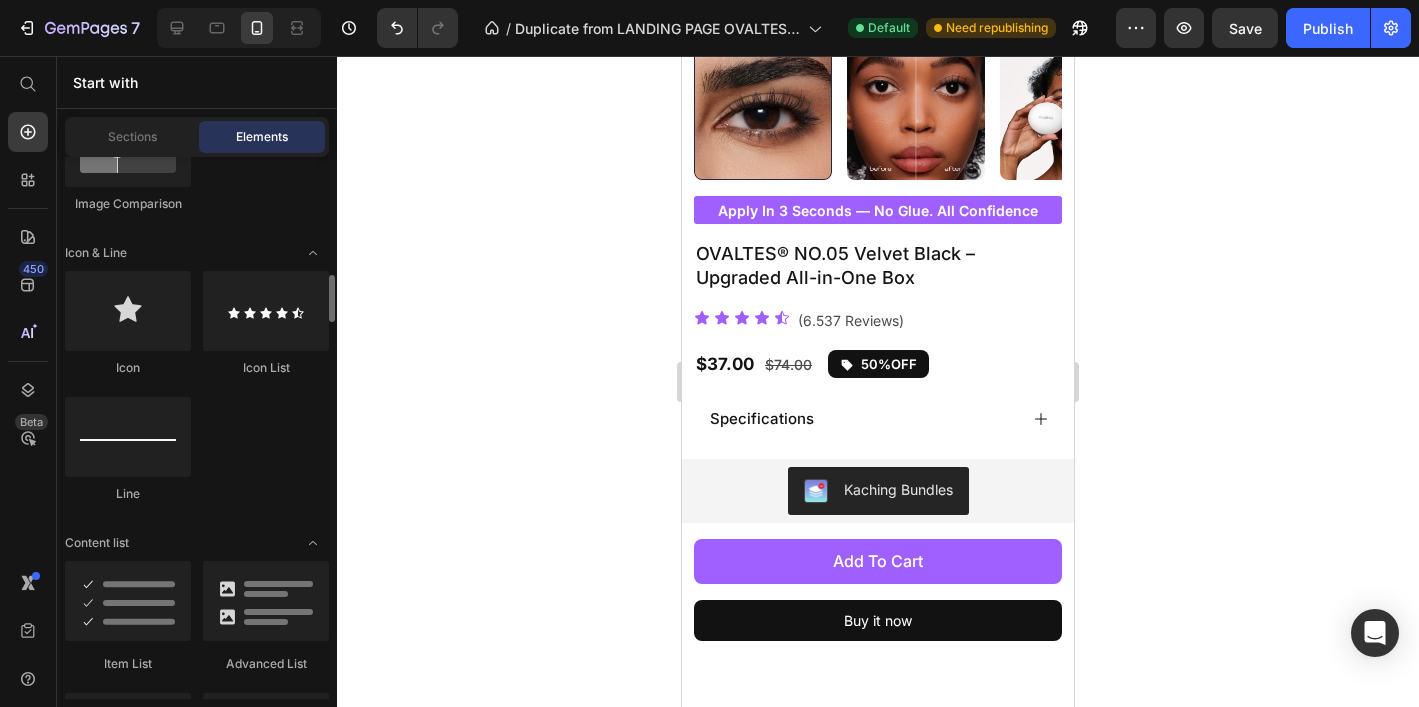 scroll, scrollTop: 1343, scrollLeft: 0, axis: vertical 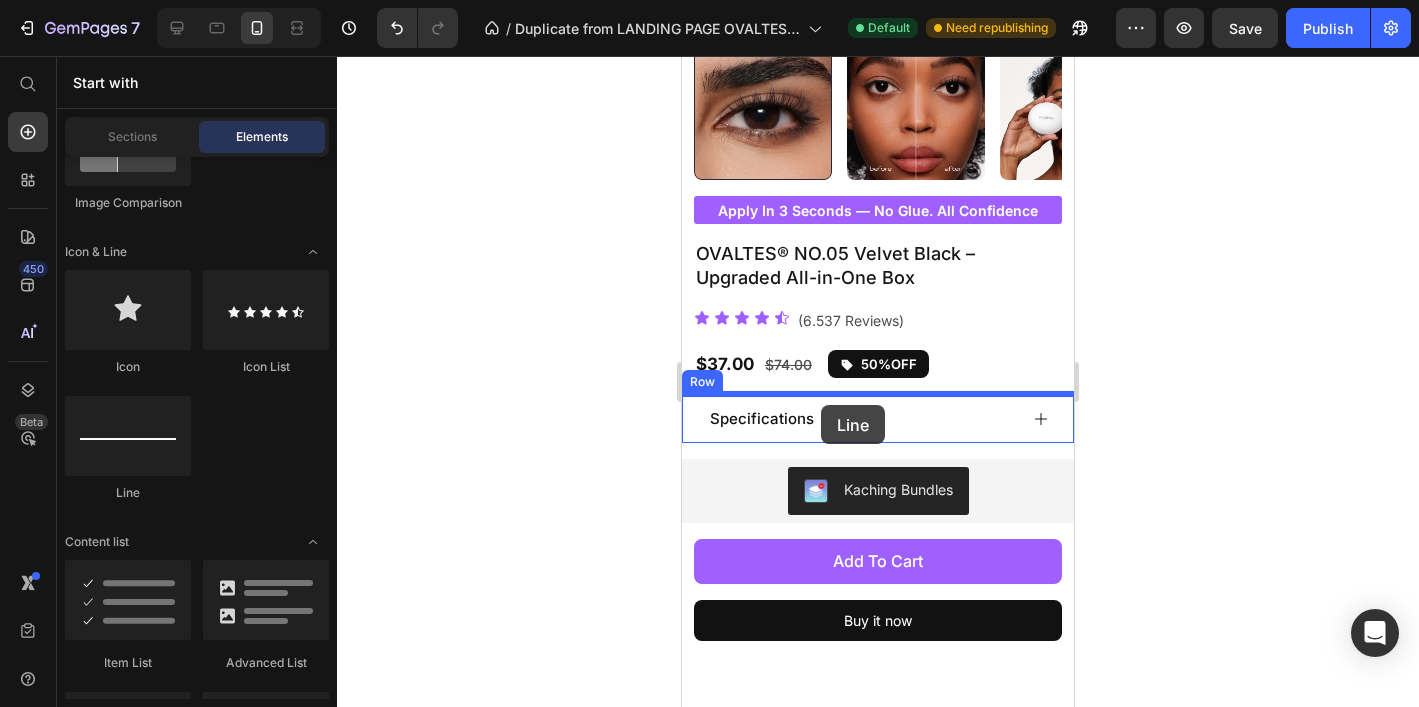 drag, startPoint x: 997, startPoint y: 494, endPoint x: 821, endPoint y: 405, distance: 197.22322 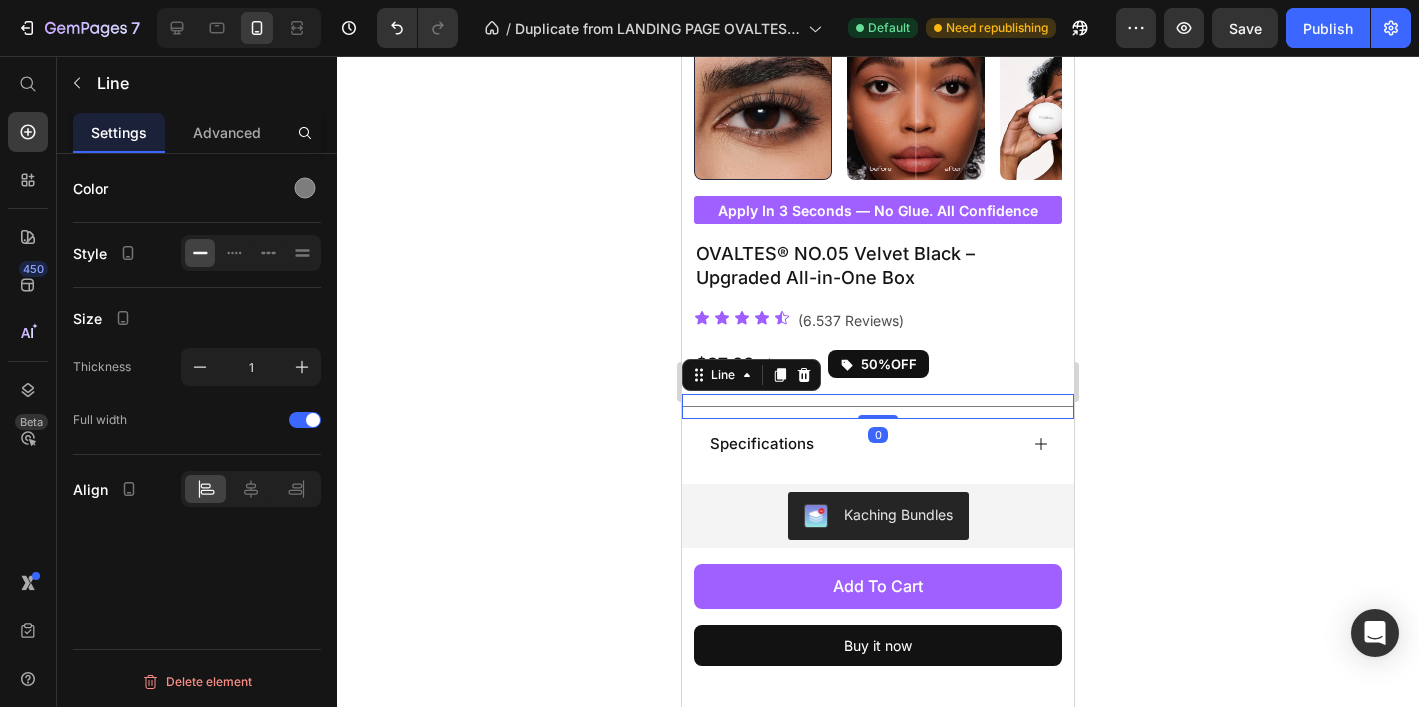 drag, startPoint x: 872, startPoint y: 418, endPoint x: 874, endPoint y: 404, distance: 14.142136 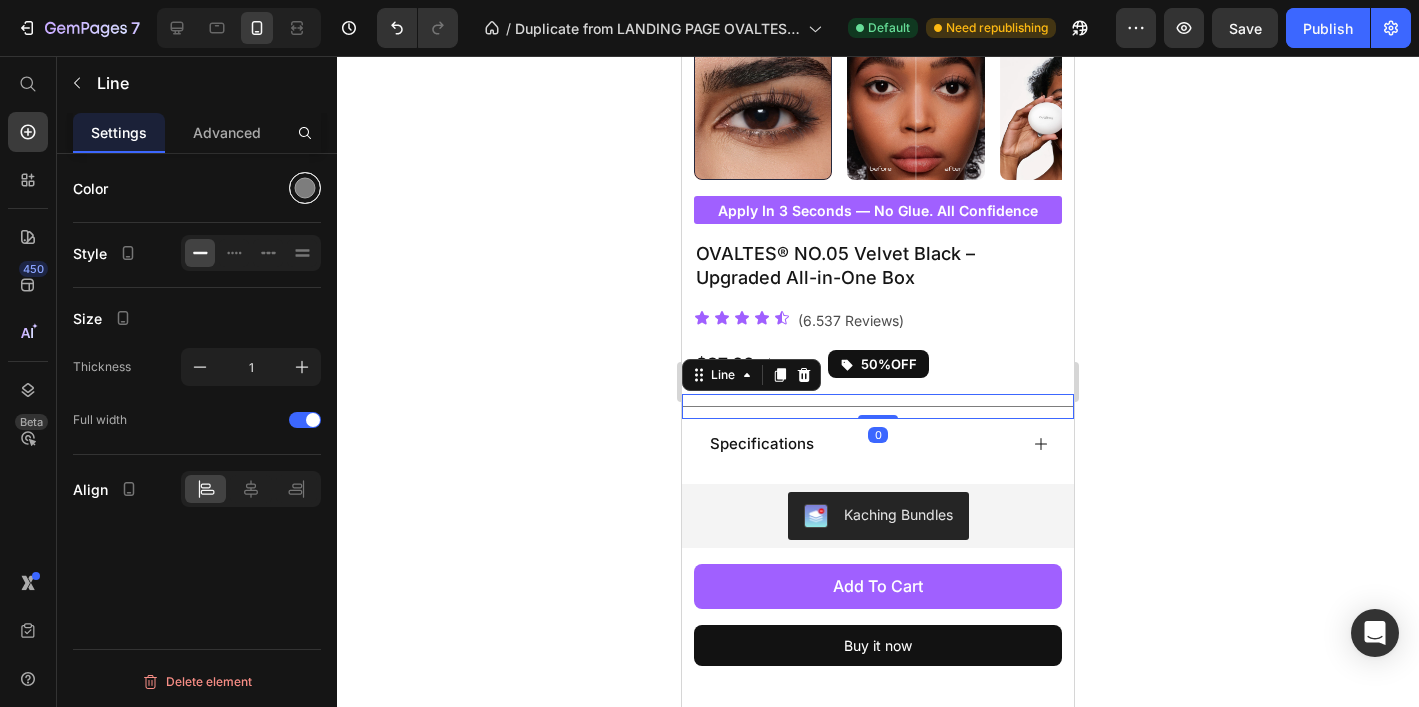 click at bounding box center [305, 188] 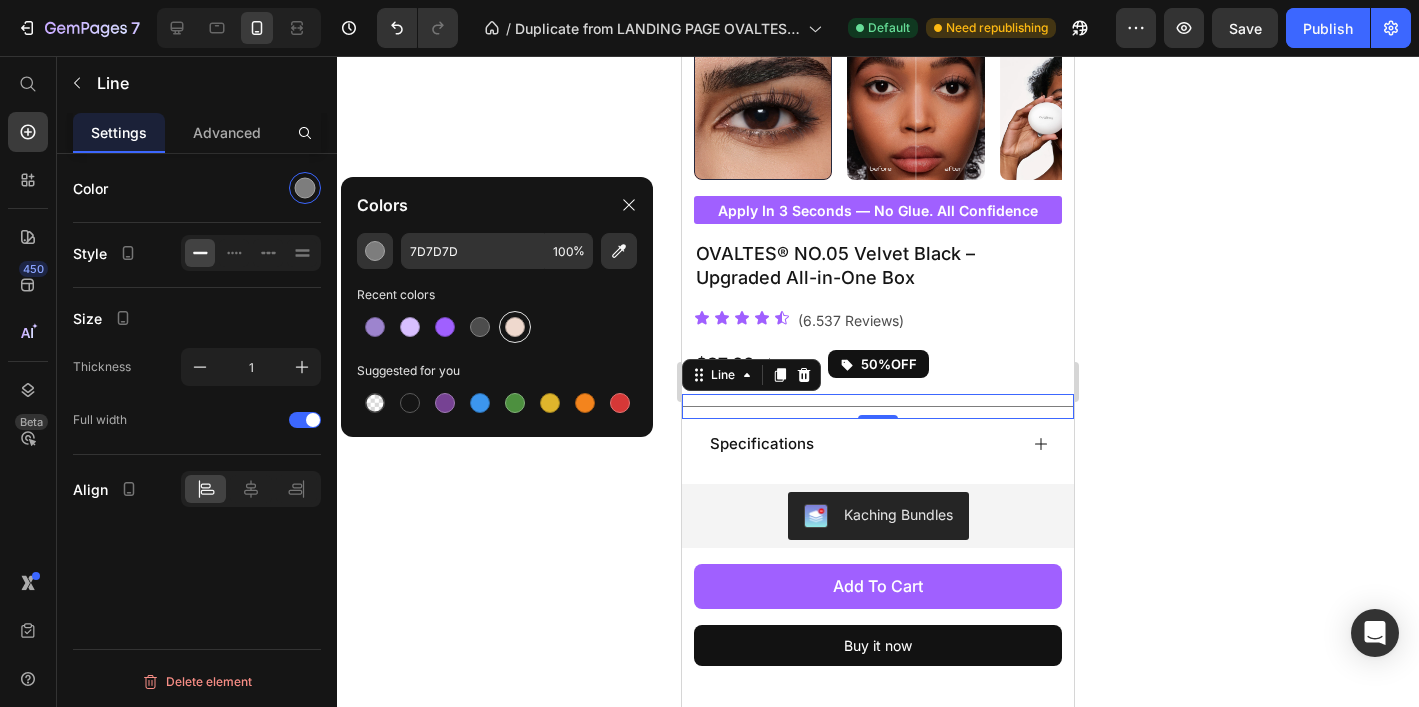 click at bounding box center [515, 327] 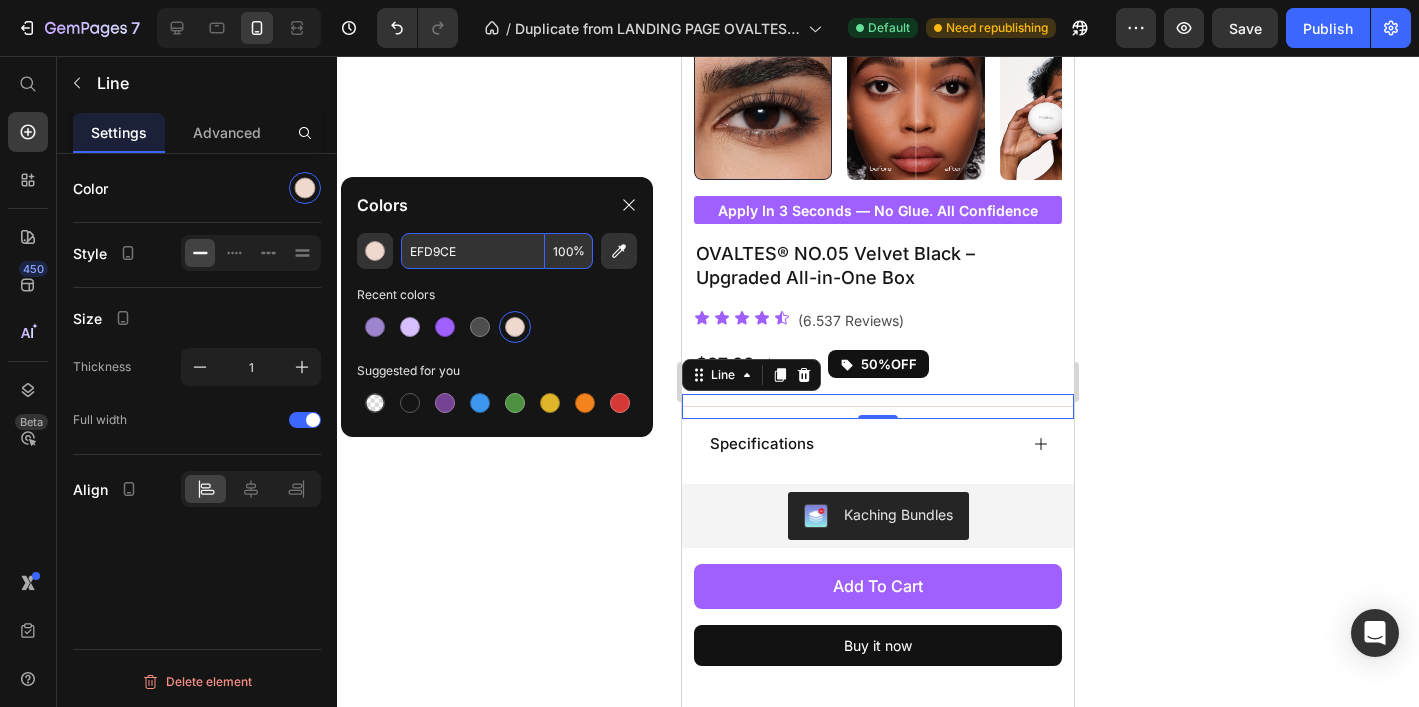 drag, startPoint x: 464, startPoint y: 254, endPoint x: 406, endPoint y: 251, distance: 58.077534 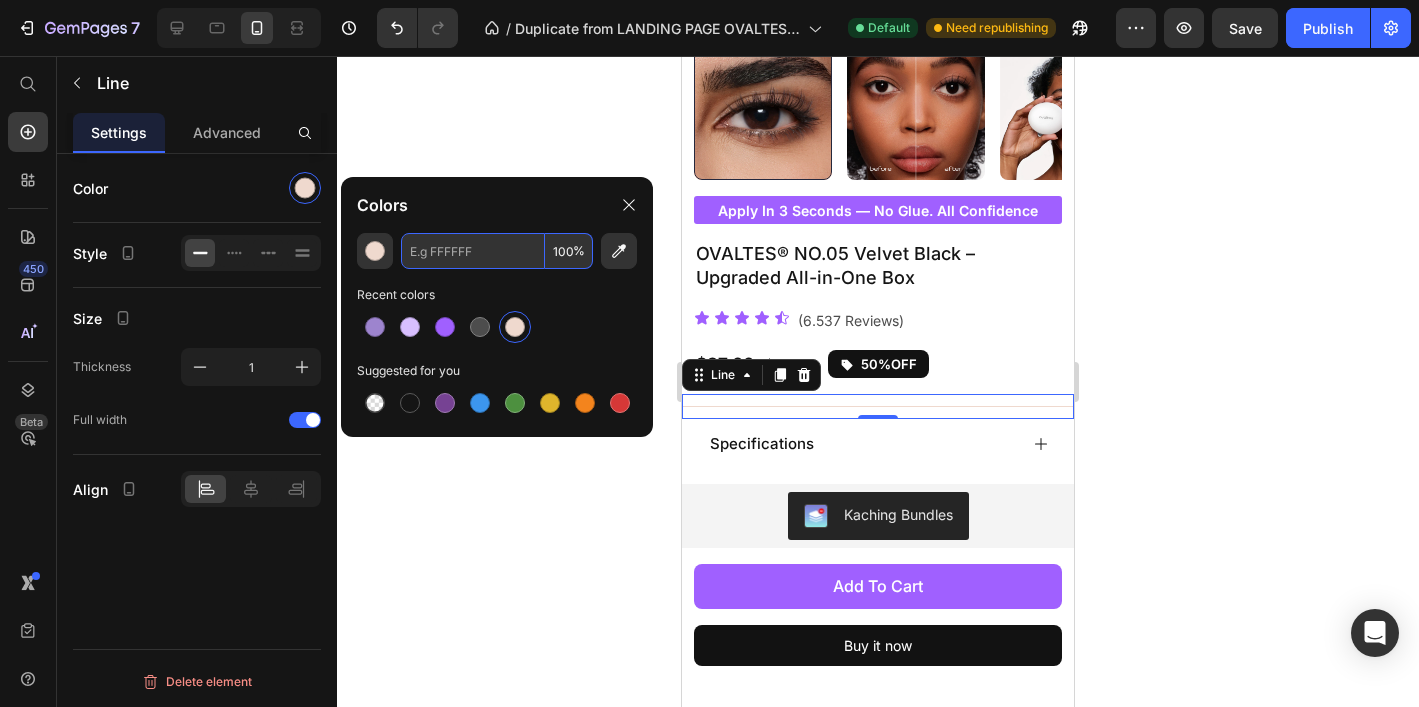 paste on "F8F9FA" 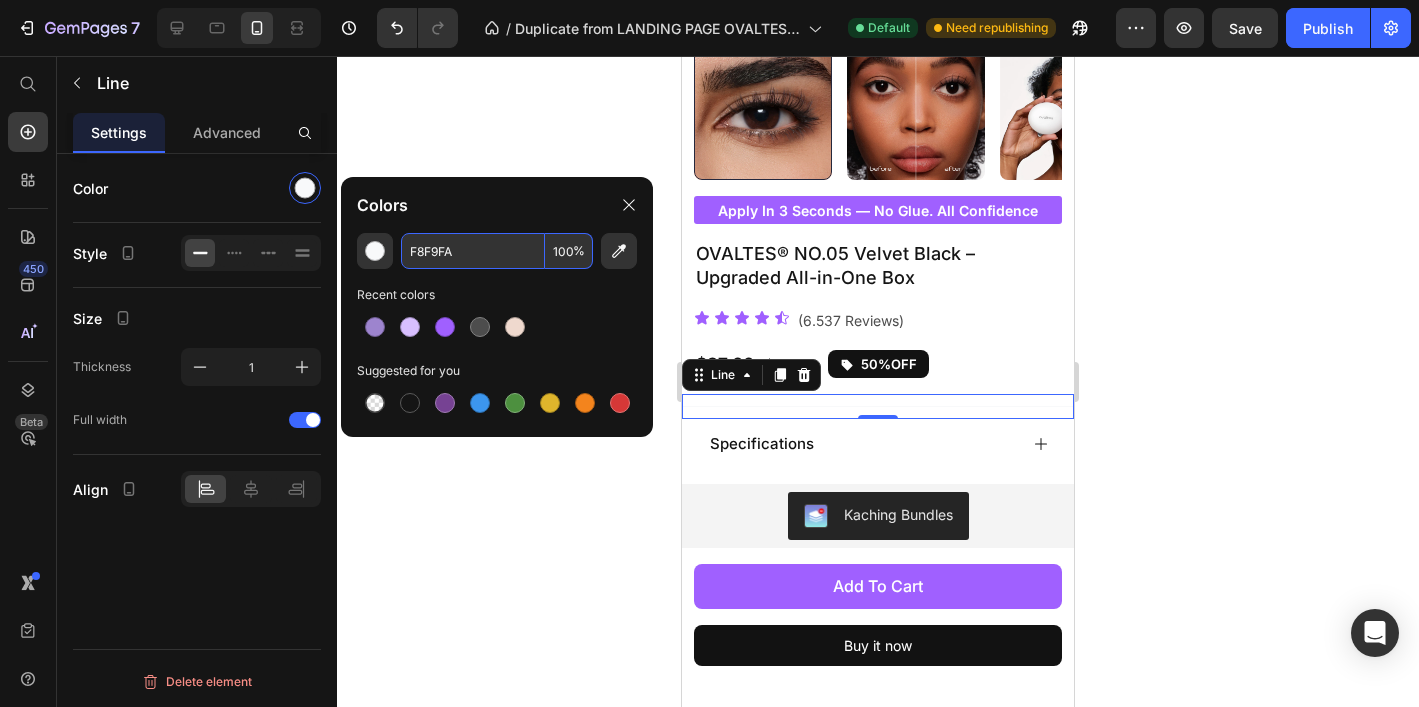 type on "F8F9FA" 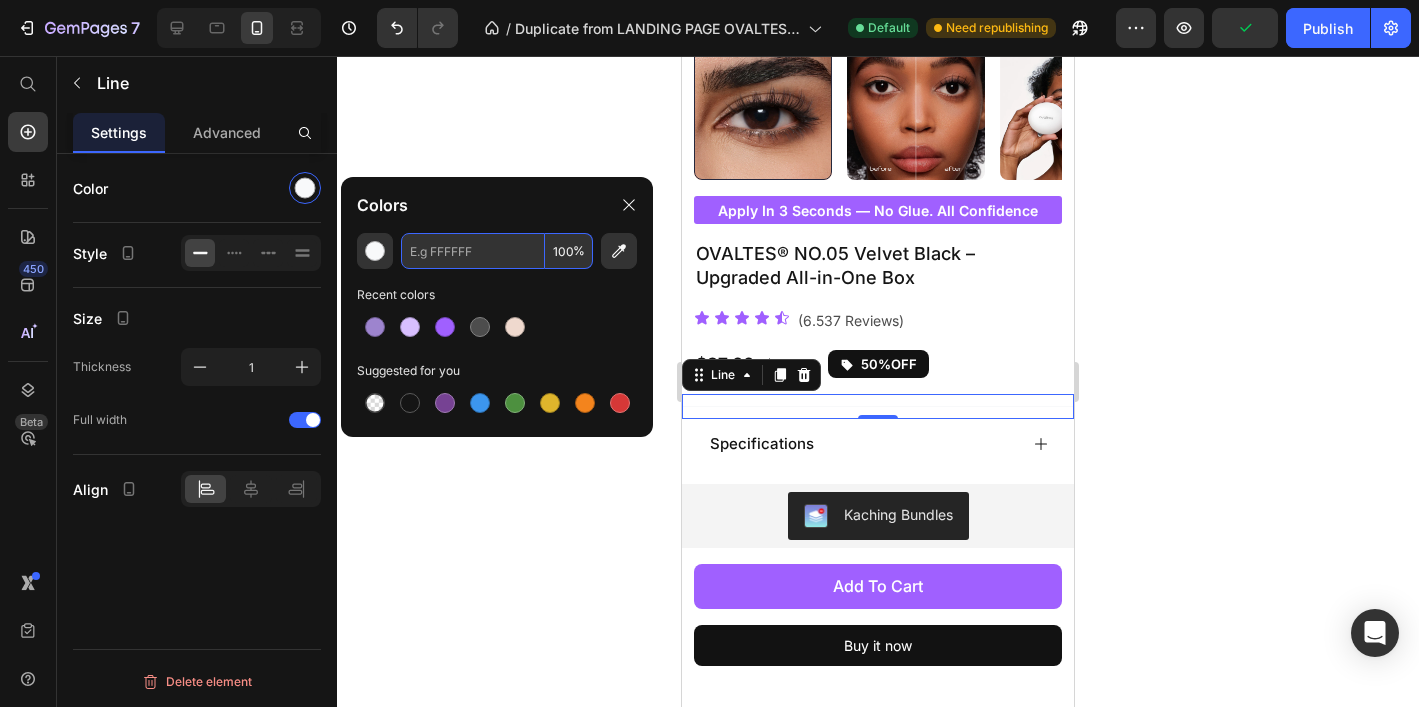paste on "F1F3F5" 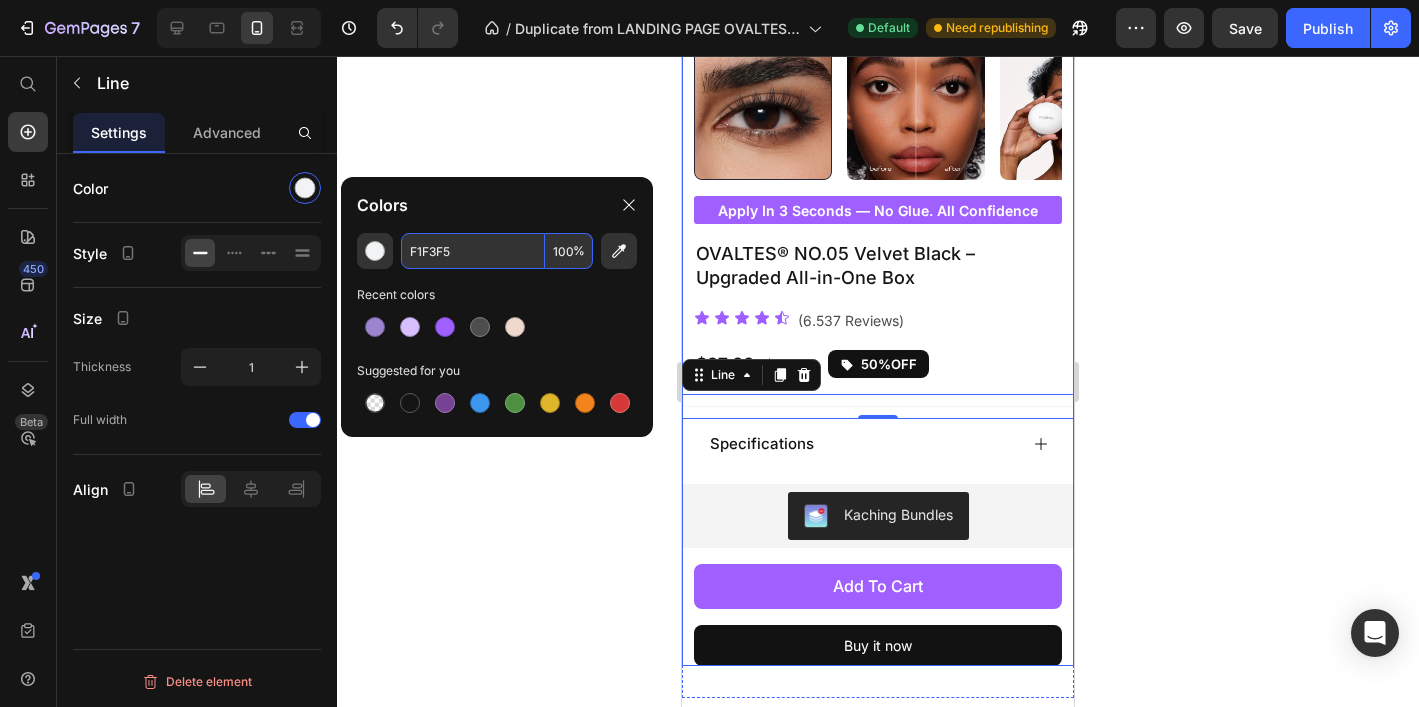 type on "F1F3F5" 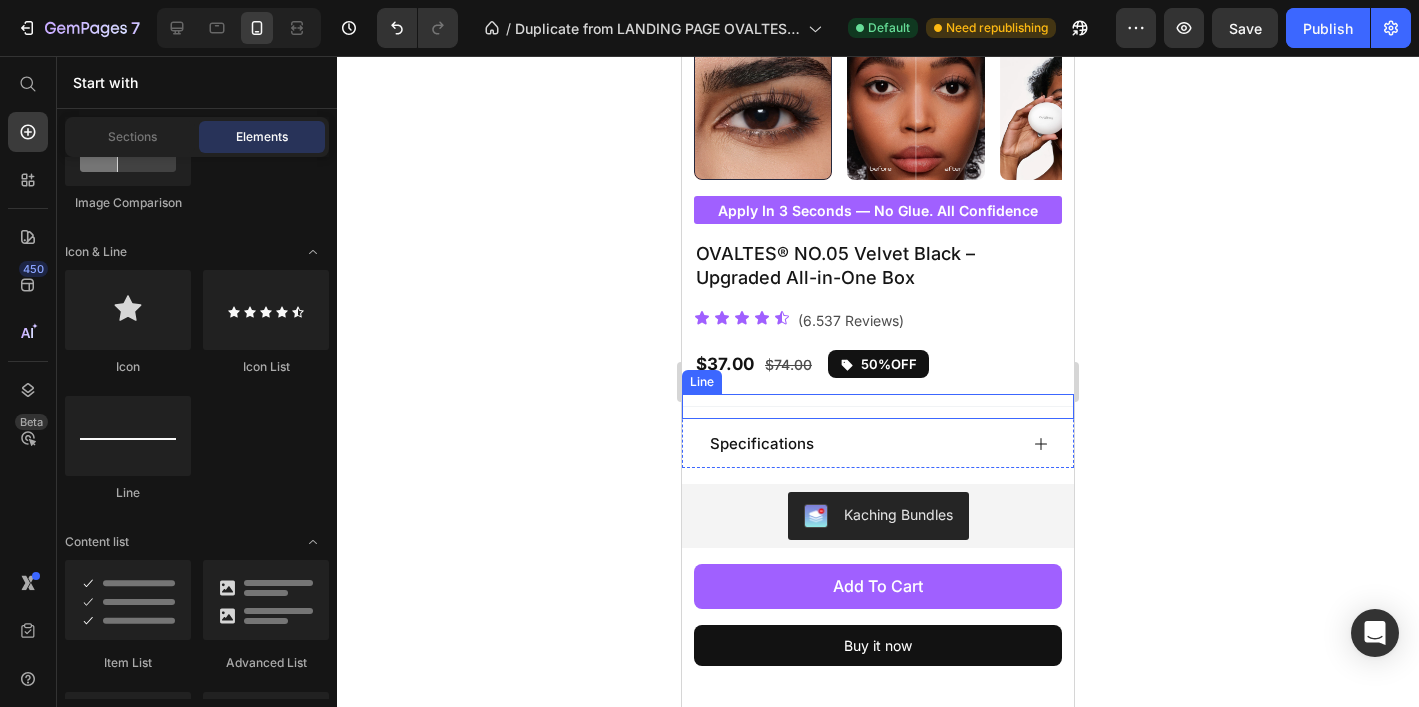 click on "Title Line" at bounding box center (878, 406) 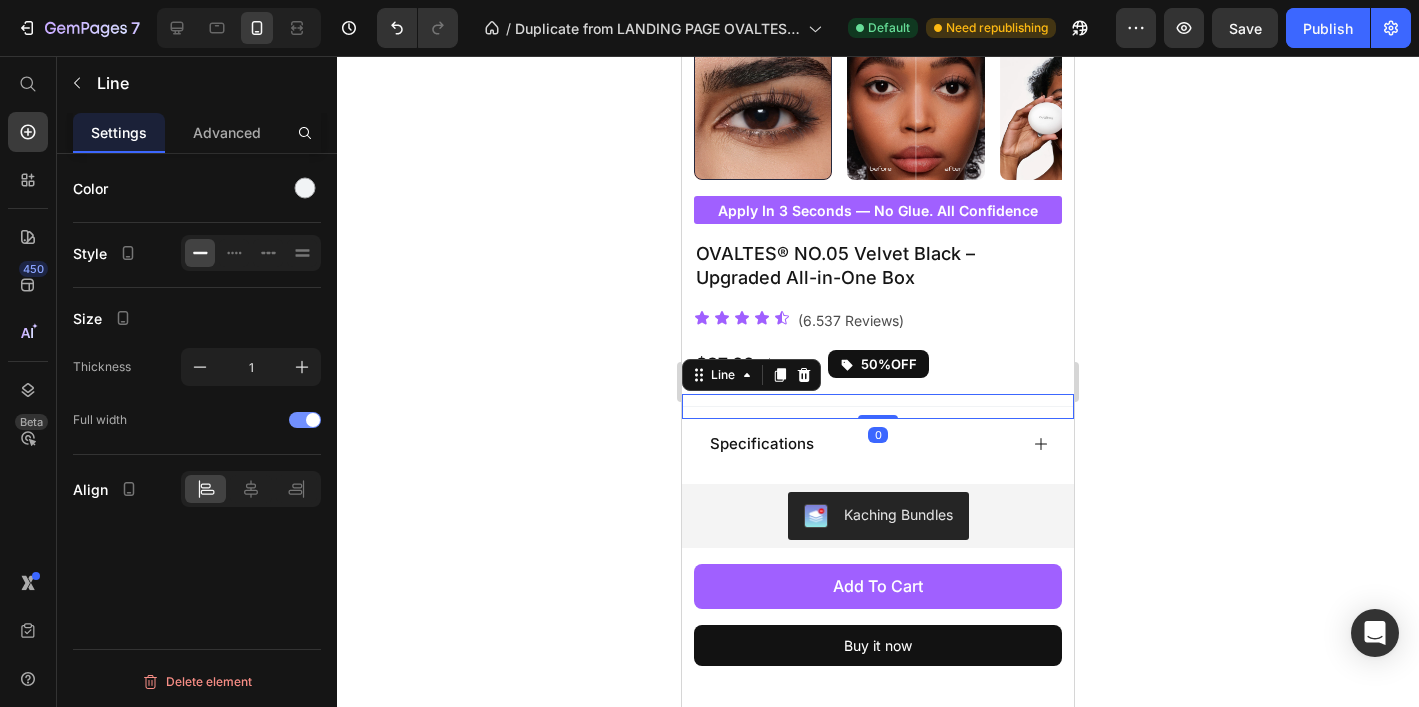 click at bounding box center (305, 420) 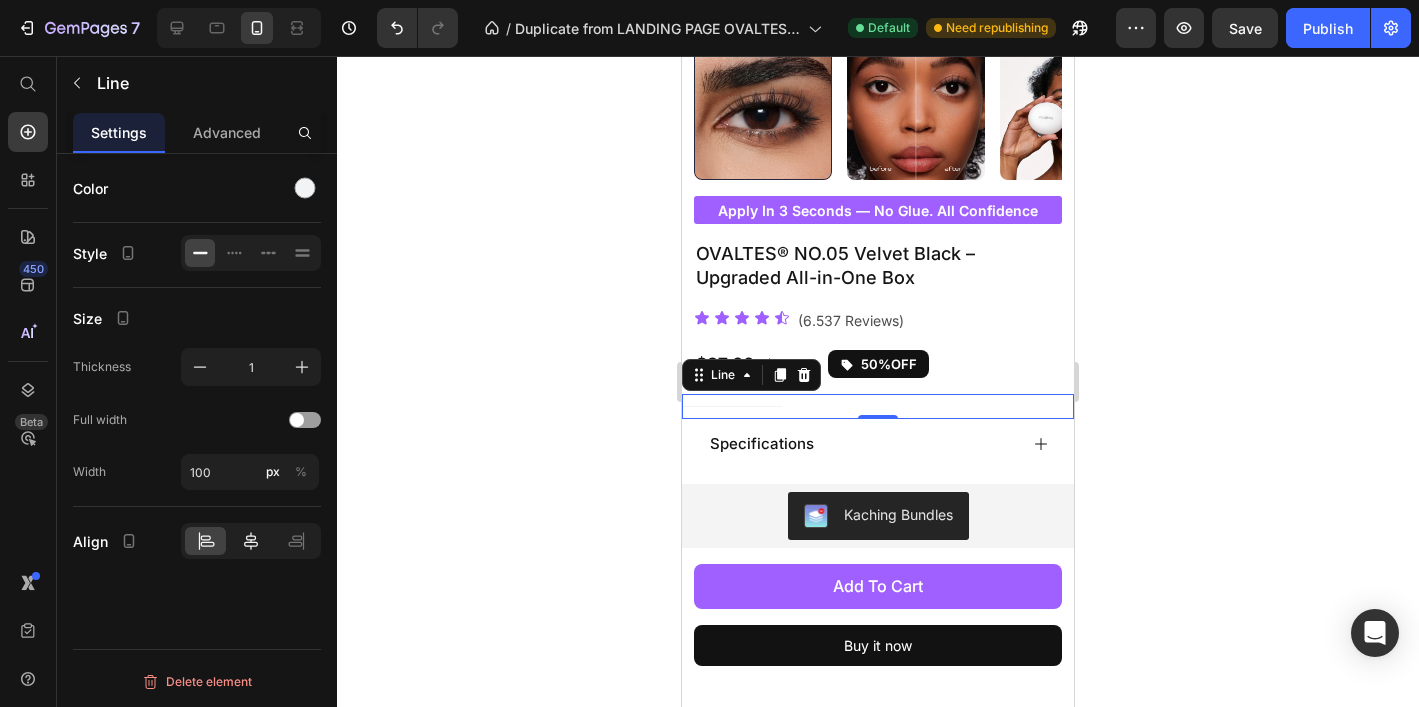 click 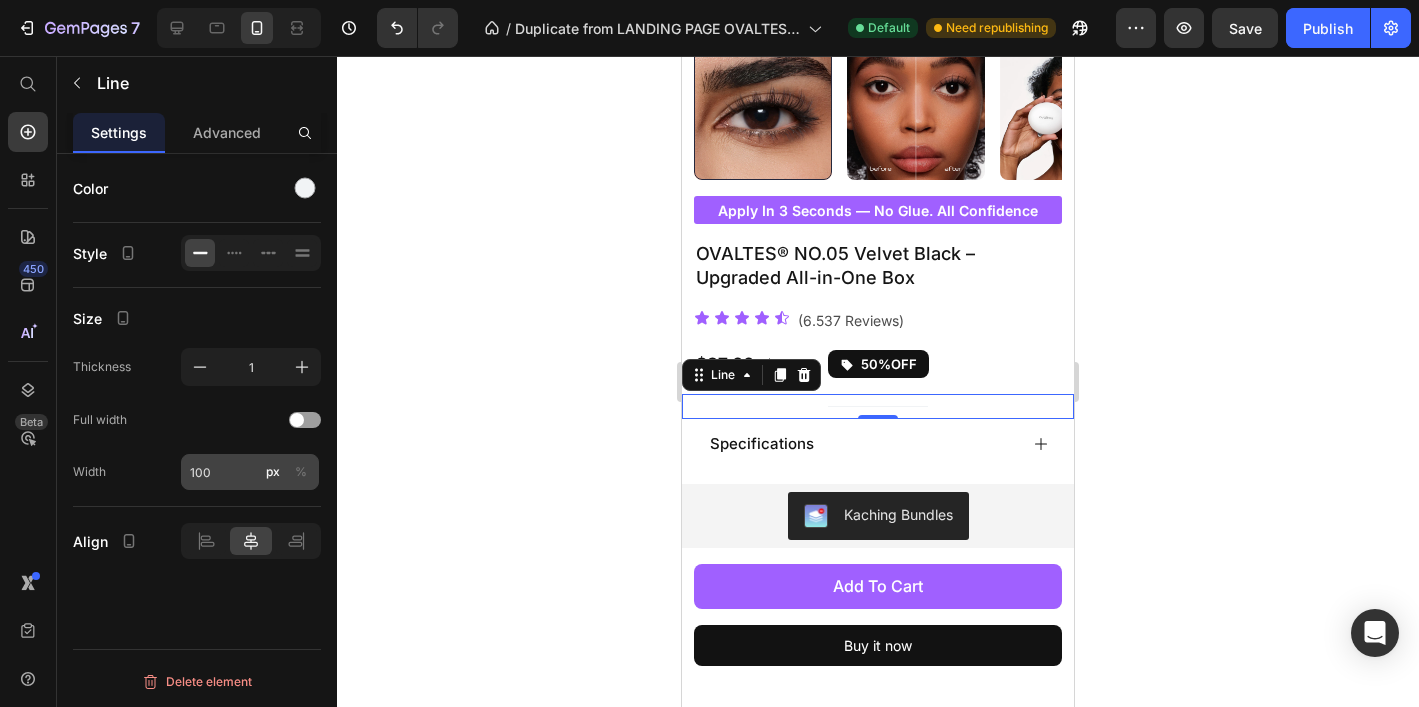 click on "%" at bounding box center [301, 472] 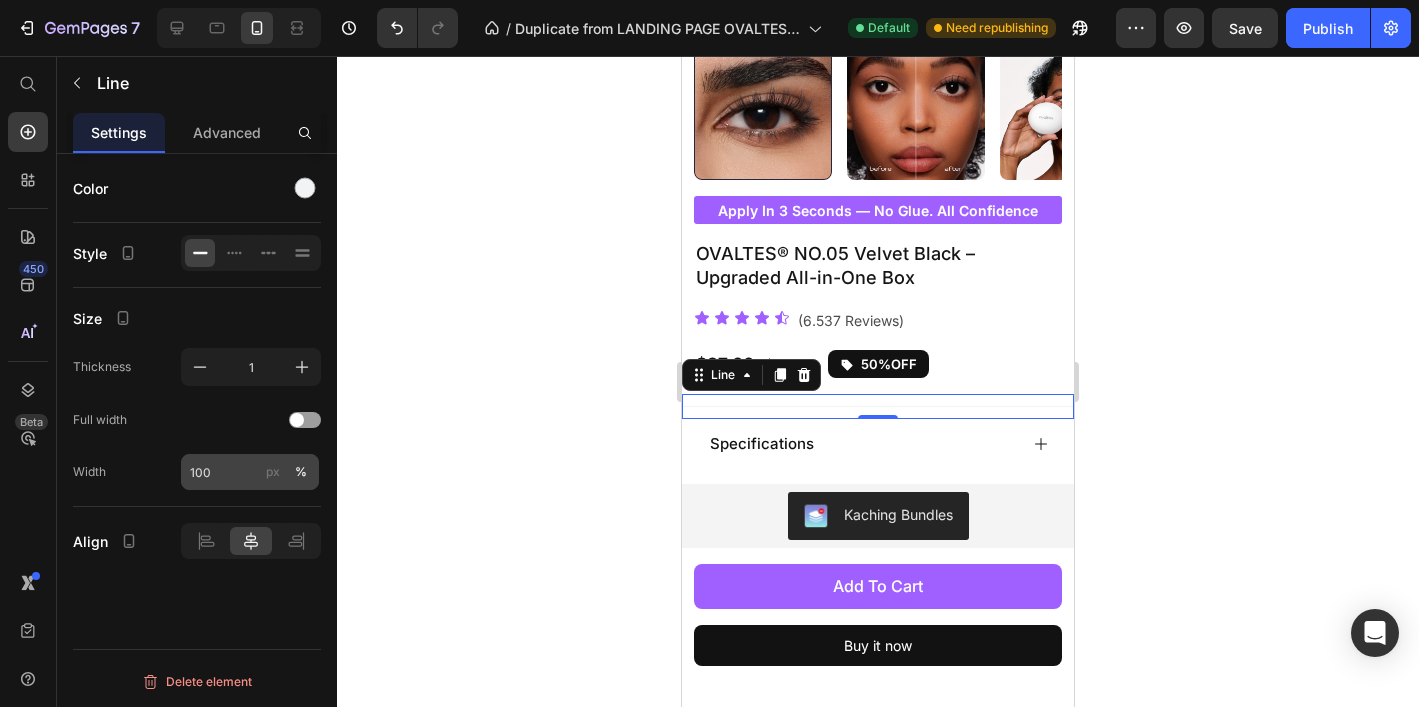 click on "px" at bounding box center (273, 472) 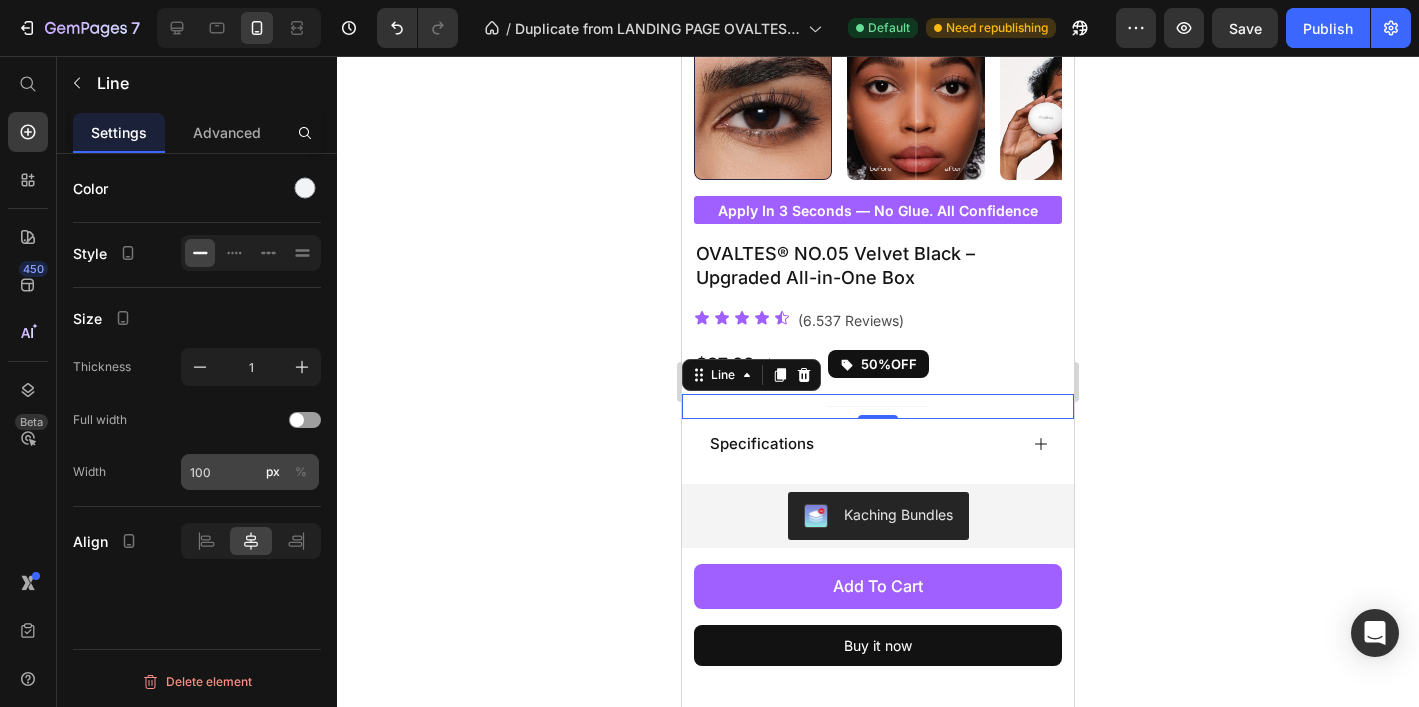 click on "%" at bounding box center [301, 472] 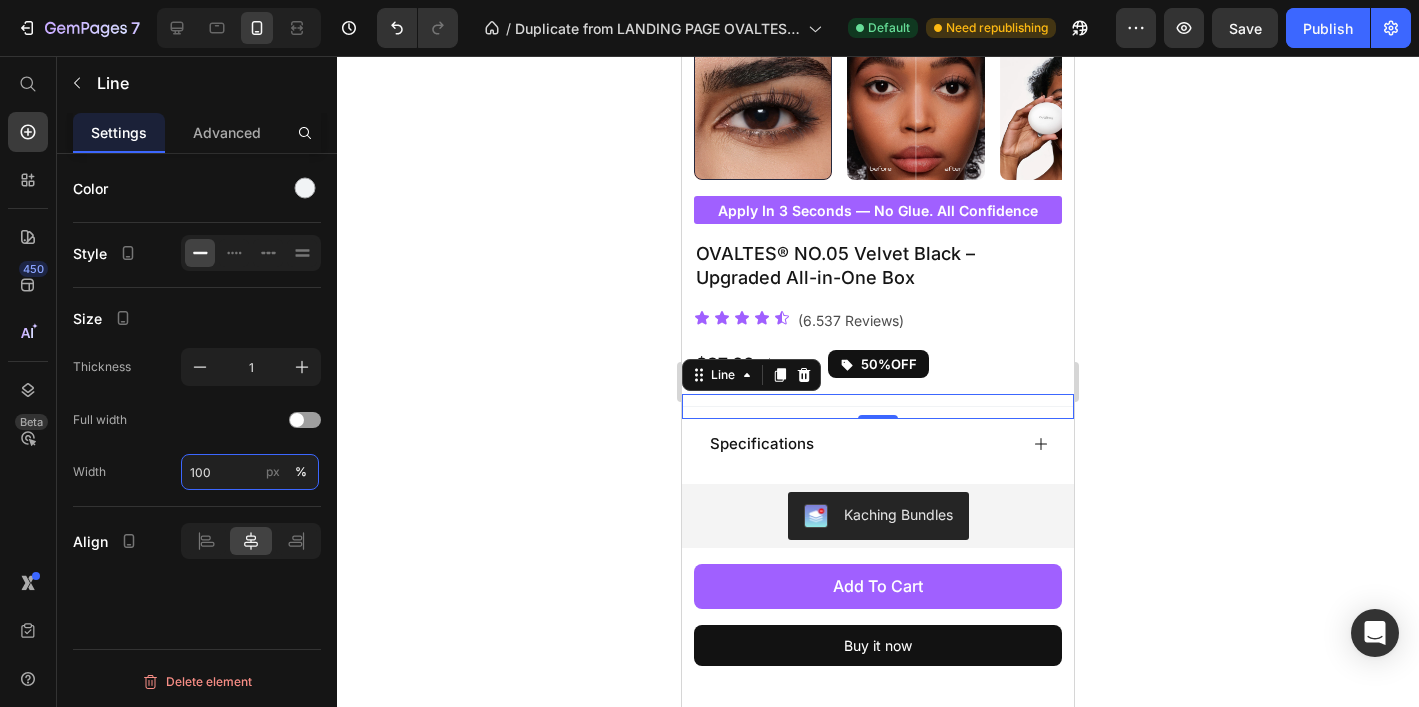 click on "100" at bounding box center [250, 472] 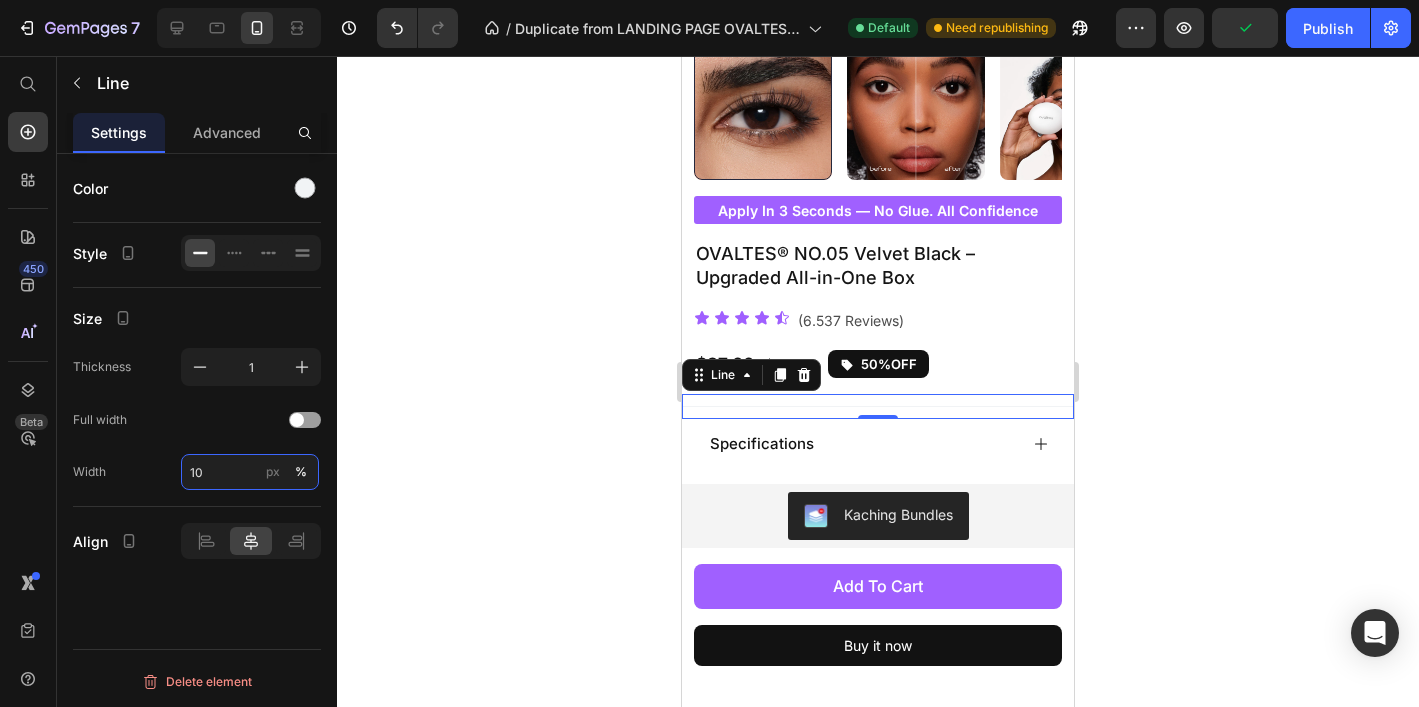 type on "1" 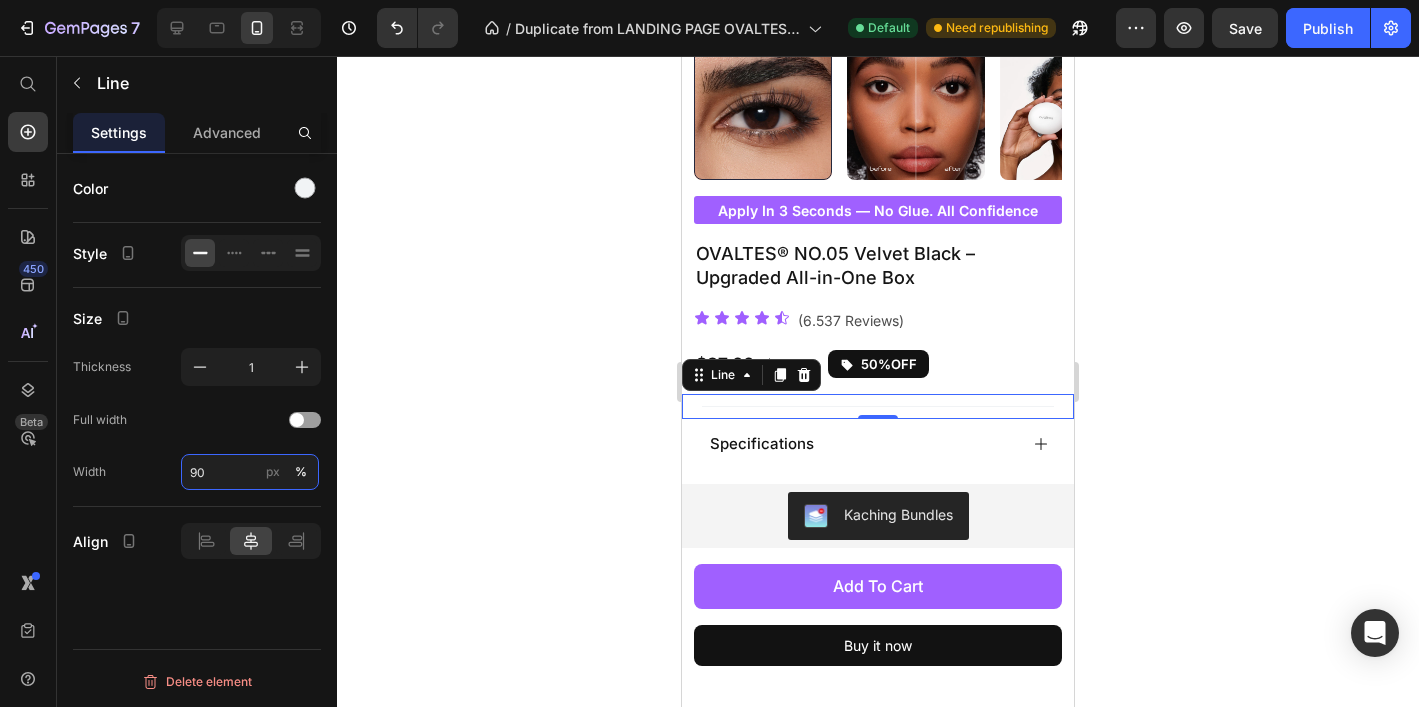 type on "90" 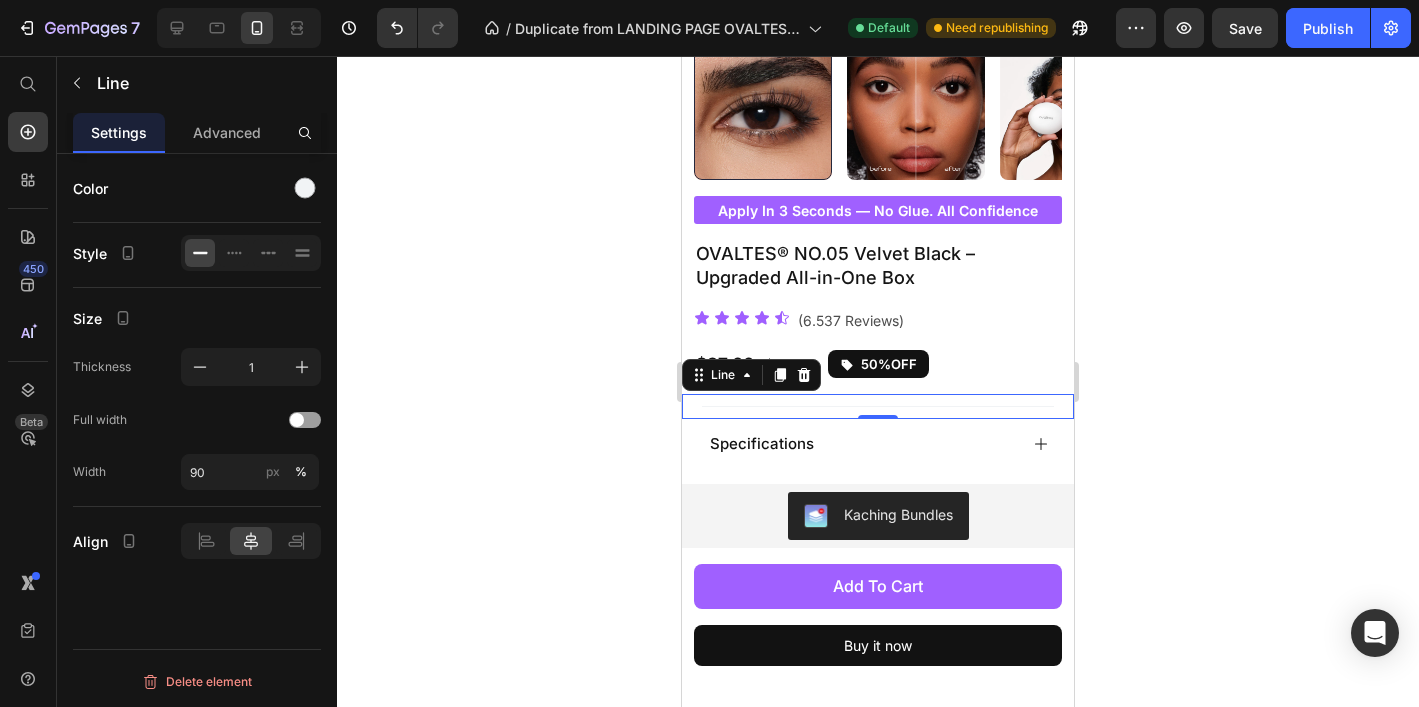 click 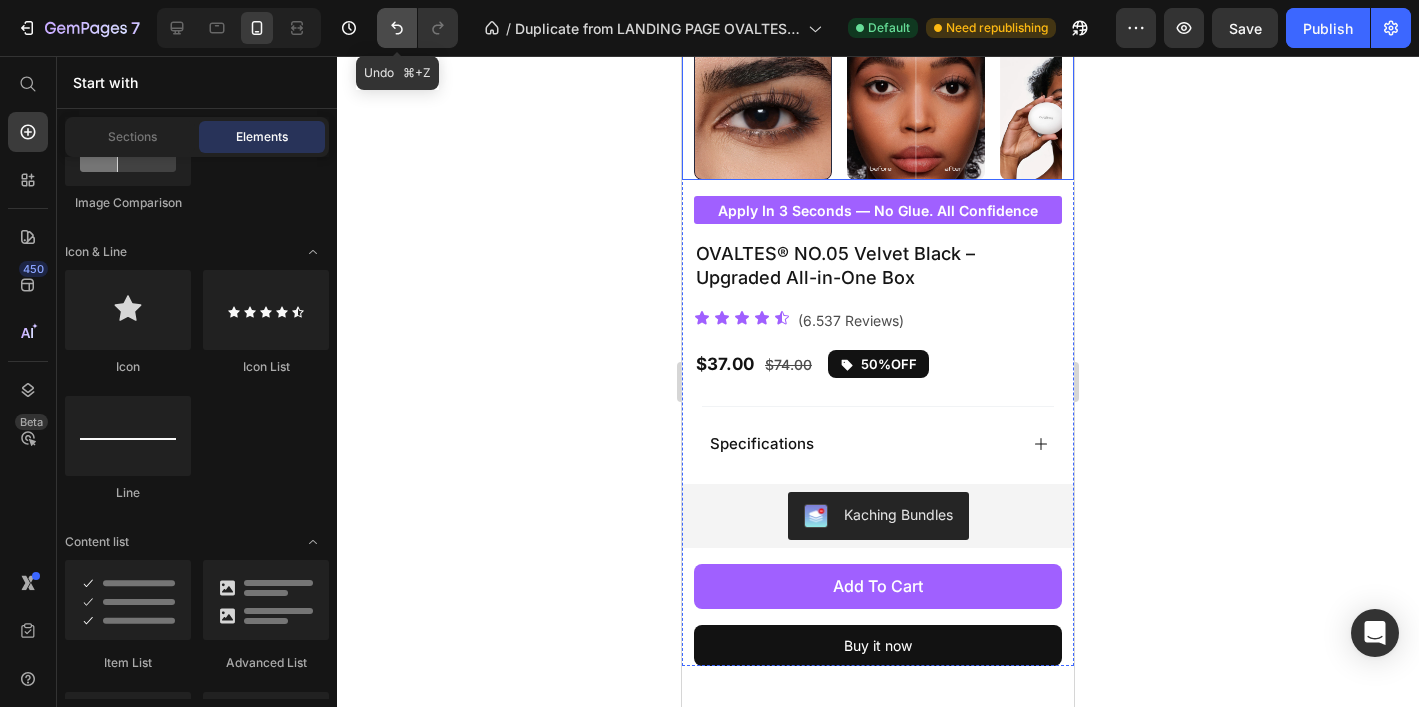 click 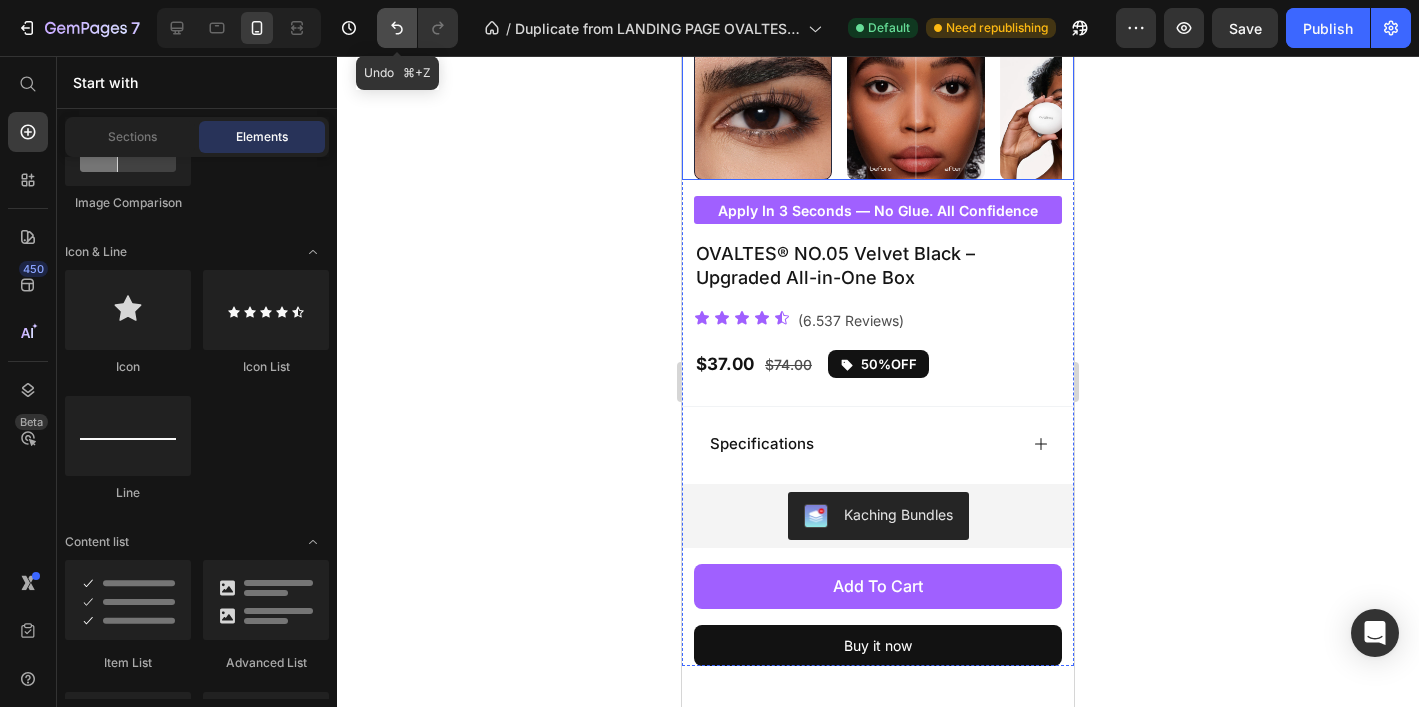 click 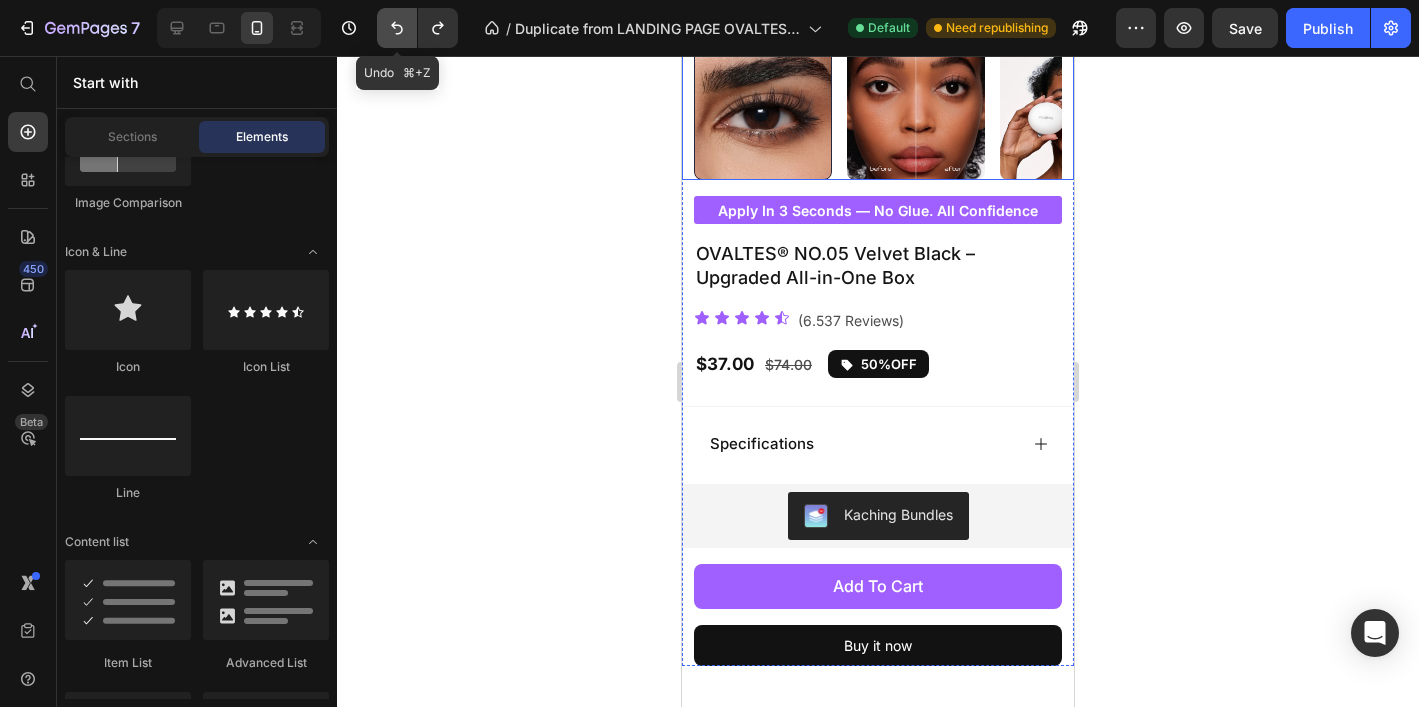 click 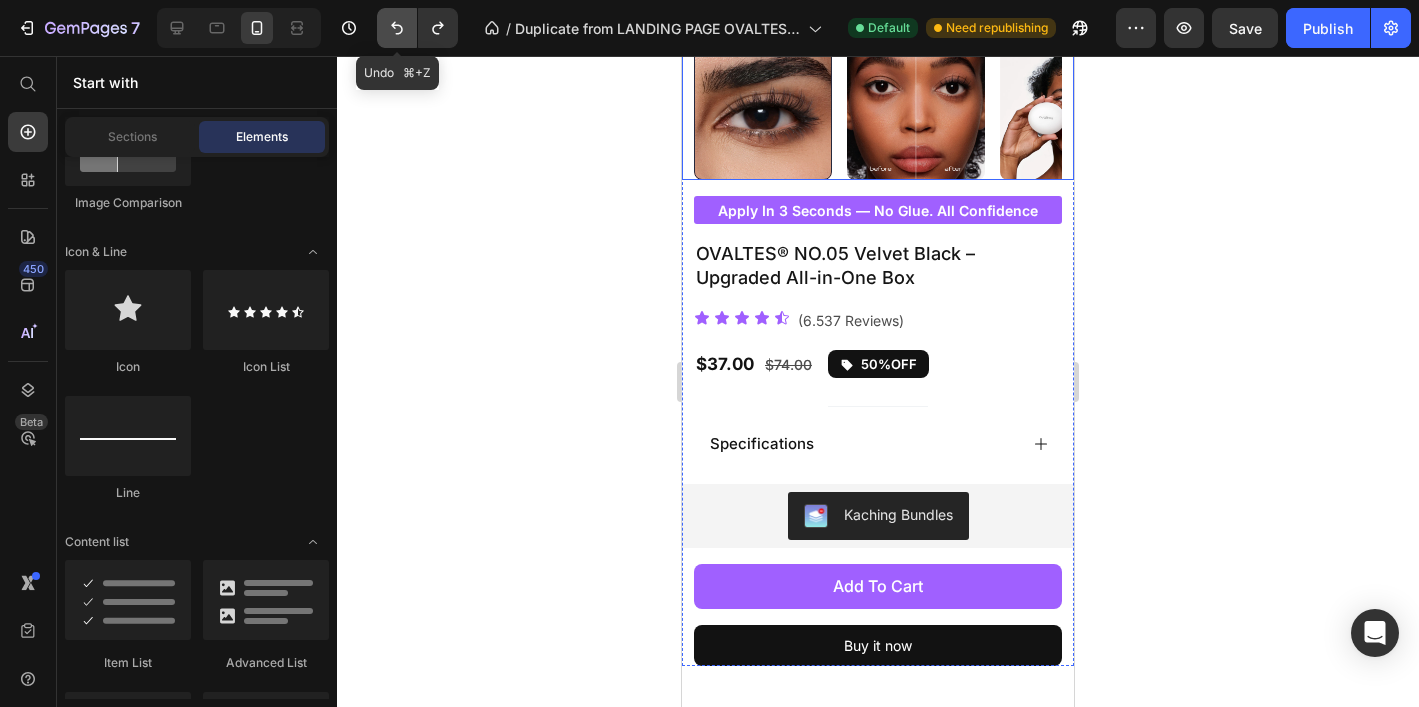 click 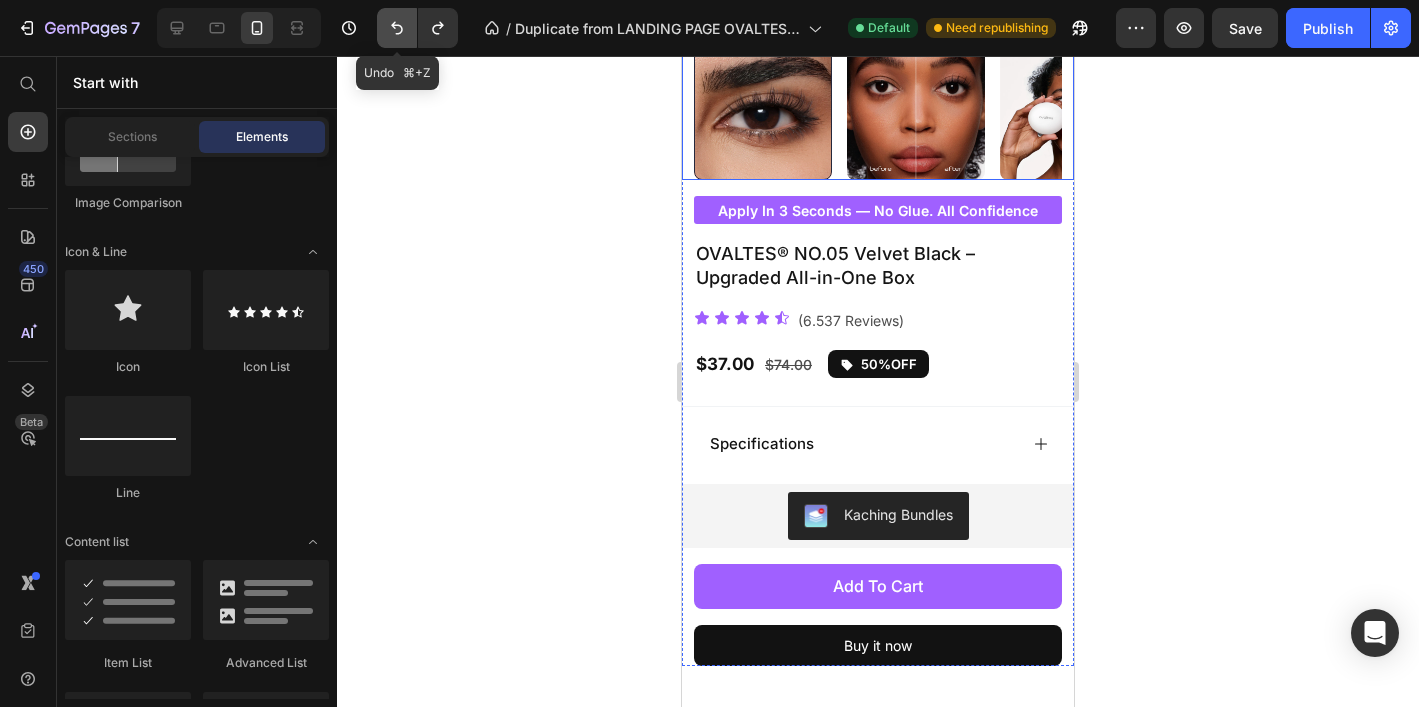 click 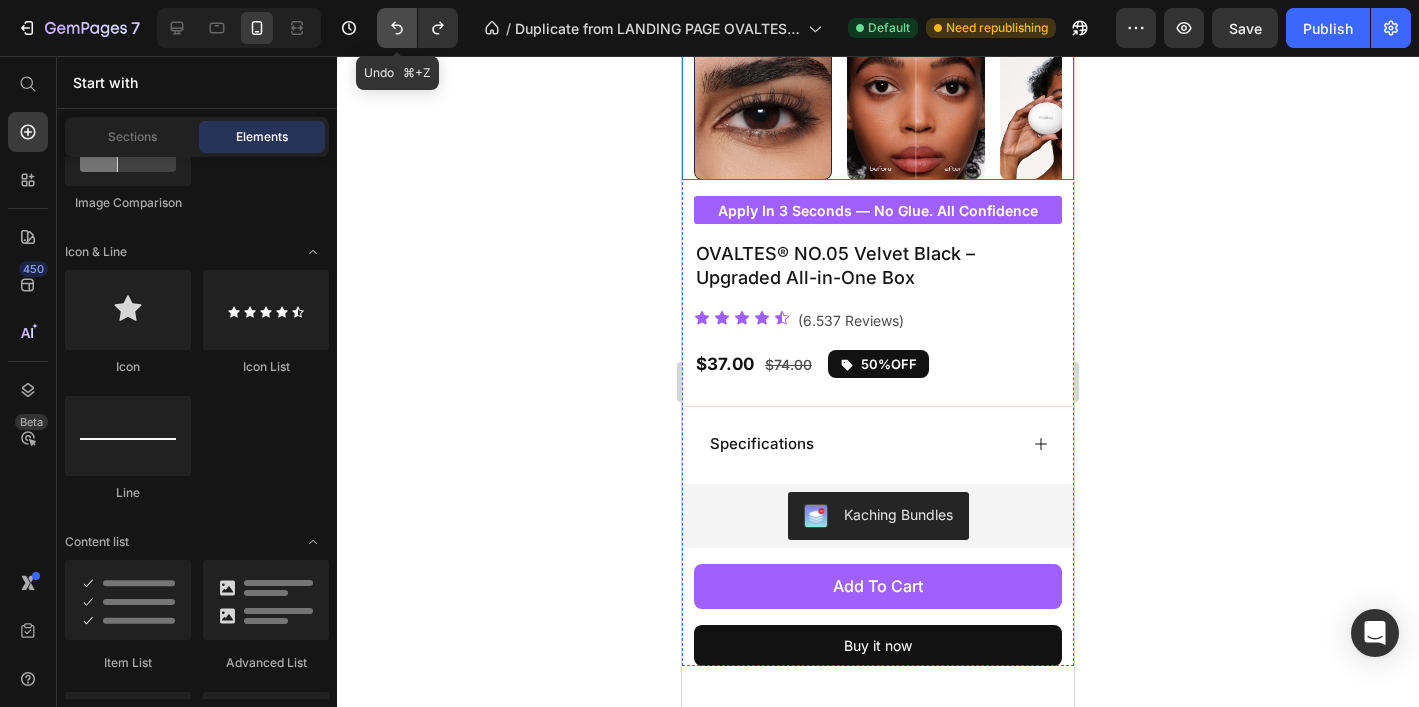 click 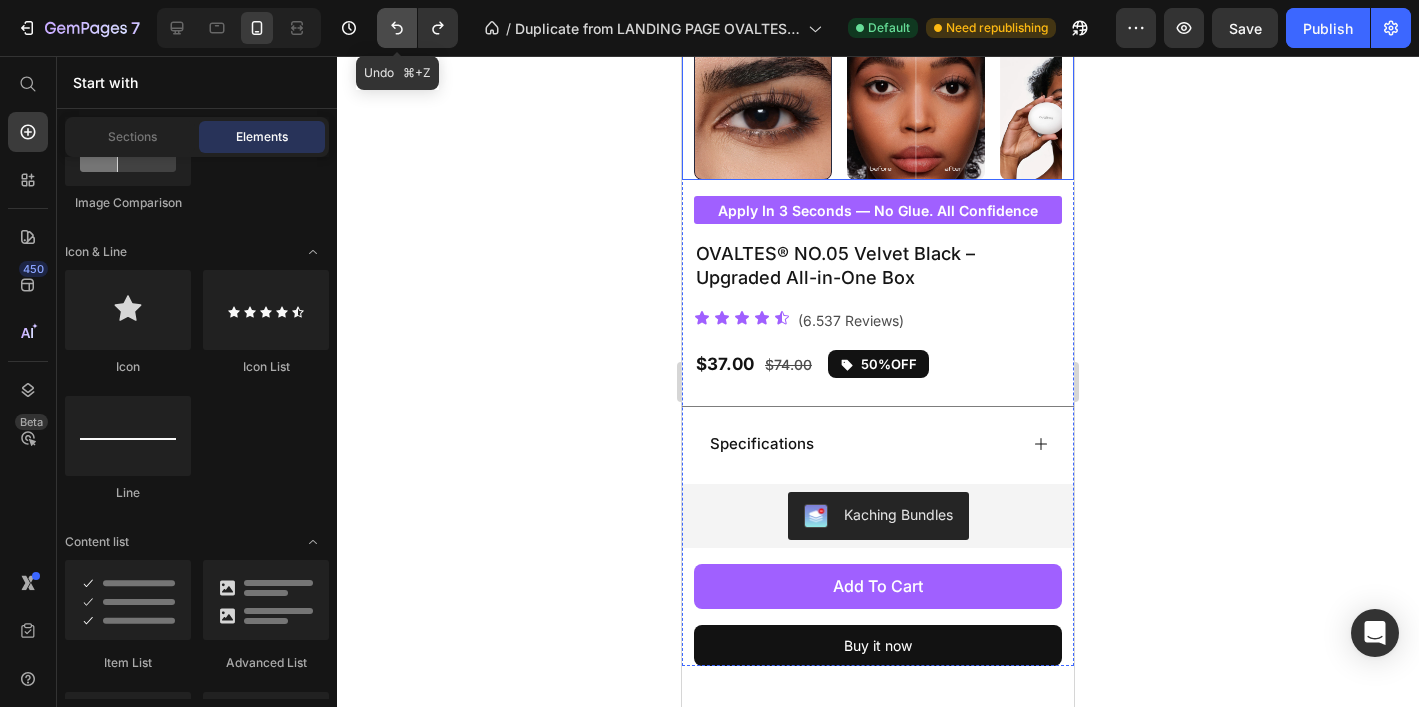 click 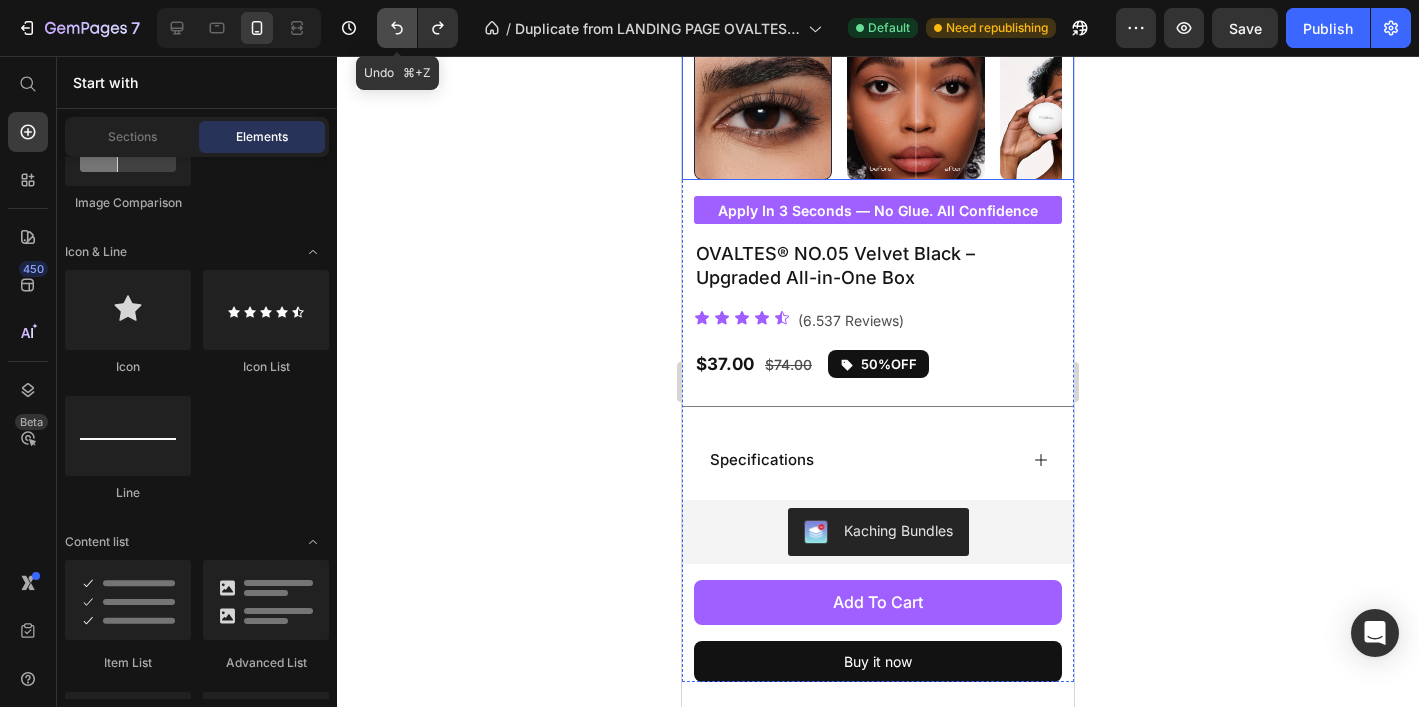 click 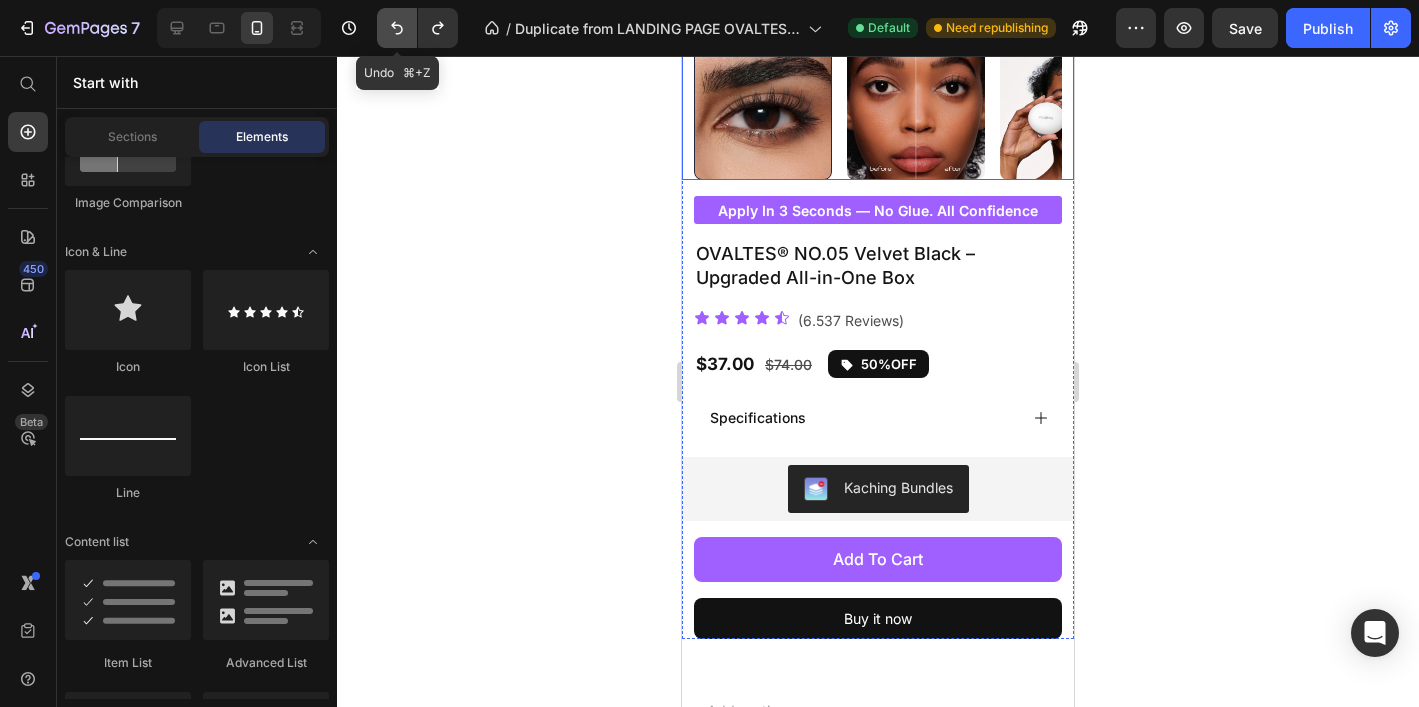 click 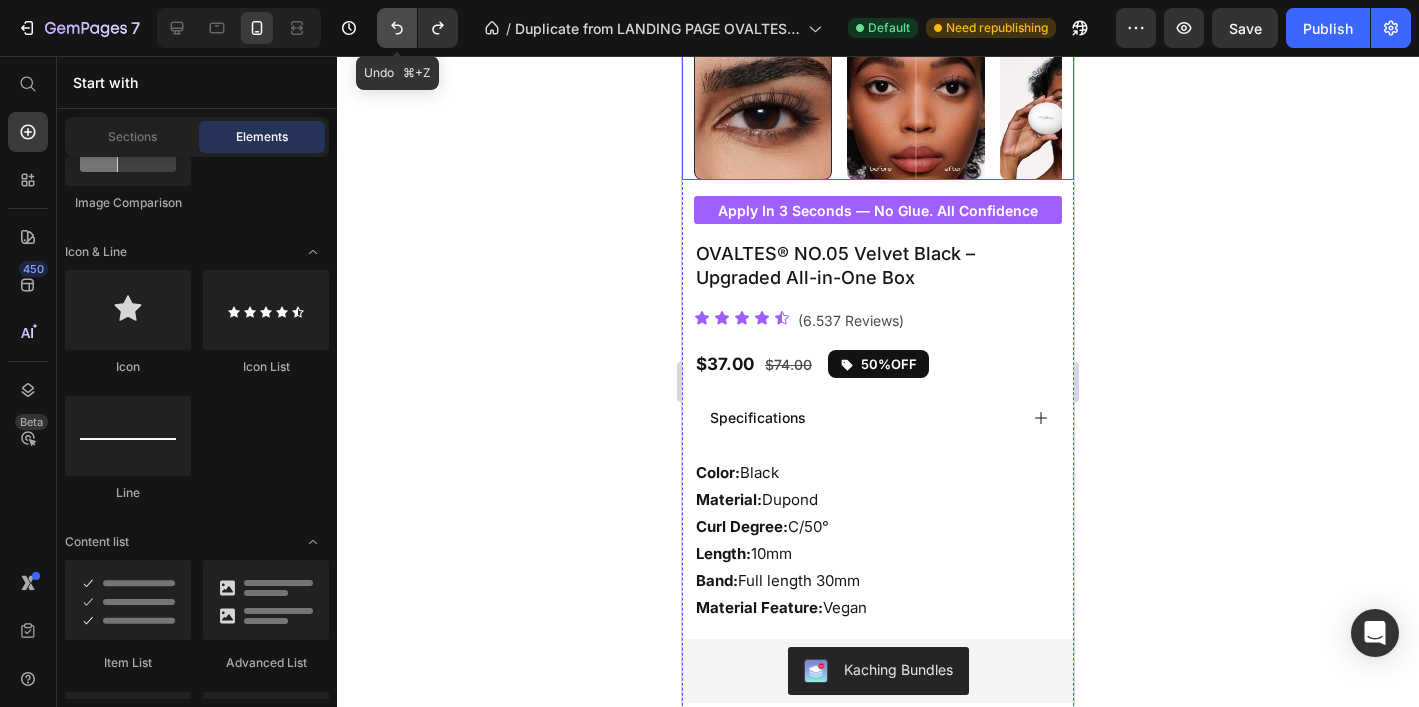 click 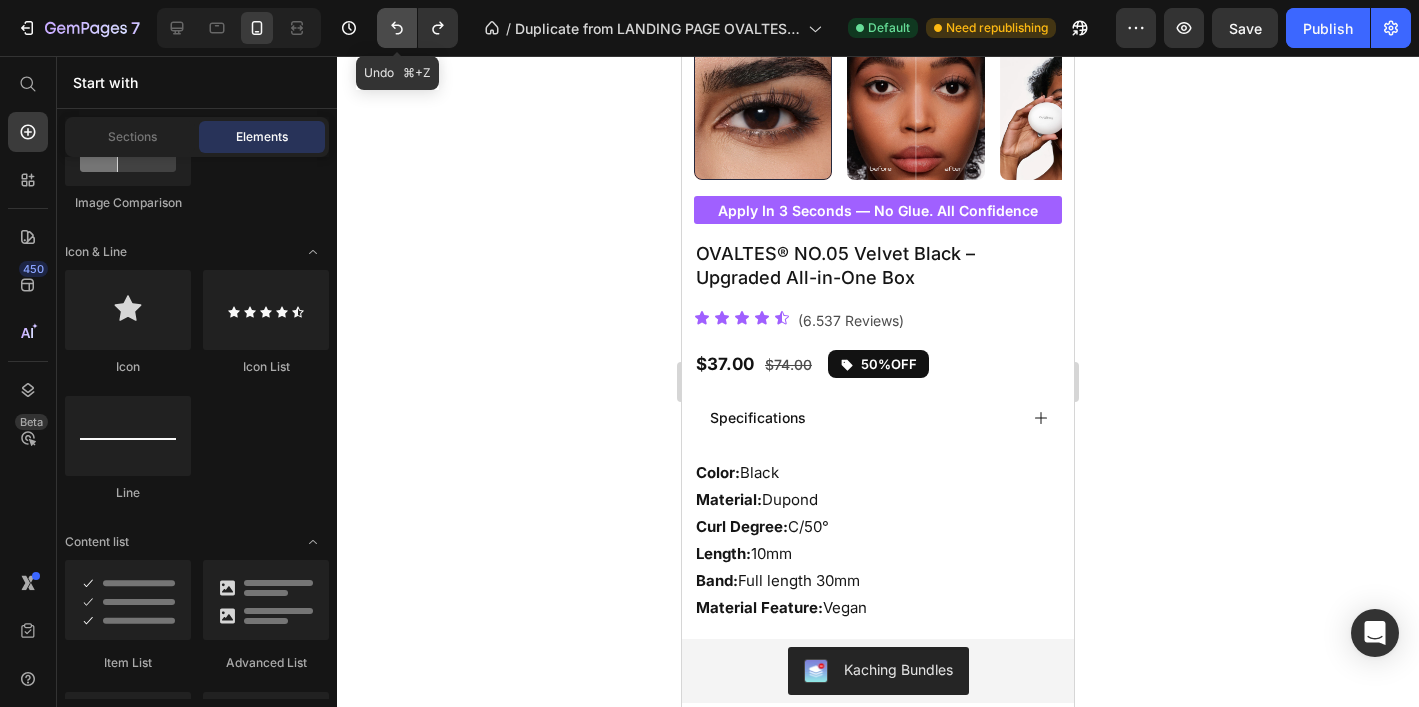 click 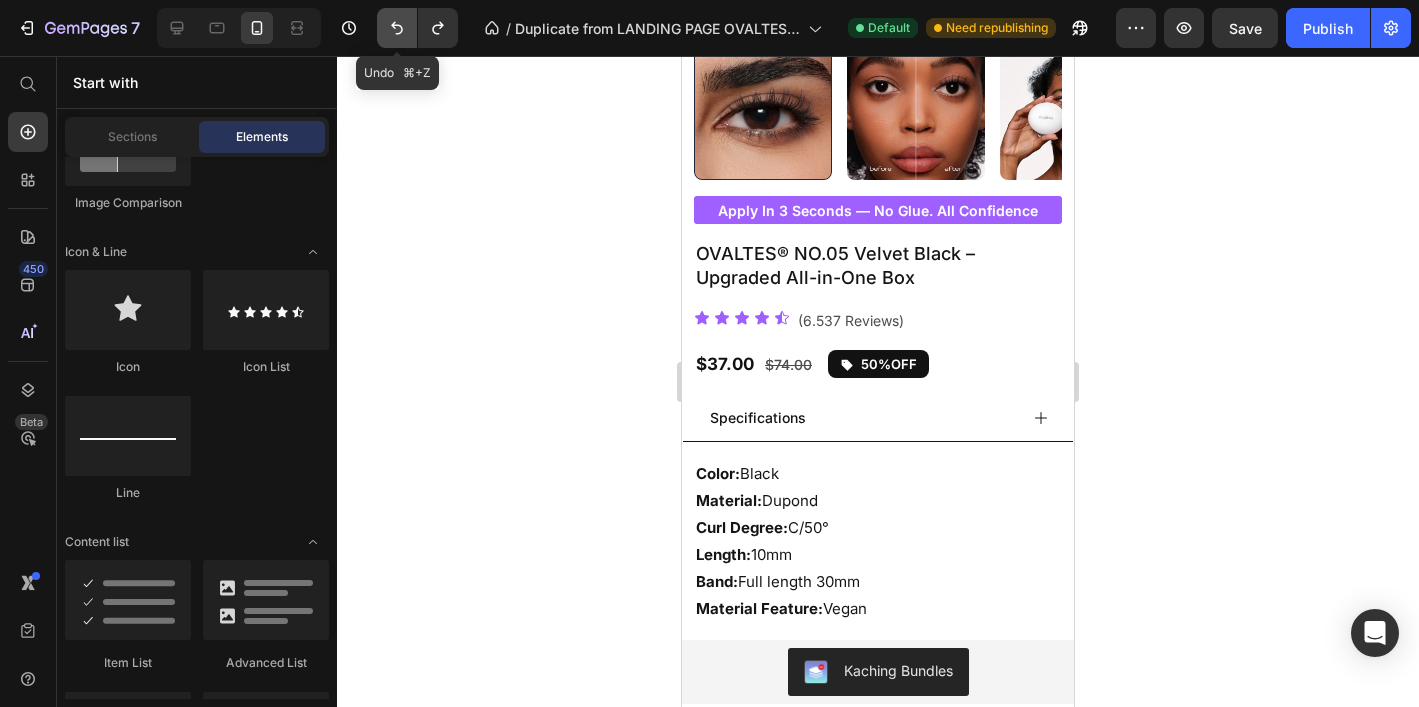click 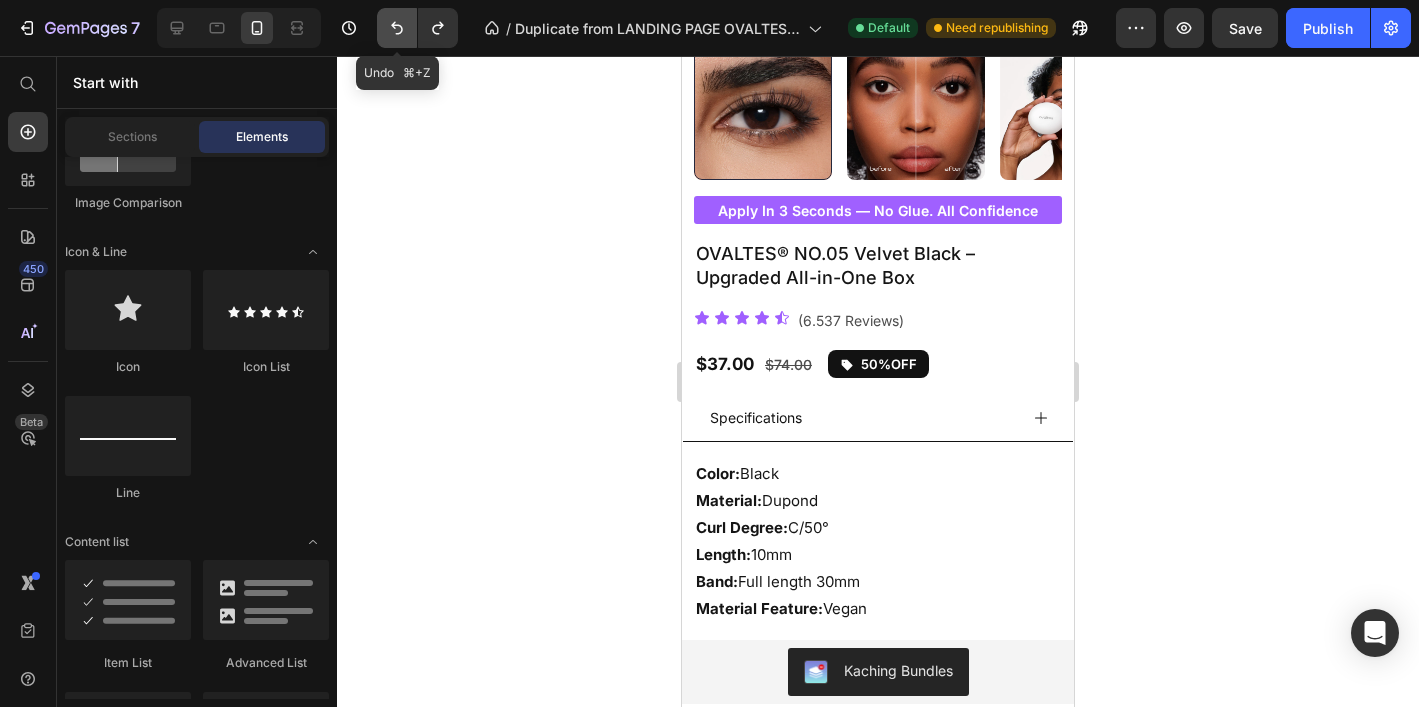 click 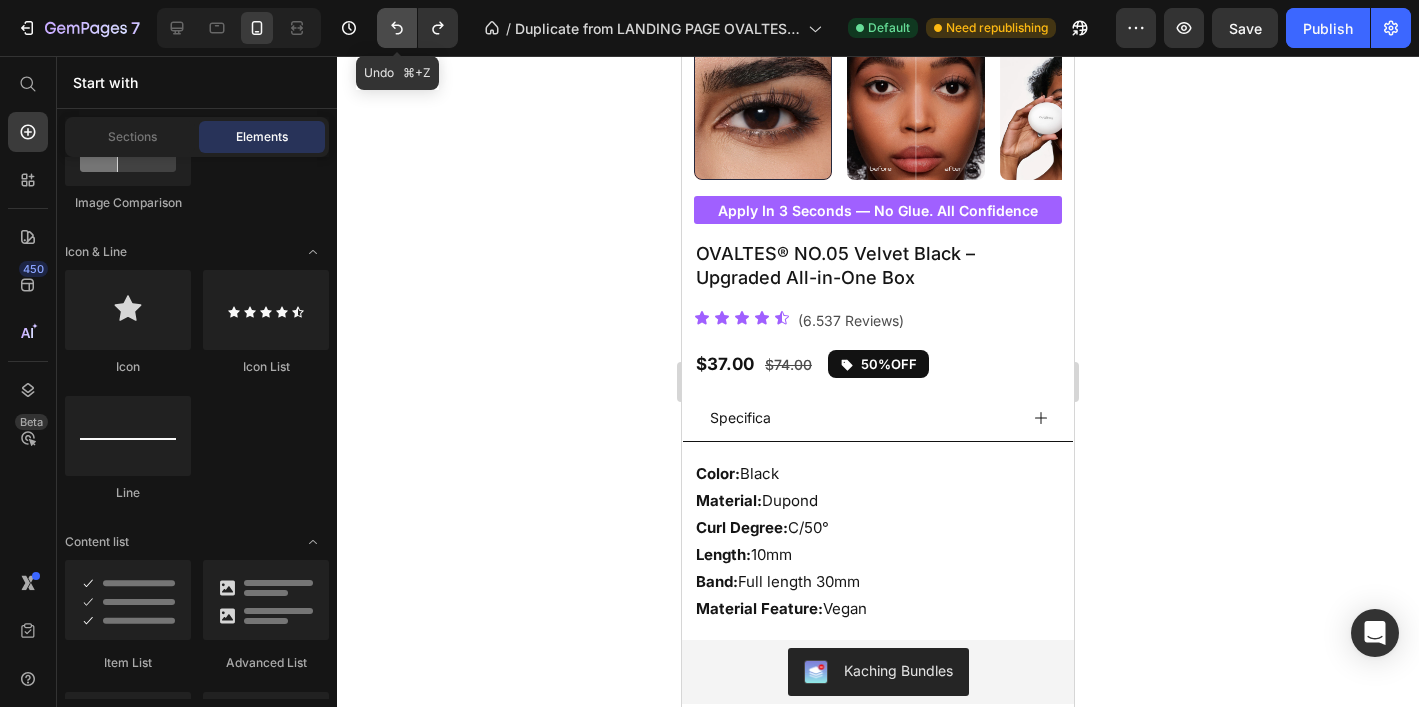 click 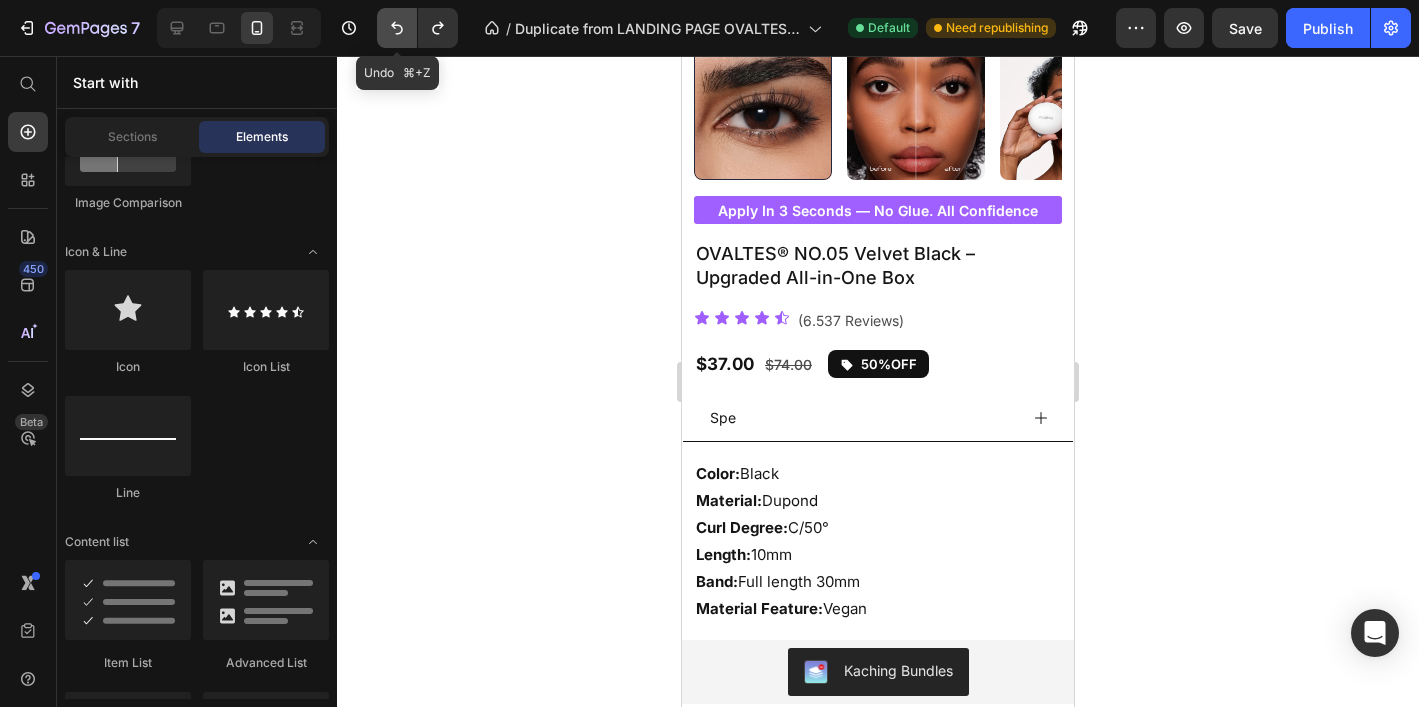 click 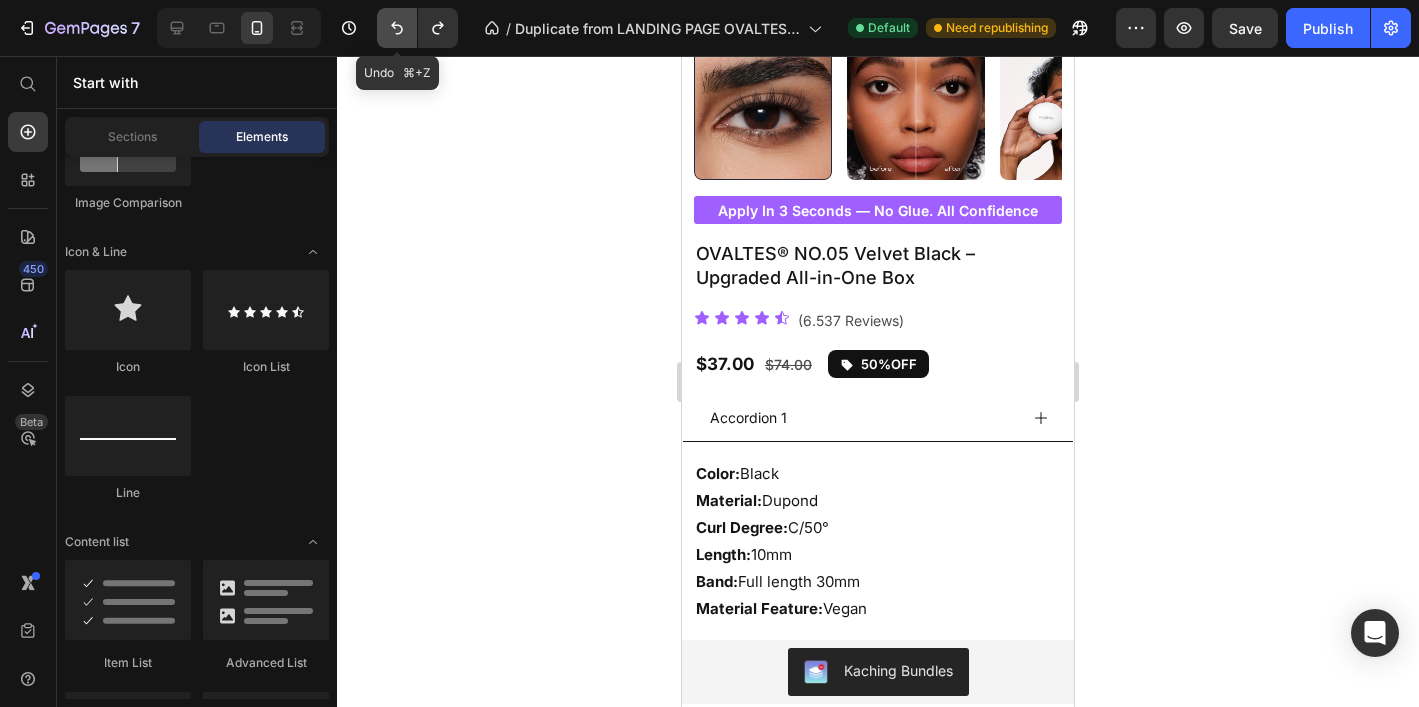click 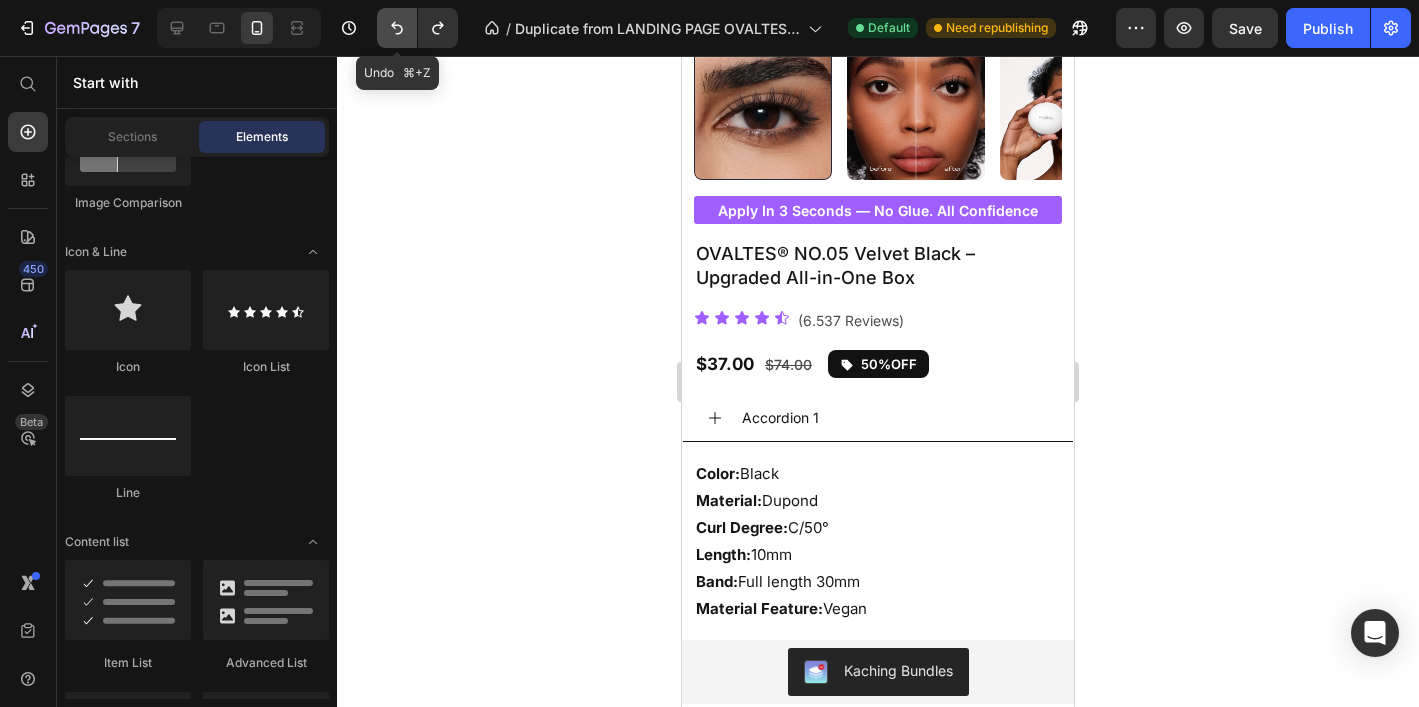 click 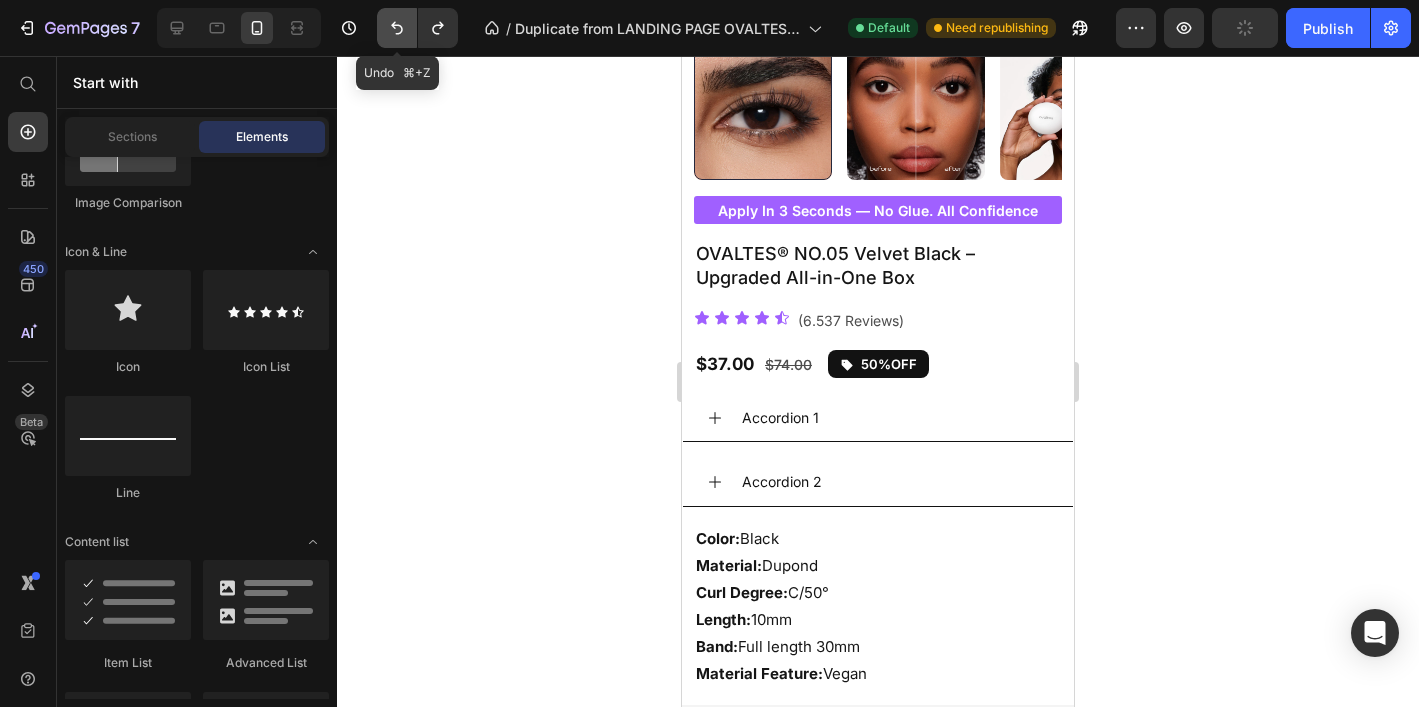 click 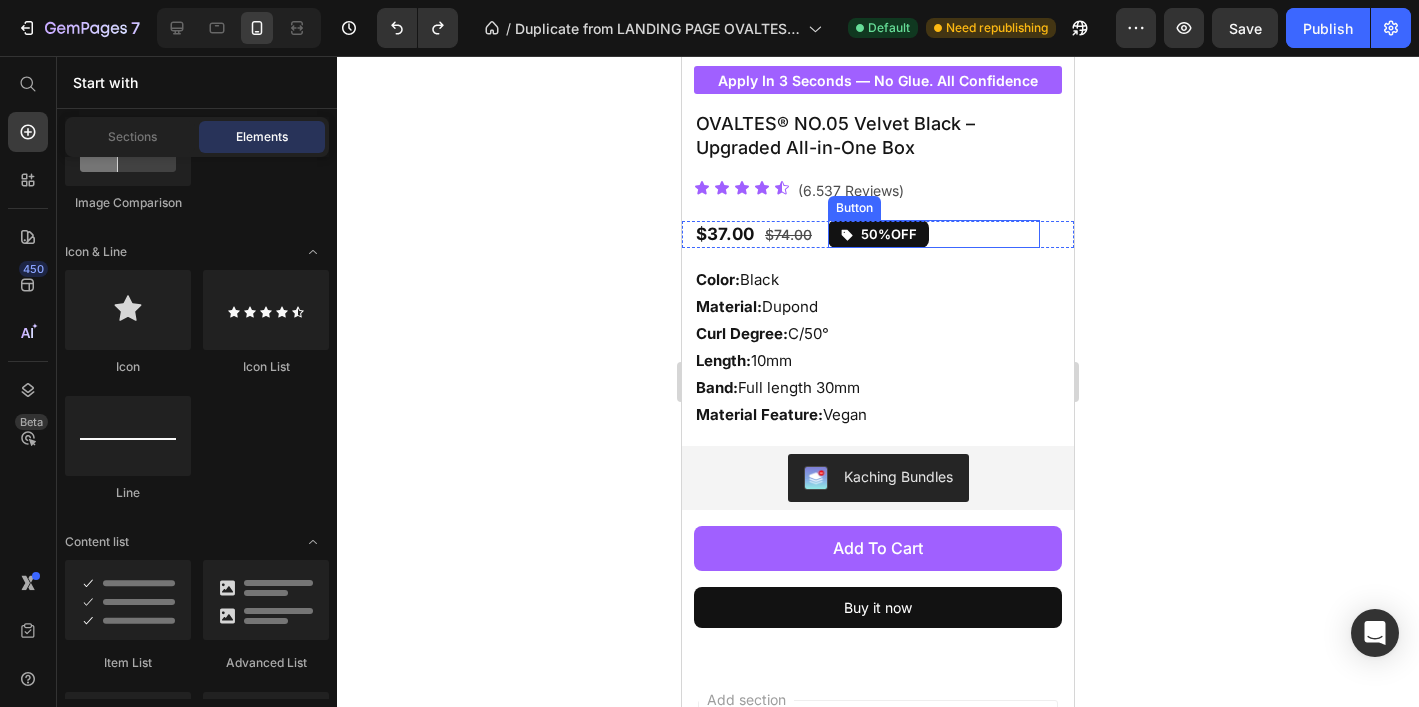 scroll, scrollTop: 594, scrollLeft: 0, axis: vertical 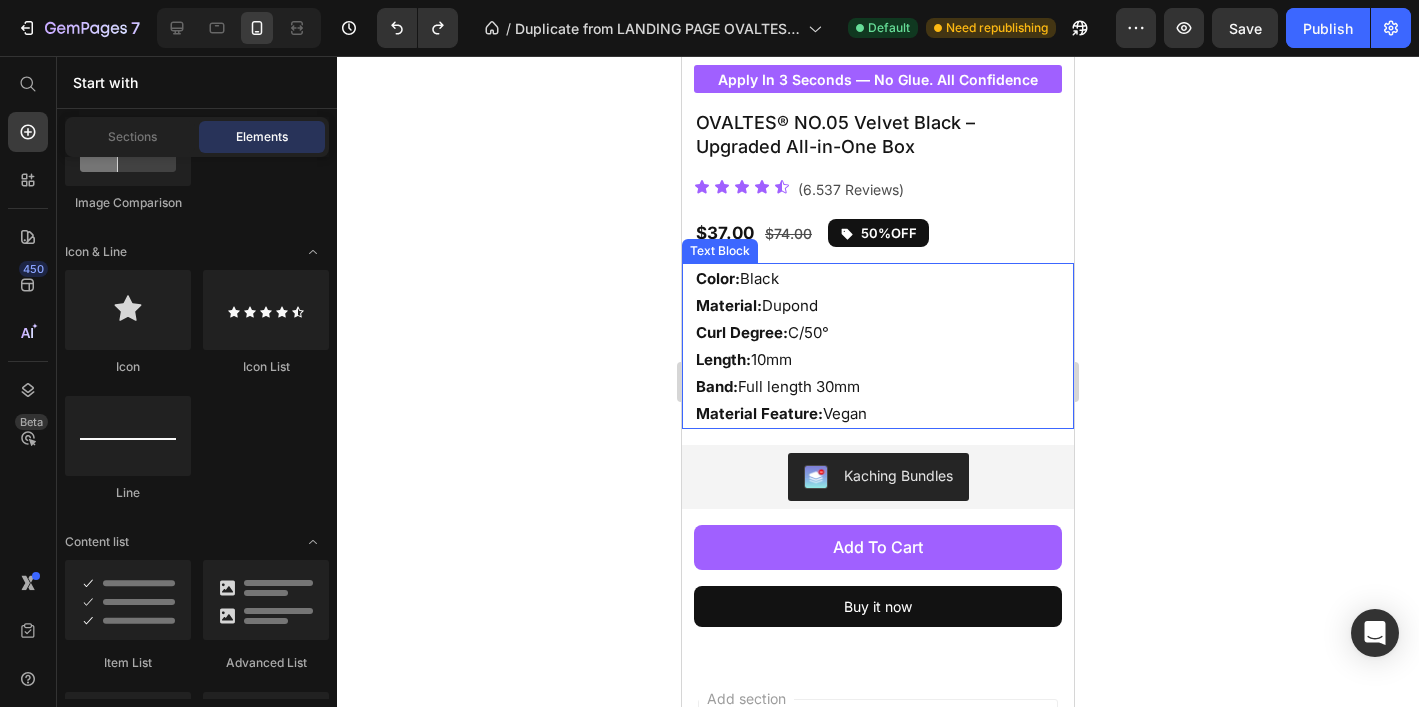 click on "Color:  Black Material:  Dupond Curl Degree:  C/50° Length:  10mm Band:  Full length 30mm Material Feature:  Vegan" at bounding box center [884, 346] 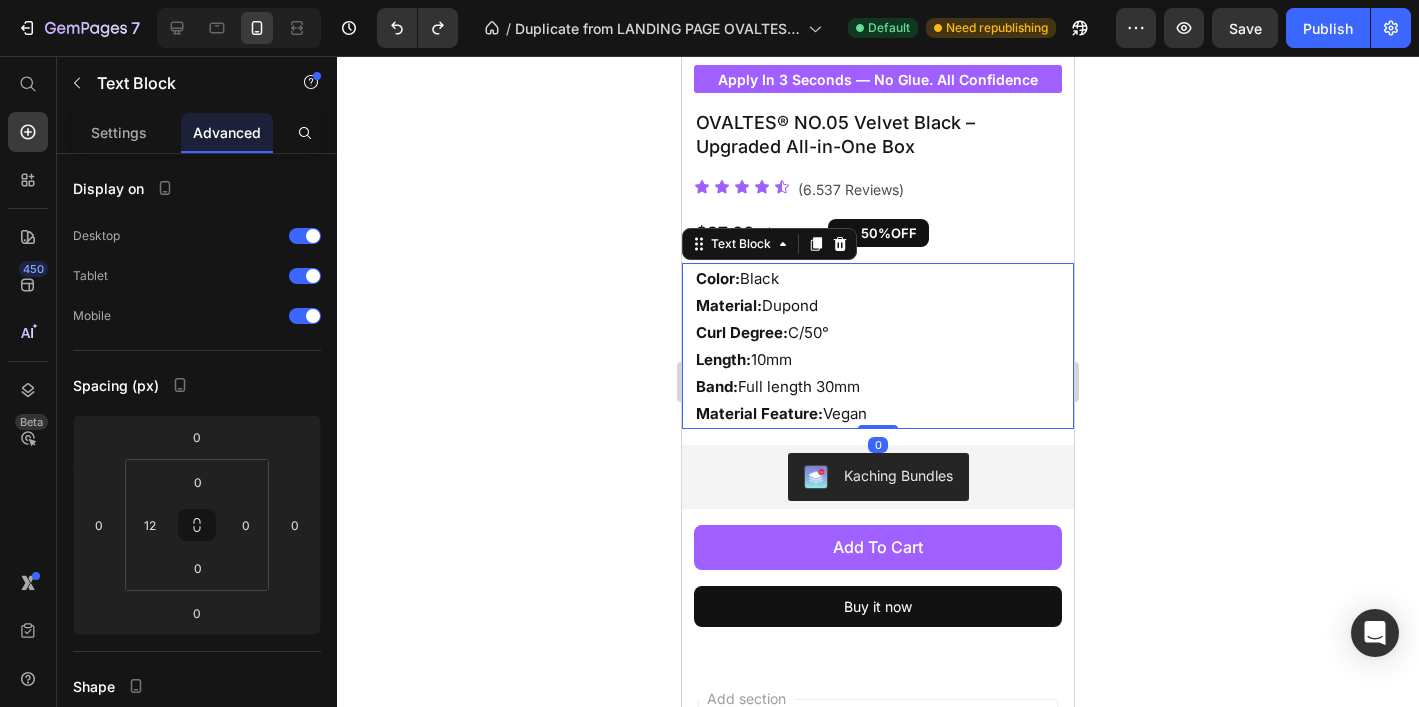 click on "Color:" at bounding box center [718, 278] 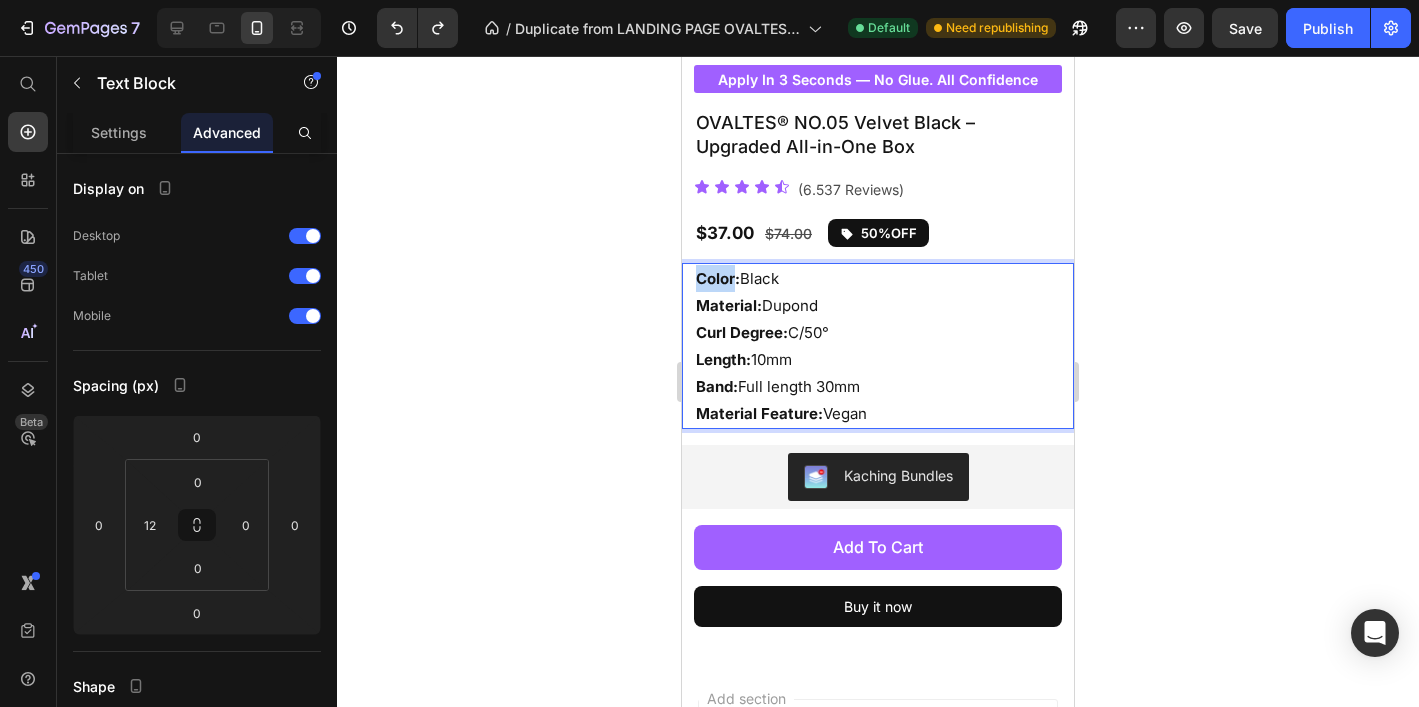 drag, startPoint x: 737, startPoint y: 279, endPoint x: 701, endPoint y: 279, distance: 36 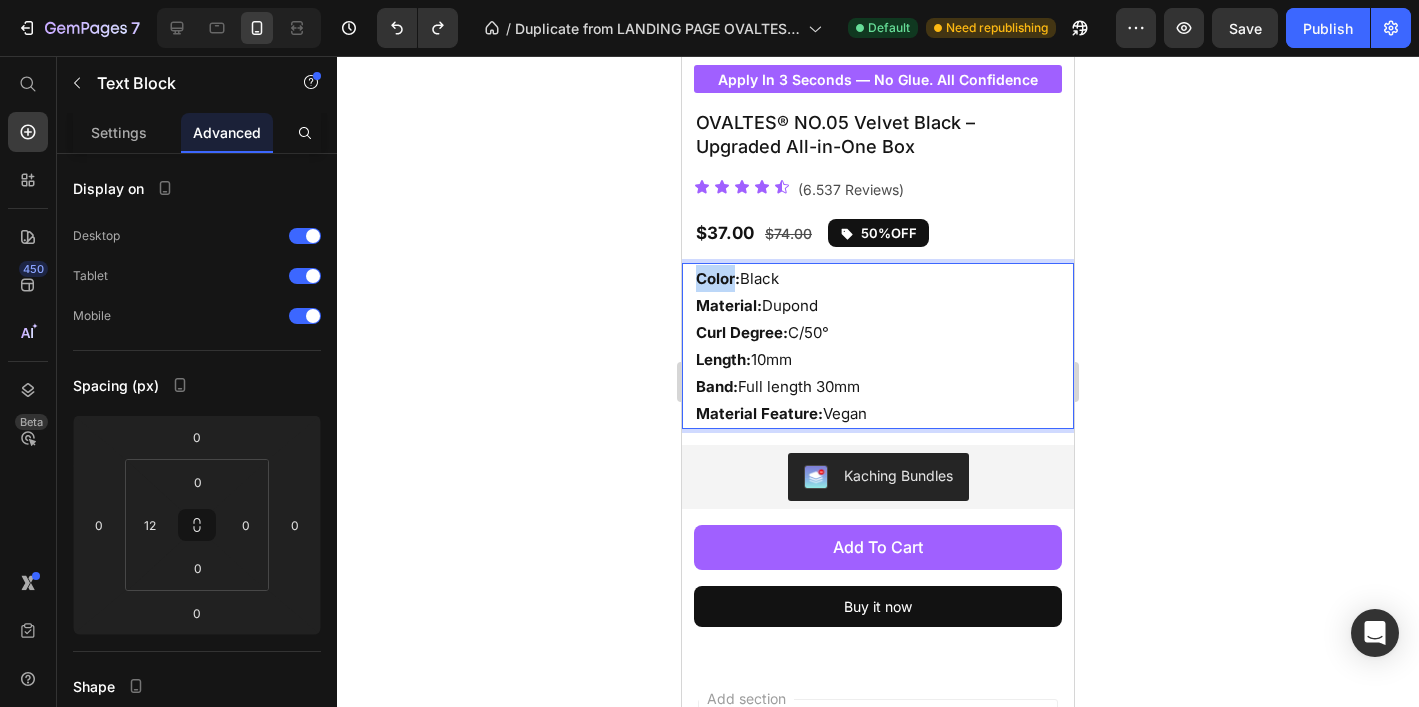 click on "Color:" at bounding box center [718, 278] 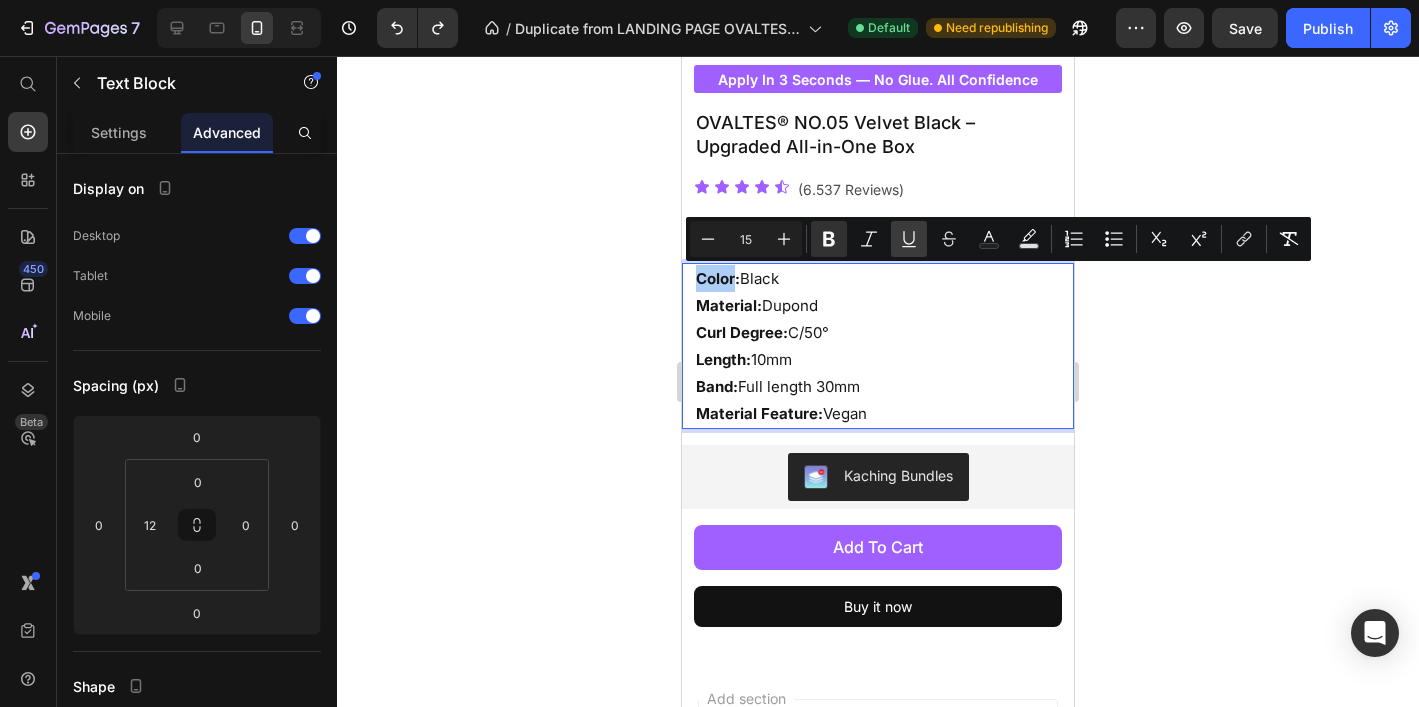click 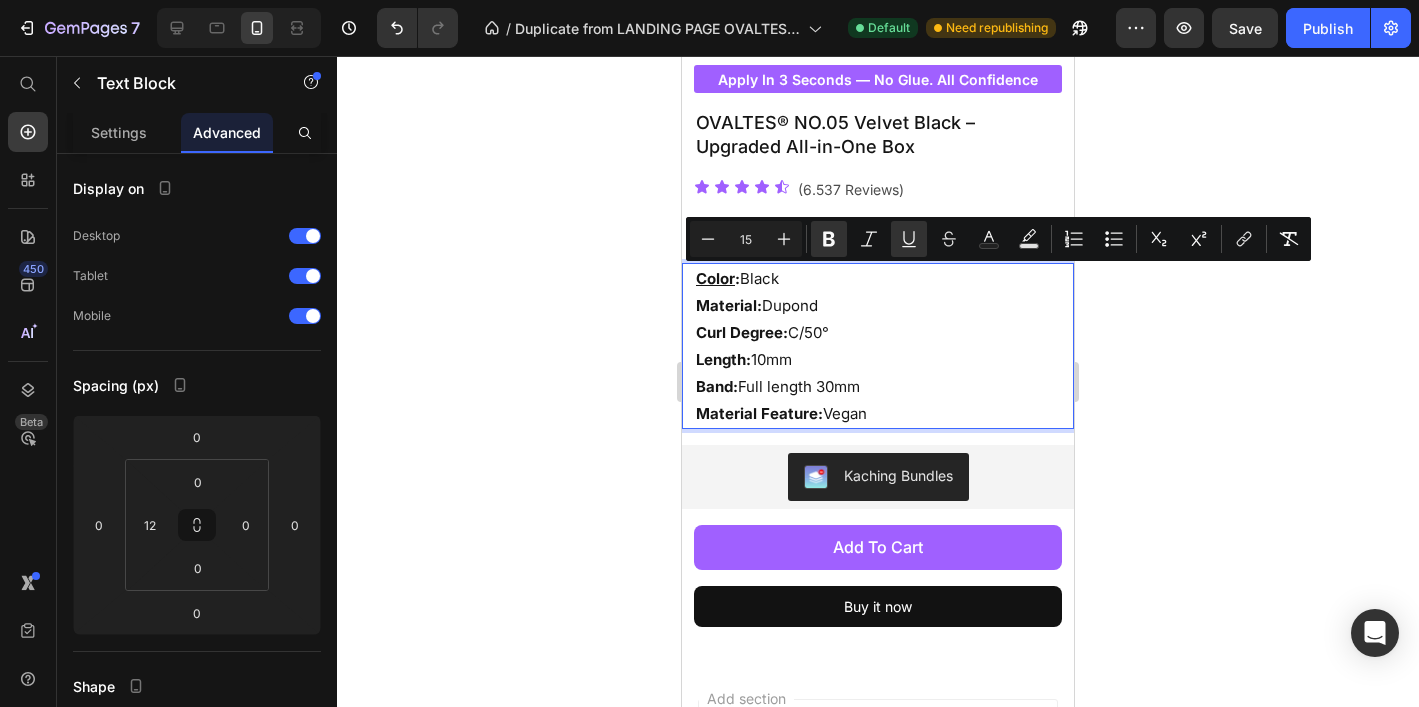 click 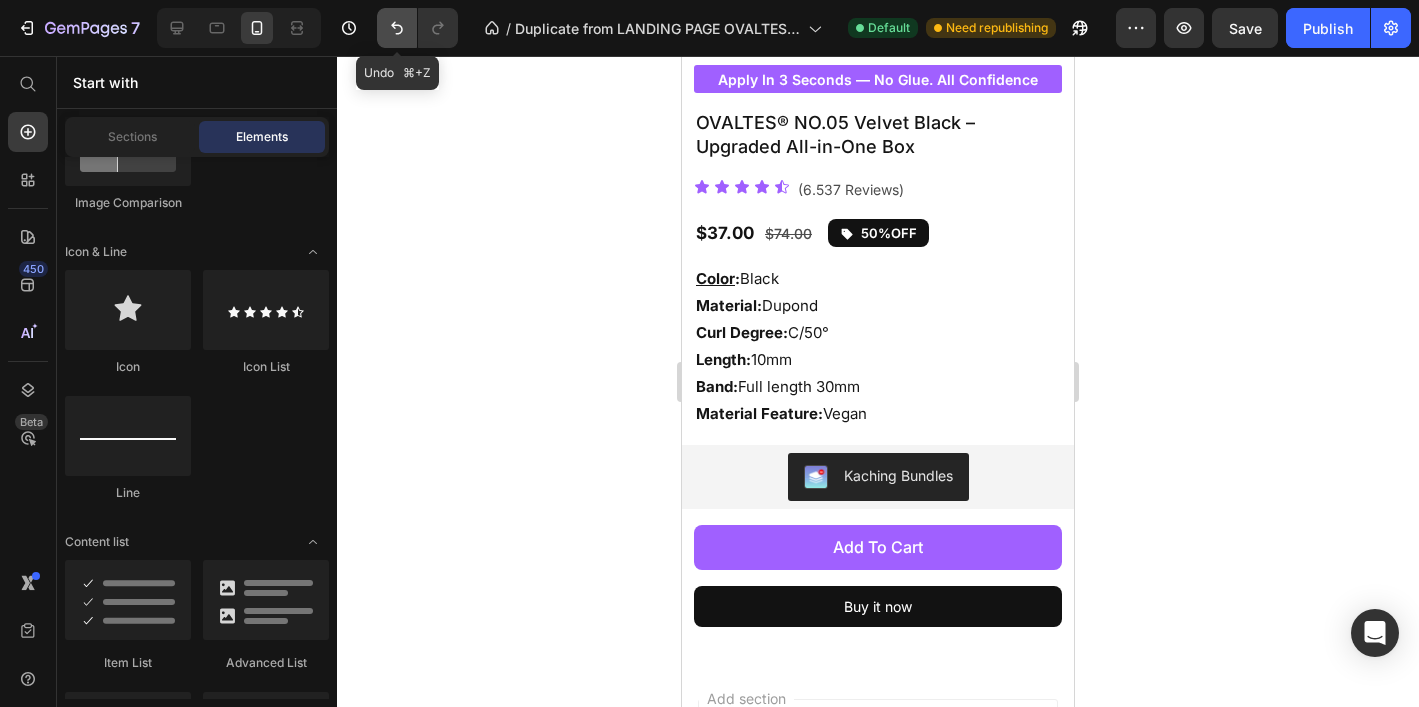 click 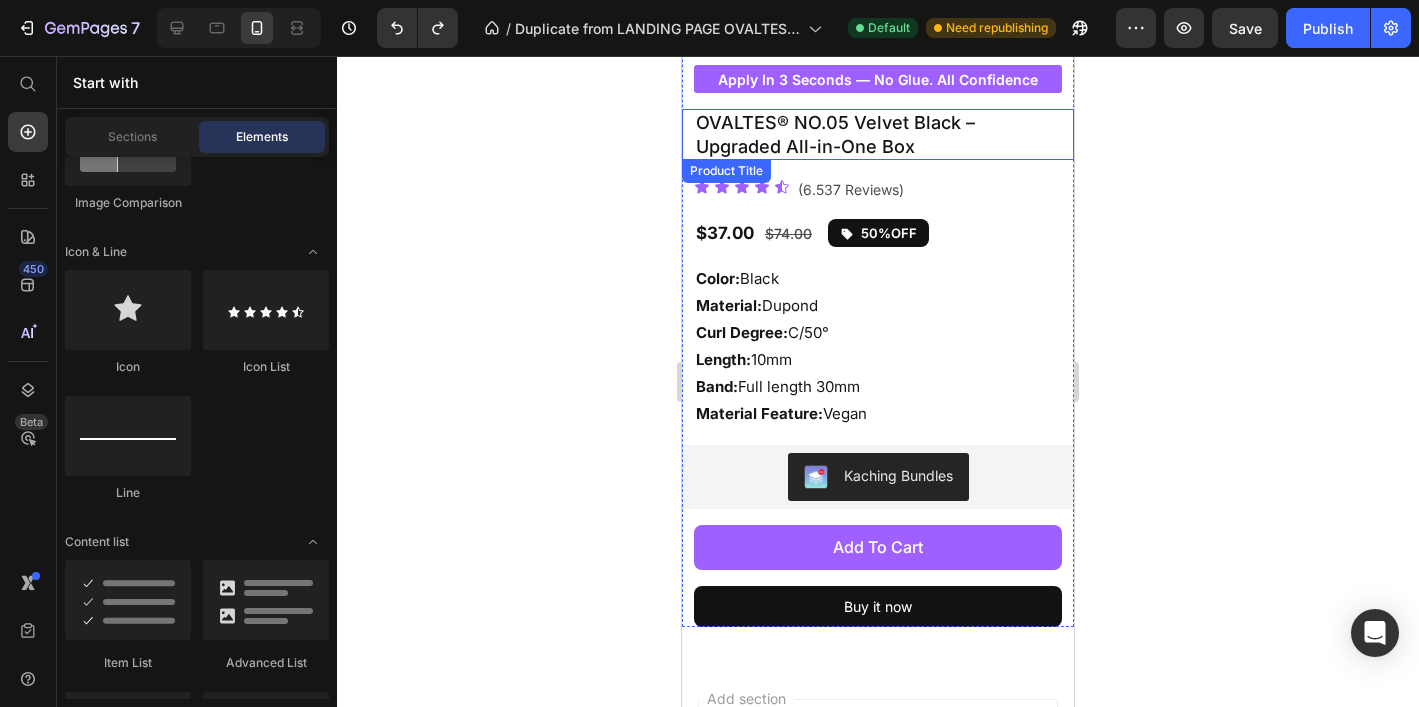 click on "OVALTES® NO.05 Velvet Black – Upgraded All-in-One Box" at bounding box center [878, 134] 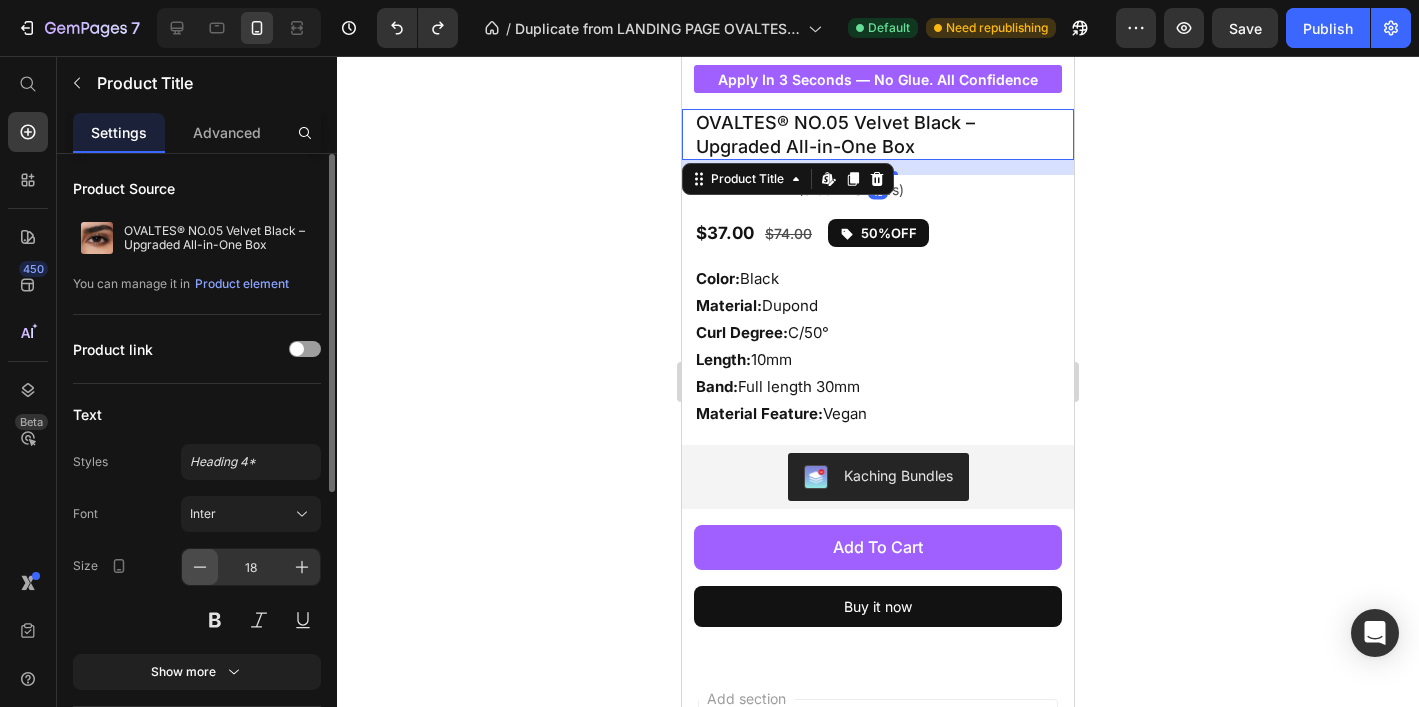 click at bounding box center [200, 567] 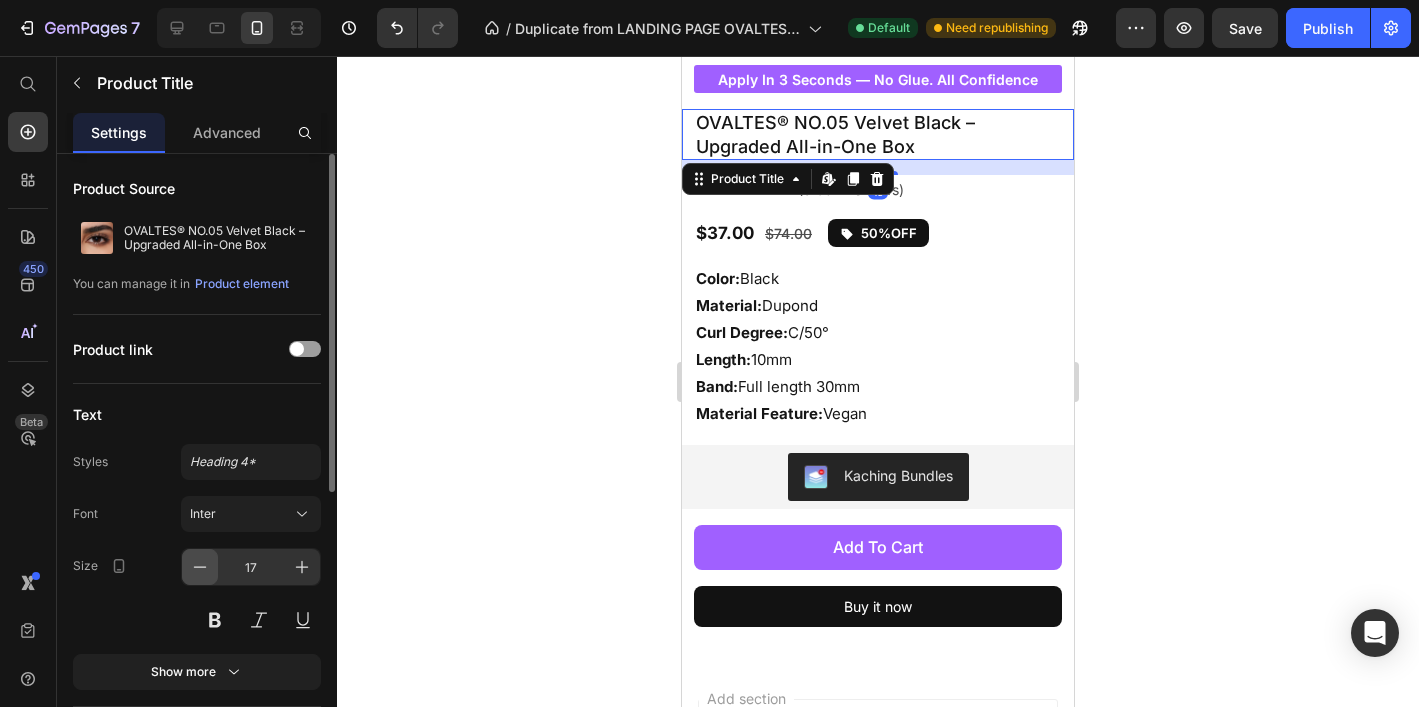 click at bounding box center [200, 567] 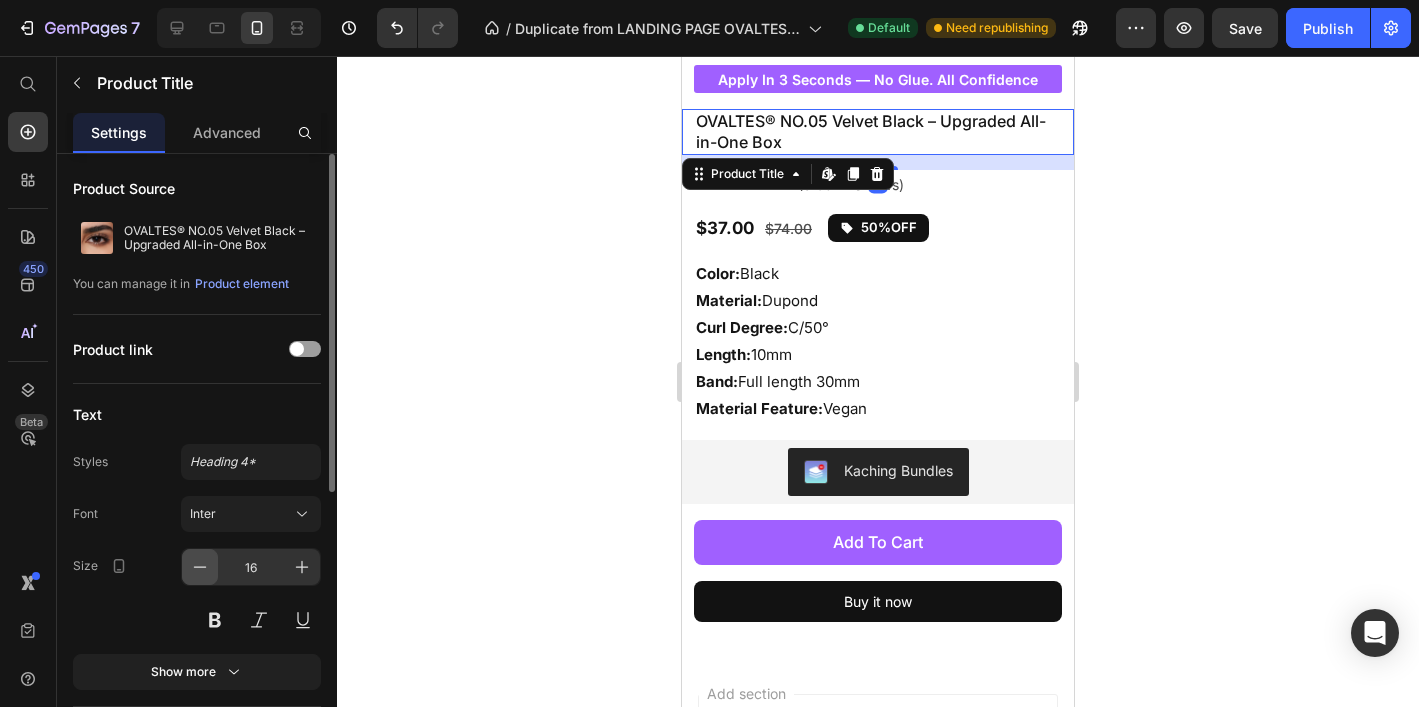 click at bounding box center (200, 567) 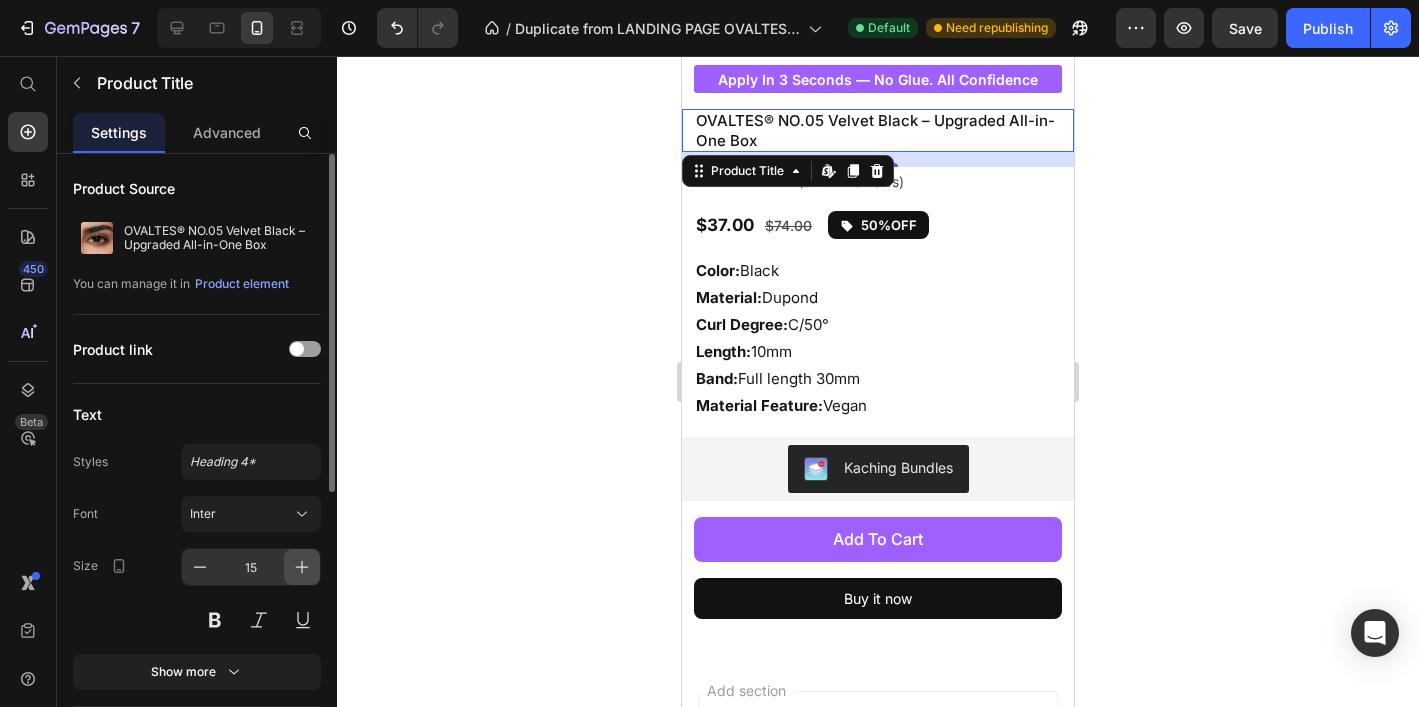 click 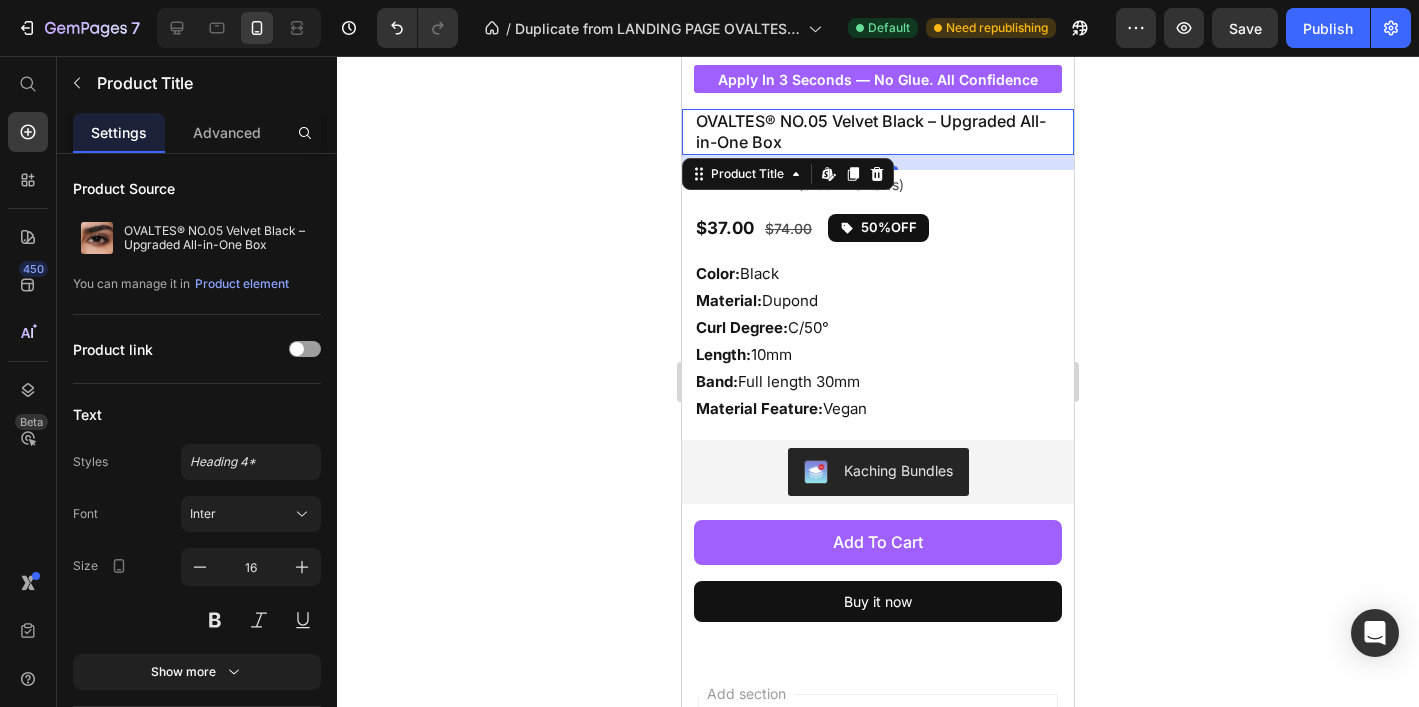 click 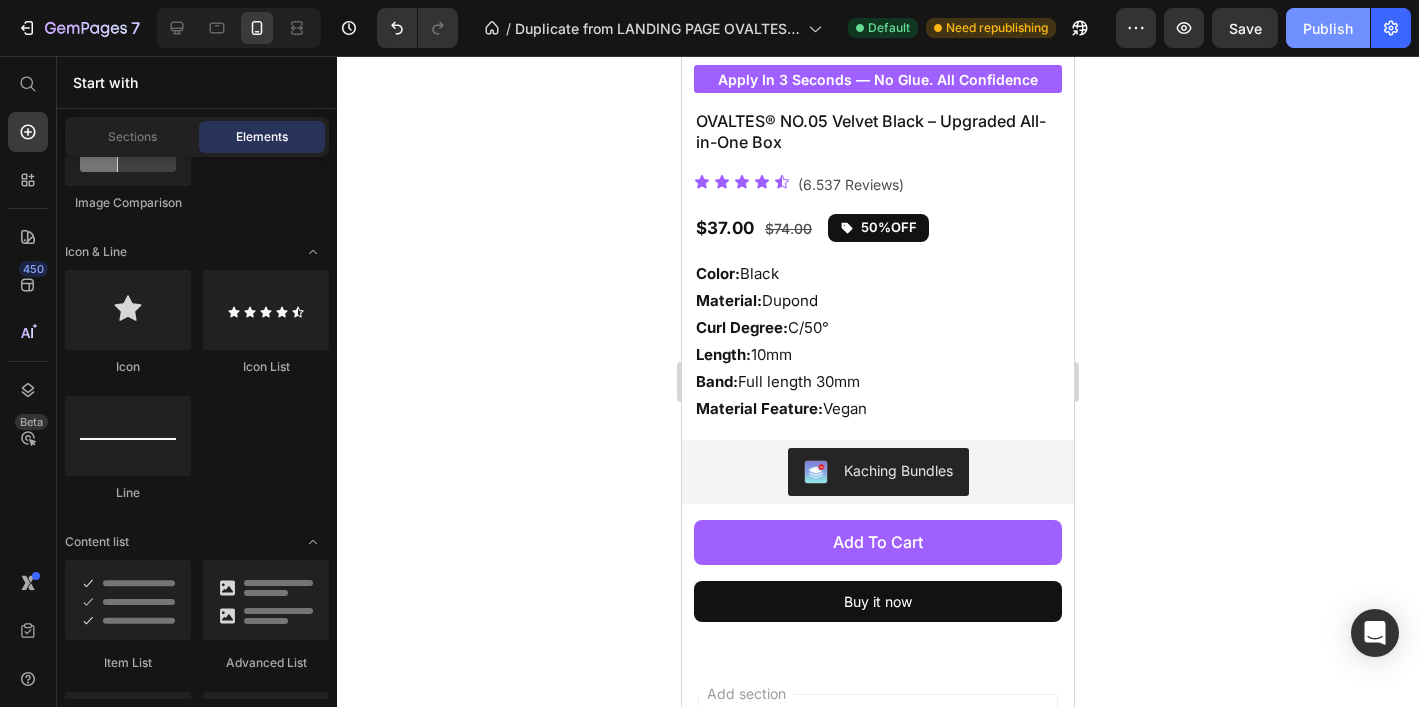 click on "Publish" at bounding box center [1328, 28] 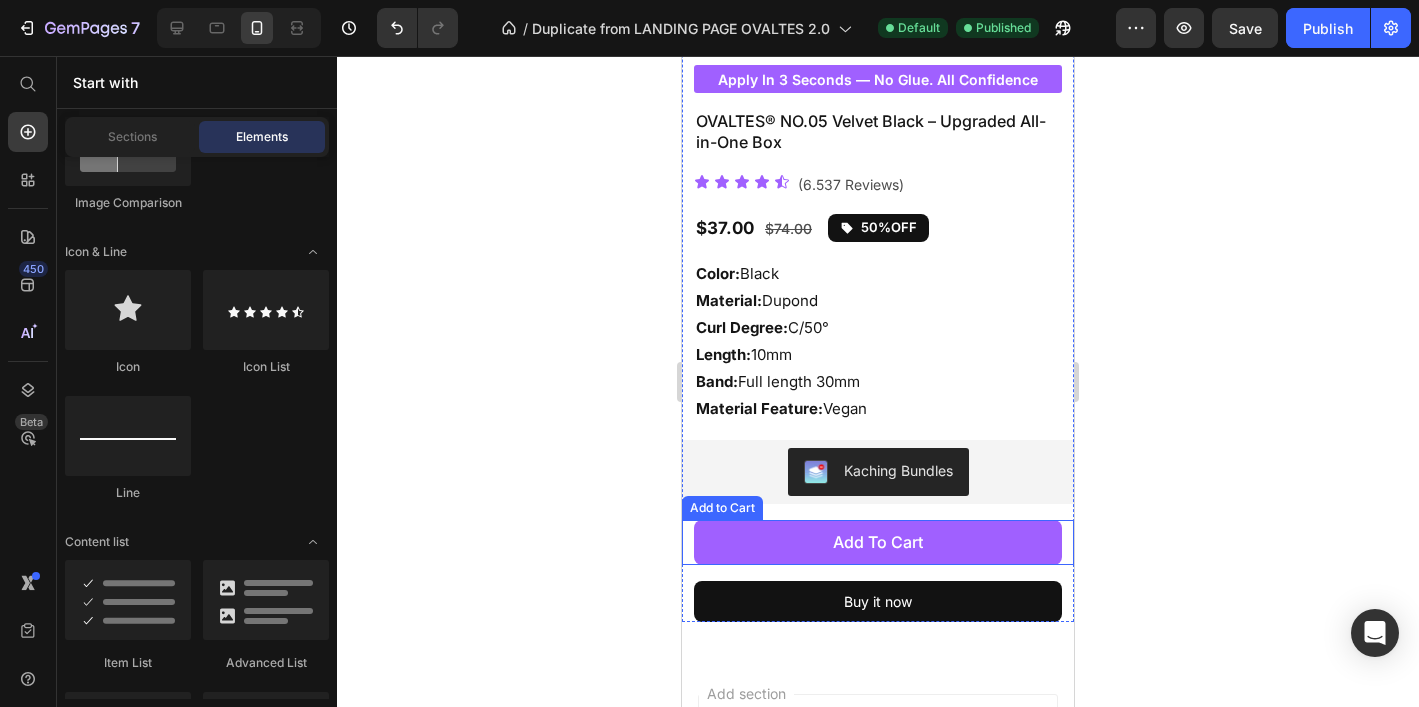 click on "add to cart" at bounding box center (878, 542) 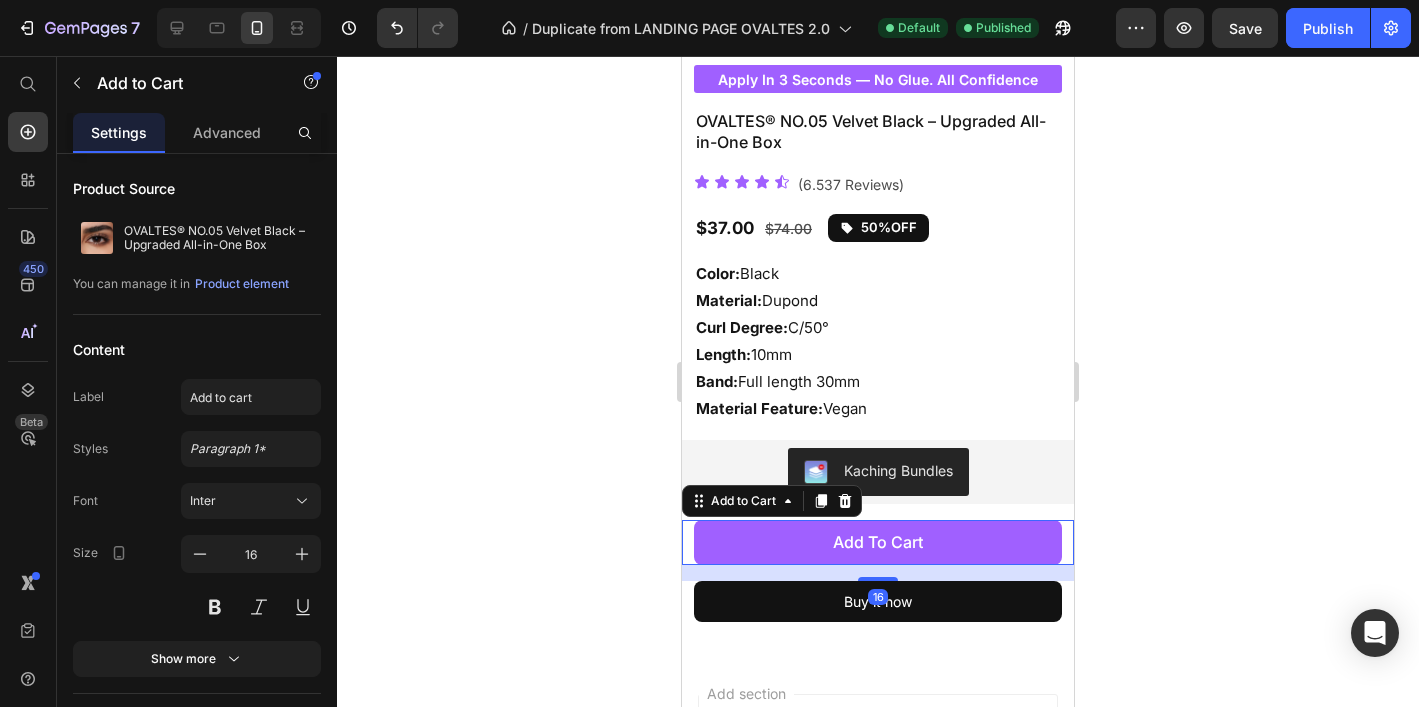 type 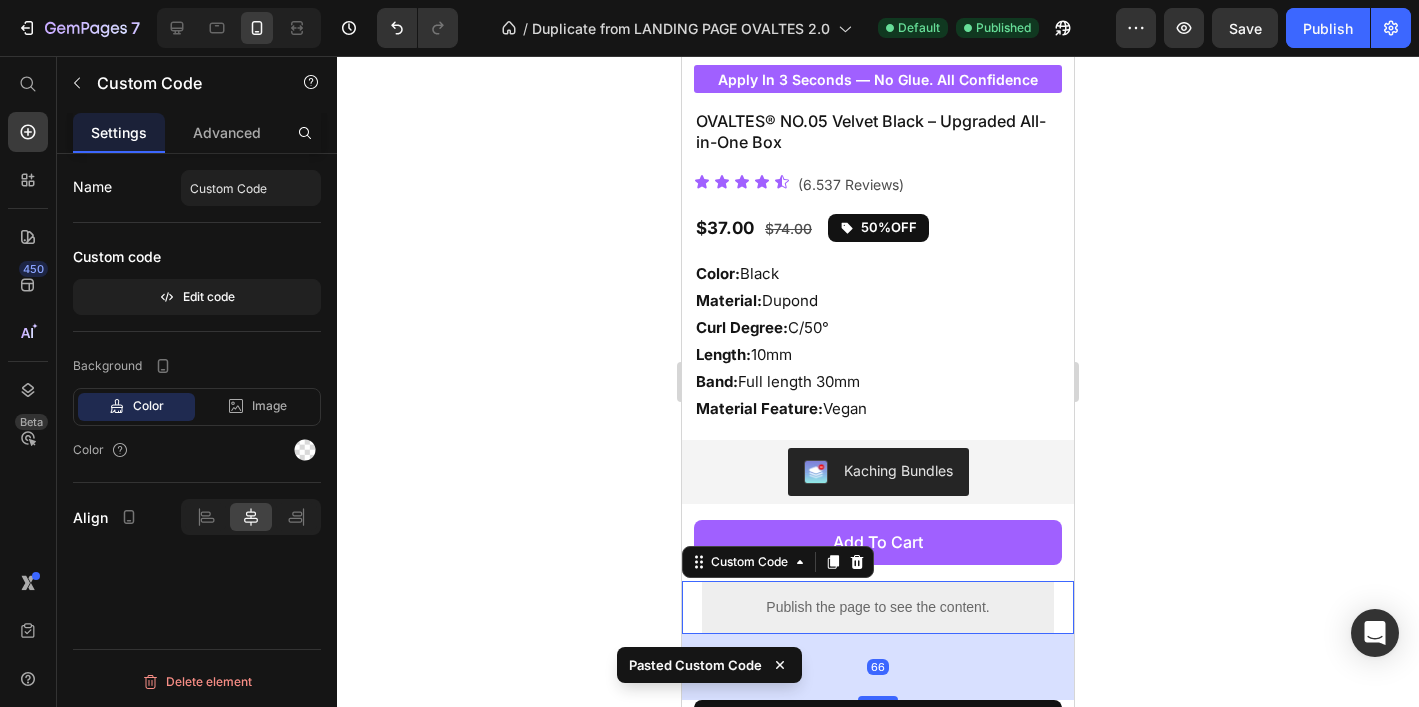 click 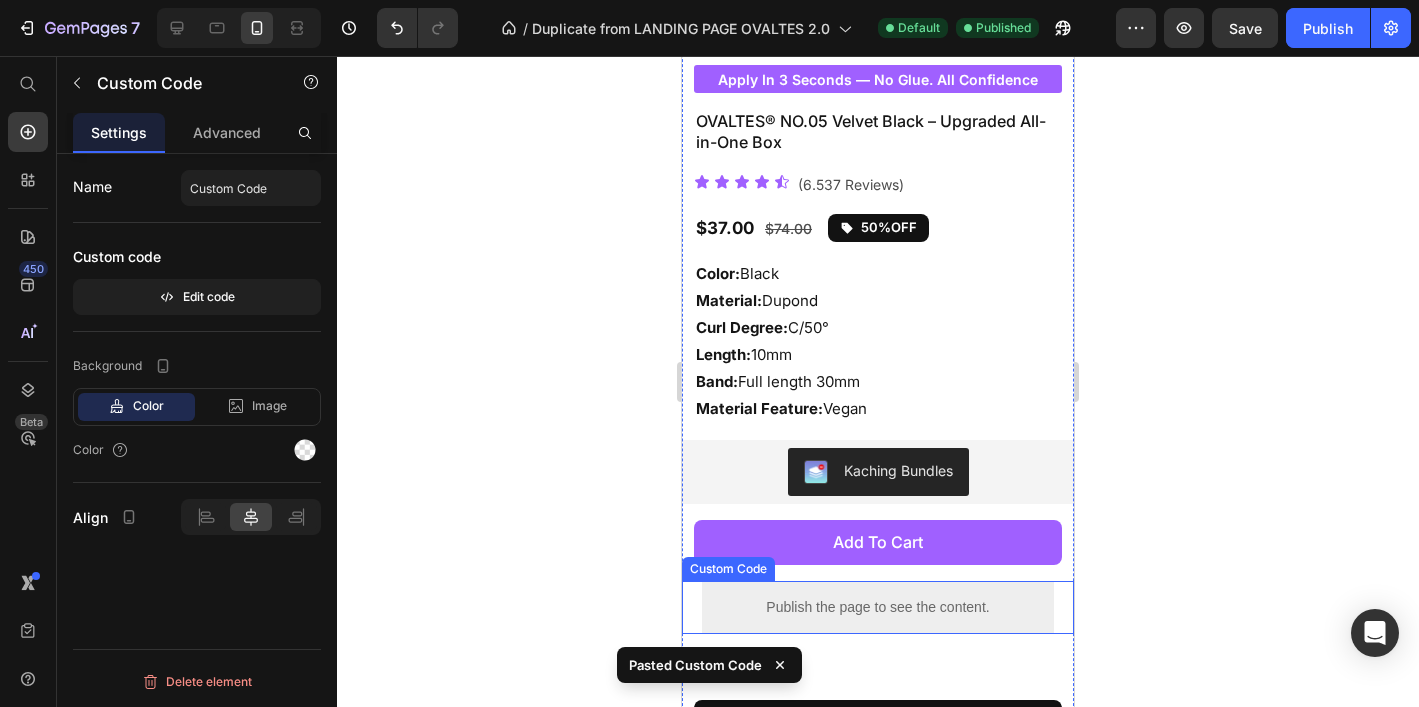 drag, startPoint x: 940, startPoint y: 621, endPoint x: 893, endPoint y: 576, distance: 65.06919 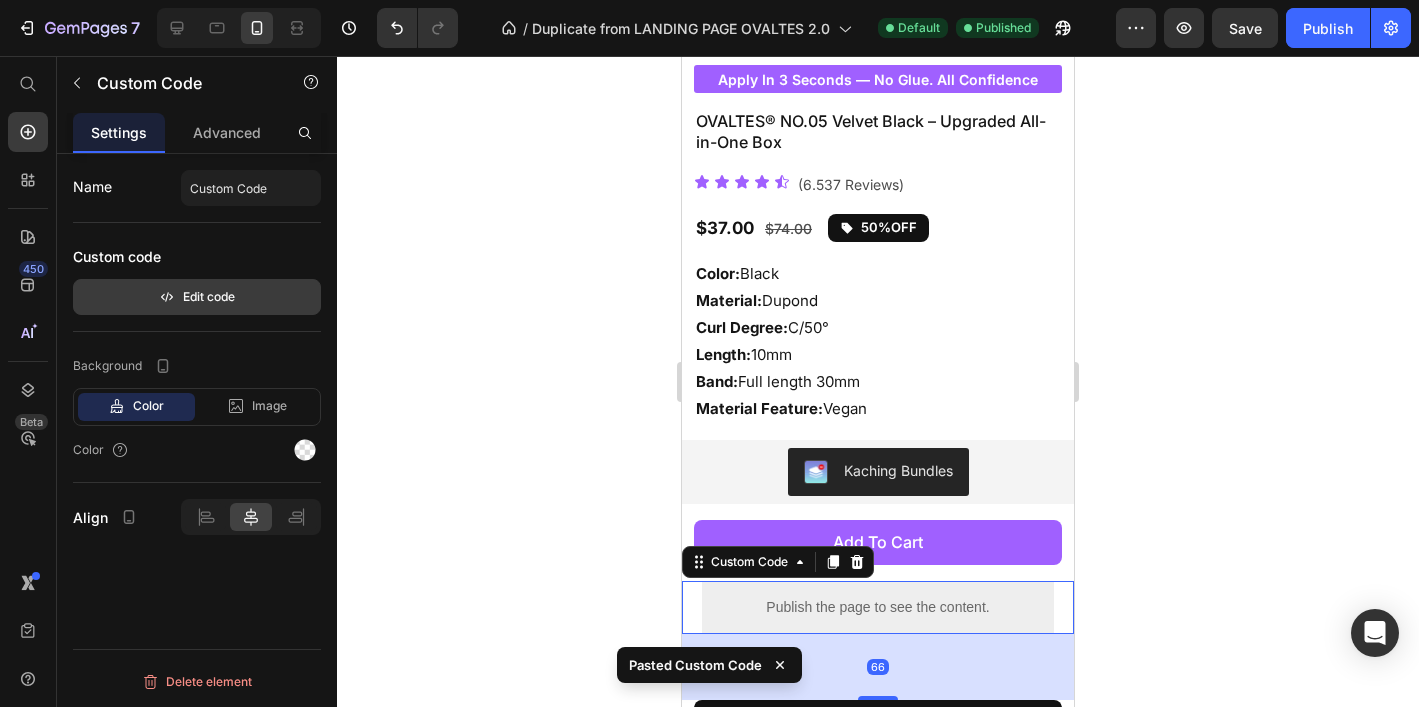 click on "Edit code" at bounding box center (197, 297) 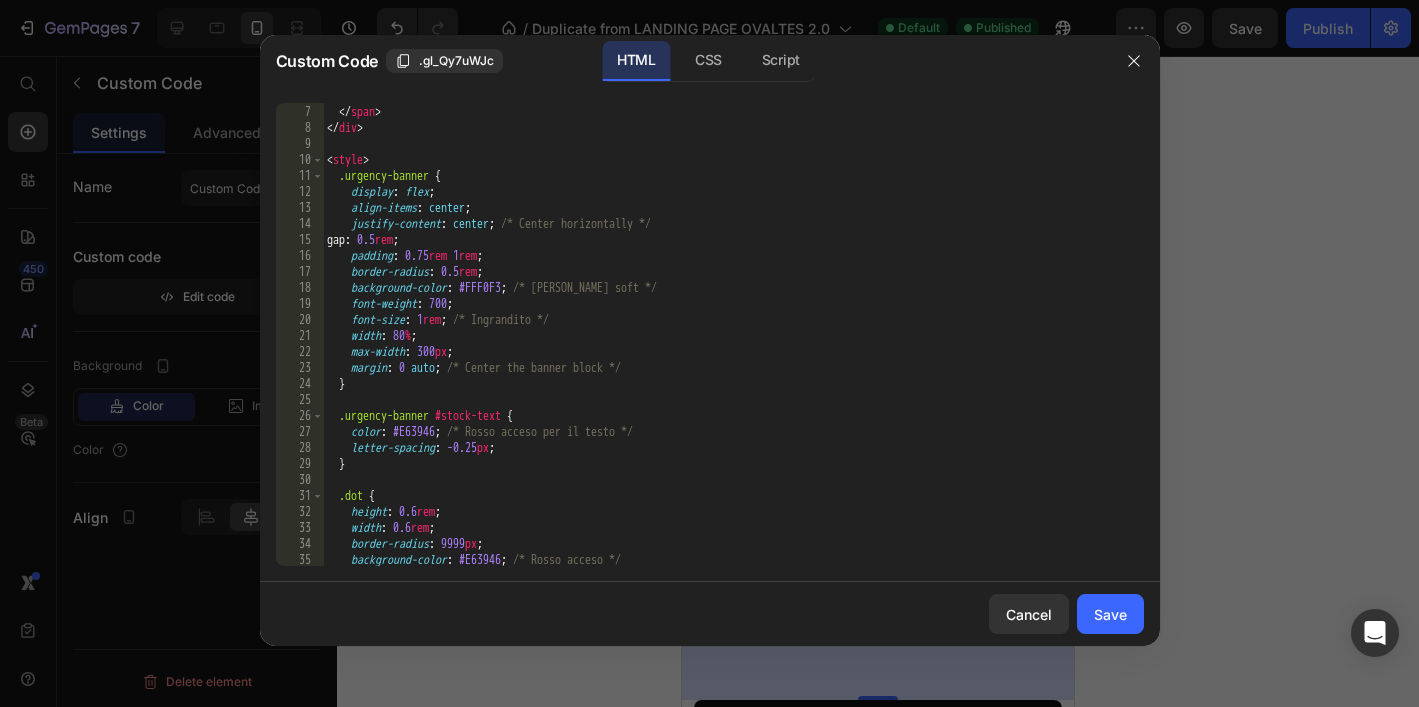 scroll, scrollTop: 99, scrollLeft: 0, axis: vertical 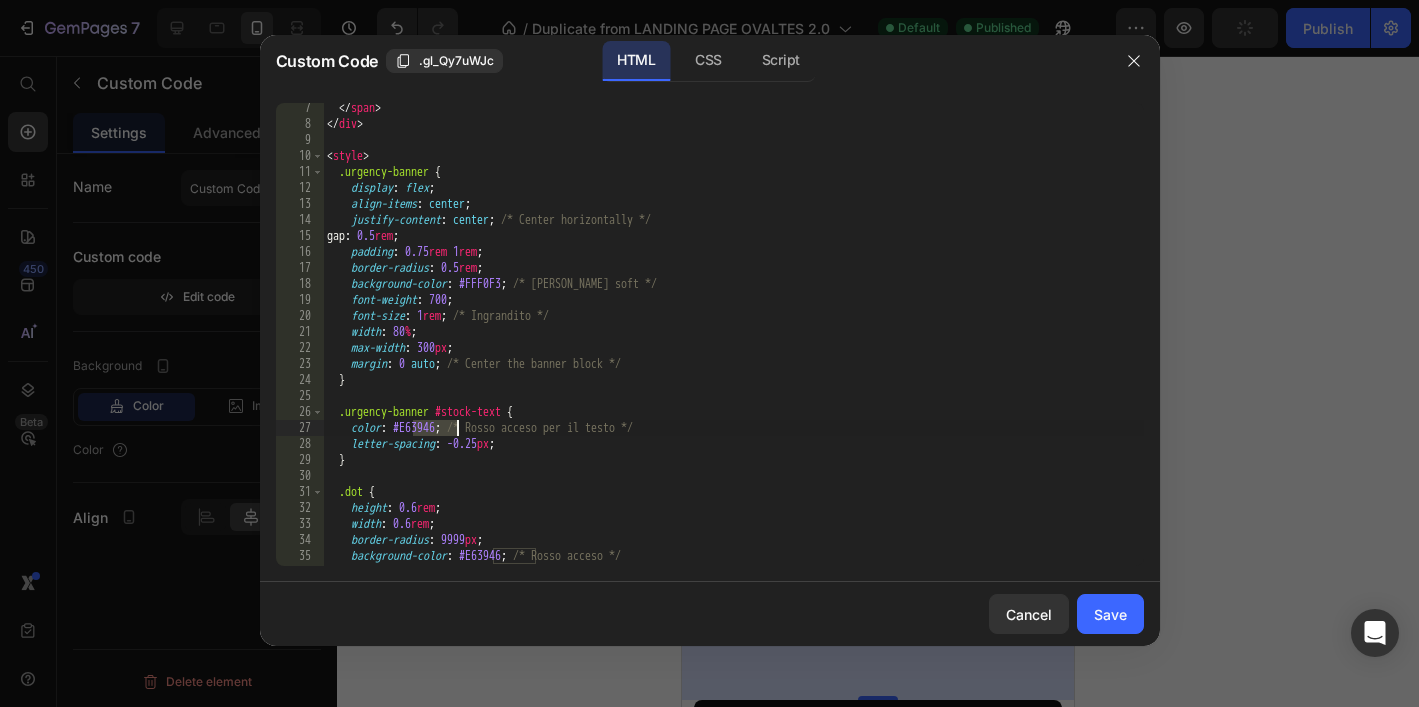 drag, startPoint x: 416, startPoint y: 430, endPoint x: 455, endPoint y: 426, distance: 39.20459 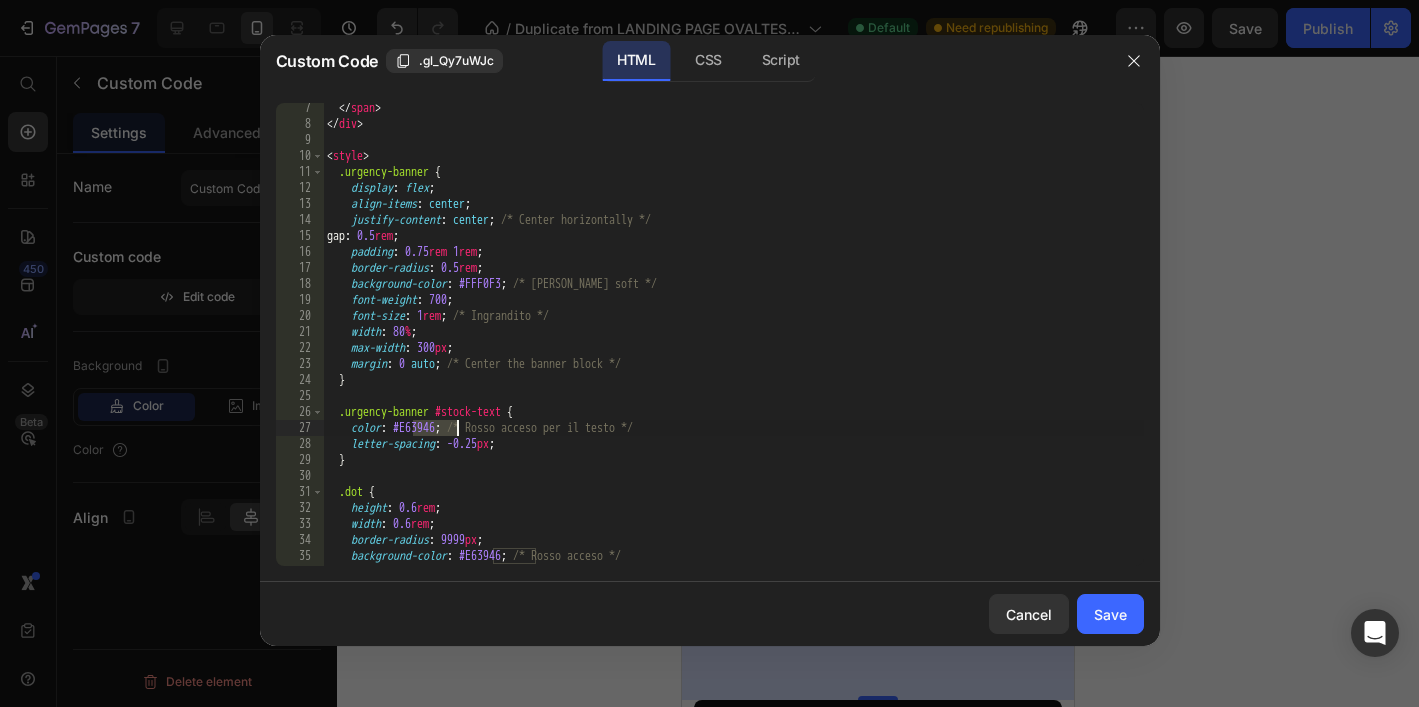 click on "</ span > </ div > < style >    .urgency-banner   {      display :   flex ;      align-items :   center ;      justify-content :   center ;   /* Center horizontally */     gap :   0.5 rem ;      padding :   0.75 rem   1 rem ;      border-radius :   0.5 rem ;      background-color :   #FFF0F3 ;   /* [PERSON_NAME] soft */      font-weight :   700 ;      font-size :   1 rem ;   /* Ingrandito */      width :   80 % ;      max-width :   300 px ;      margin :   0   auto ;   /* Center the banner block */    }    .urgency-banner   #stock-text   {      color :   #E63946 ;   /* Rosso acceso per il testo */      letter-spacing :   -0.25 px ;    }    .dot   {      height :   0.6 rem ;      width :   0.6 rem ;      border-radius :   9999 px ;      background-color :   #E63946 ;   /* Rosso acceso */    }" at bounding box center [733, 347] 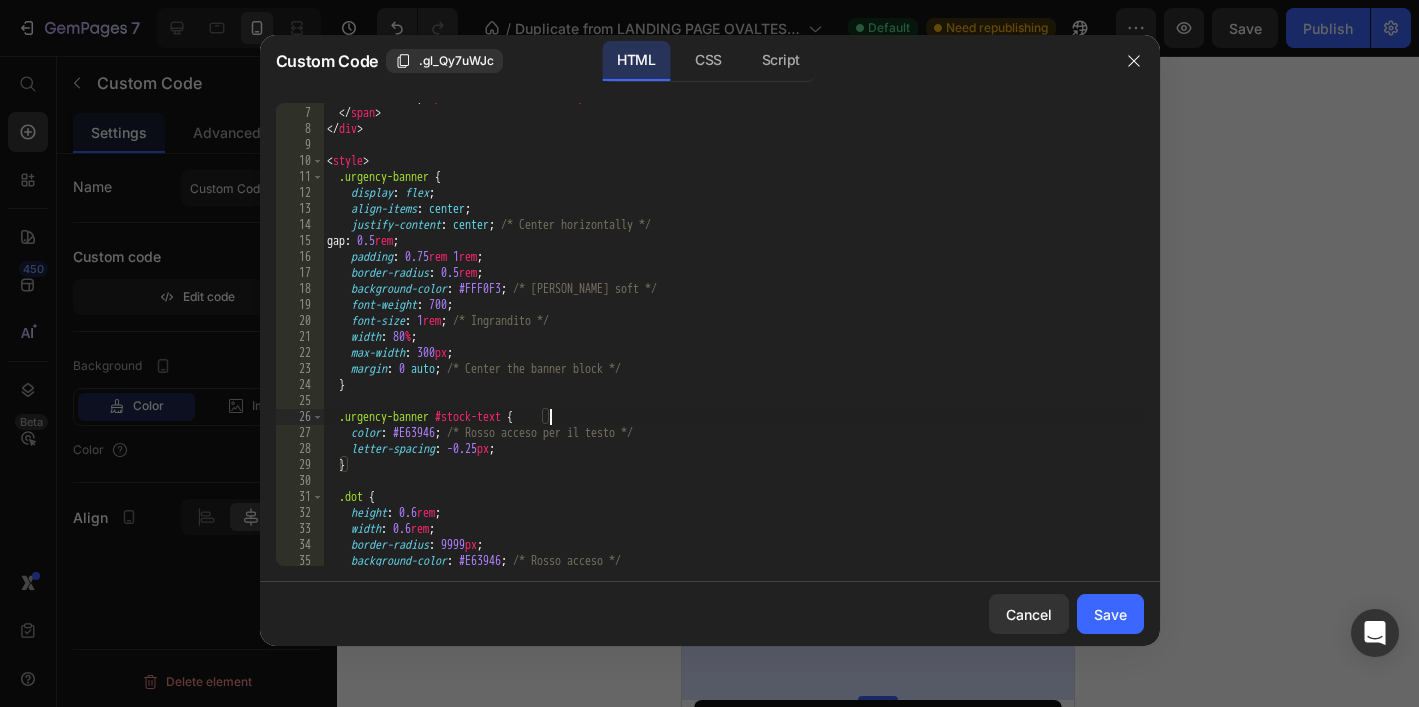 scroll, scrollTop: 120, scrollLeft: 0, axis: vertical 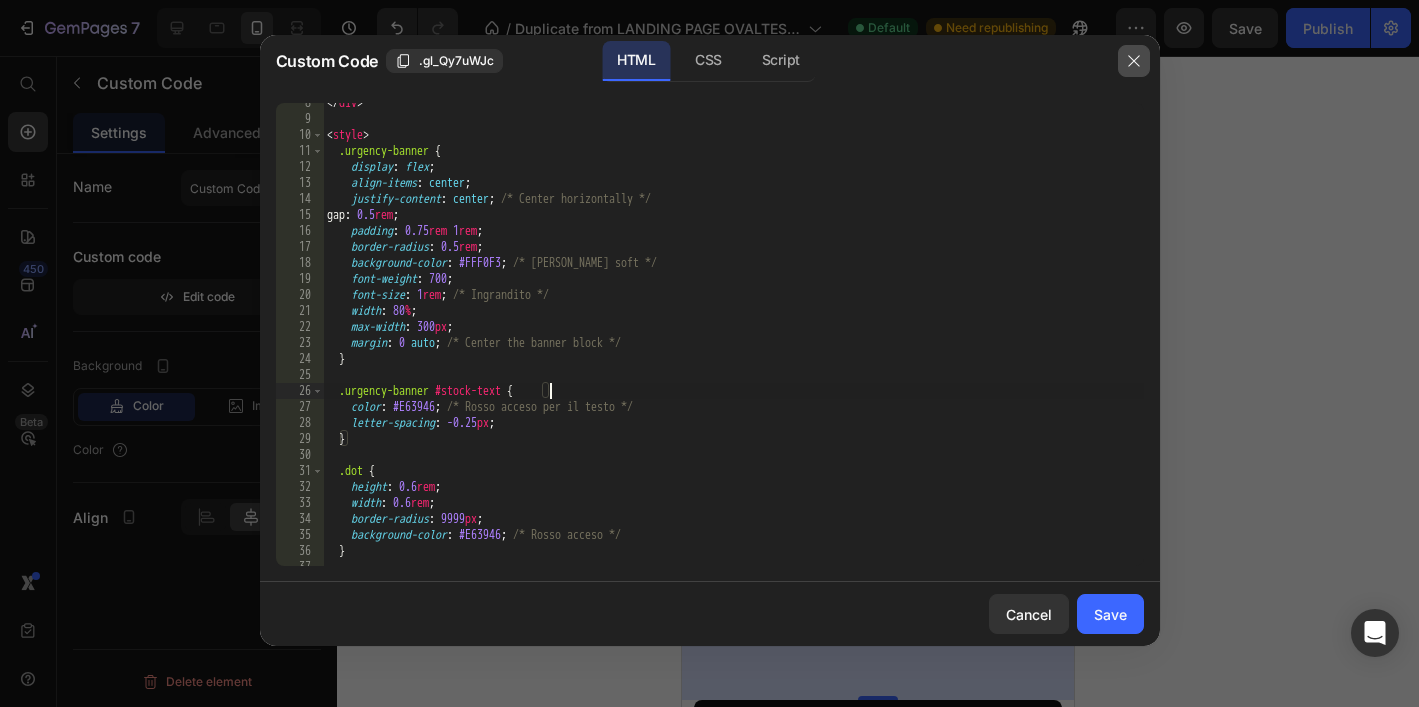 click at bounding box center (1134, 61) 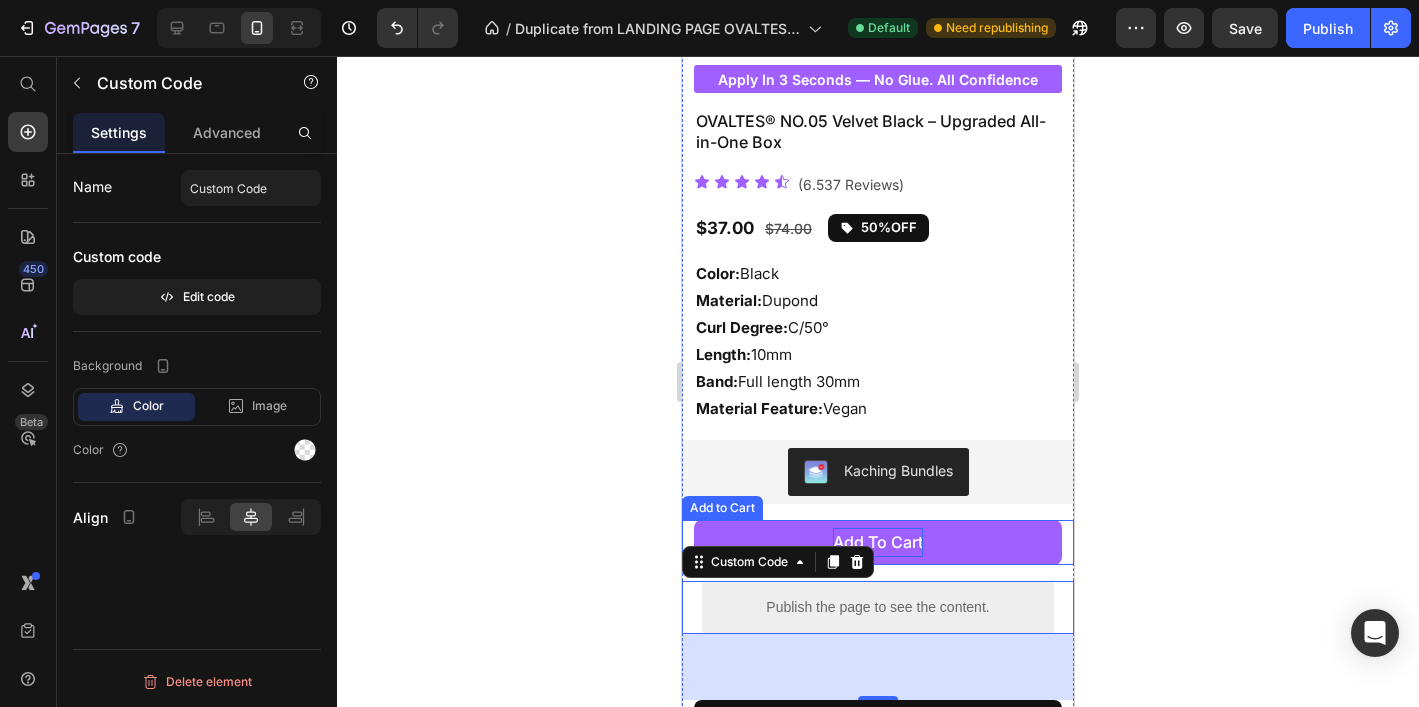 click on "add to cart" at bounding box center (878, 542) 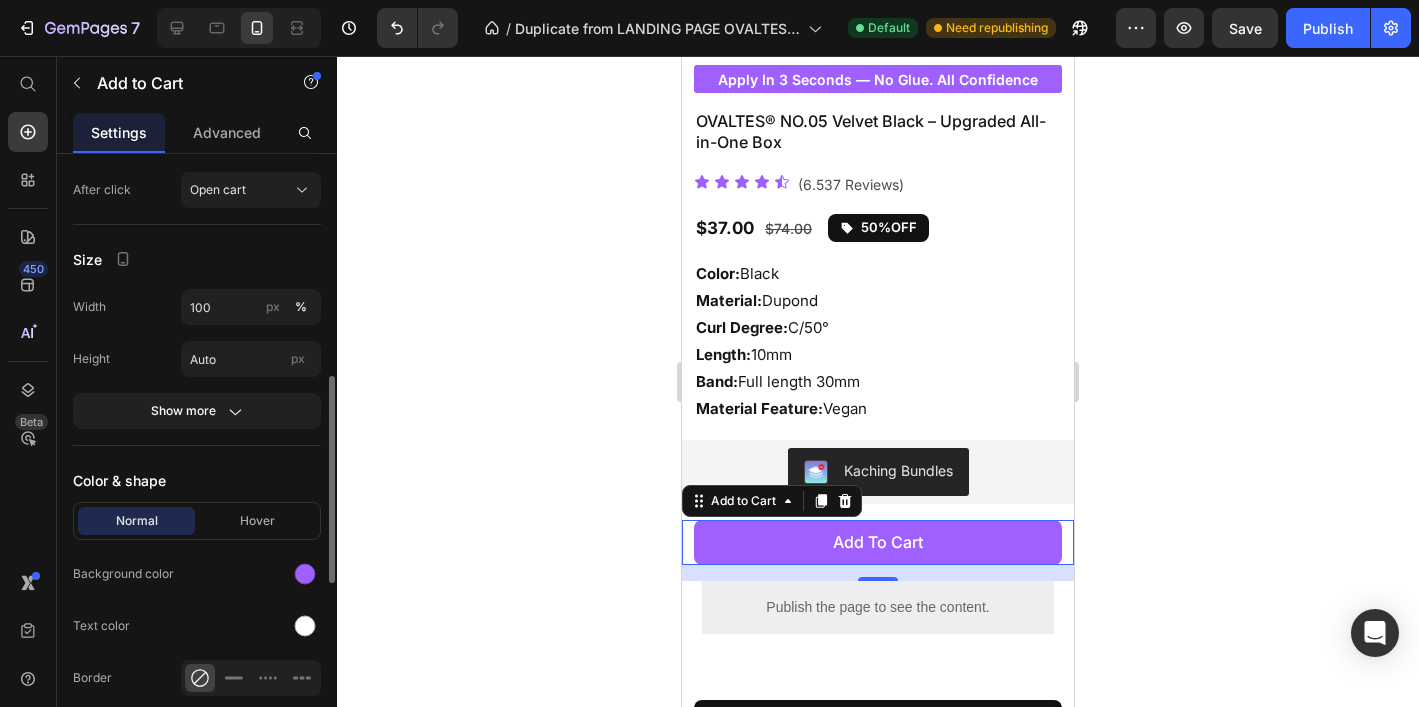 scroll, scrollTop: 740, scrollLeft: 0, axis: vertical 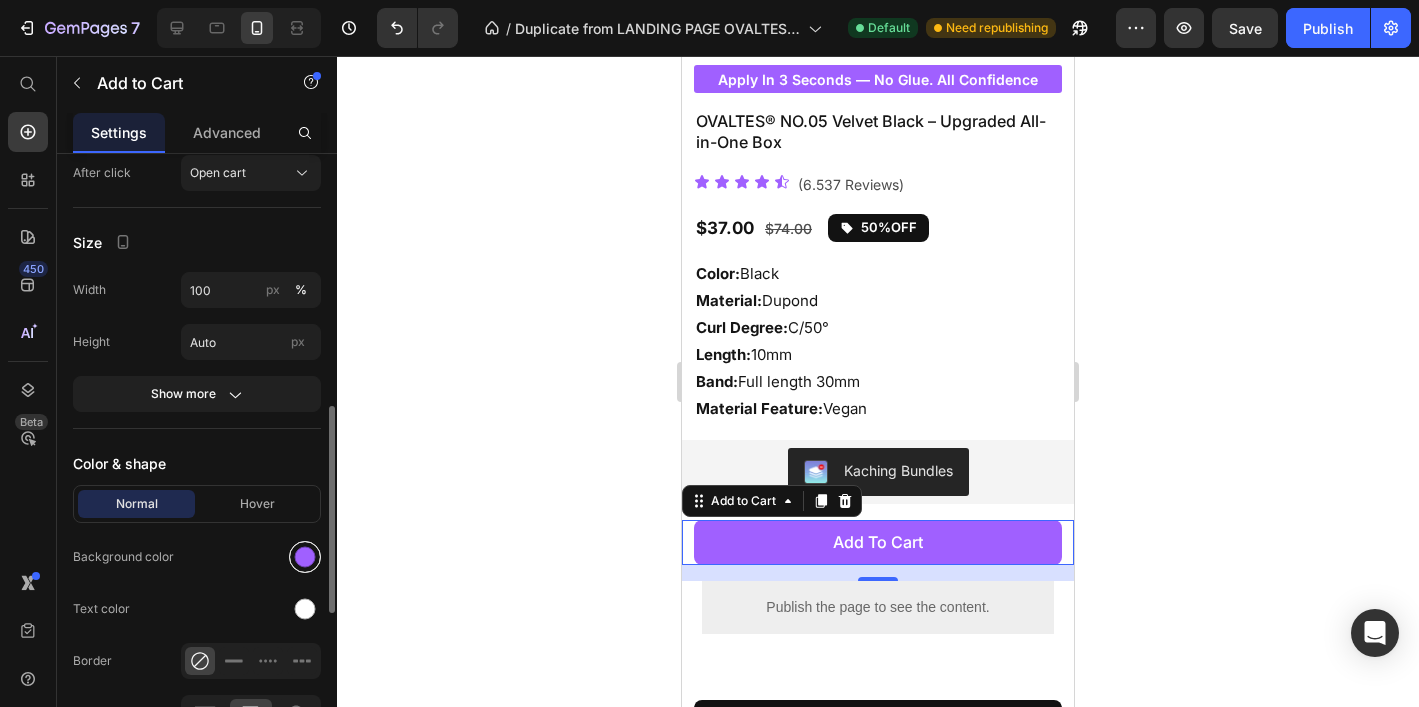 click at bounding box center [305, 557] 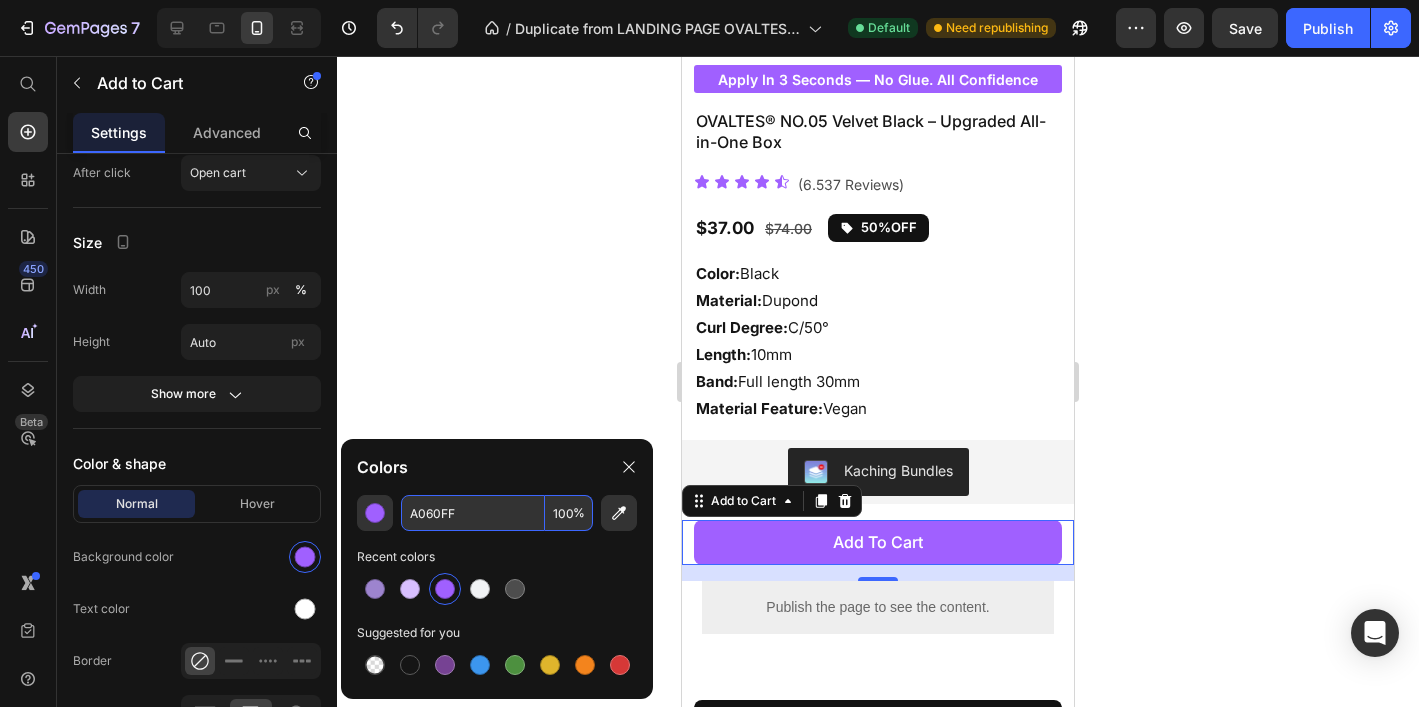 click on "A060FF" at bounding box center (473, 513) 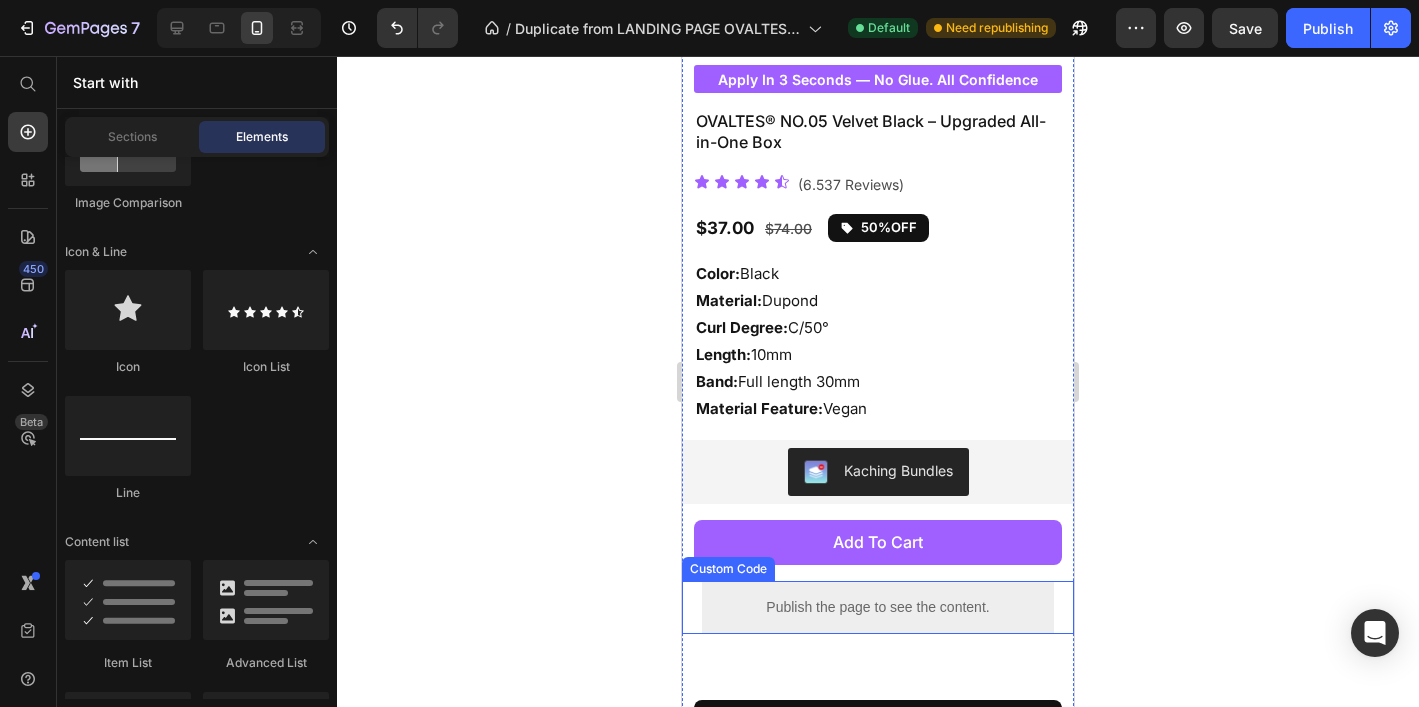 click on "Publish the page to see the content." at bounding box center [878, 607] 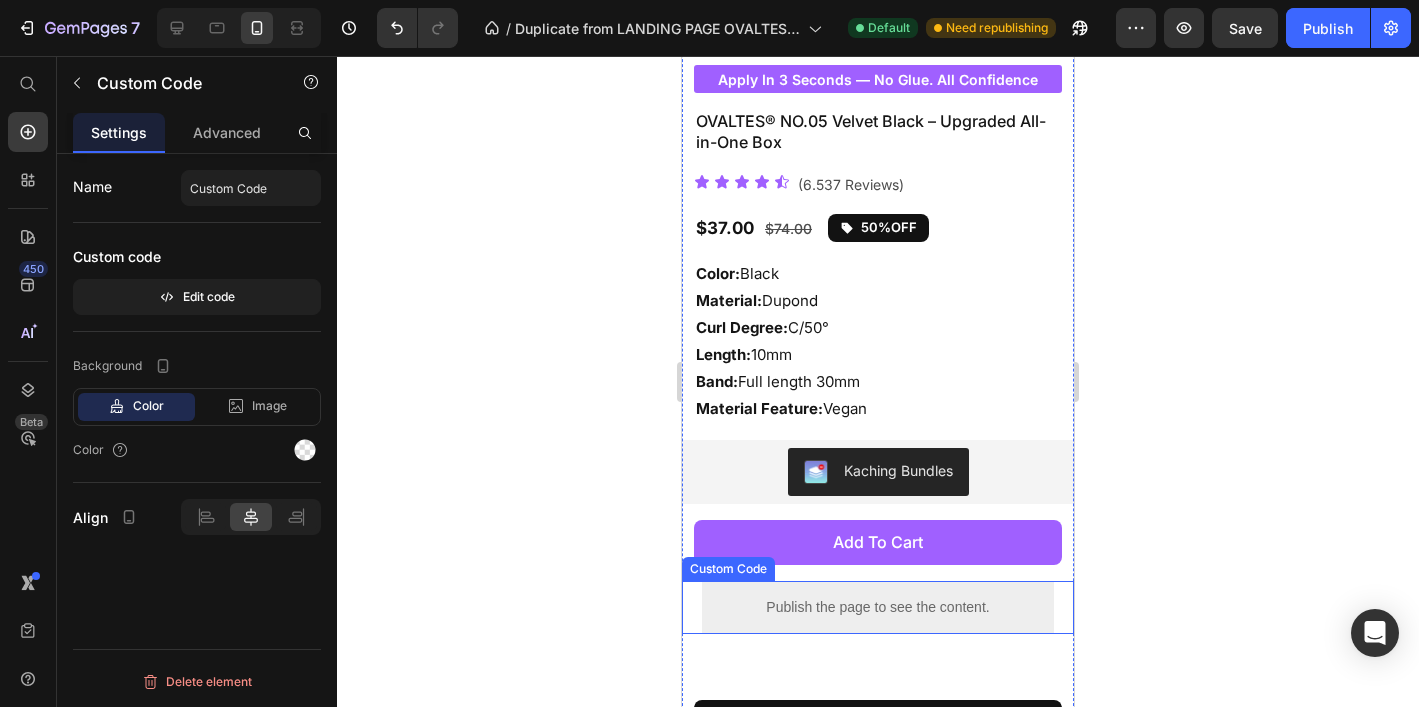 scroll, scrollTop: 0, scrollLeft: 0, axis: both 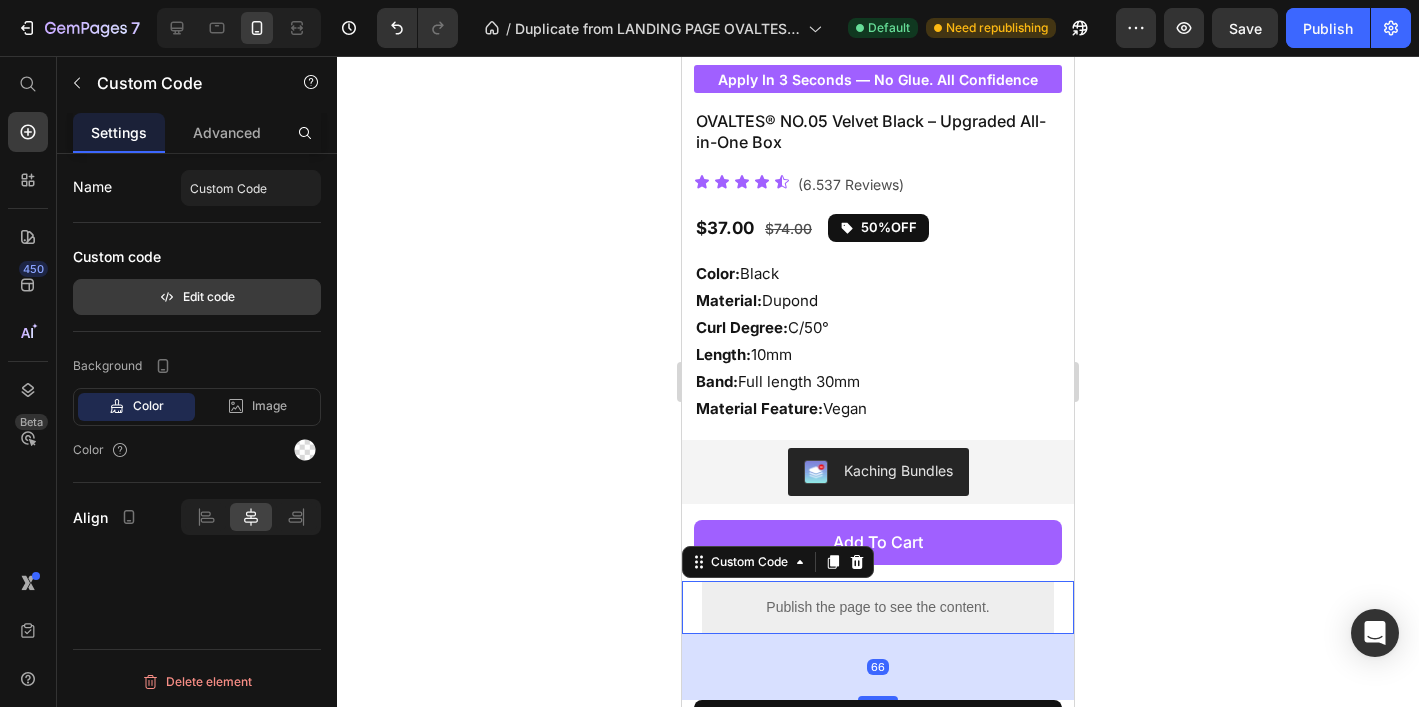 click on "Edit code" at bounding box center [197, 297] 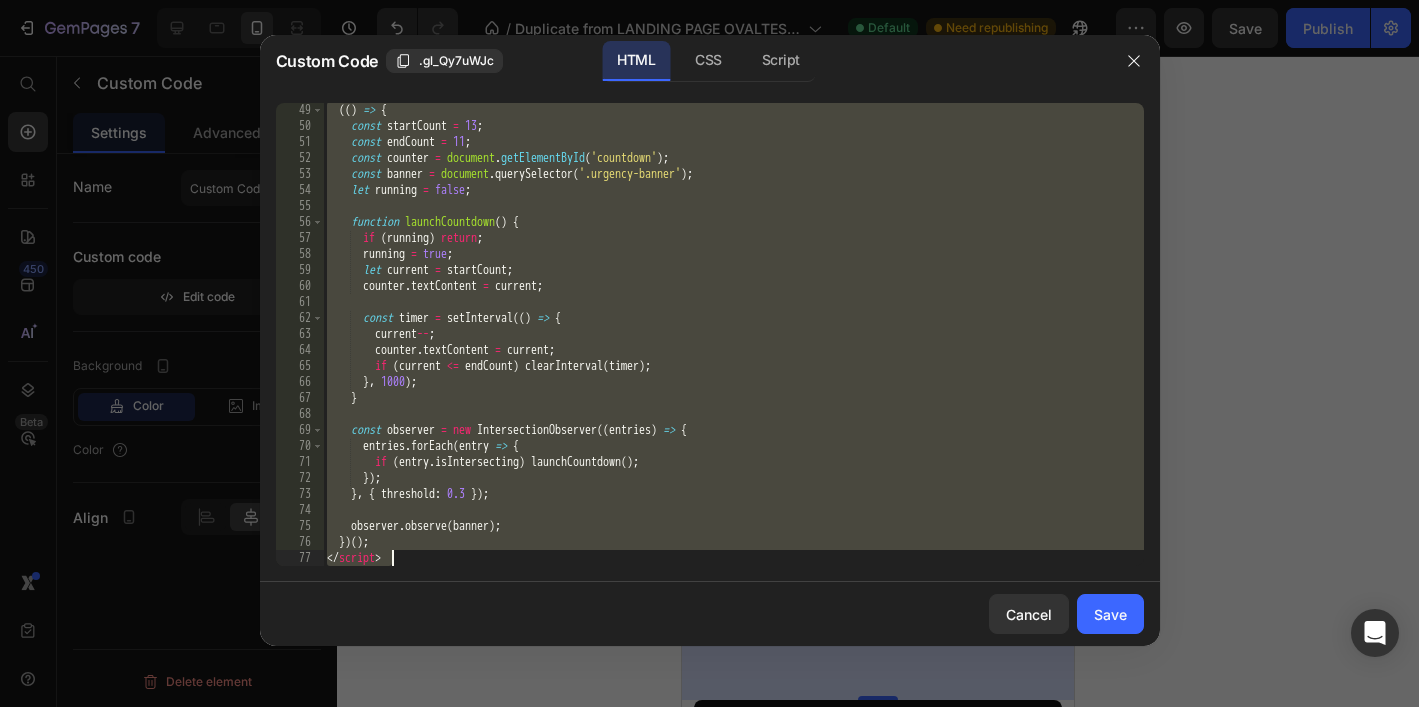 scroll, scrollTop: 769, scrollLeft: 0, axis: vertical 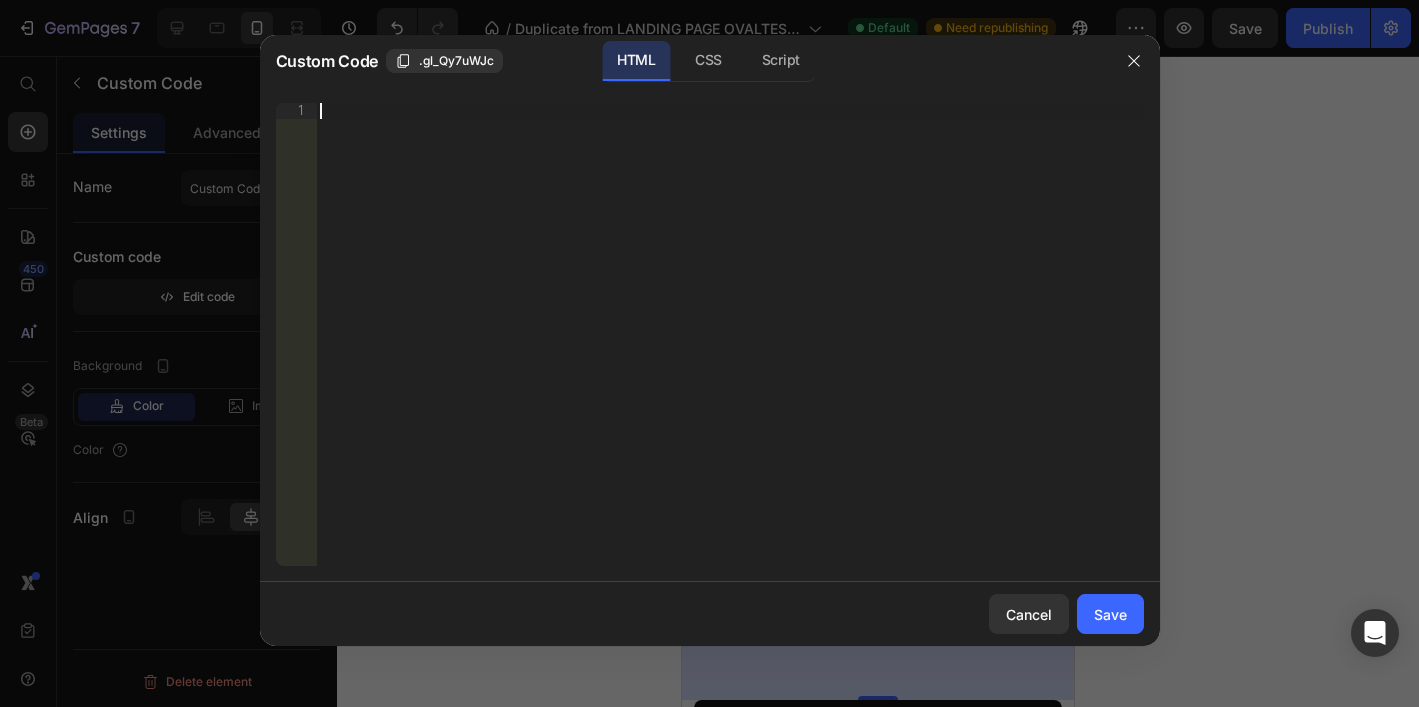 paste on "</script>" 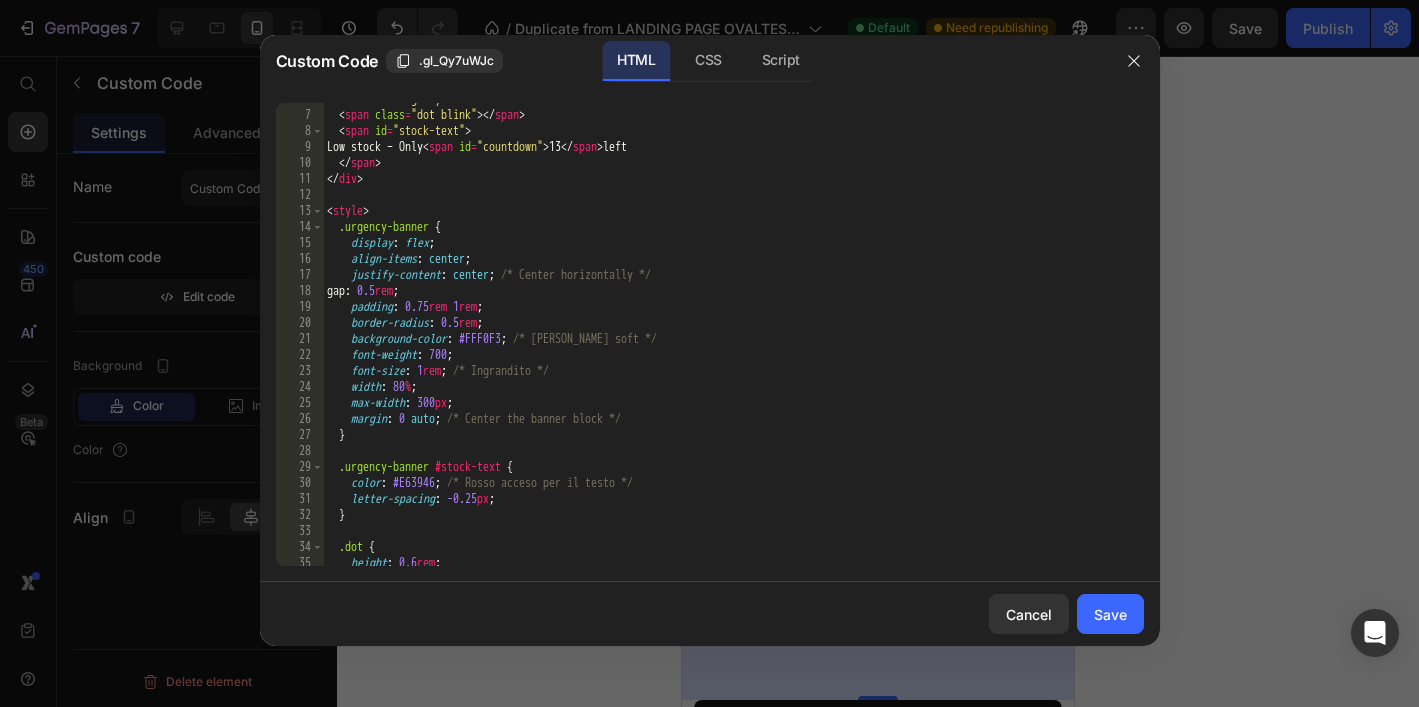 scroll, scrollTop: 91, scrollLeft: 0, axis: vertical 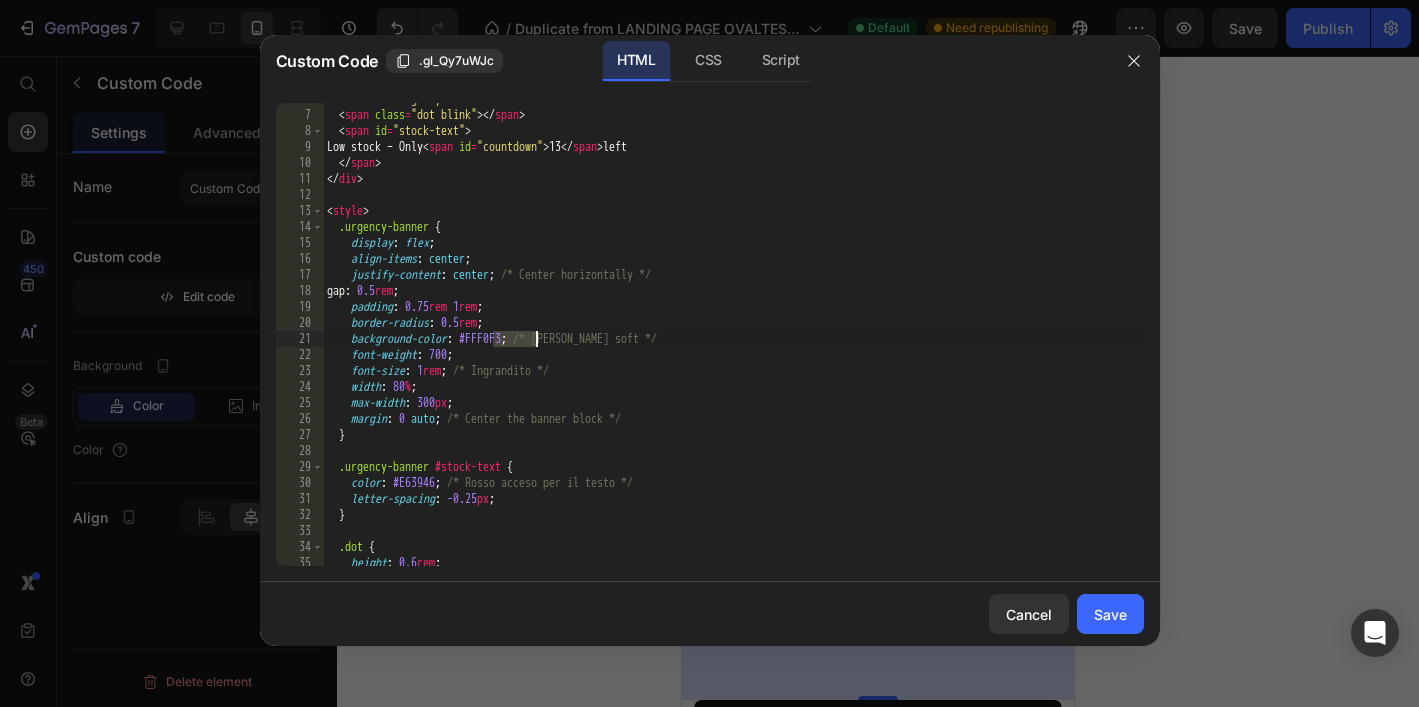 drag, startPoint x: 495, startPoint y: 338, endPoint x: 536, endPoint y: 337, distance: 41.01219 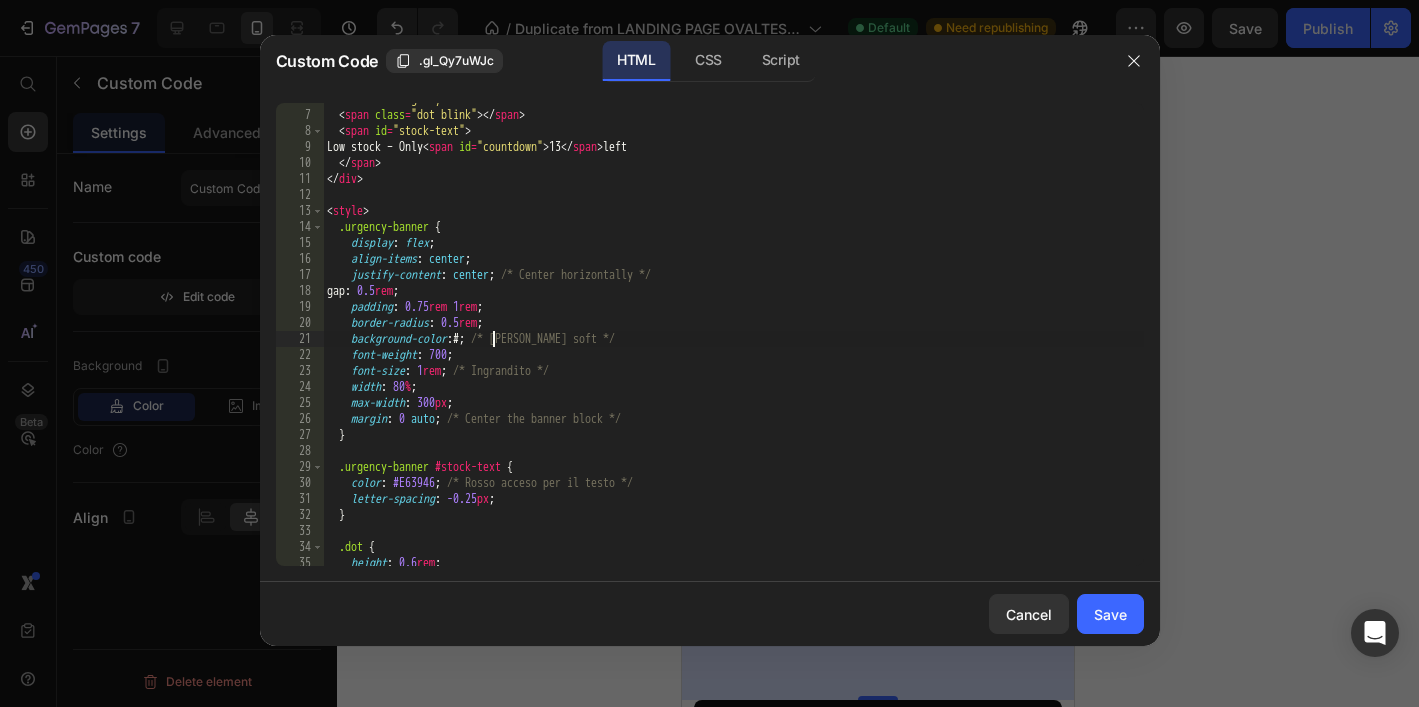 paste on "E9DFFF" 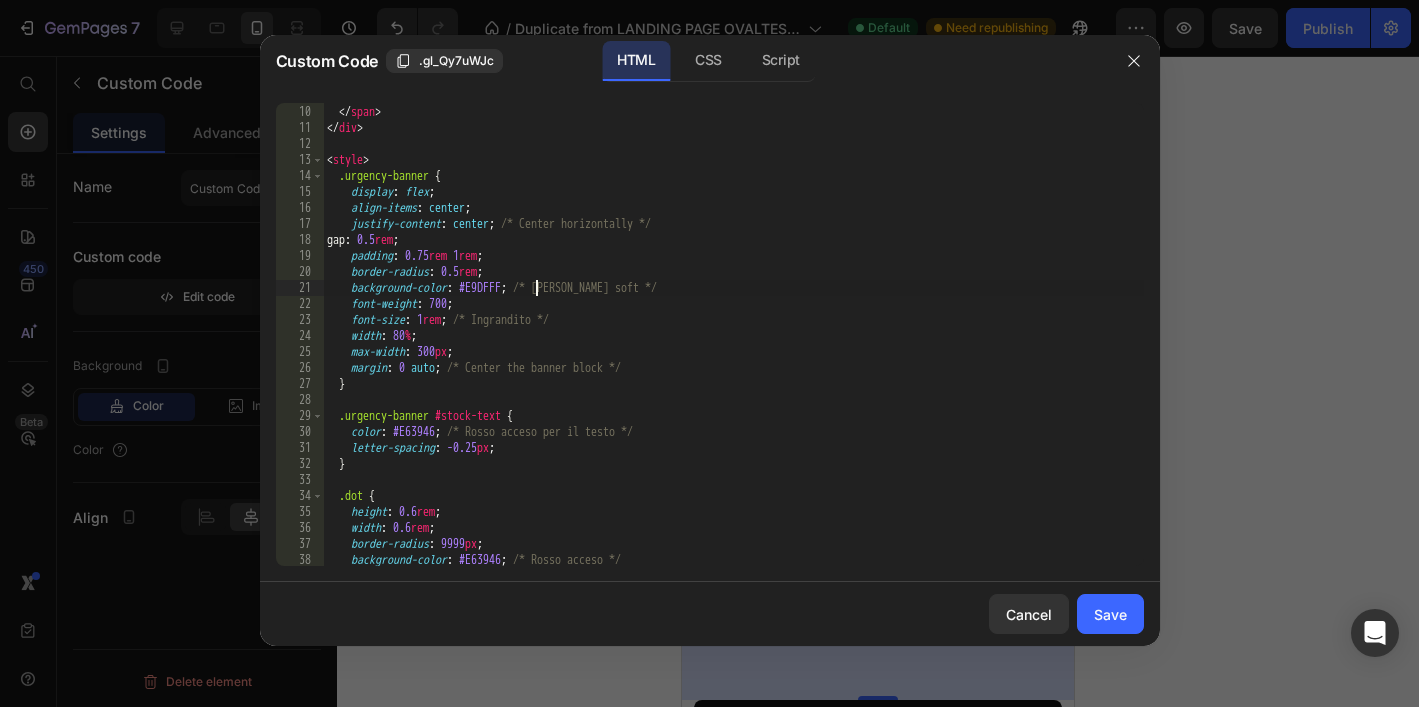scroll, scrollTop: 157, scrollLeft: 0, axis: vertical 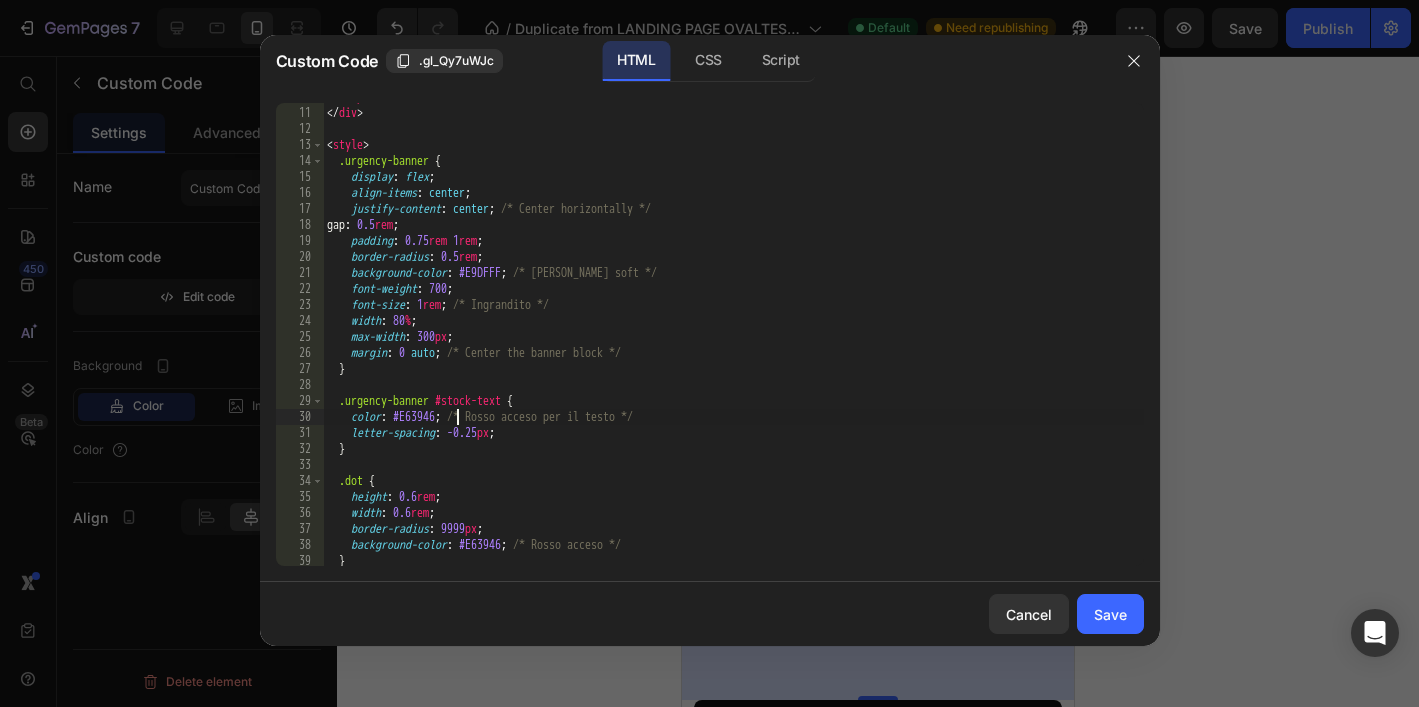 click on "</ span > </ div > < style >    .urgency-banner   {      display :   flex ;      align-items :   center ;      justify-content :   center ;   /* Center horizontally */     gap :   0.5 rem ;      padding :   0.75 rem   1 rem ;      border-radius :   0.5 rem ;      background-color :   #E9DFFF ;   /* [PERSON_NAME] soft */      font-weight :   700 ;      font-size :   1 rem ;   /* Ingrandito */      width :   80 % ;      max-width :   300 px ;      margin :   0   auto ;   /* Center the banner block */    }    .urgency-banner   #stock-text   {      color :   #E63946 ;   /* Rosso acceso per il testo */      letter-spacing :   -0.25 px ;    }    .dot   {      height :   0.6 rem ;      width :   0.6 rem ;      border-radius :   9999 px ;      background-color :   #E63946 ;   /* Rosso acceso */    }" at bounding box center [733, 336] 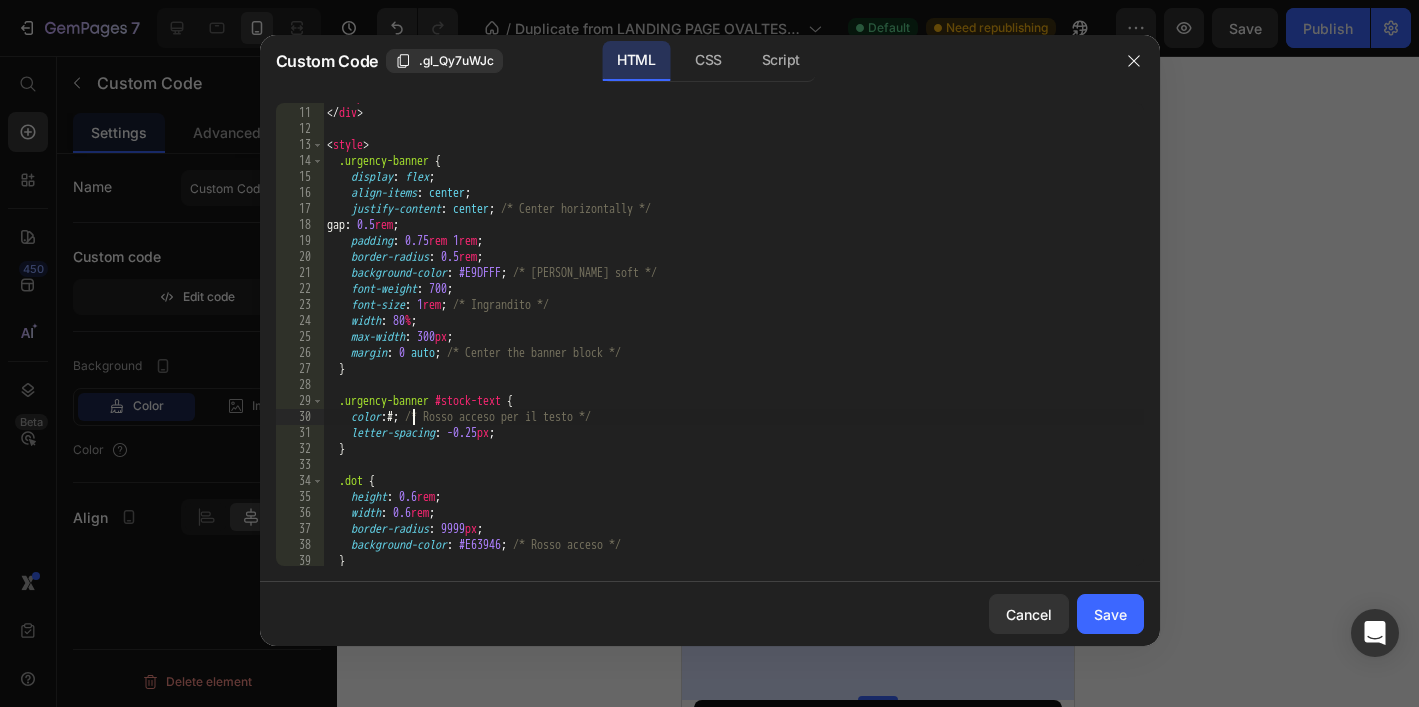 paste on "#A060FF" 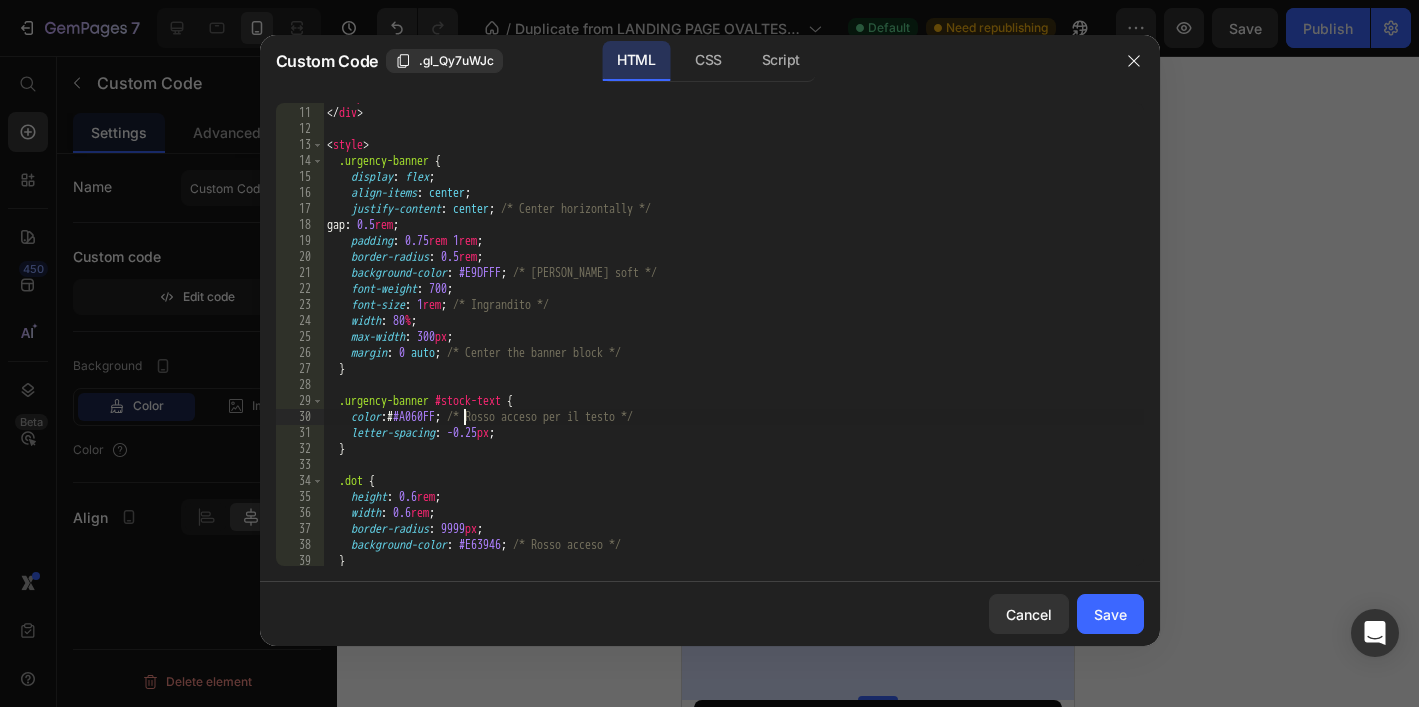click on "</ span > </ div > < style >    .urgency-banner   {      display :   flex ;      align-items :   center ;      justify-content :   center ;   /* Center horizontally */     gap :   0.5 rem ;      padding :   0.75 rem   1 rem ;      border-radius :   0.5 rem ;      background-color :   #E9DFFF ;   /* [PERSON_NAME] soft */      font-weight :   700 ;      font-size :   1 rem ;   /* Ingrandito */      width :   80 % ;      max-width :   300 px ;      margin :   0   auto ;   /* Center the banner block */    }    .urgency-banner   #stock-text   {      color :  # #A060FF ;   /* Rosso acceso per il testo */      letter-spacing :   -0.25 px ;    }    .dot   {      height :   0.6 rem ;      width :   0.6 rem ;      border-radius :   9999 px ;      background-color :   #E63946 ;   /* Rosso acceso */    }" at bounding box center [733, 336] 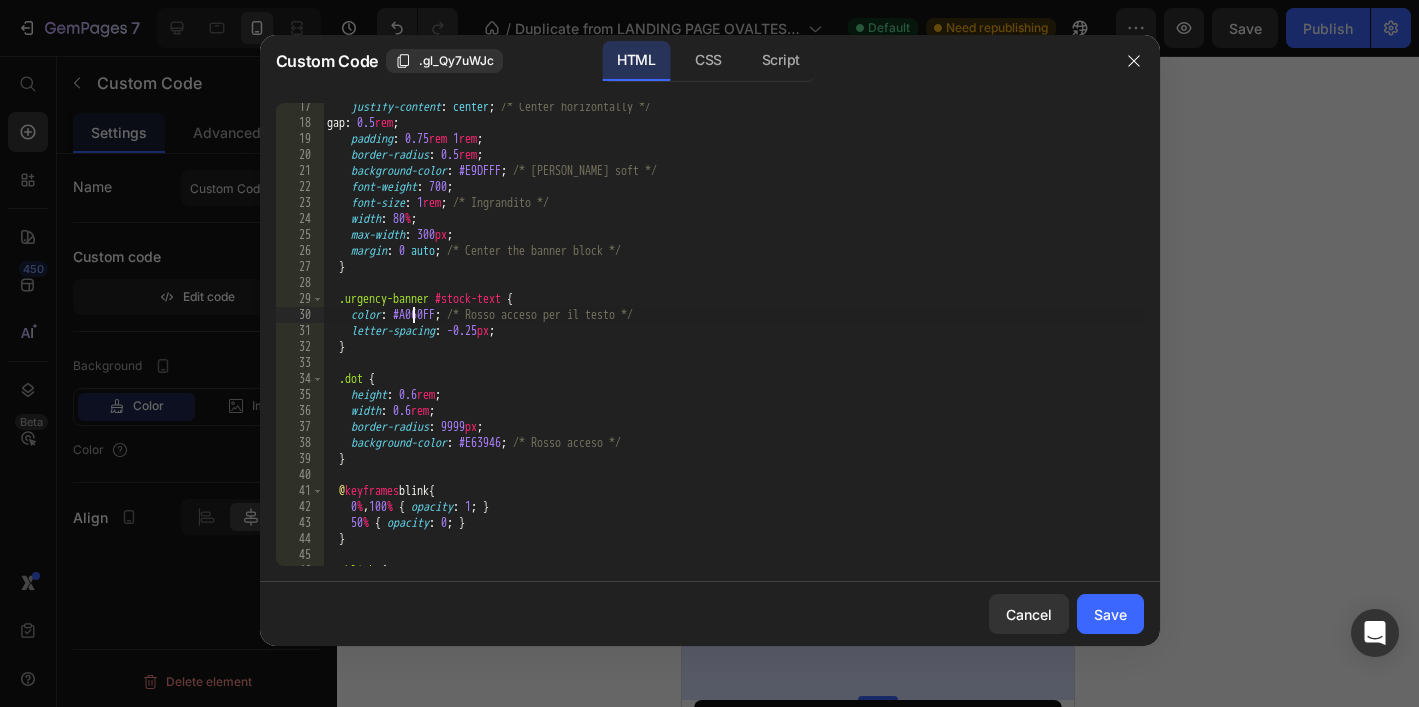 scroll, scrollTop: 259, scrollLeft: 0, axis: vertical 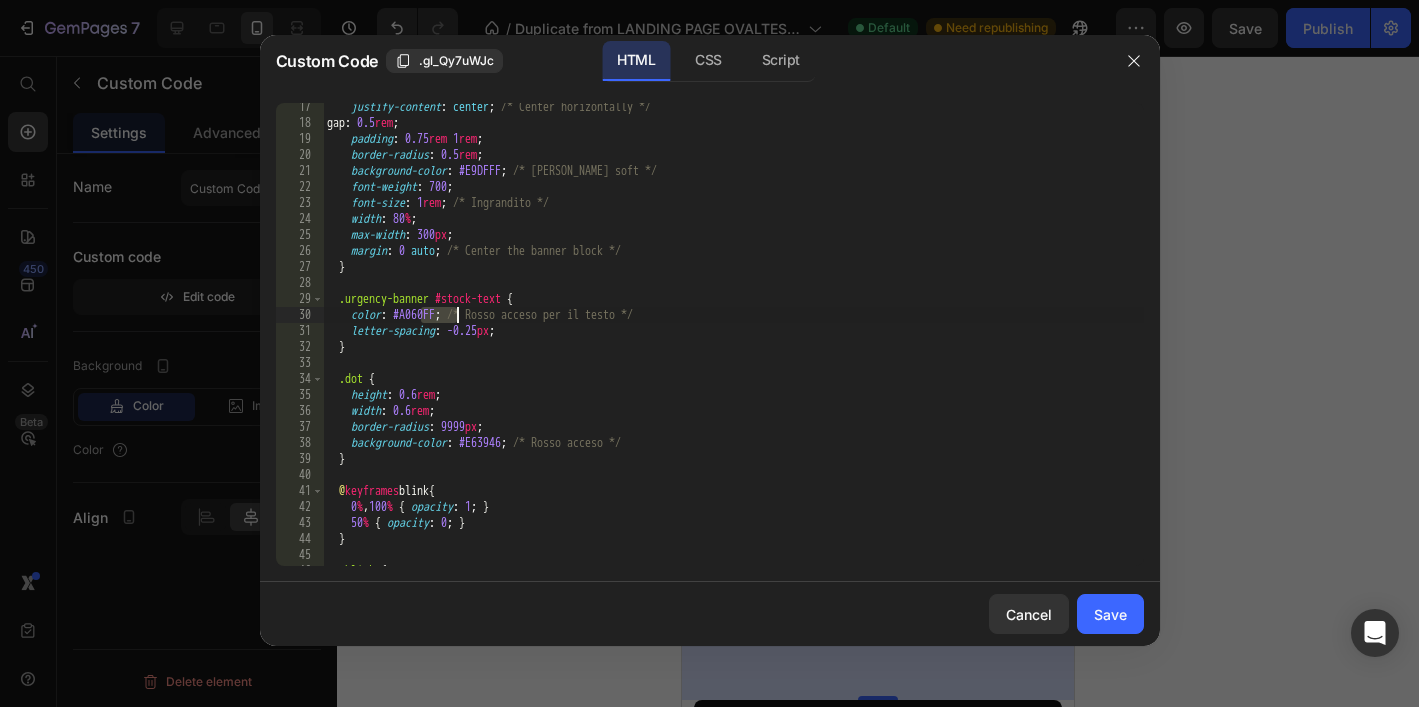 drag, startPoint x: 417, startPoint y: 314, endPoint x: 452, endPoint y: 313, distance: 35.014282 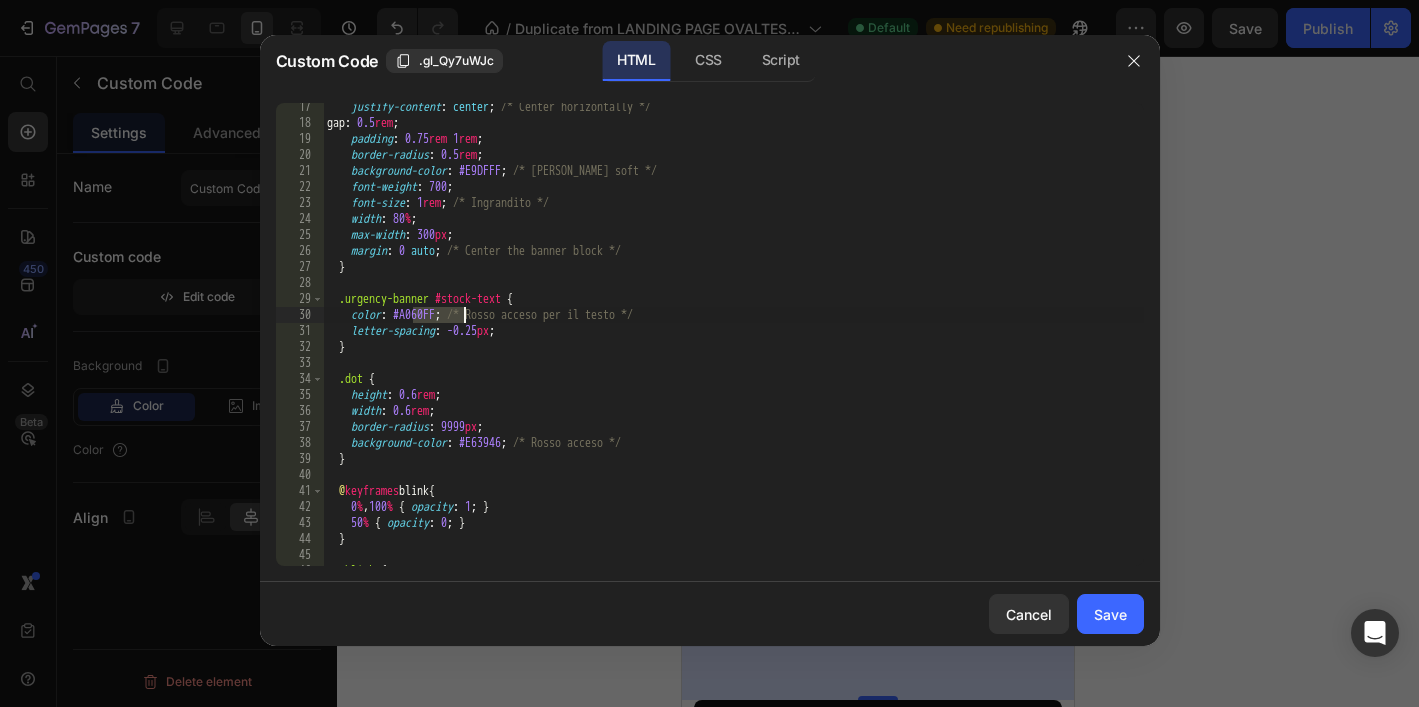 drag, startPoint x: 414, startPoint y: 314, endPoint x: 461, endPoint y: 314, distance: 47 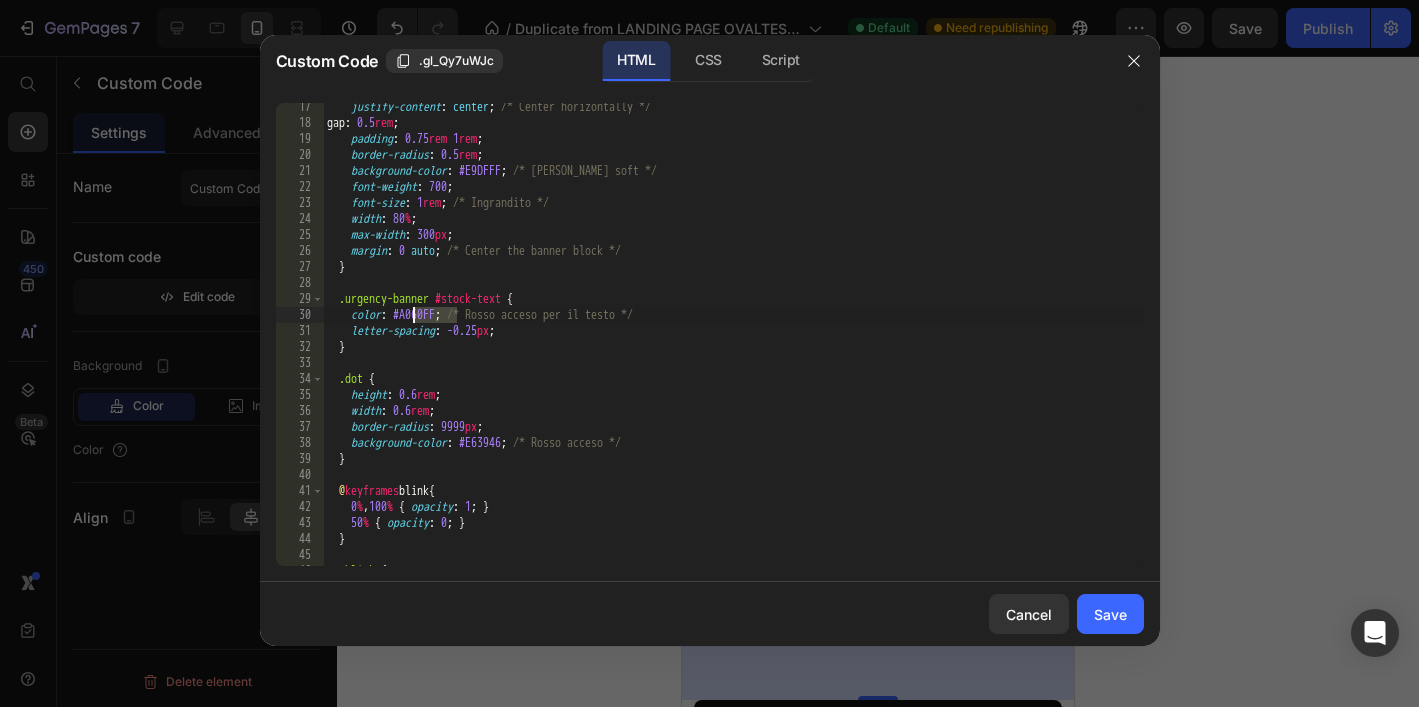 drag, startPoint x: 454, startPoint y: 320, endPoint x: 415, endPoint y: 322, distance: 39.051247 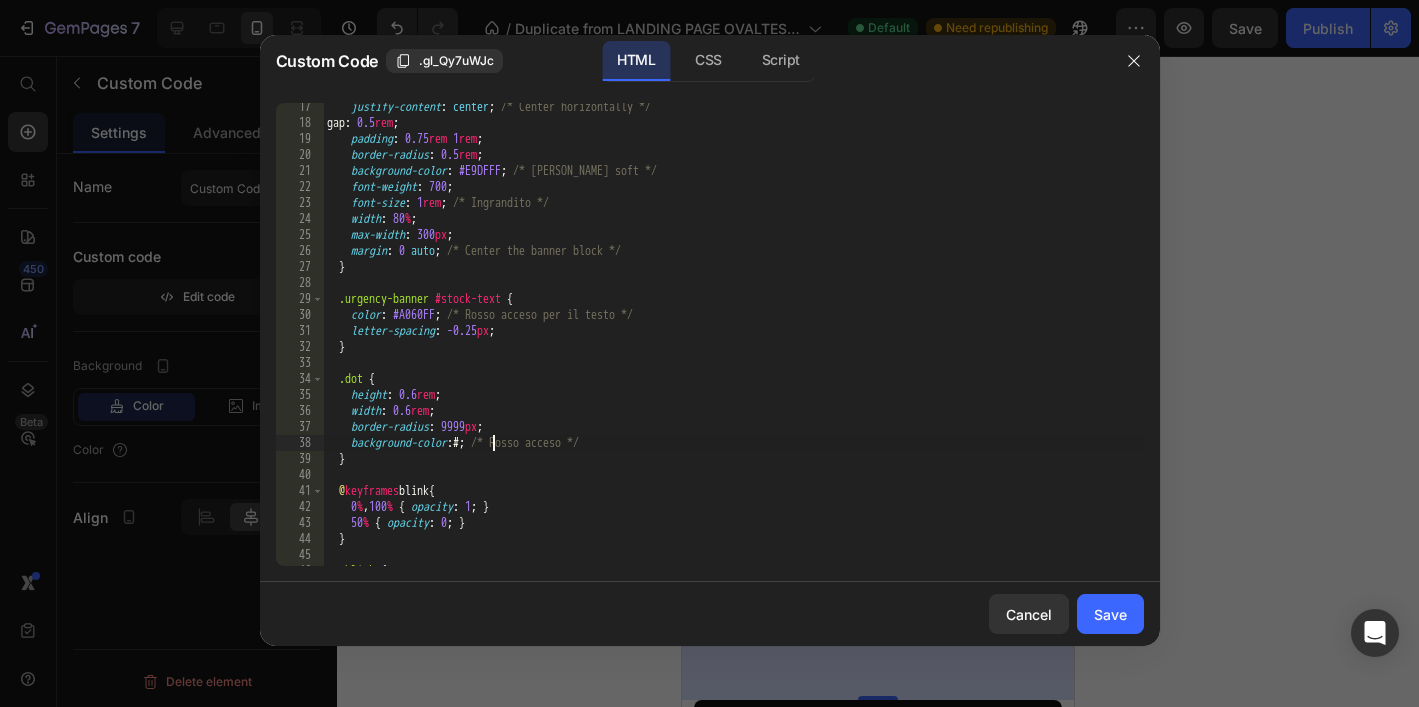 paste on "A060FF" 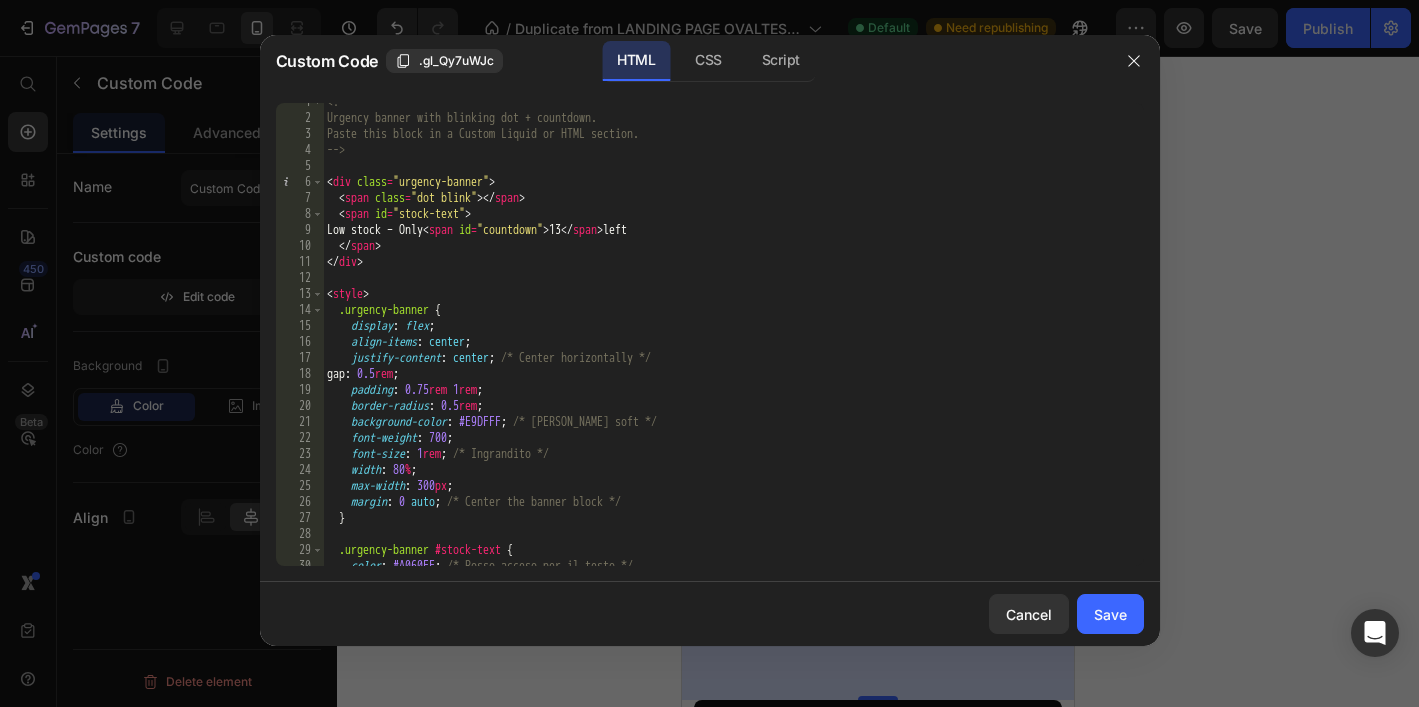 scroll, scrollTop: 0, scrollLeft: 0, axis: both 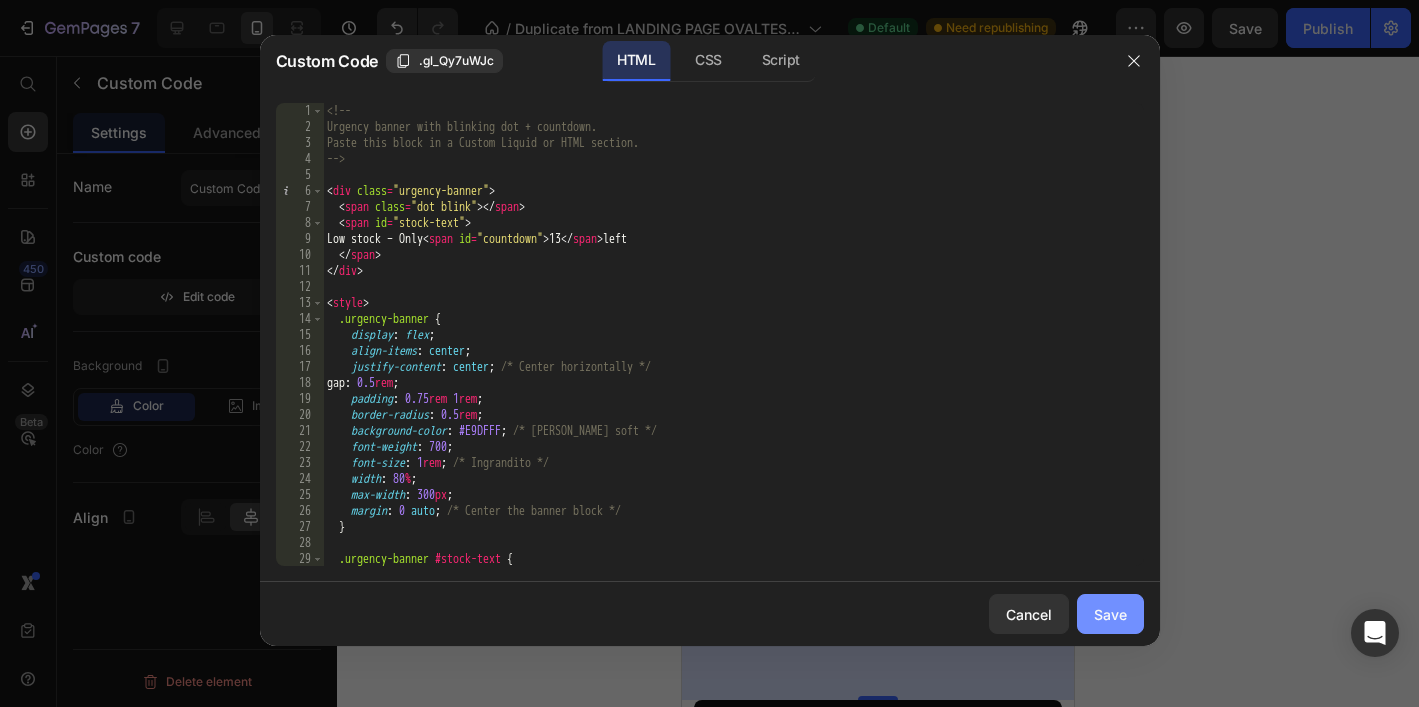 click on "Save" at bounding box center [1110, 614] 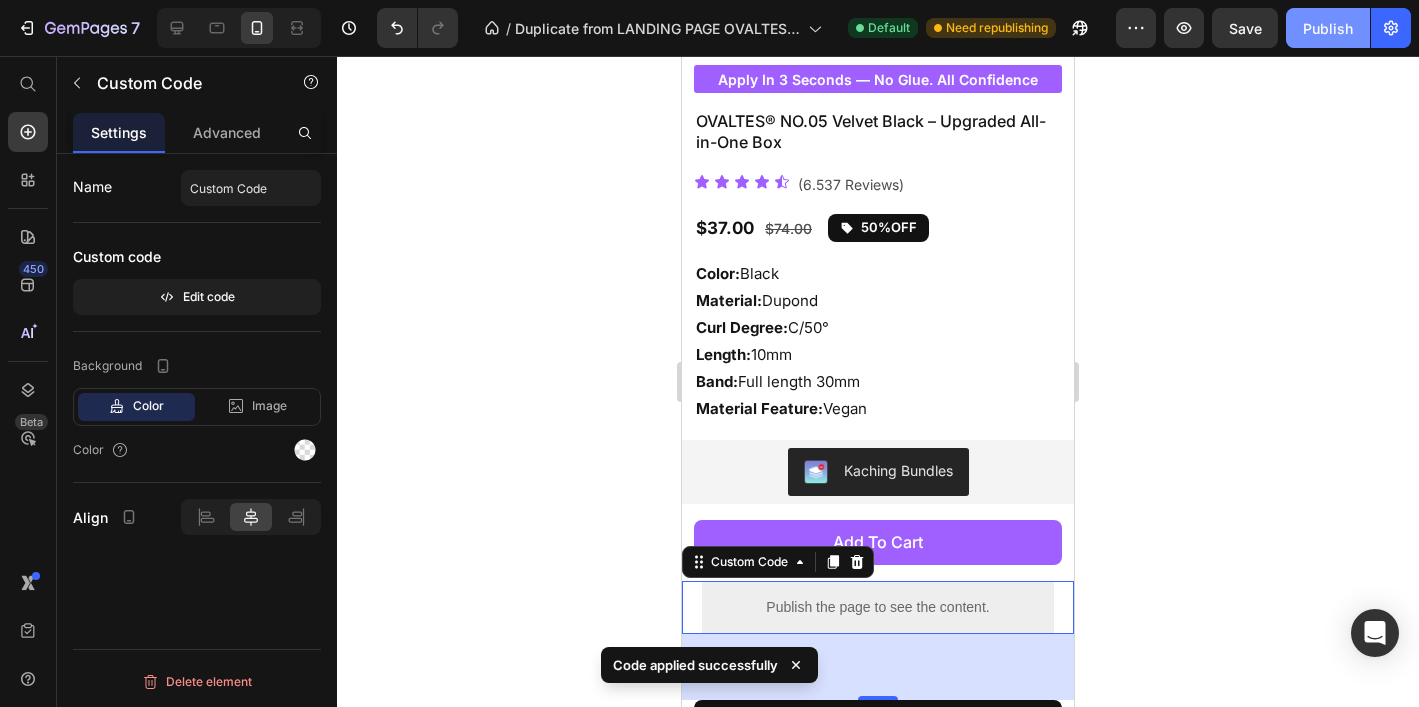 click on "Publish" 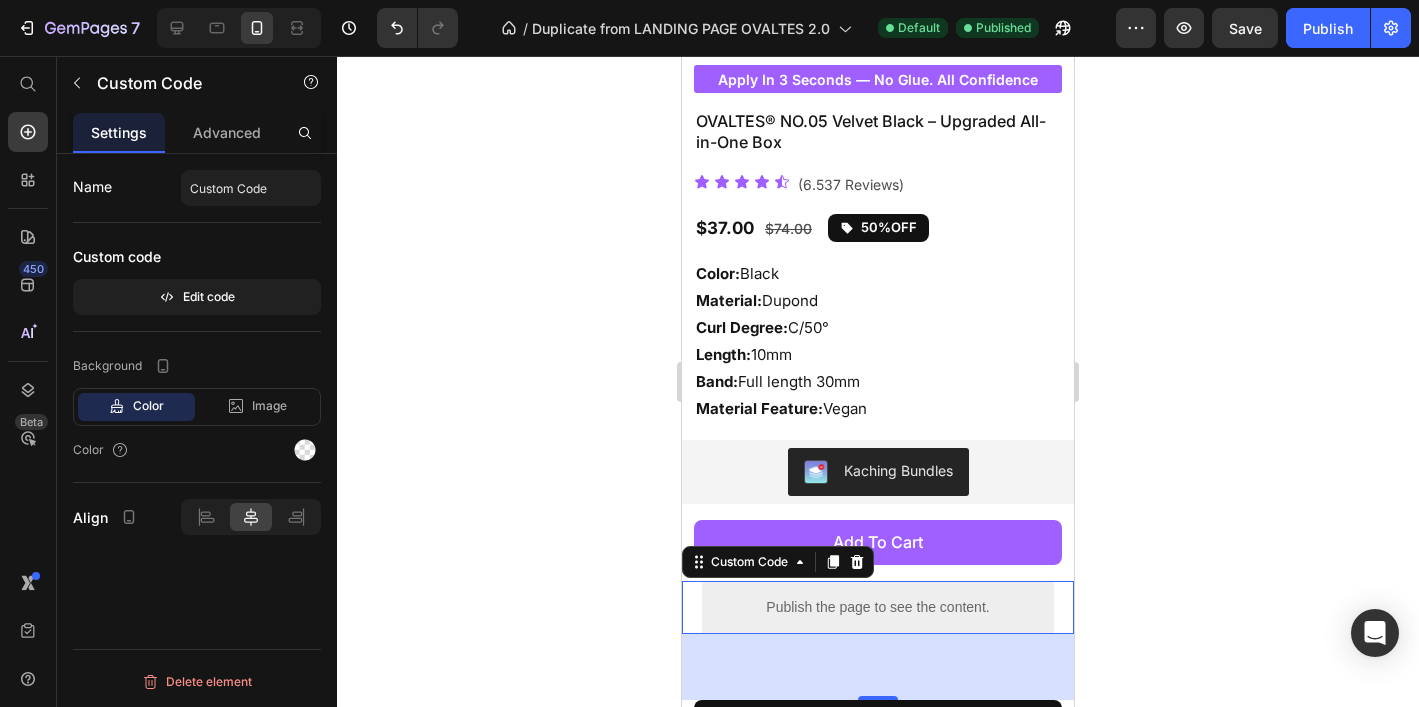 click 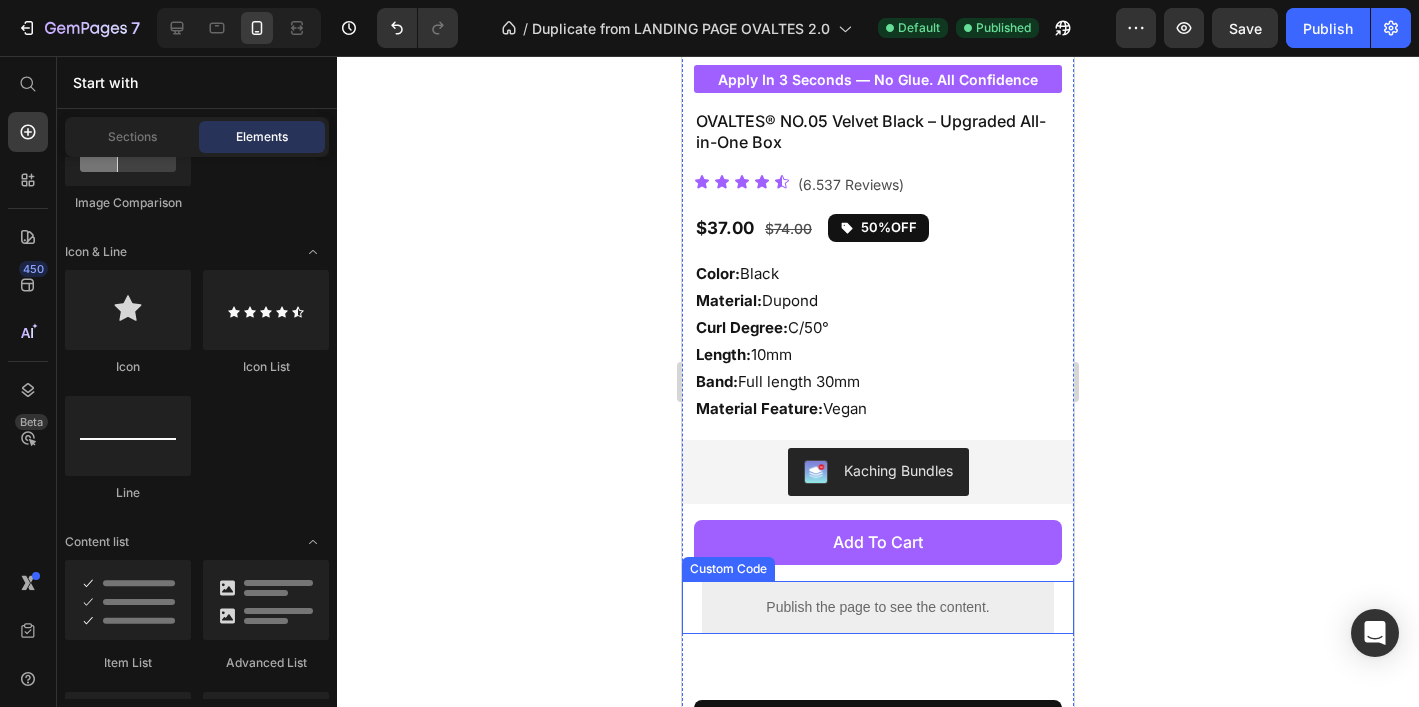 click on "Publish the page to see the content." at bounding box center [878, 607] 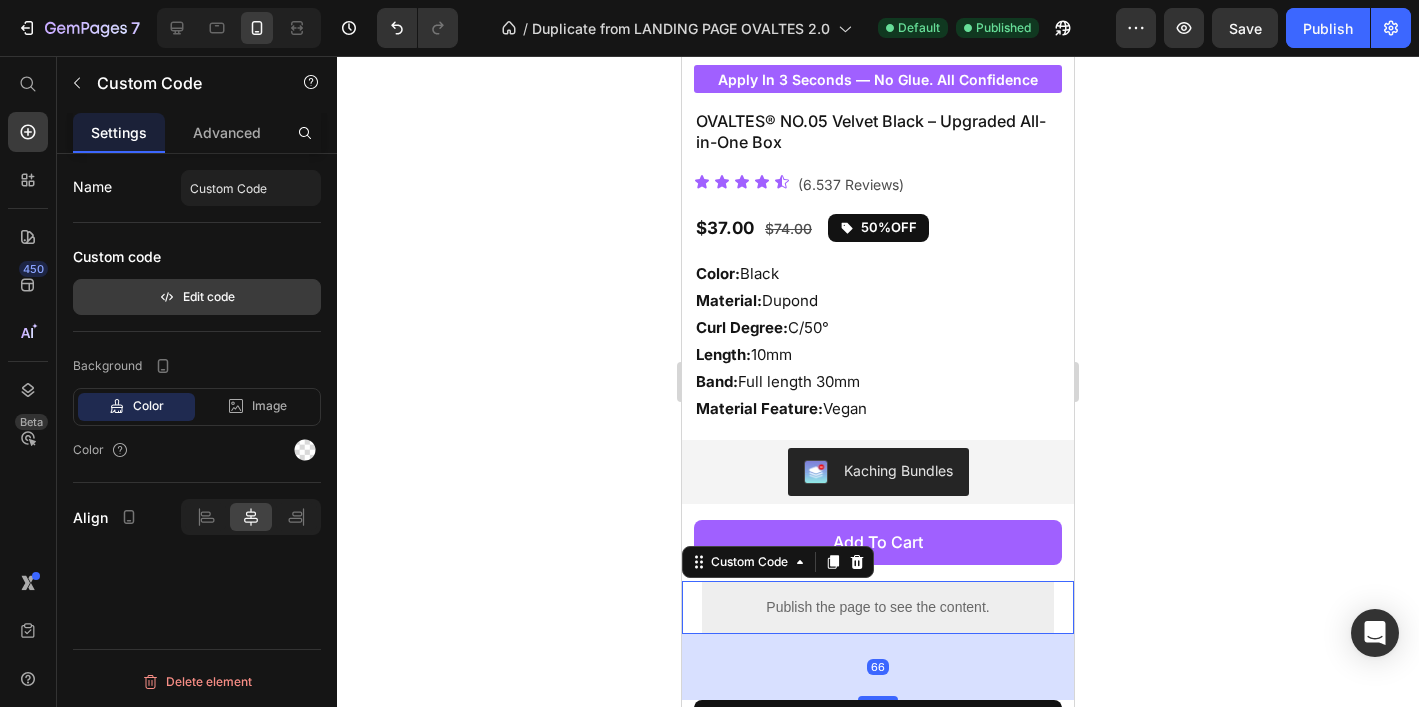 click on "Edit code" at bounding box center (197, 297) 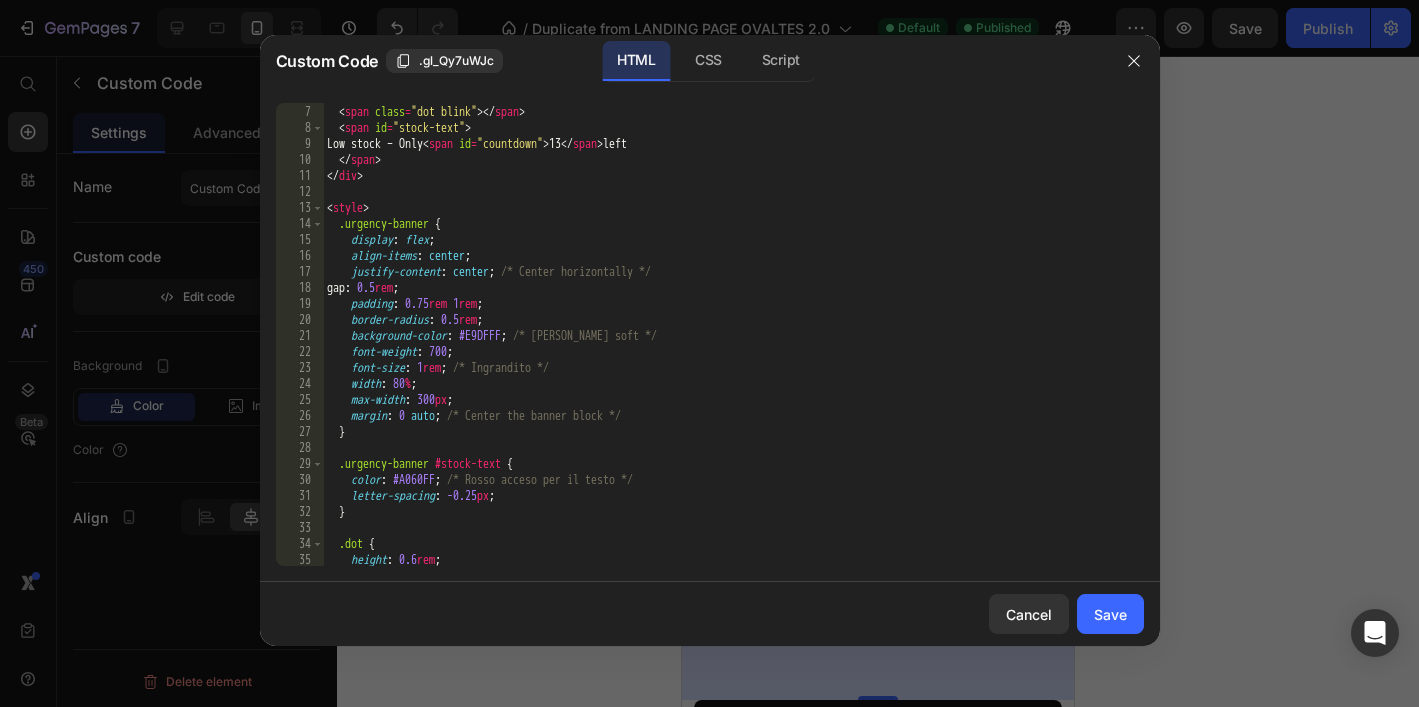 scroll, scrollTop: 95, scrollLeft: 0, axis: vertical 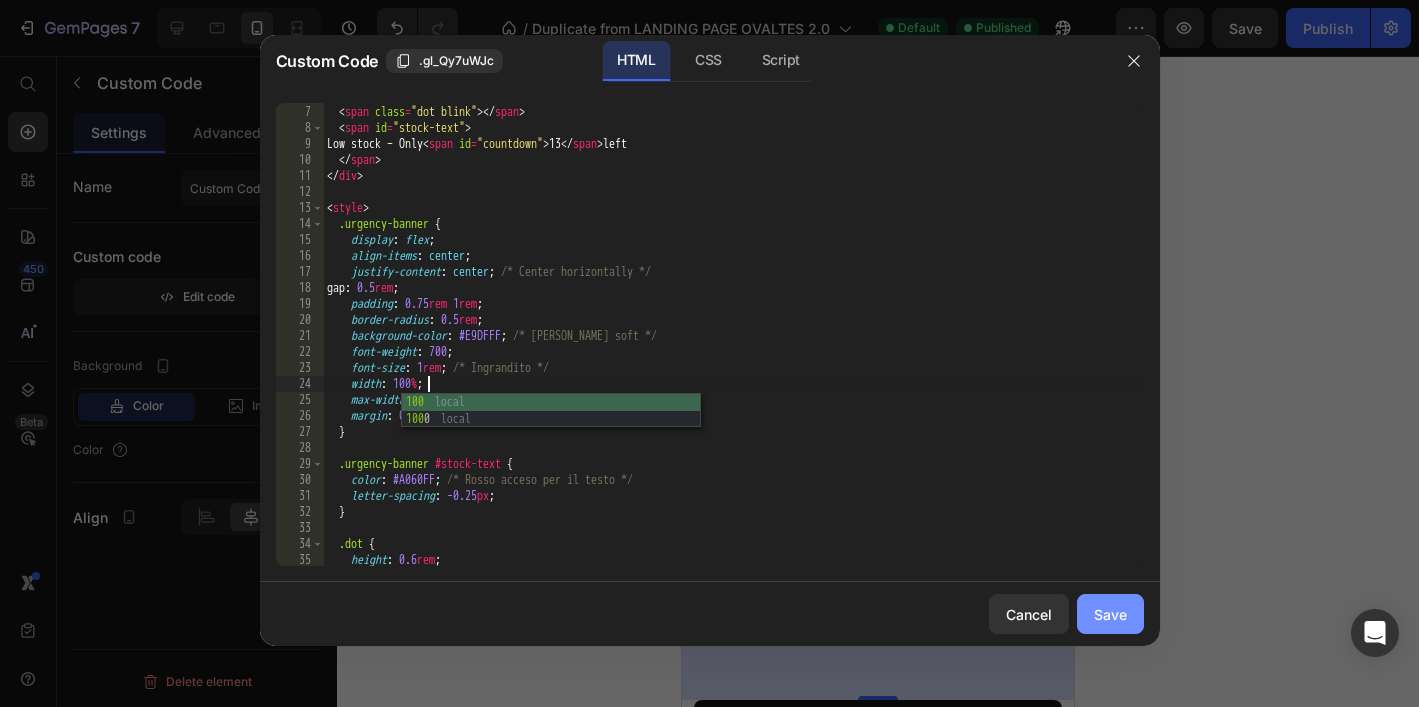 type on "width: 100%;" 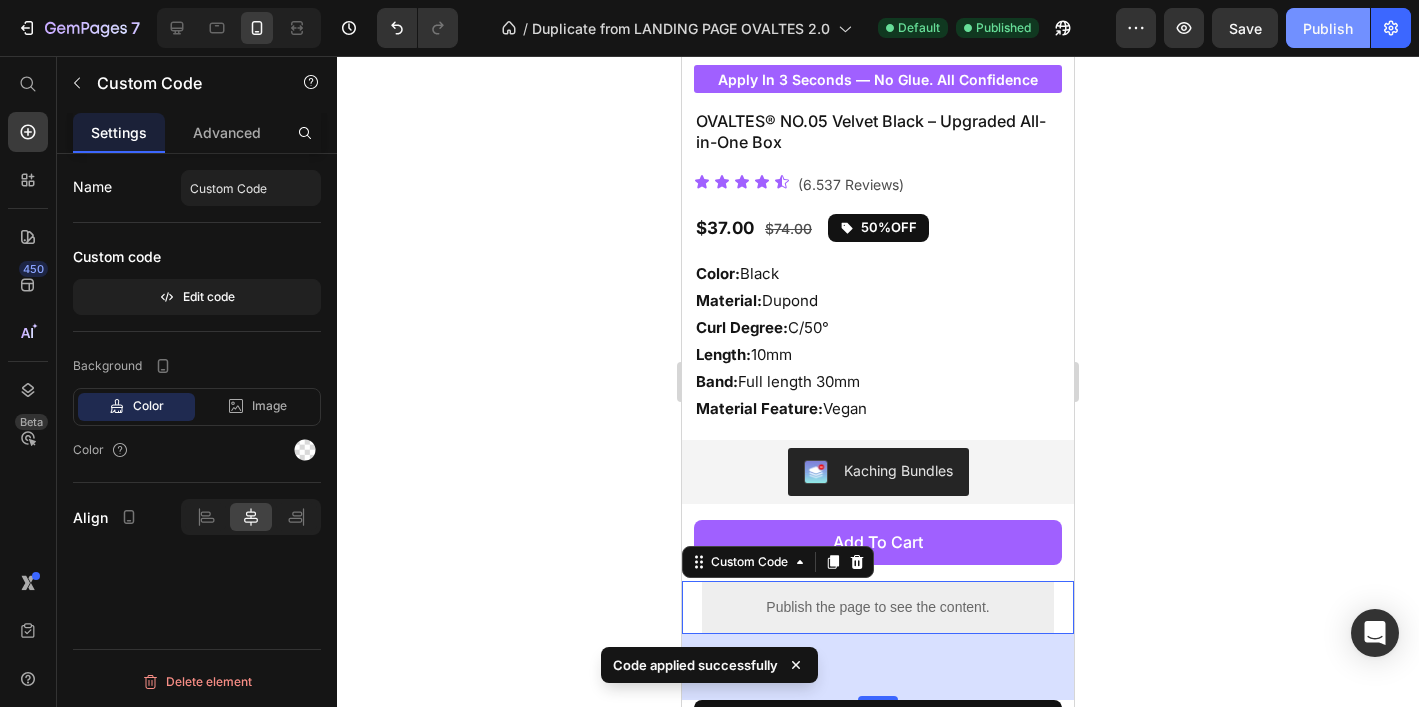 click on "Publish" 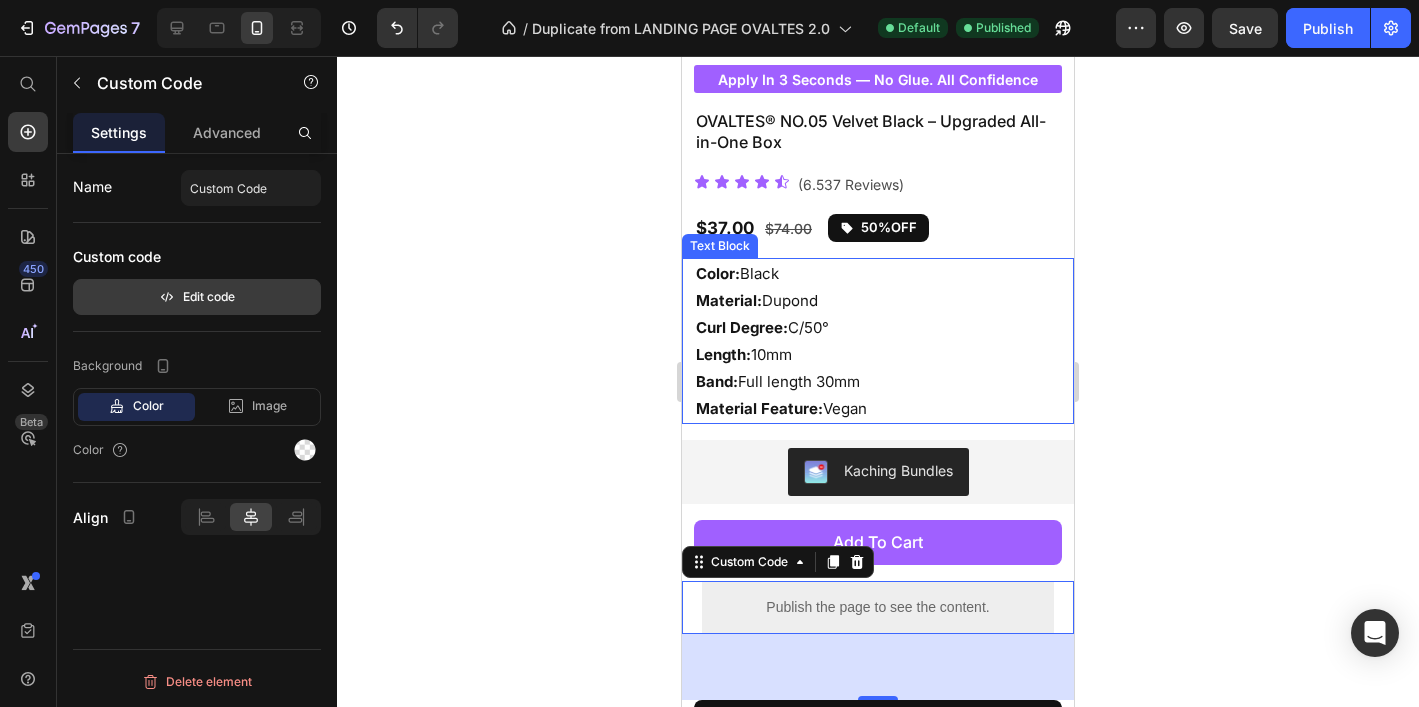 click on "Edit code" at bounding box center (197, 297) 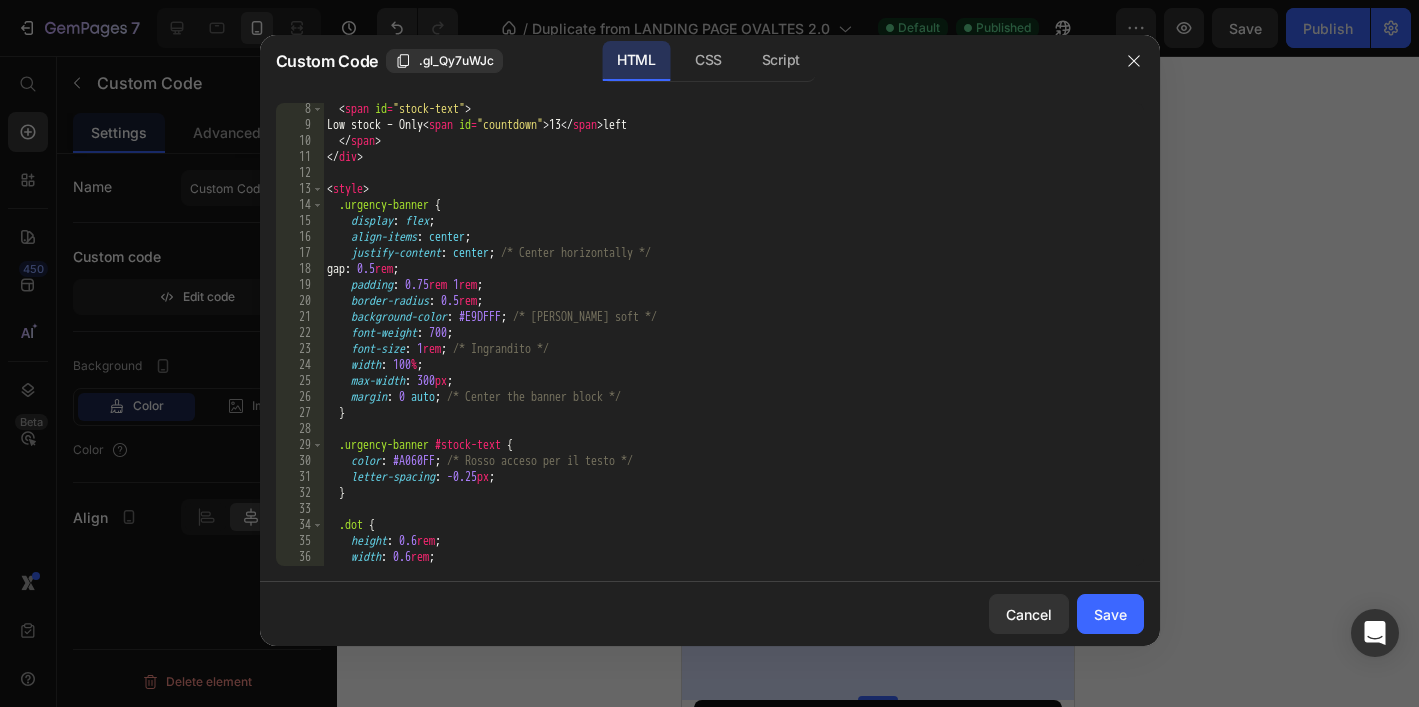 scroll, scrollTop: 0, scrollLeft: 0, axis: both 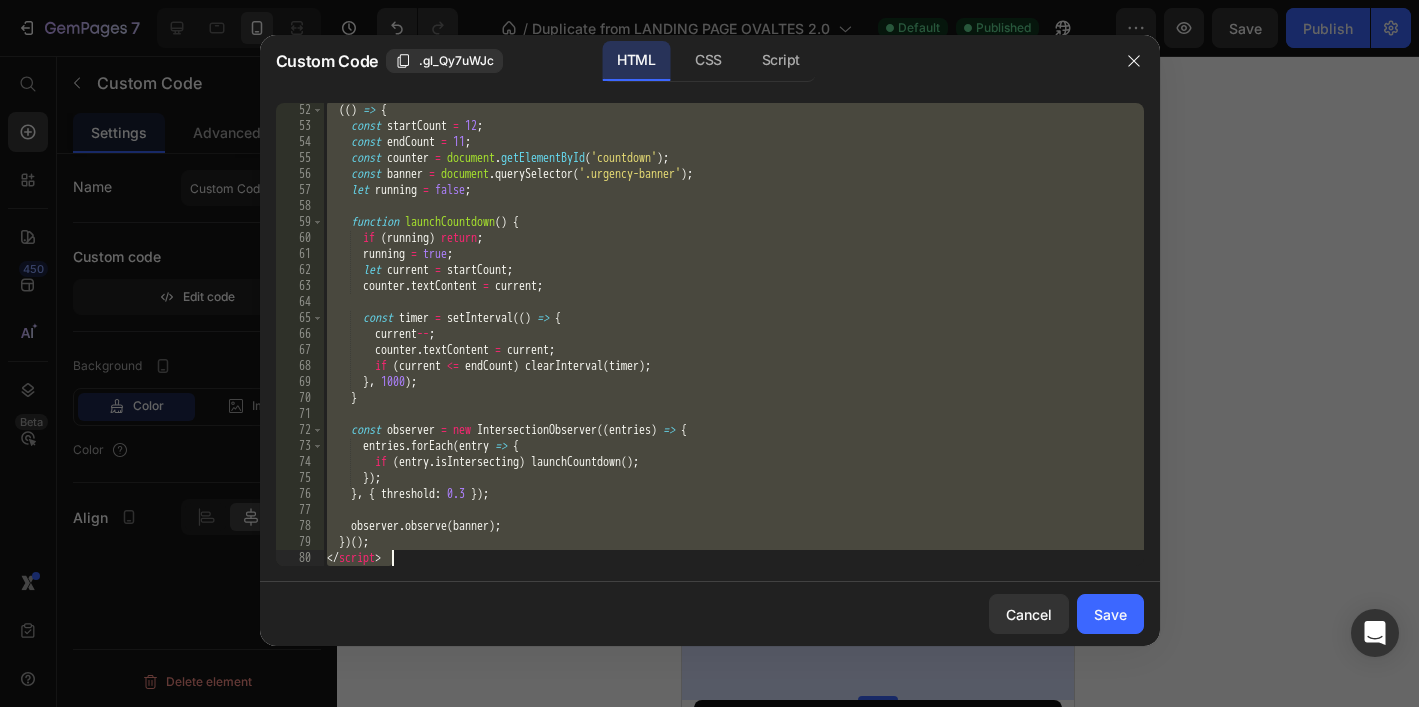 drag, startPoint x: 328, startPoint y: 117, endPoint x: 624, endPoint y: 611, distance: 575.89233 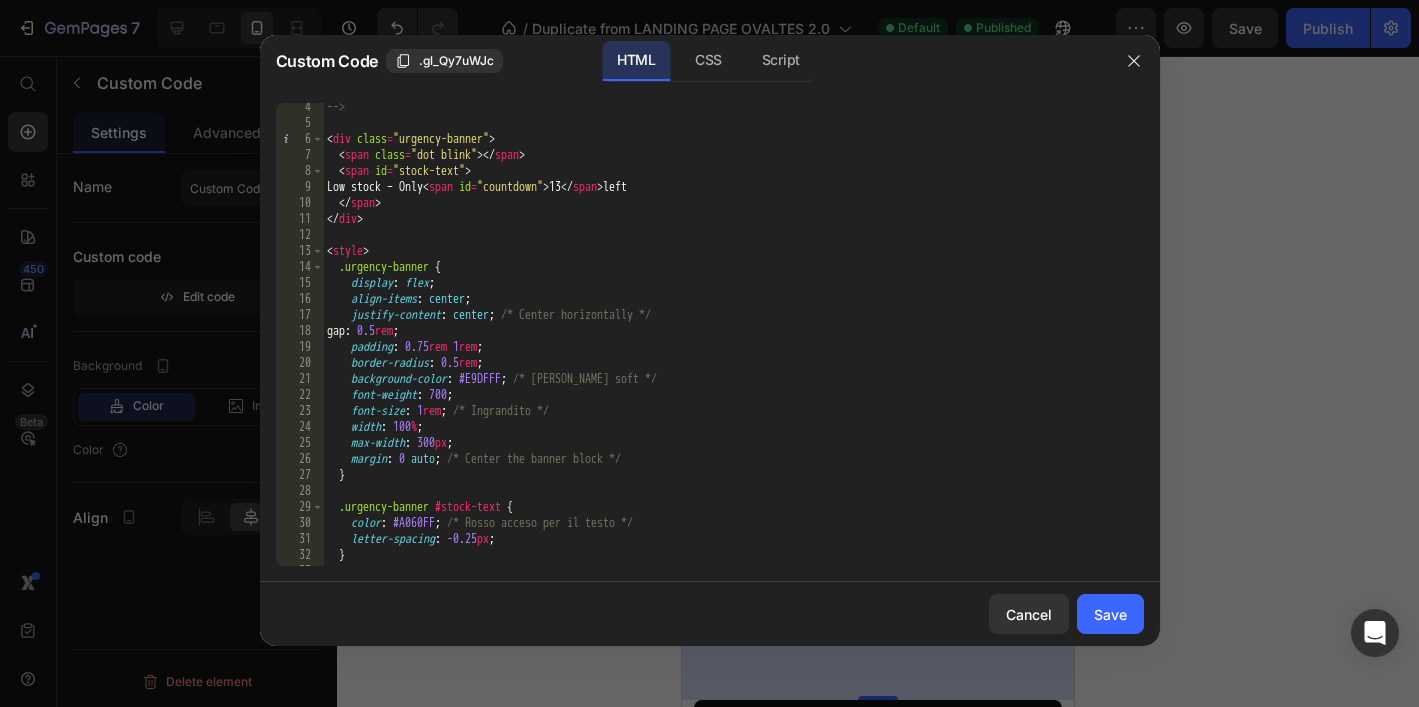 scroll, scrollTop: 52, scrollLeft: 0, axis: vertical 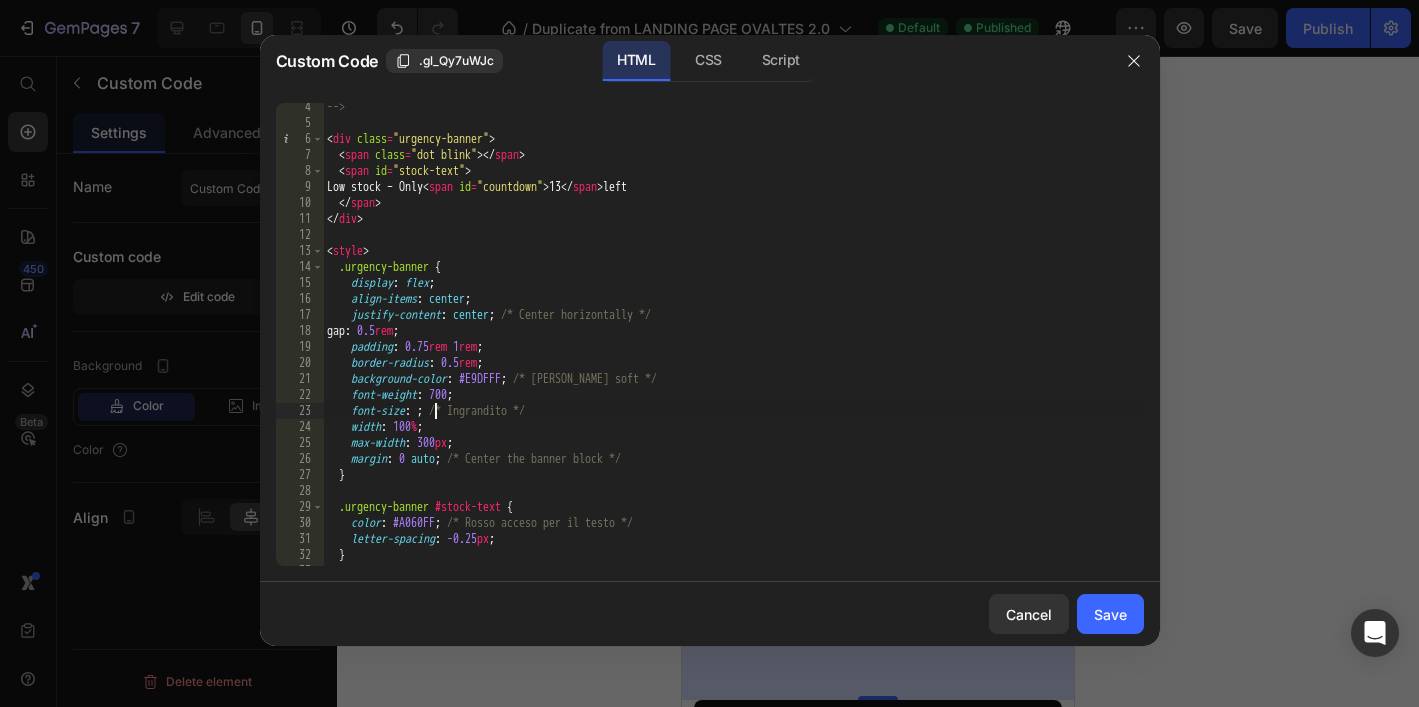 paste on "1.25rem" 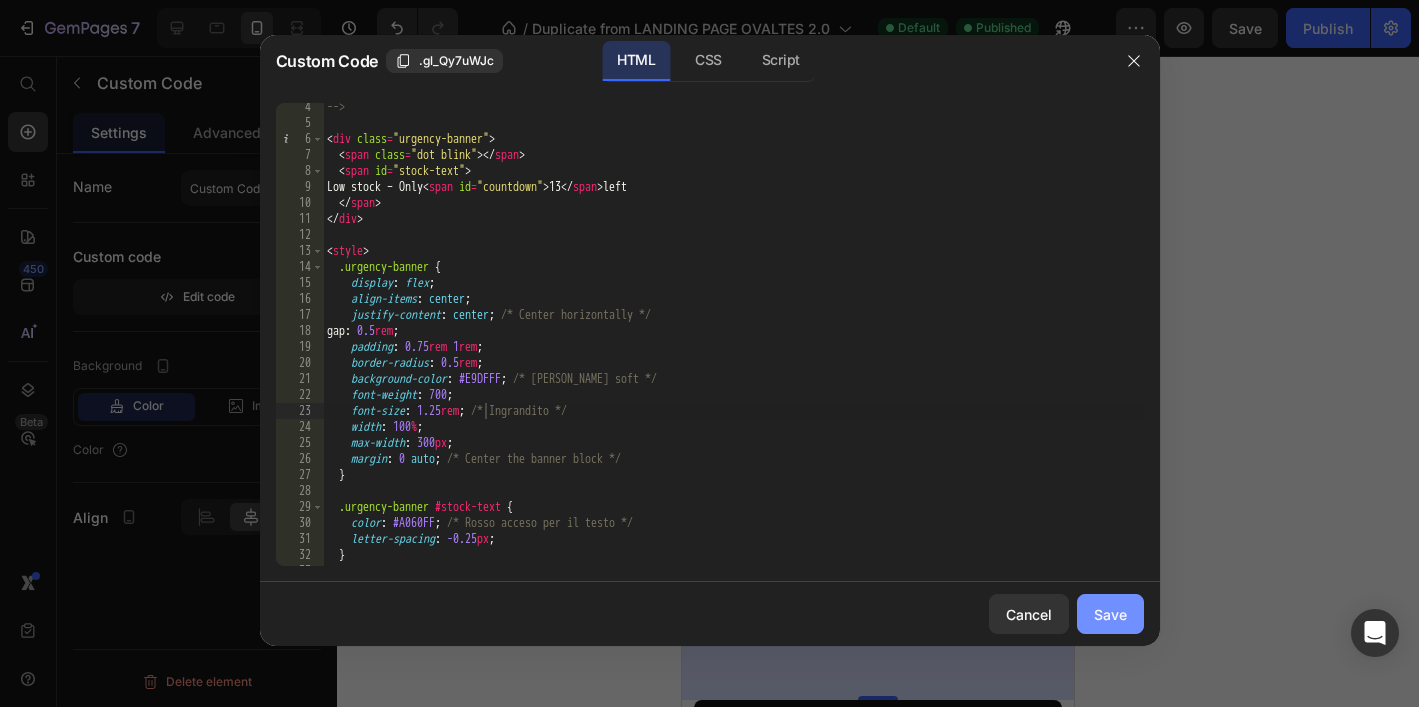 click on "Save" at bounding box center (1110, 614) 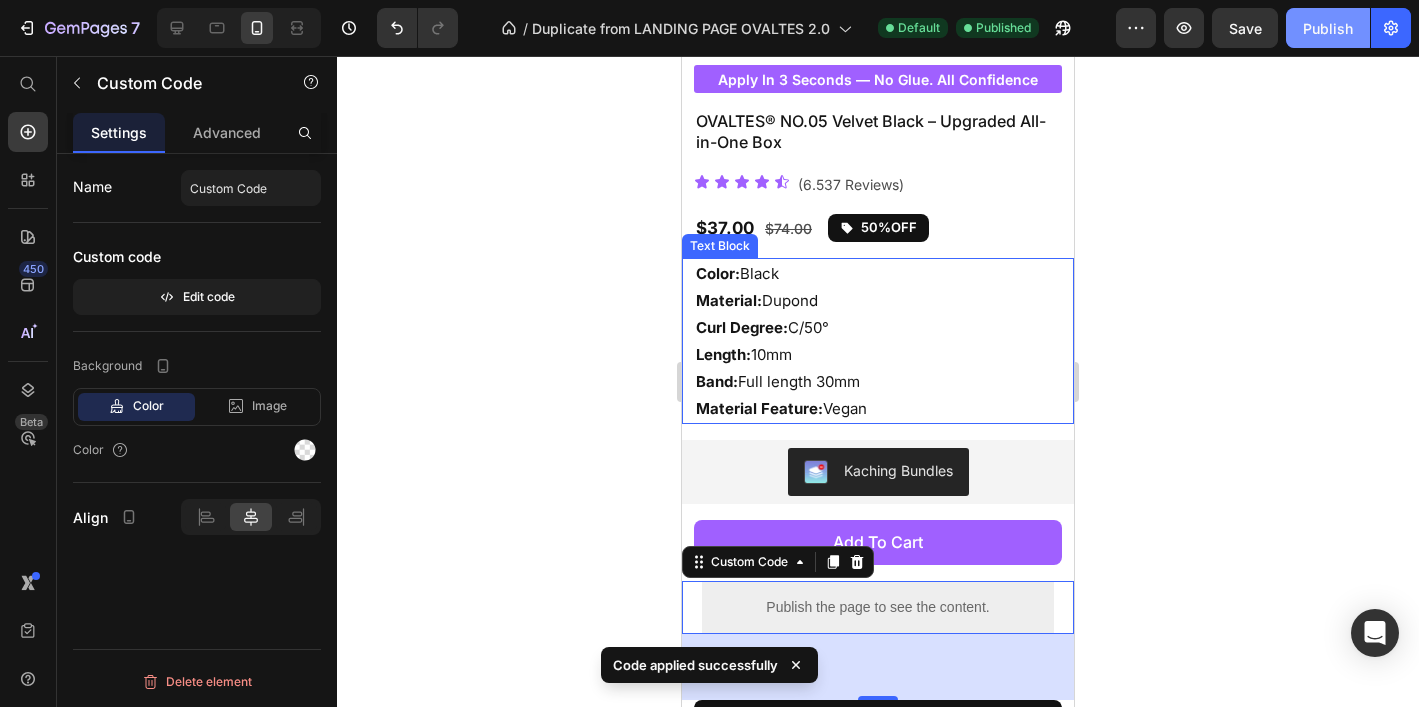 click on "Publish" at bounding box center [1328, 28] 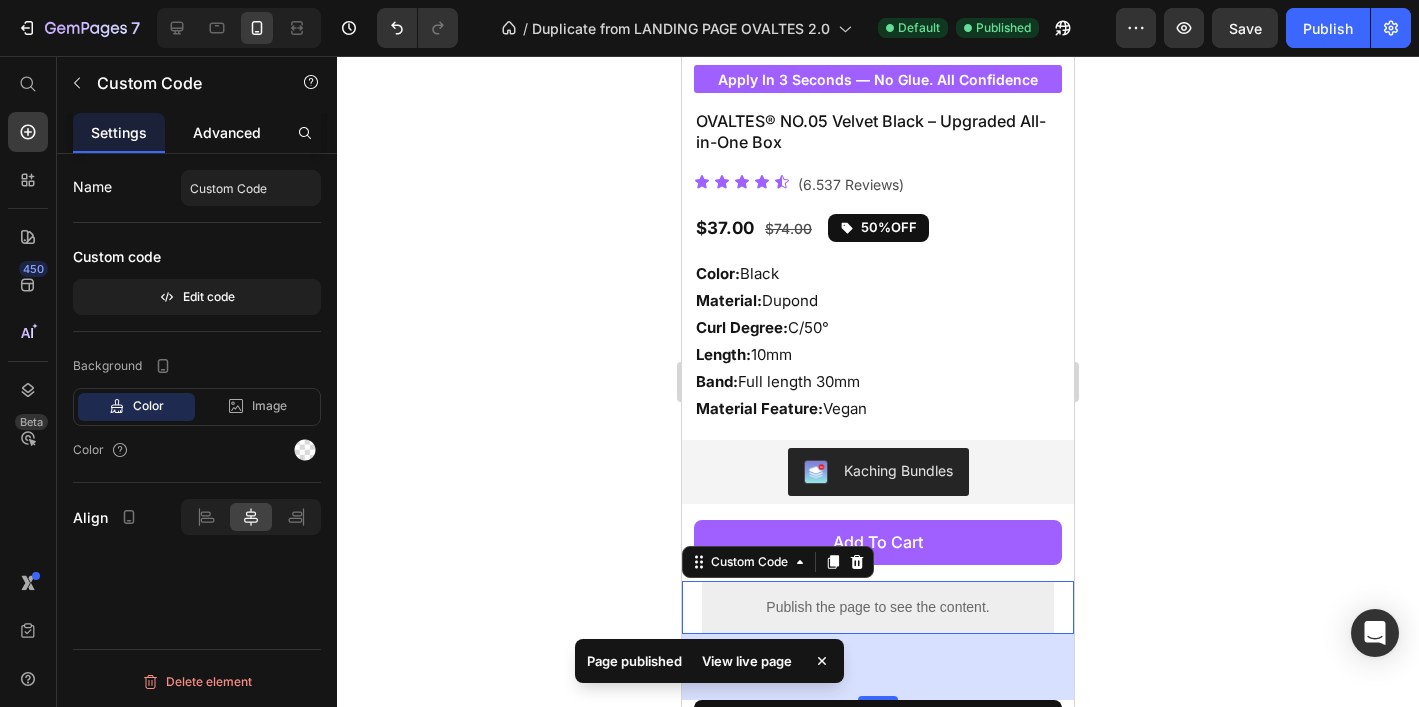click on "Advanced" 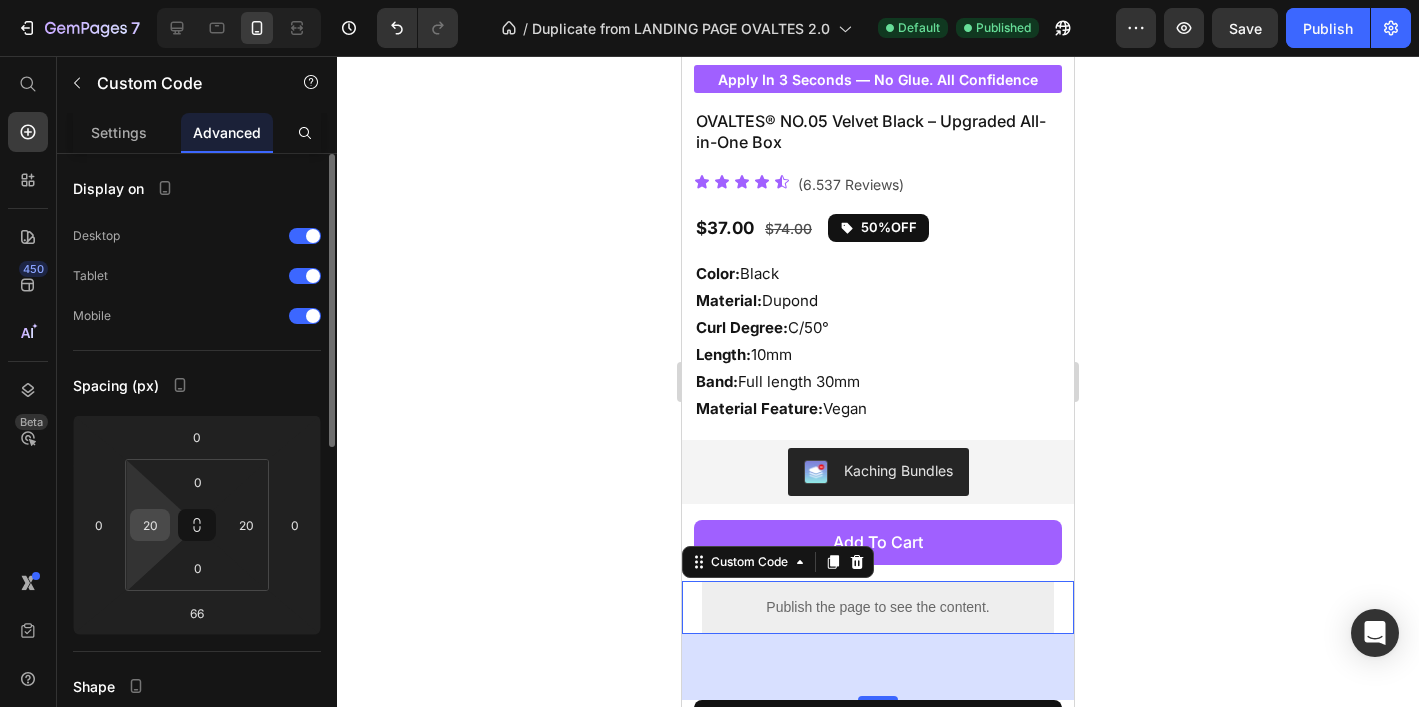 click on "20" at bounding box center [150, 525] 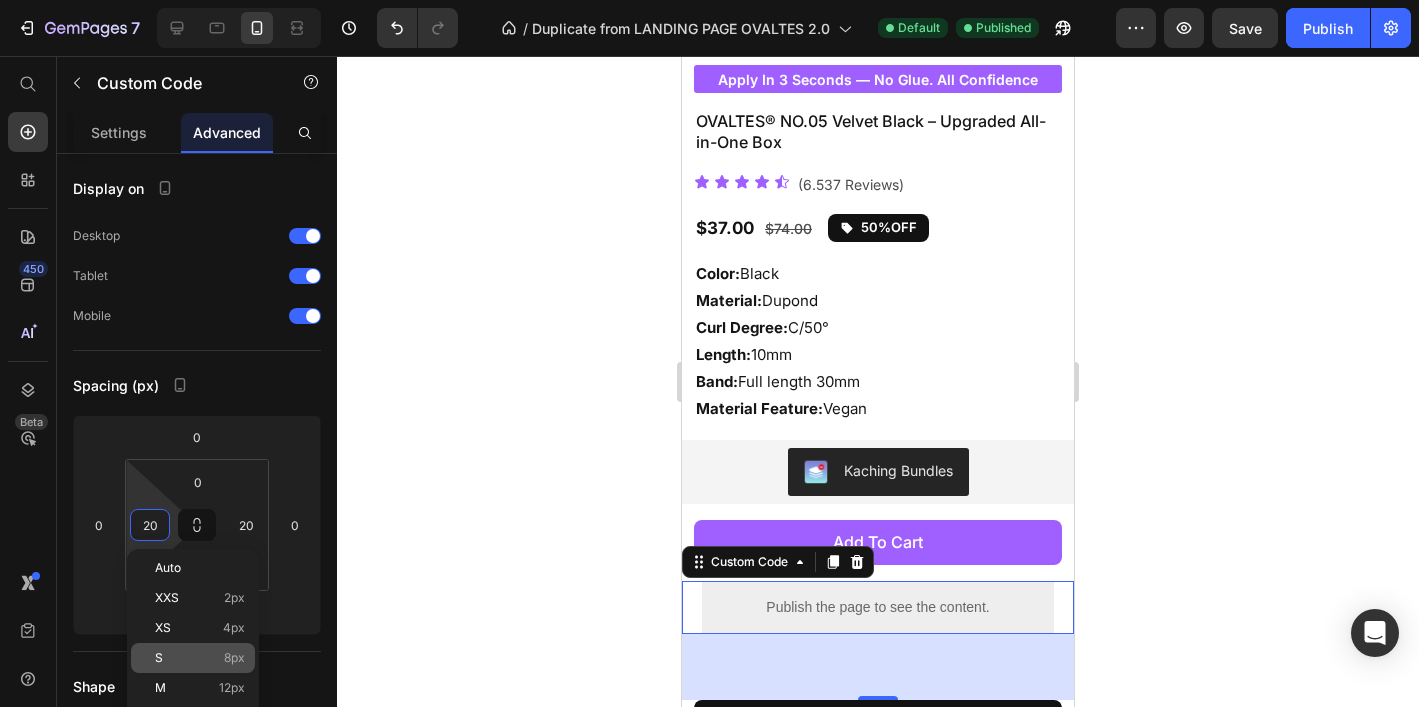 click on "M 12px" at bounding box center [200, 688] 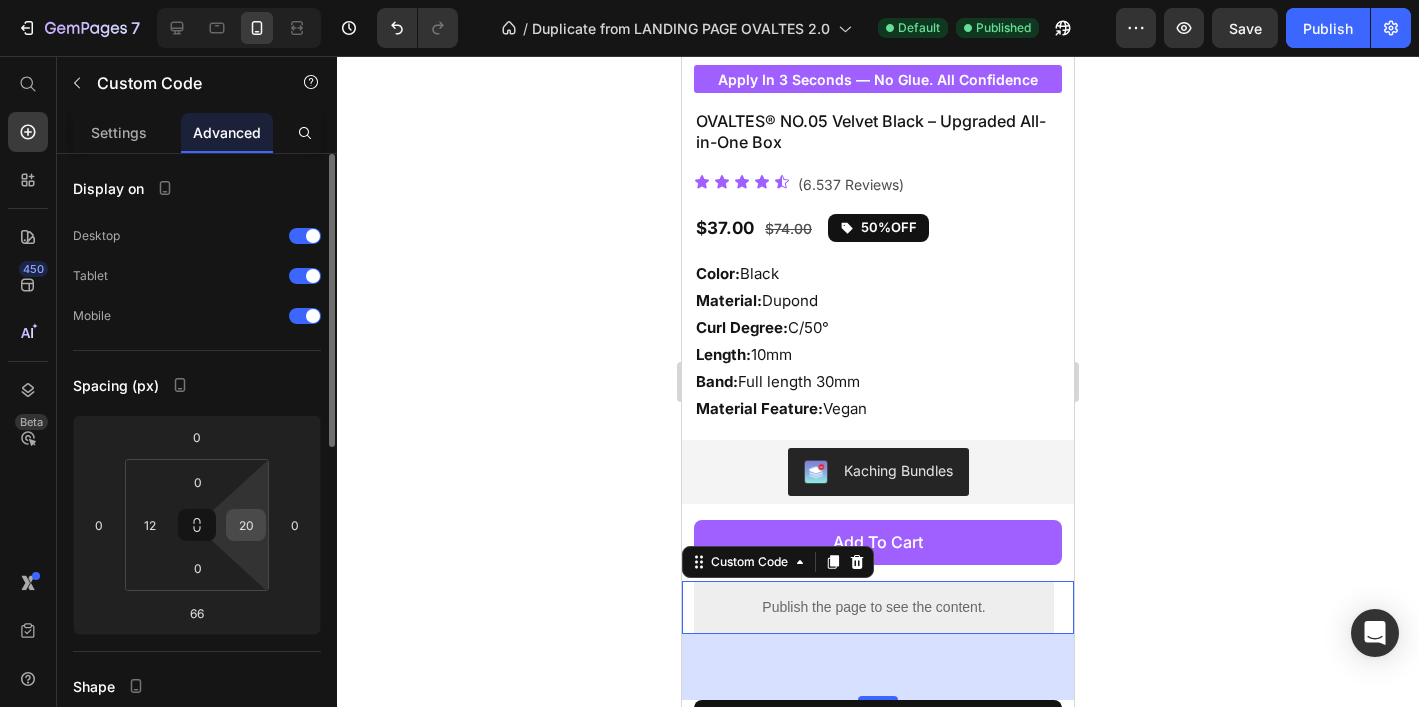 click on "20" at bounding box center [246, 525] 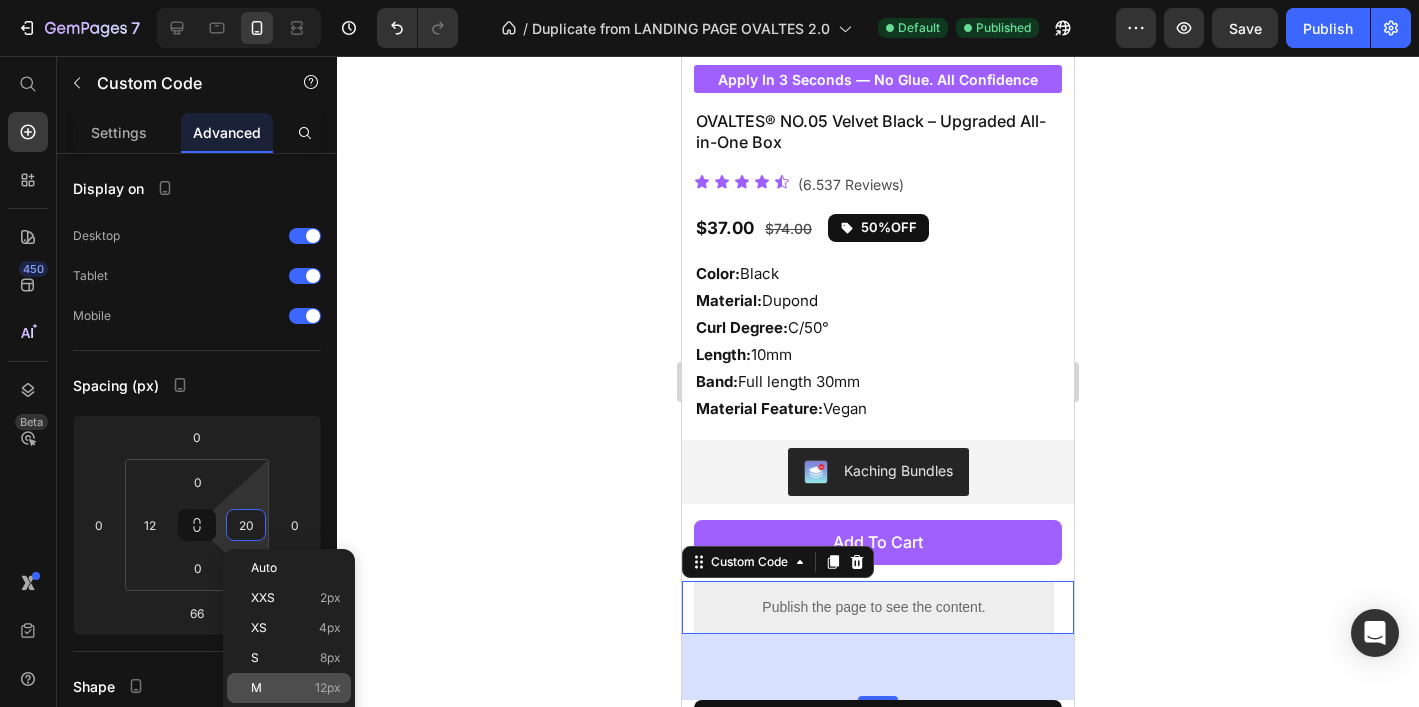 click on "M 12px" at bounding box center [296, 688] 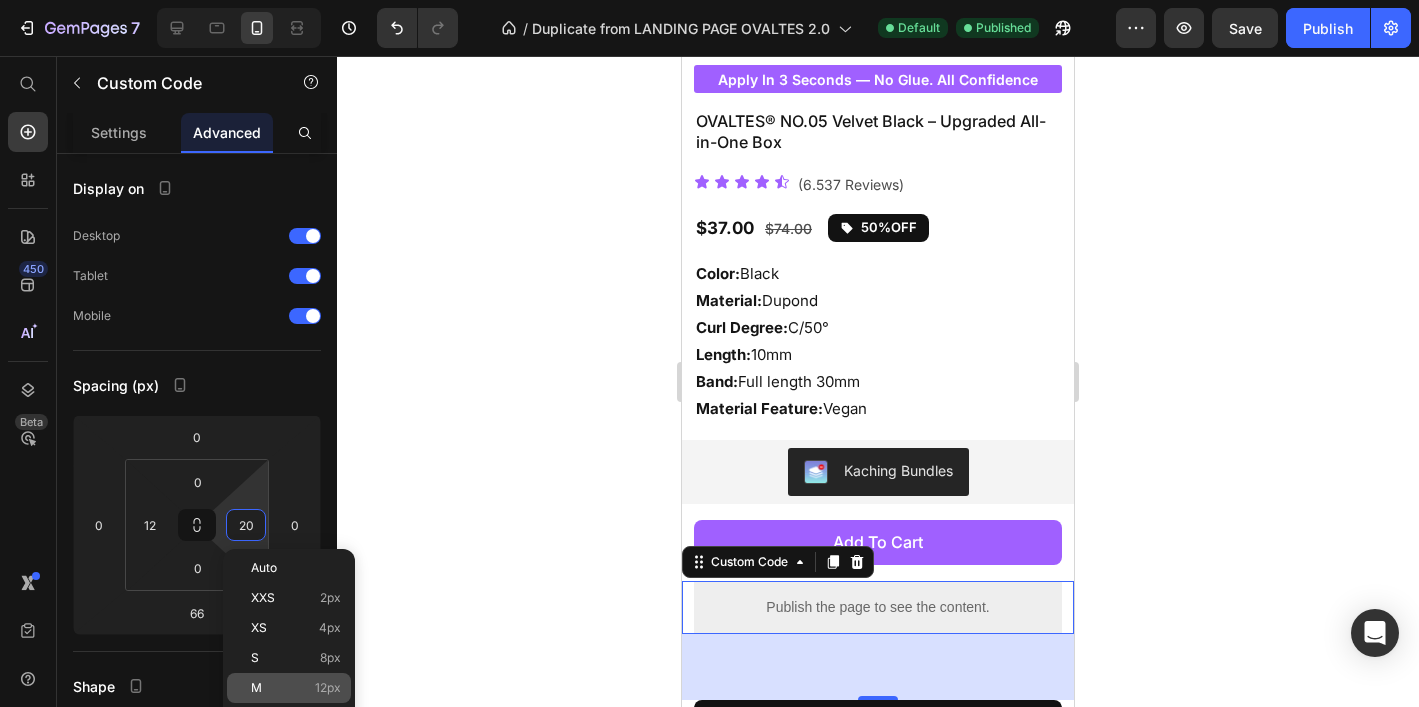 type on "12" 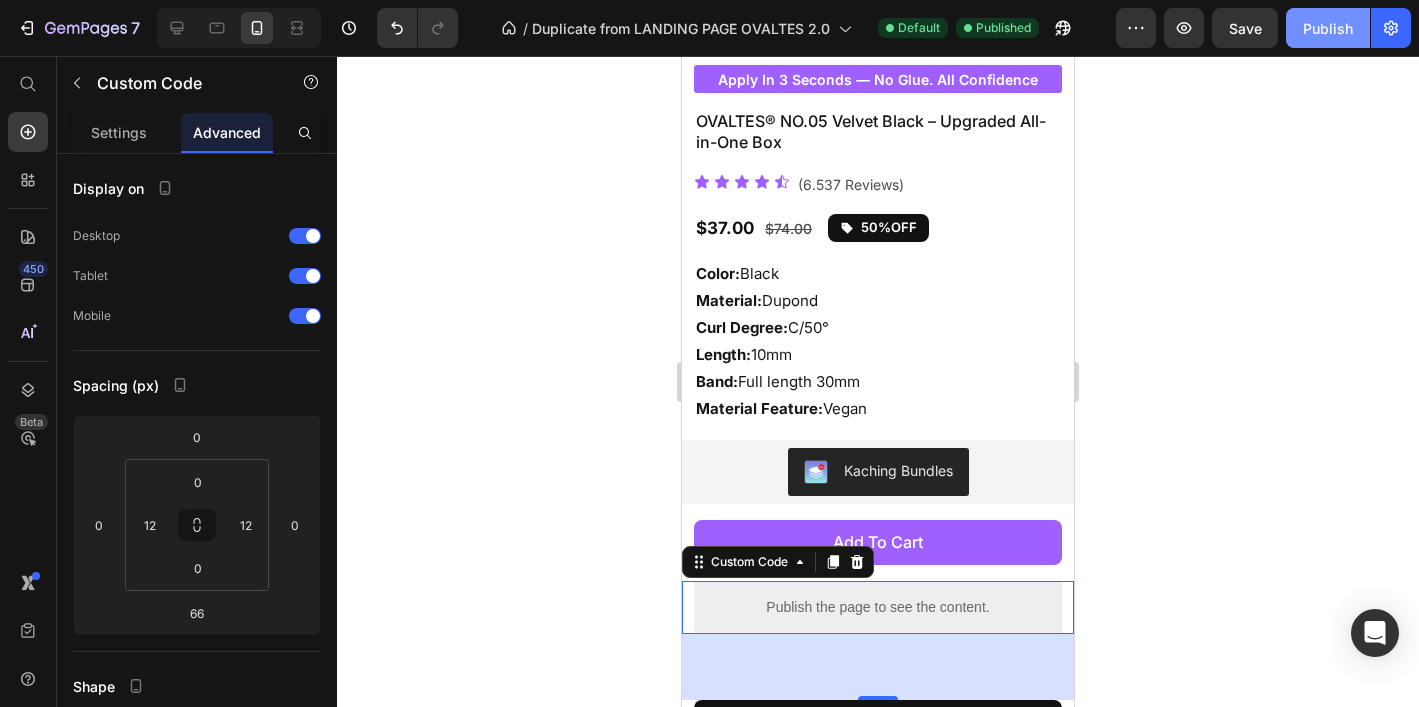 click on "Publish" at bounding box center (1328, 28) 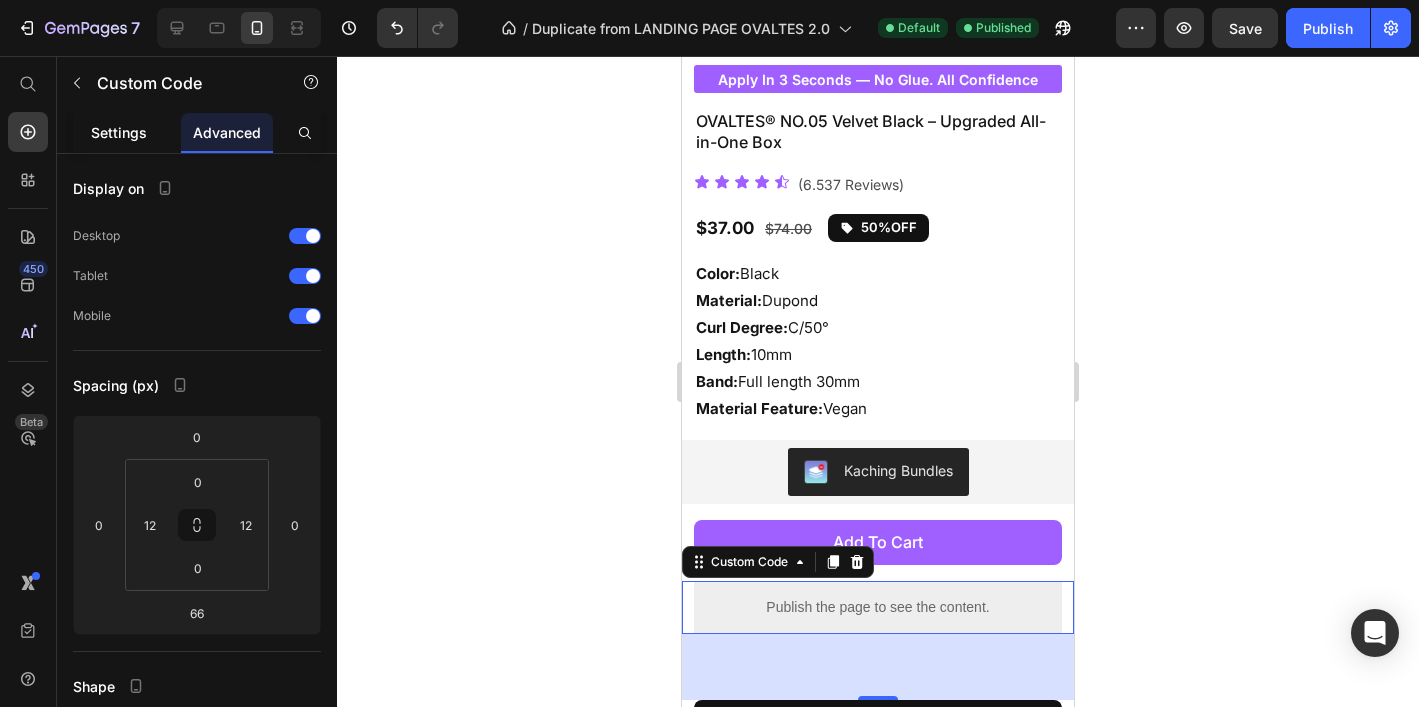 click on "Settings" 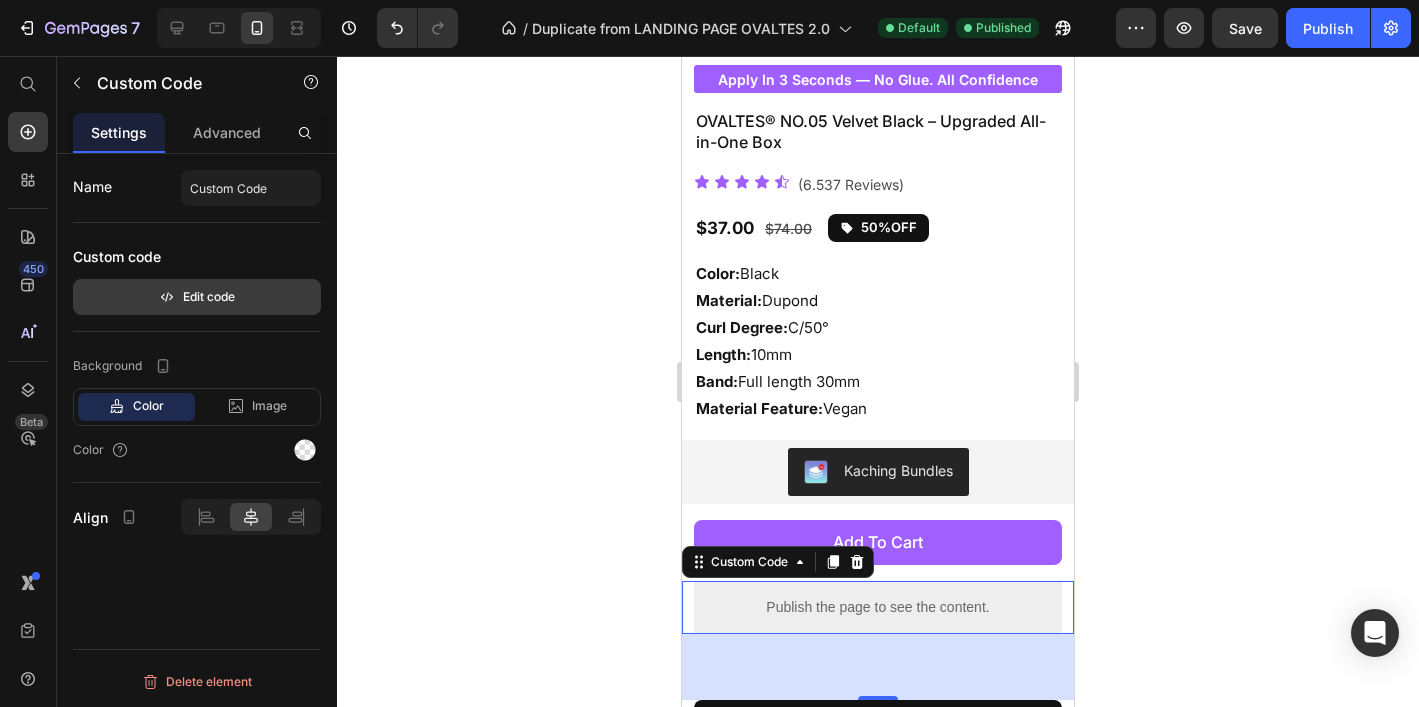 click on "Edit code" at bounding box center [197, 297] 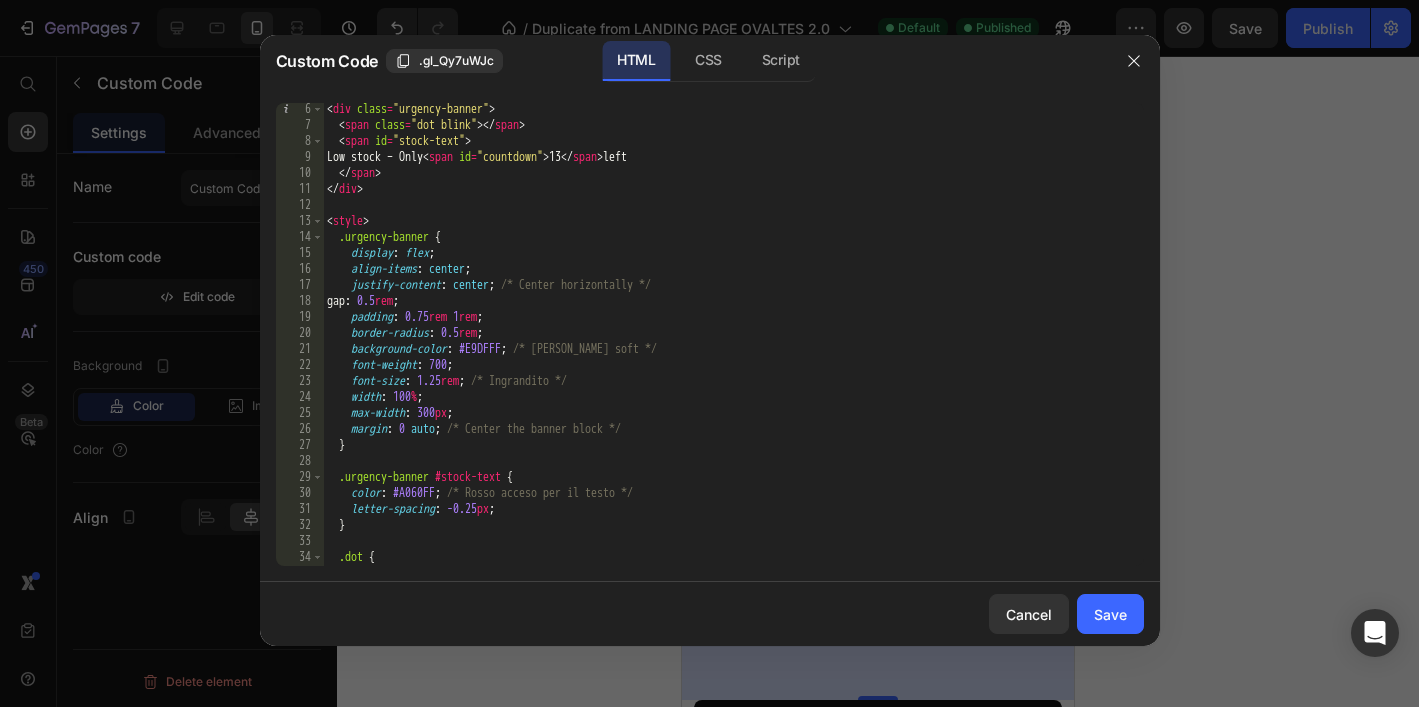 scroll, scrollTop: 0, scrollLeft: 0, axis: both 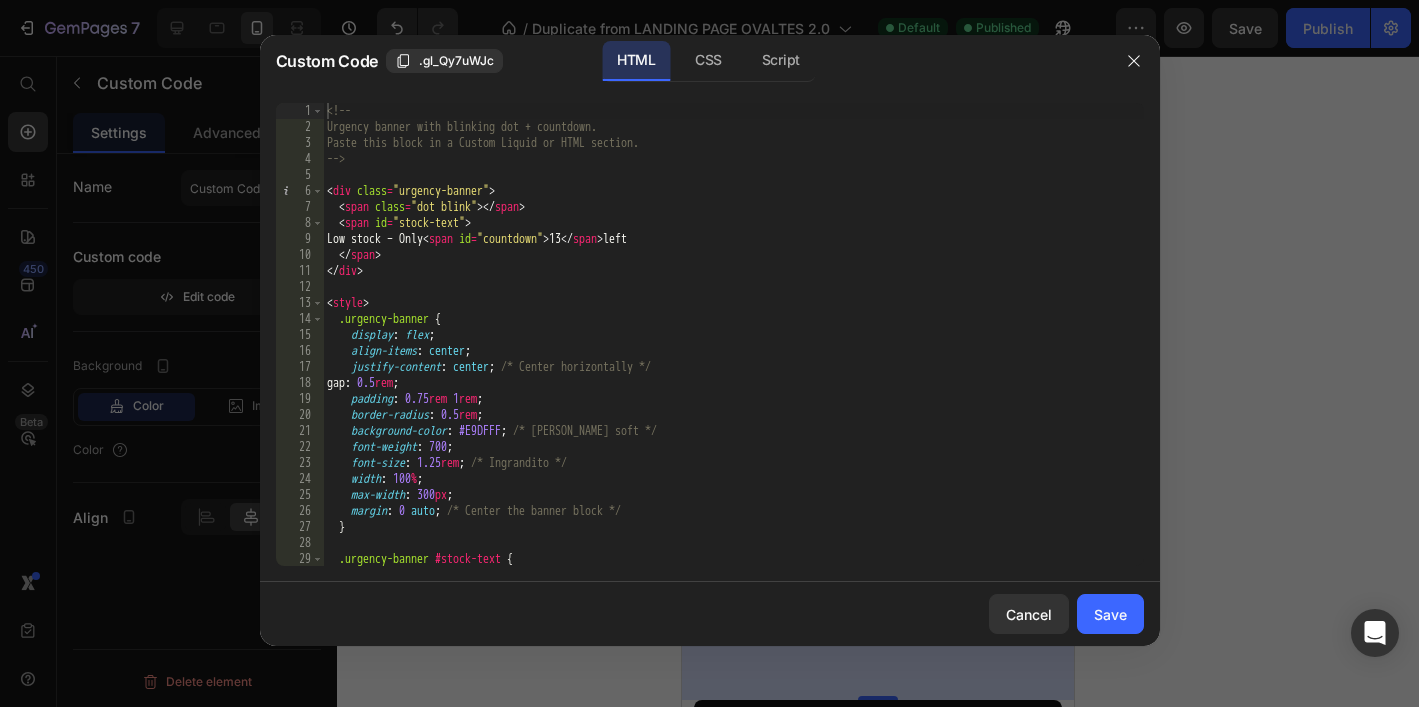 click on "<!--   Urgency banner with blinking dot + countdown.   Paste this block in a Custom Liquid or HTML section. --> < div   class = "urgency-banner" >    < span   class = "dot blink" > </ span >    < span   id = "stock-text" >     Low stock – Only  < span   id = "countdown" > 13 </ span >  left    </ span > </ div > < style >    .urgency-banner   {      display :   flex ;      align-items :   center ;      justify-content :   center ;   /* Center horizontally */     gap :   0.5 rem ;      padding :   0.75 rem   1 rem ;      border-radius :   0.5 rem ;      background-color :   #E9DFFF ;   /* [PERSON_NAME] soft */      font-weight :   700 ;      font-size :   1.25 rem ;   /* Ingrandito */      width :   100 % ;      max-width :   300 px ;      margin :   0   auto ;   /* Center the banner block */    }    .urgency-banner   #stock-text   {      color :   #A060FF ;   /* Rosso acceso per il testo */" at bounding box center (733, 350) 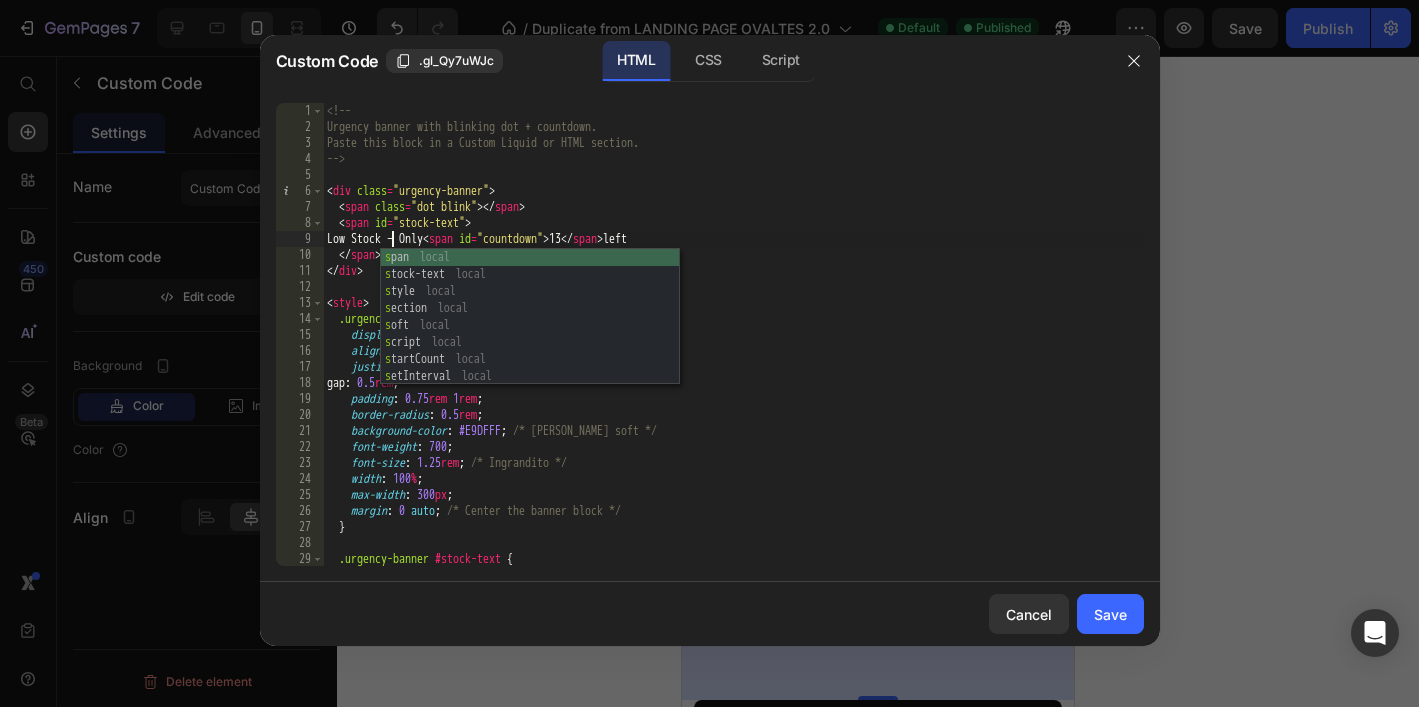scroll, scrollTop: 0, scrollLeft: 5, axis: horizontal 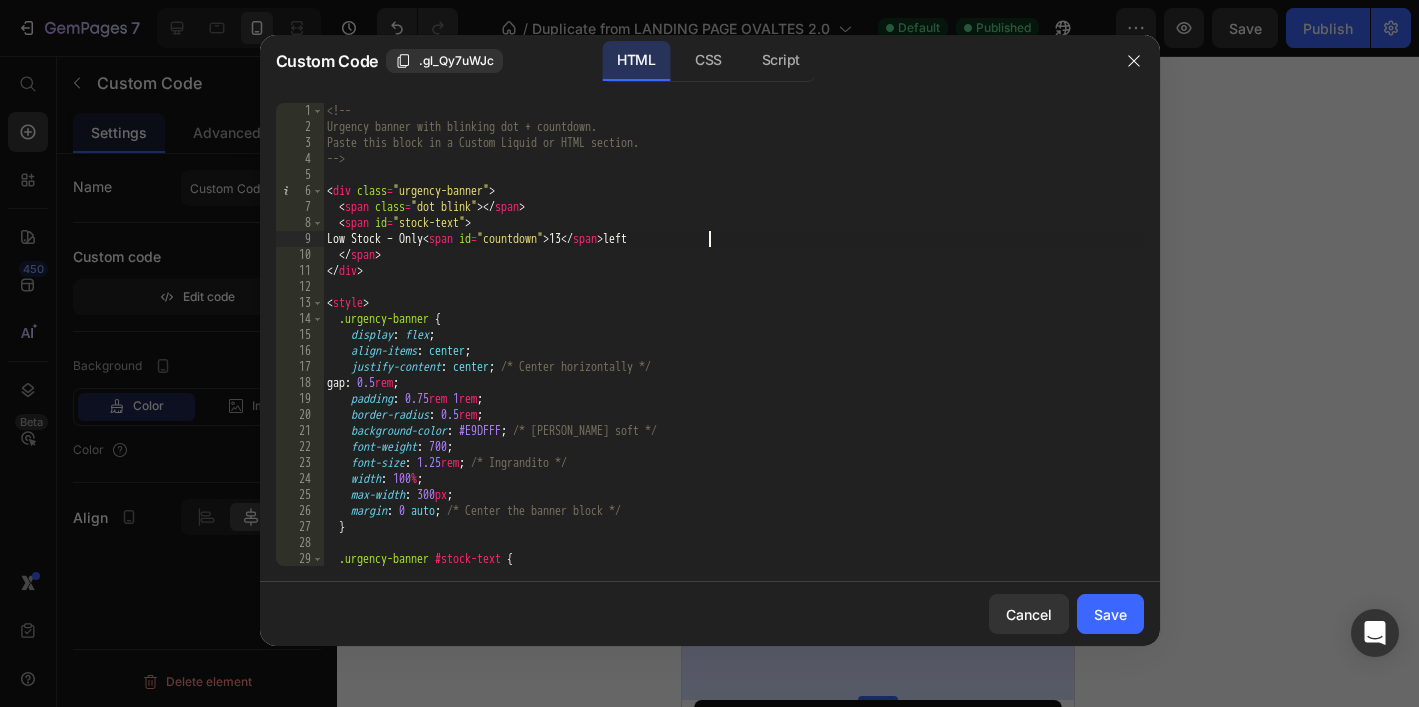 click on "<!--   Urgency banner with blinking dot + countdown.   Paste this block in a Custom Liquid or HTML section. --> < div   class = "urgency-banner" >    < span   class = "dot blink" > </ span >    < span   id = "stock-text" >     Low Stock – Only  < span   id = "countdown" > 13 </ span >  left    </ span > </ div > < style >    .urgency-banner   {      display :   flex ;      align-items :   center ;      justify-content :   center ;   /* Center horizontally */     gap :   0.5 rem ;      padding :   0.75 rem   1 rem ;      border-radius :   0.5 rem ;      background-color :   #E9DFFF ;   /* [PERSON_NAME] soft */      font-weight :   700 ;      font-size :   1.25 rem ;   /* Ingrandito */      width :   100 % ;      max-width :   300 px ;      margin :   0   auto ;   /* Center the banner block */    }    .urgency-banner   #stock-text   {      color :   #A060FF ;   /* Rosso acceso per il testo */" at bounding box center [733, 350] 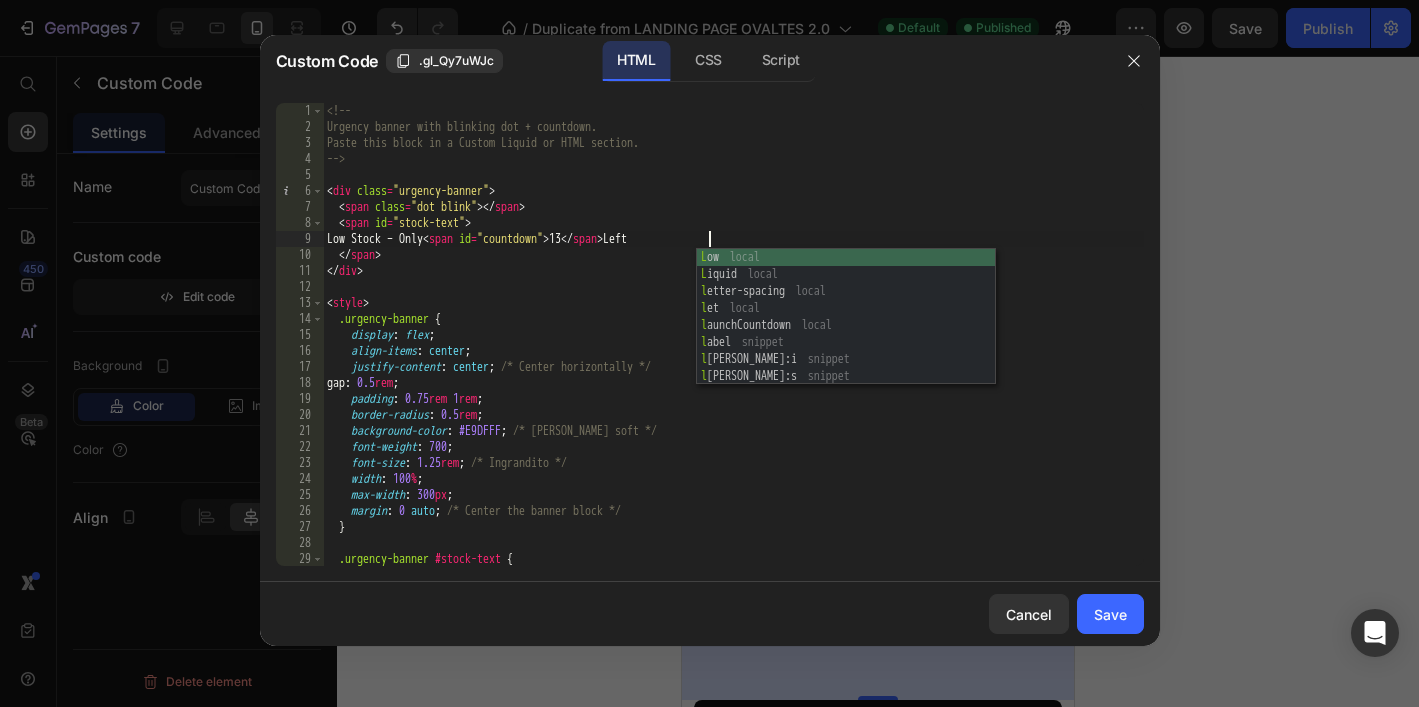 scroll, scrollTop: 0, scrollLeft: 31, axis: horizontal 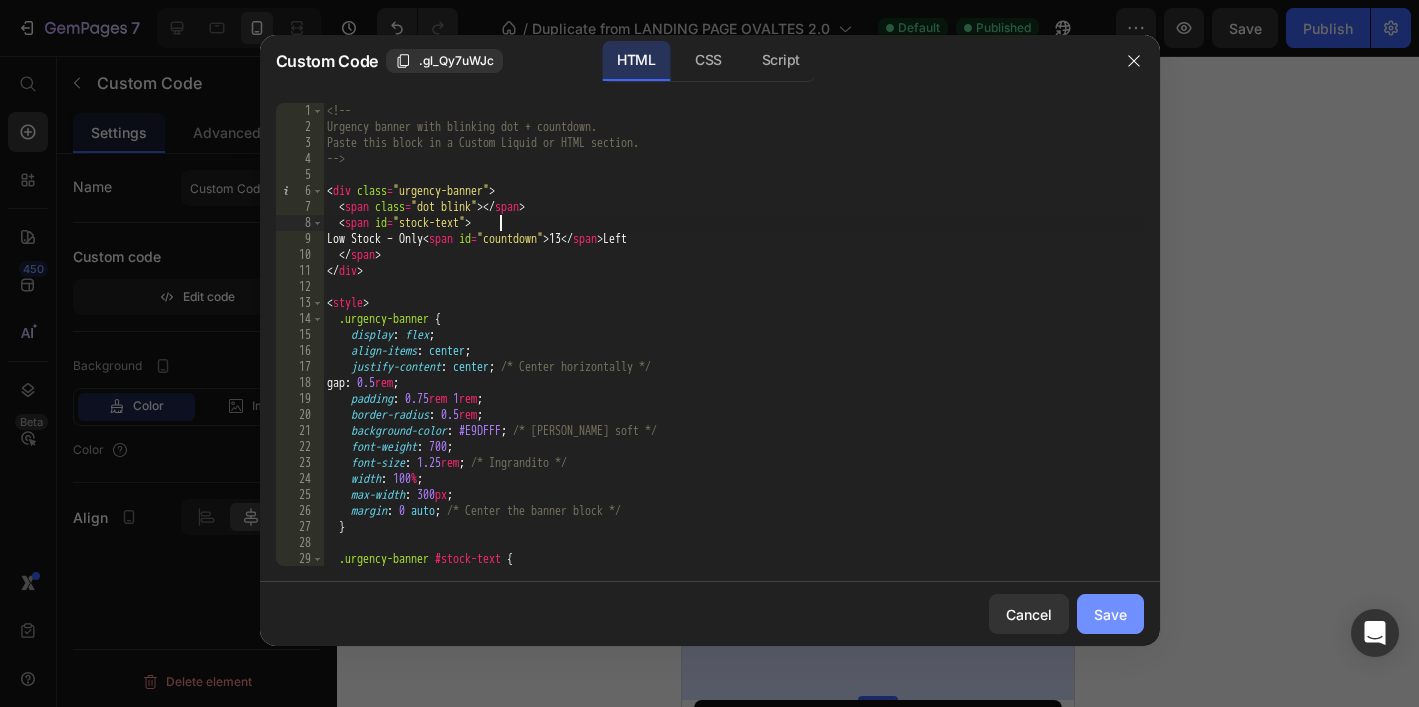 type on "<span id="stock-text">" 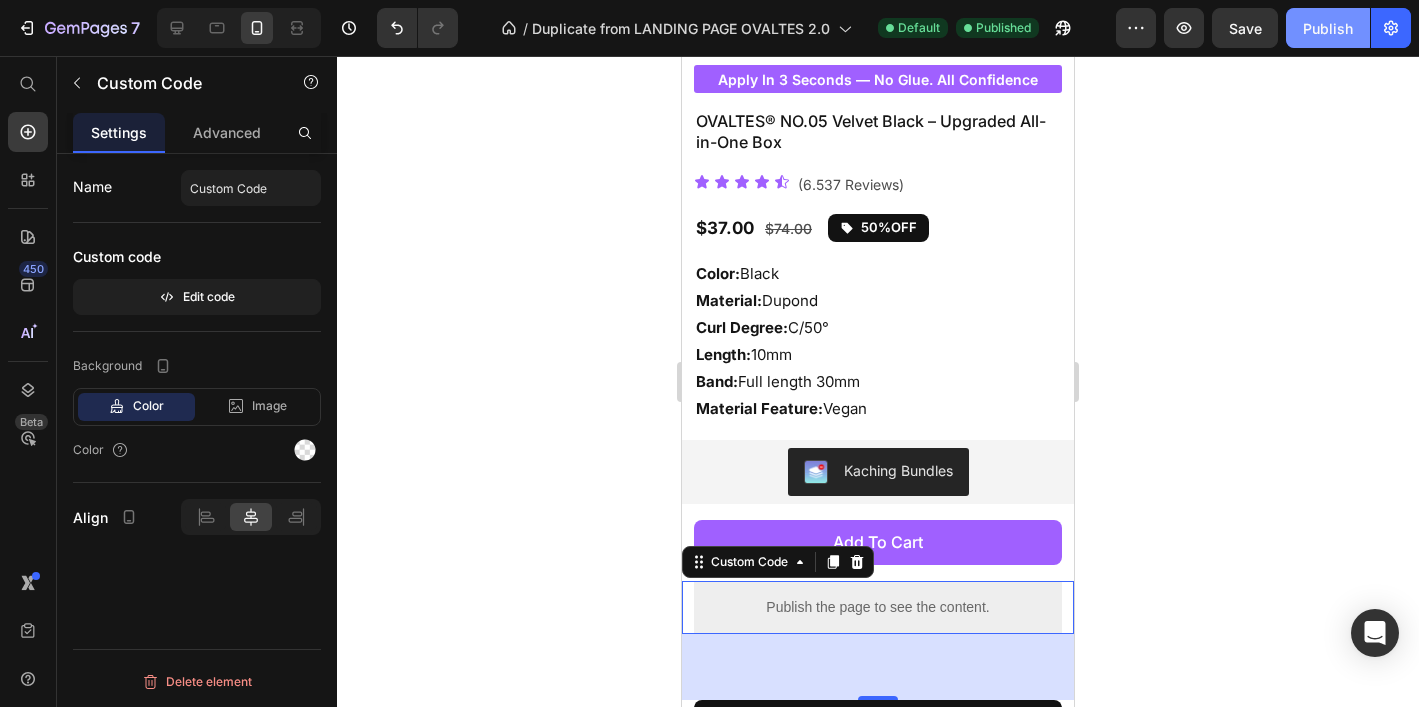click on "Publish" 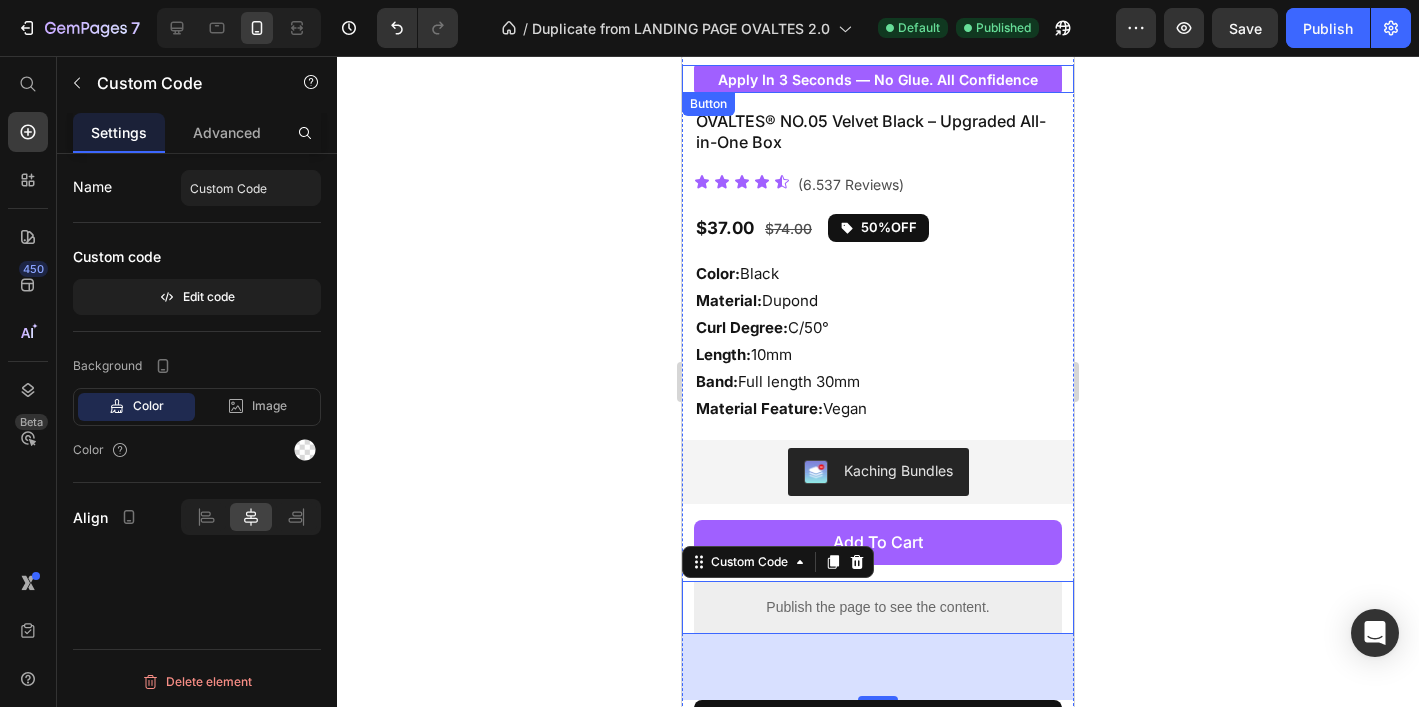 click on "apply in 3 seconds — no glue. all confidence" at bounding box center (878, 79) 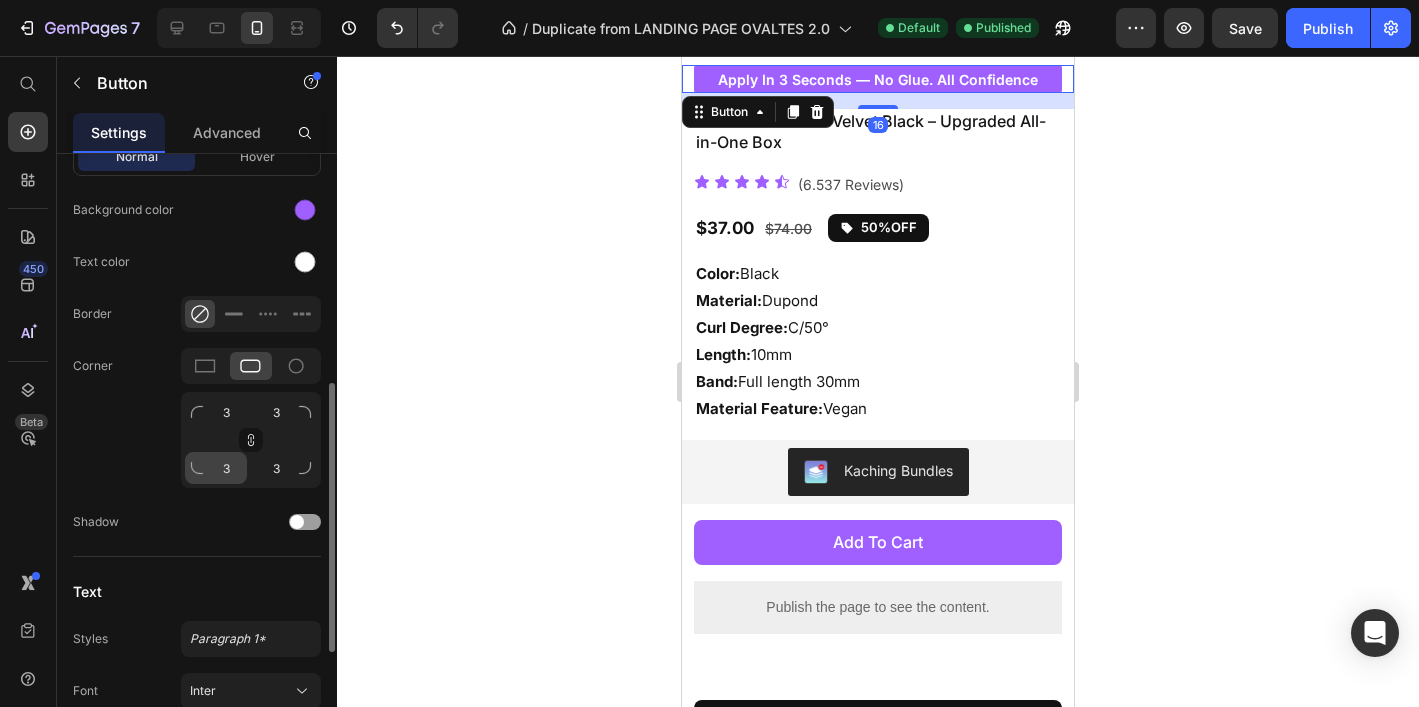 scroll, scrollTop: 554, scrollLeft: 0, axis: vertical 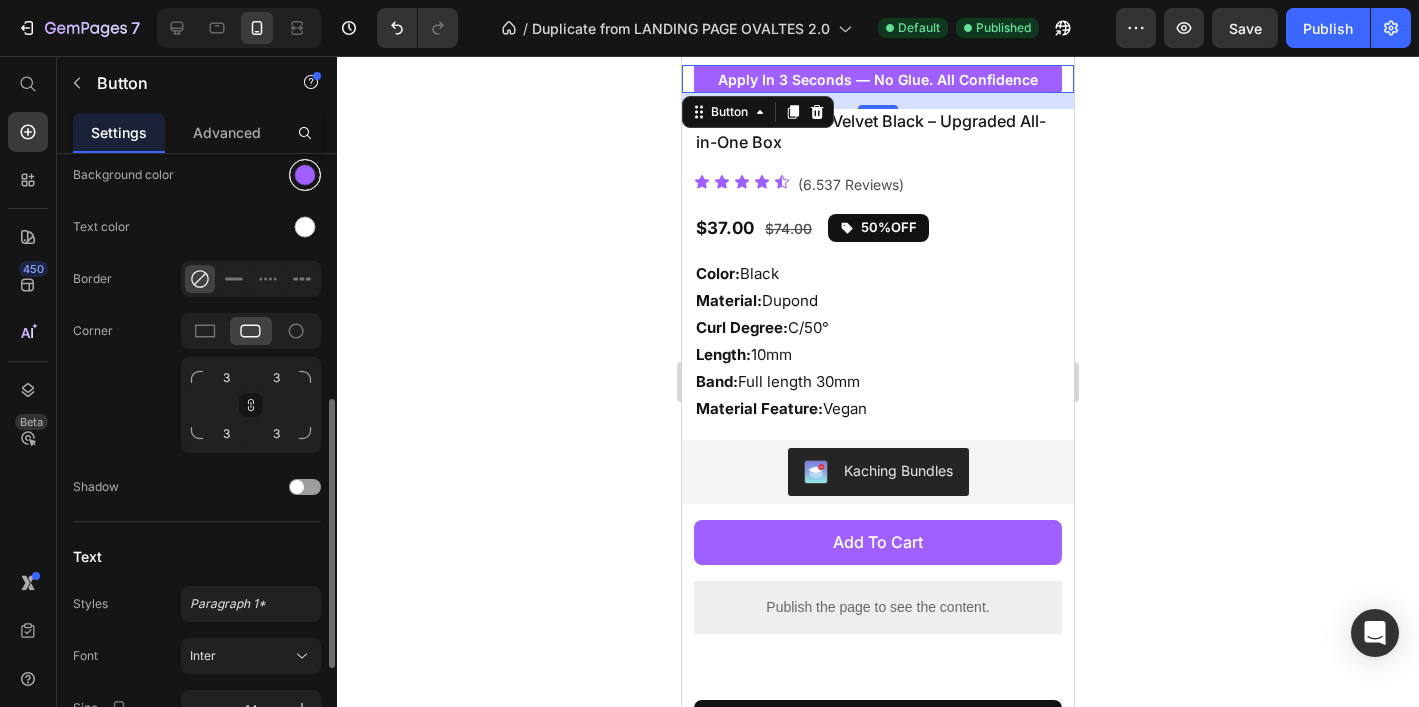 click at bounding box center (305, 175) 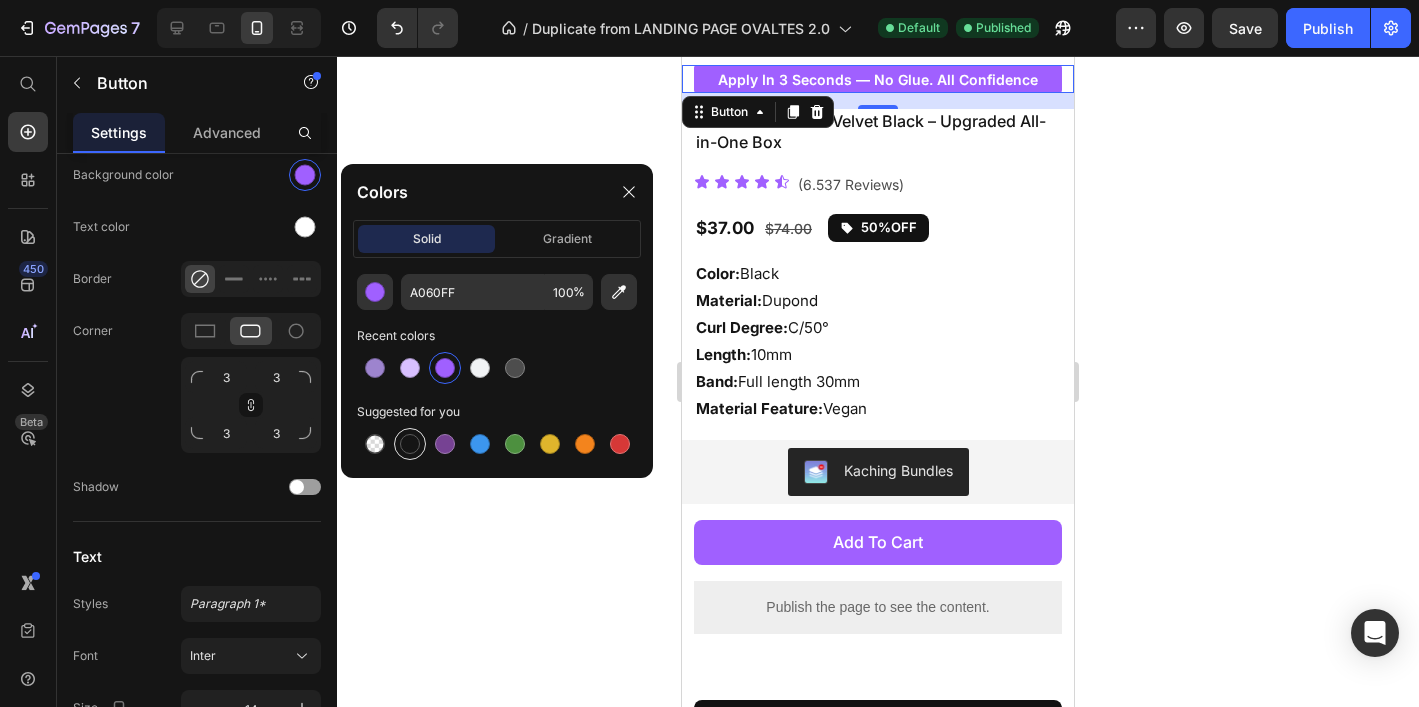 click at bounding box center (410, 444) 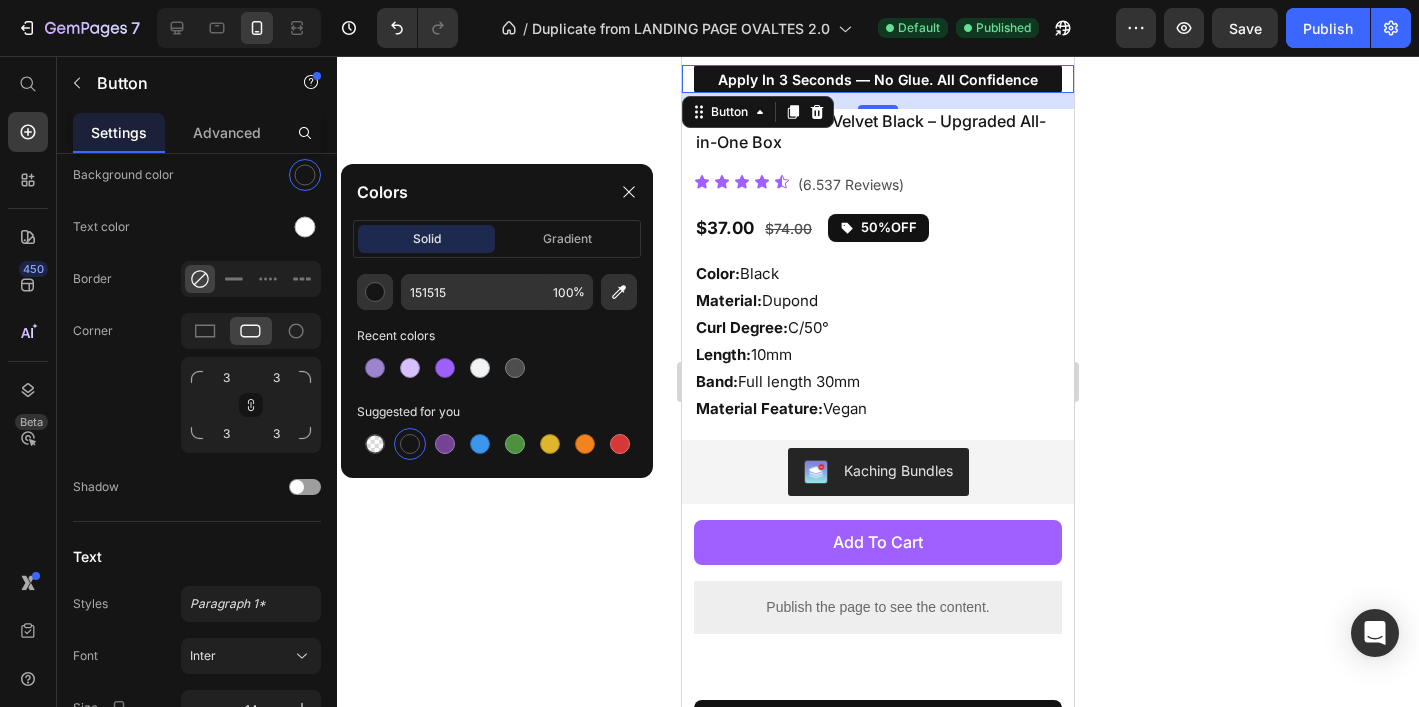 click 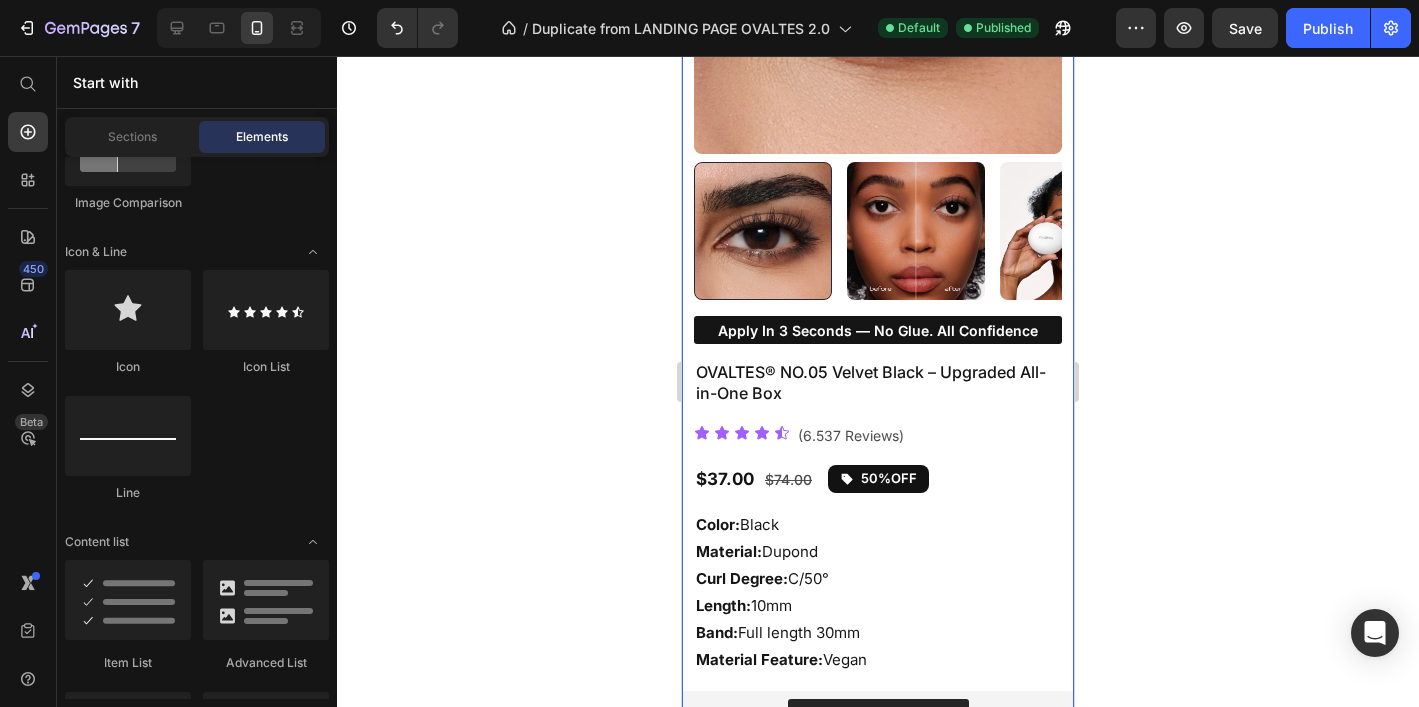 scroll, scrollTop: 333, scrollLeft: 0, axis: vertical 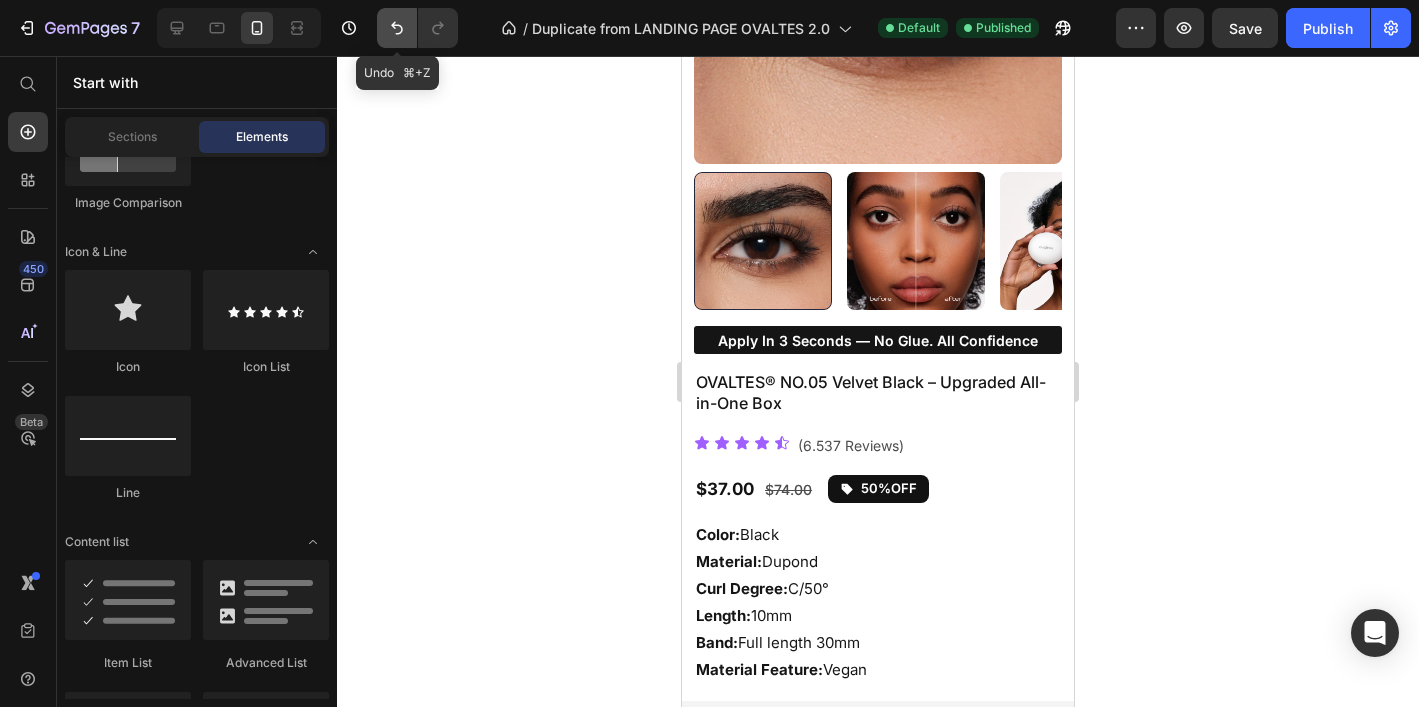 click 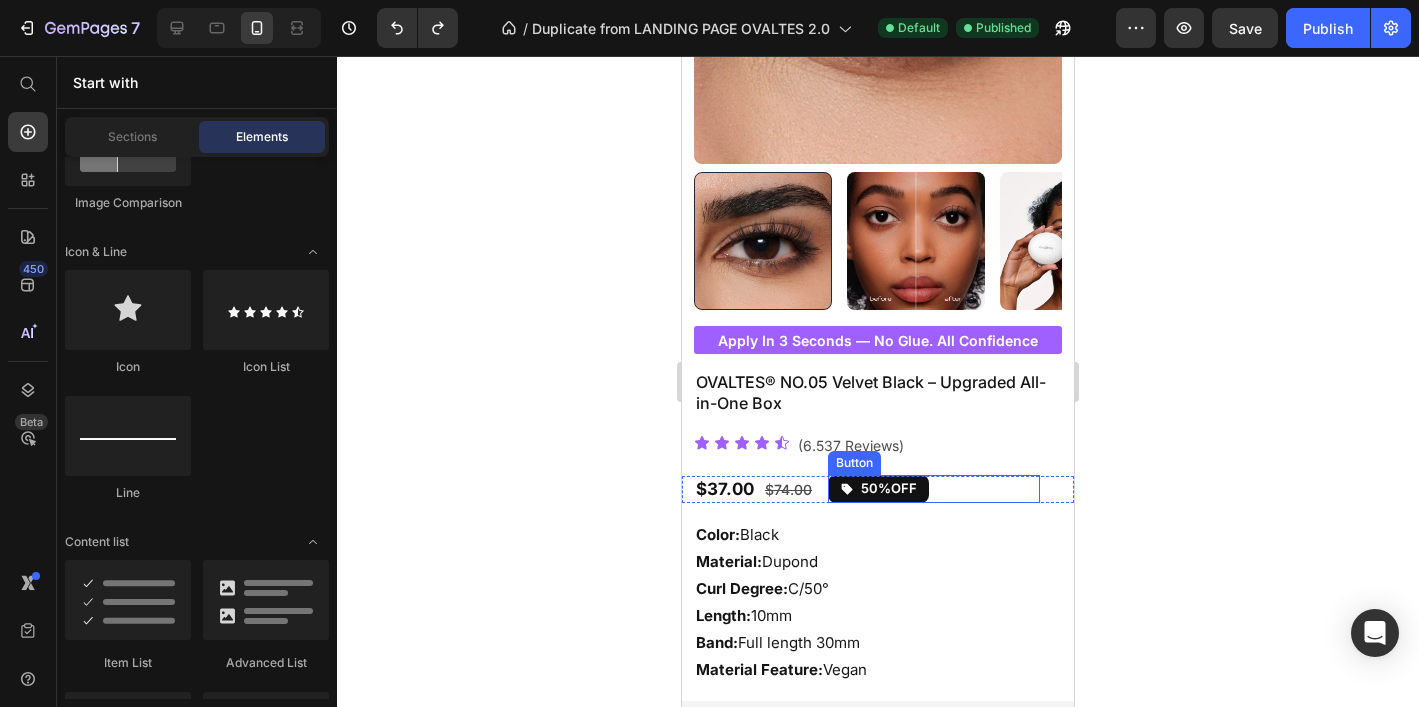 click on "50%OFF Button" at bounding box center [934, 489] 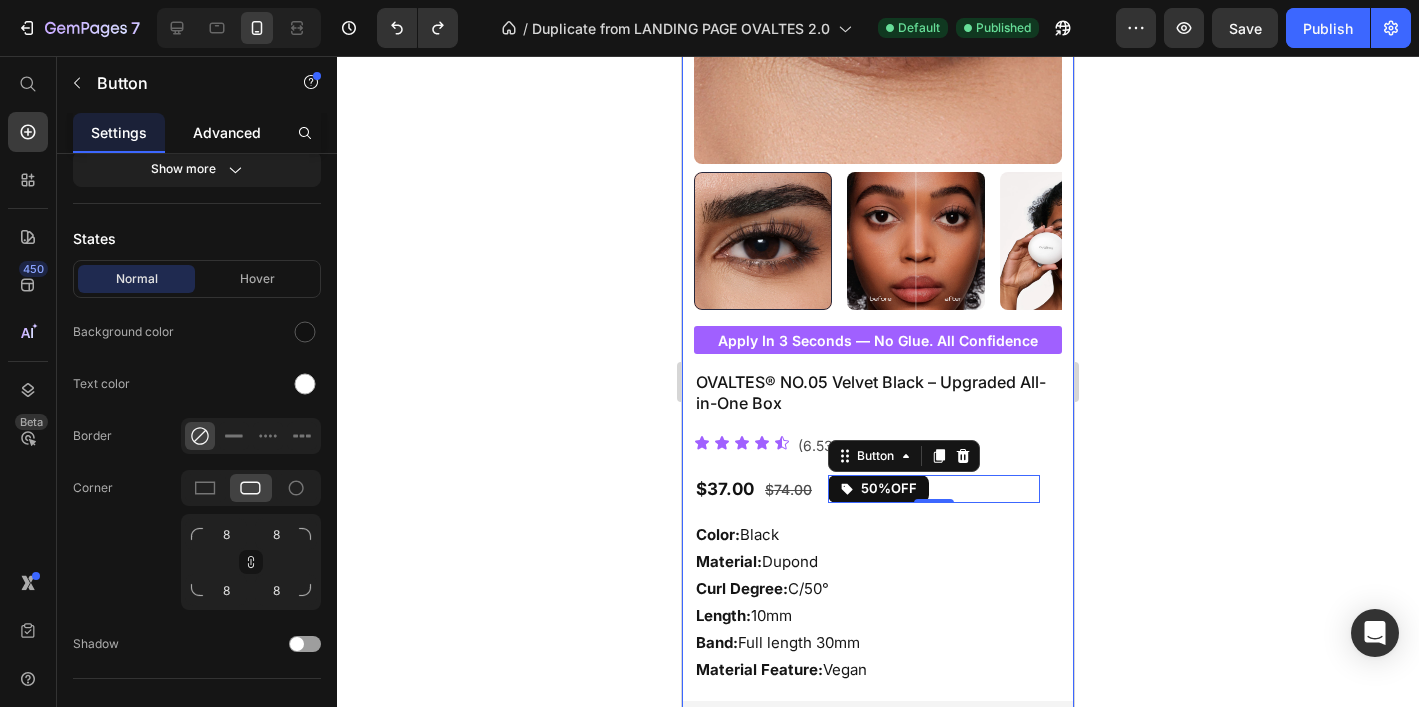 click on "Advanced" at bounding box center (227, 132) 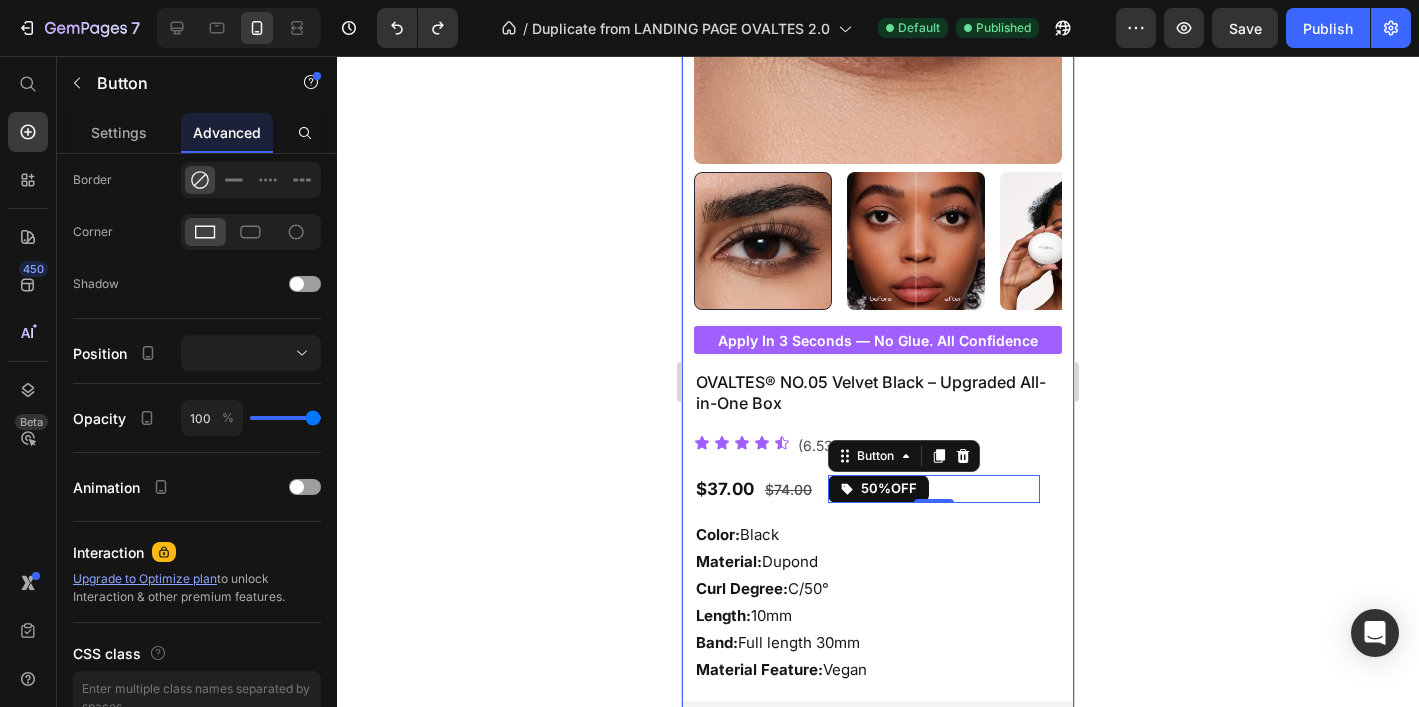 scroll, scrollTop: 0, scrollLeft: 0, axis: both 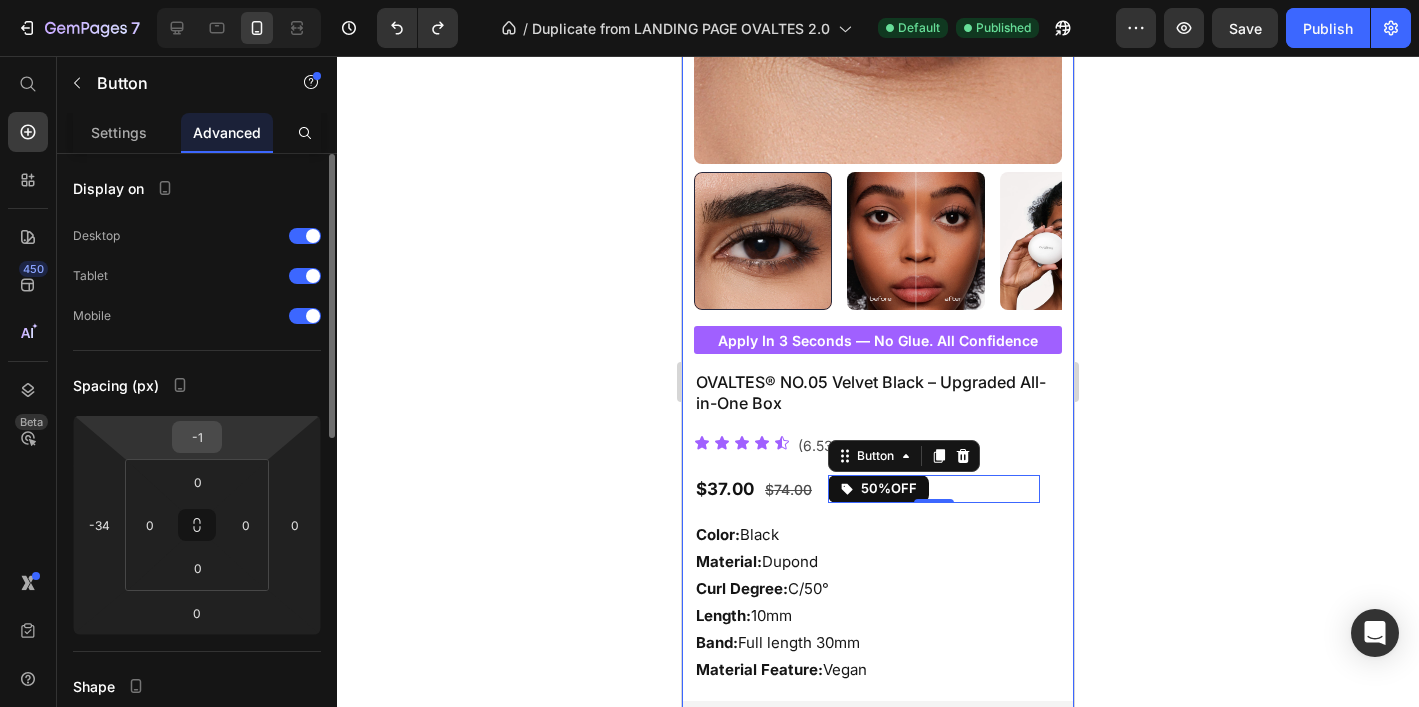 click on "-1" at bounding box center [197, 437] 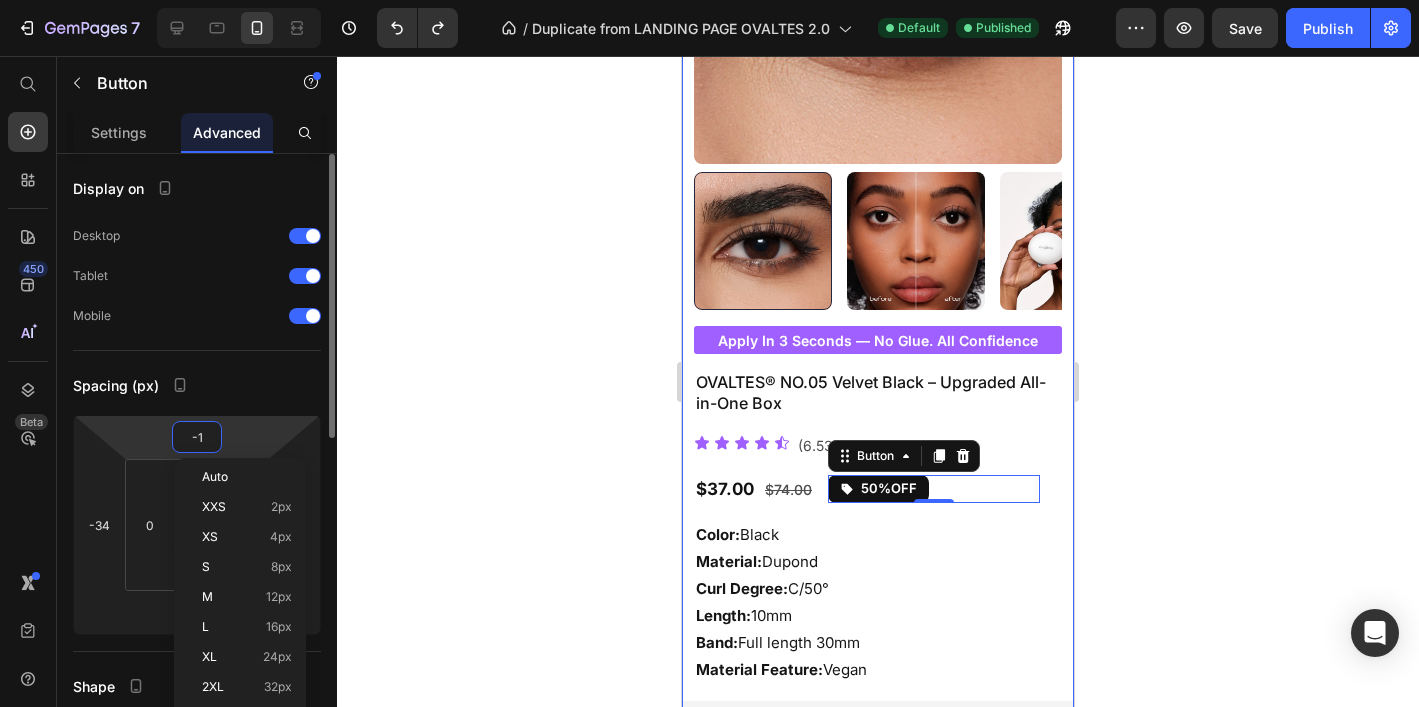 click on "-1" at bounding box center [197, 437] 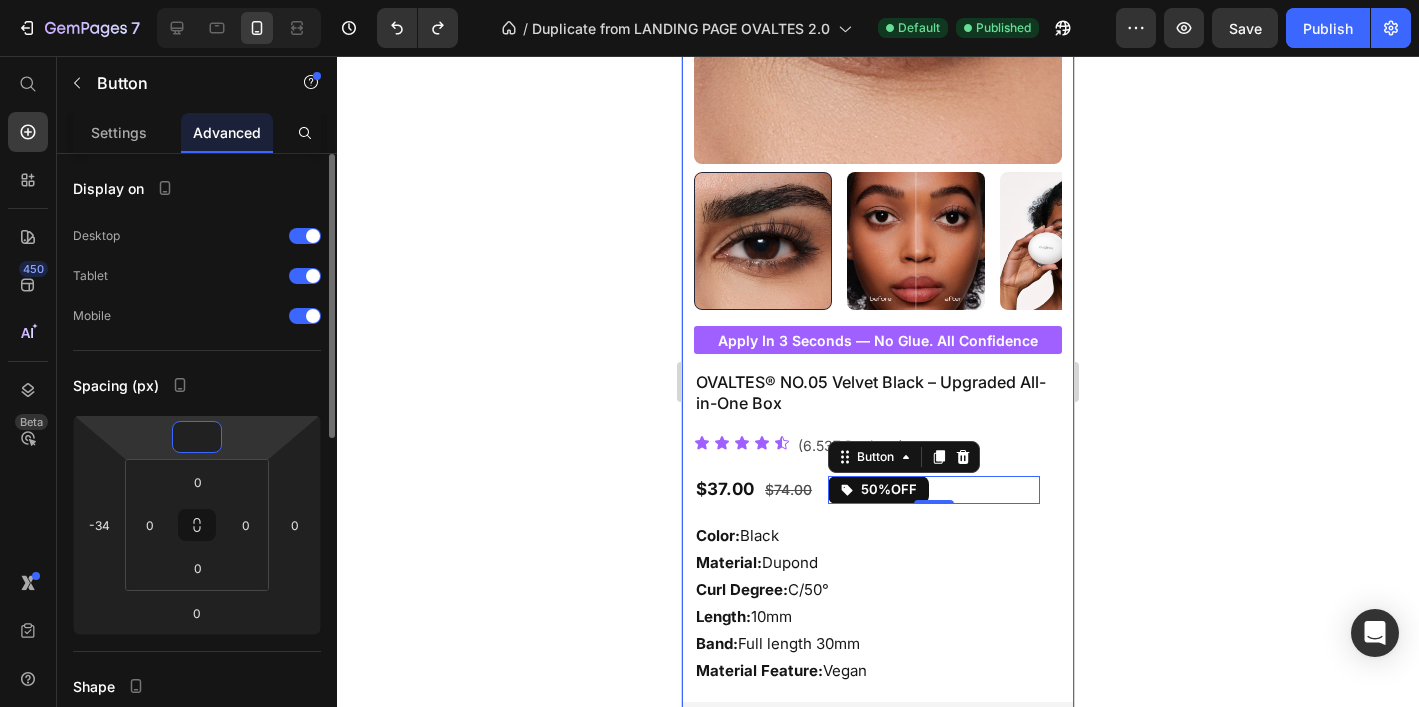 type on "-2" 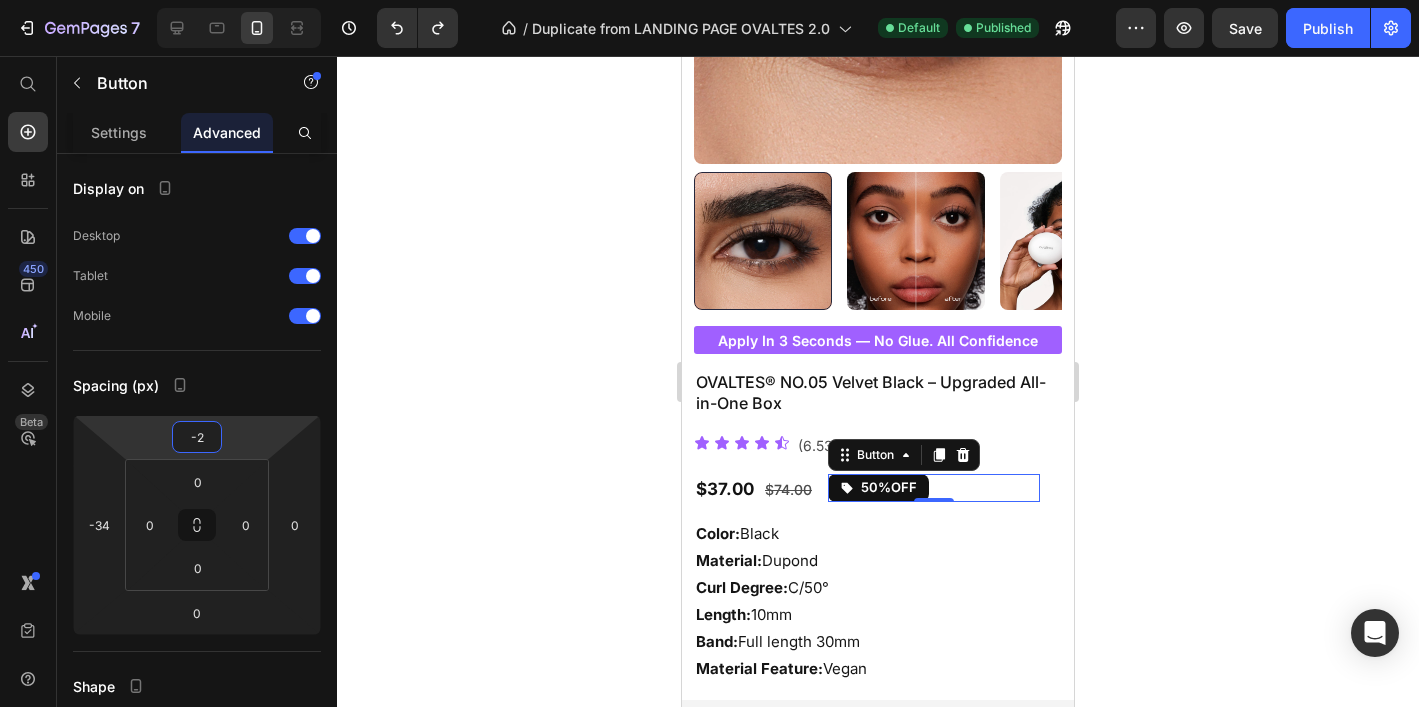 click 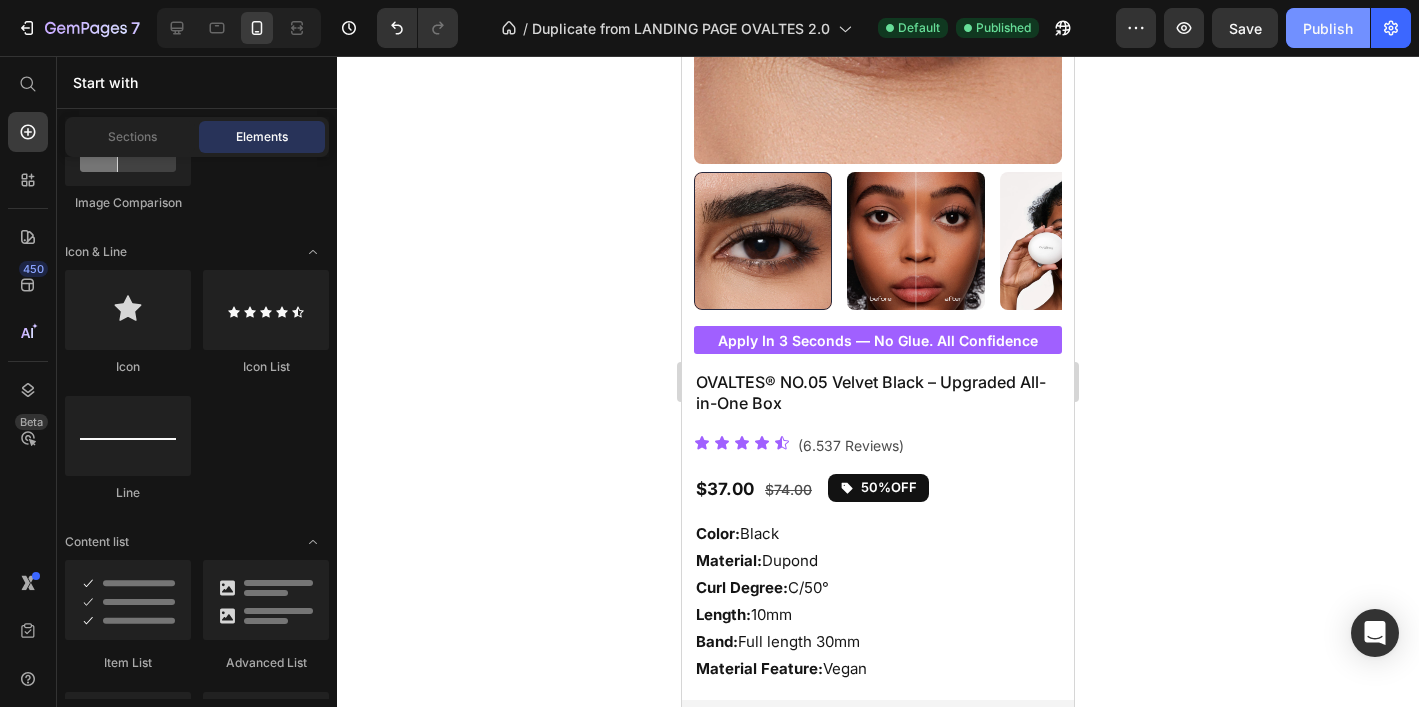 click on "Publish" at bounding box center [1328, 28] 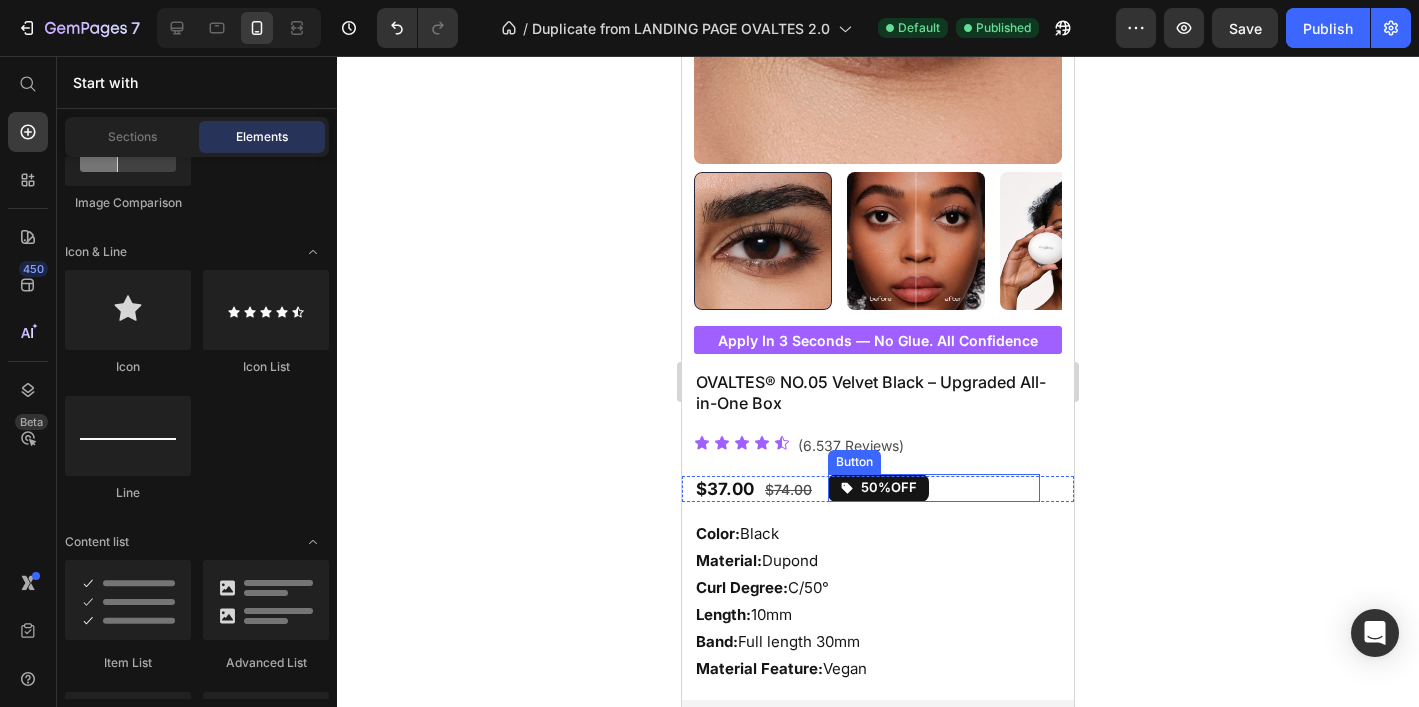 click on "50%OFF" at bounding box center [878, 488] 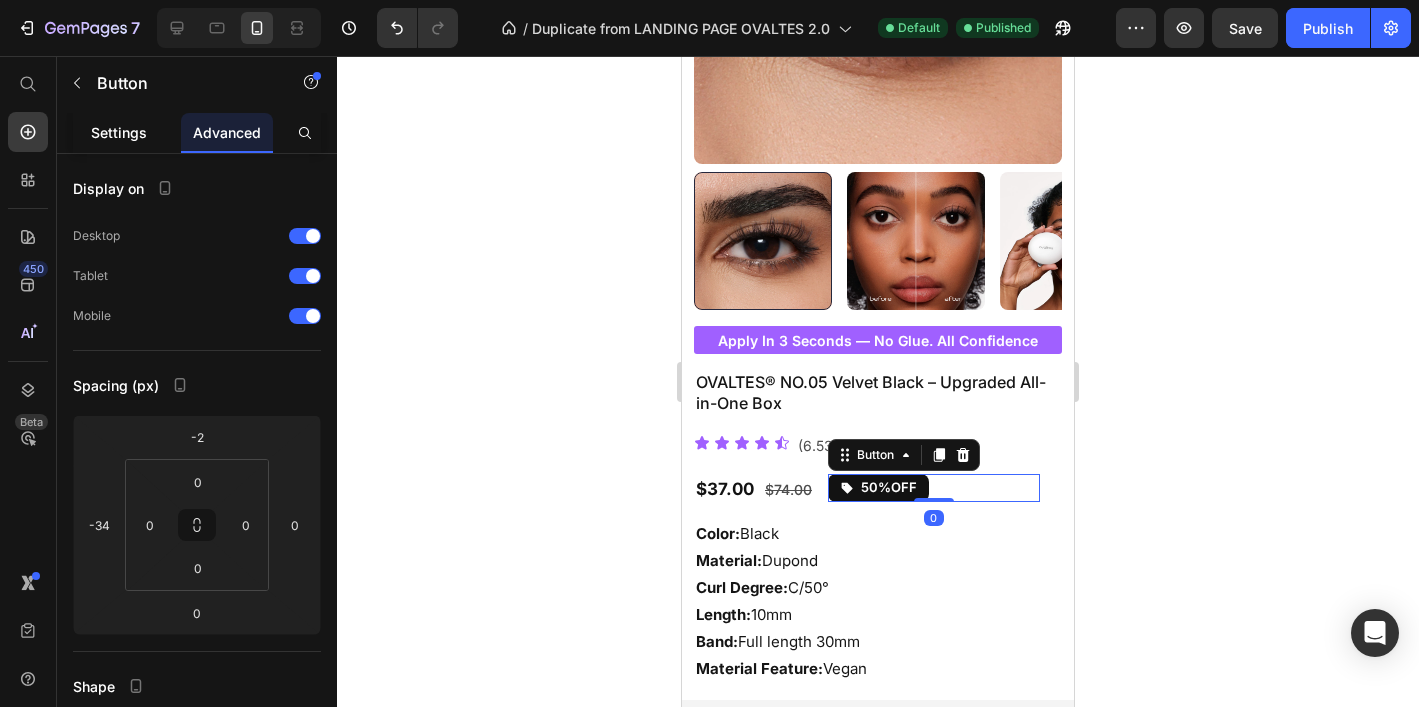 click on "Settings" at bounding box center [119, 132] 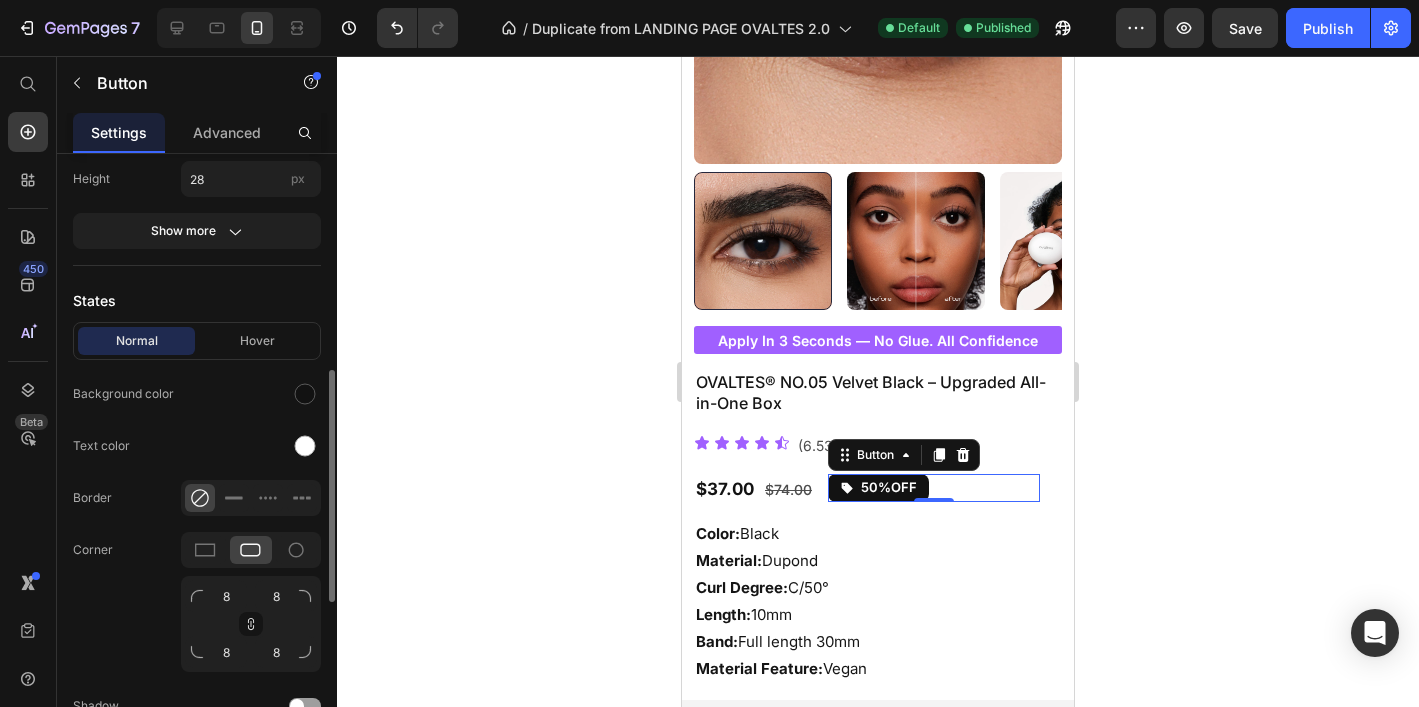 scroll, scrollTop: 517, scrollLeft: 0, axis: vertical 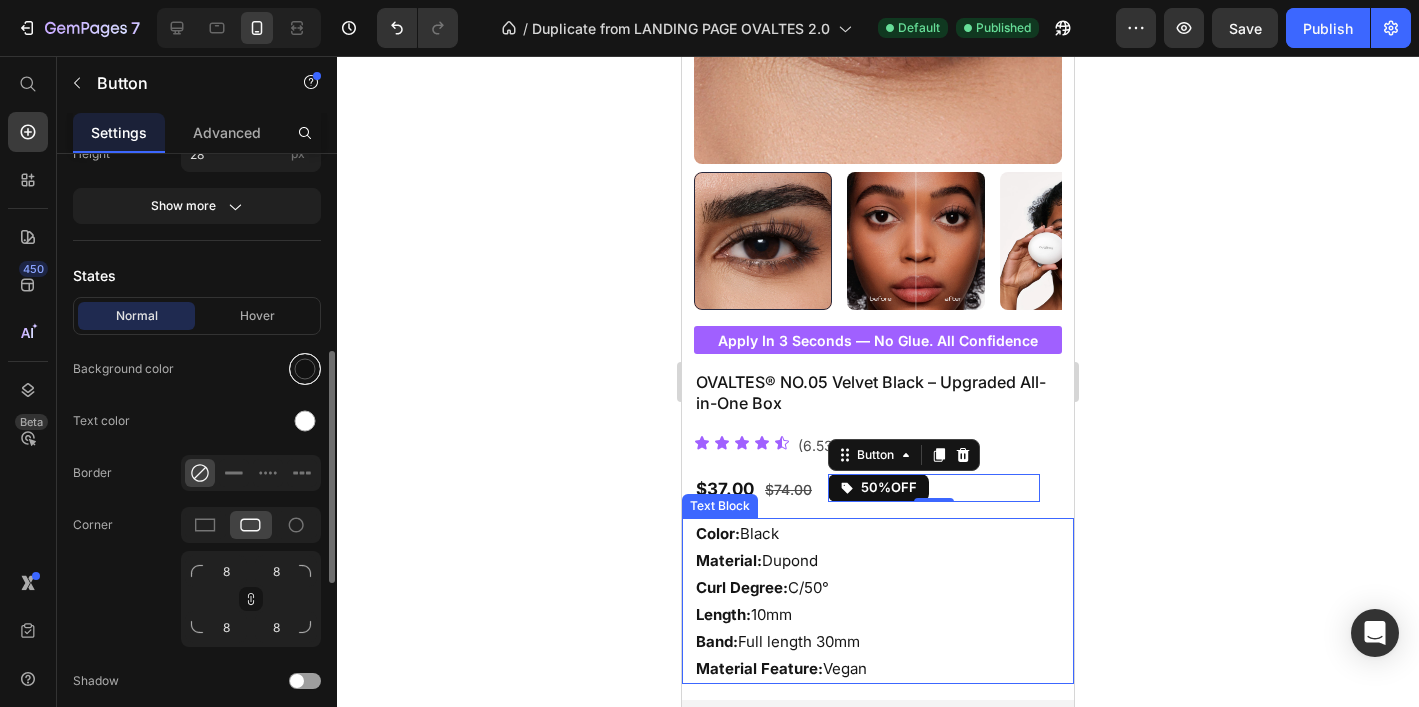 click at bounding box center (305, 369) 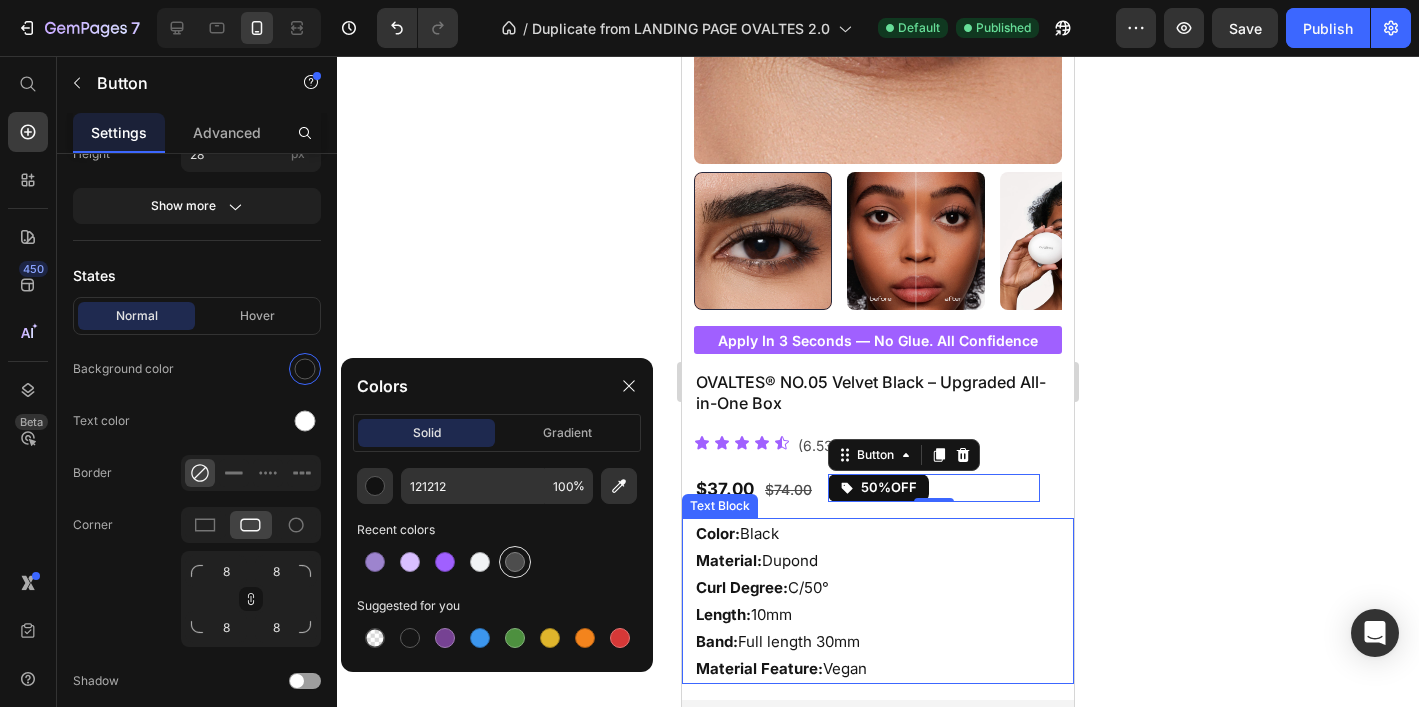 click at bounding box center [515, 562] 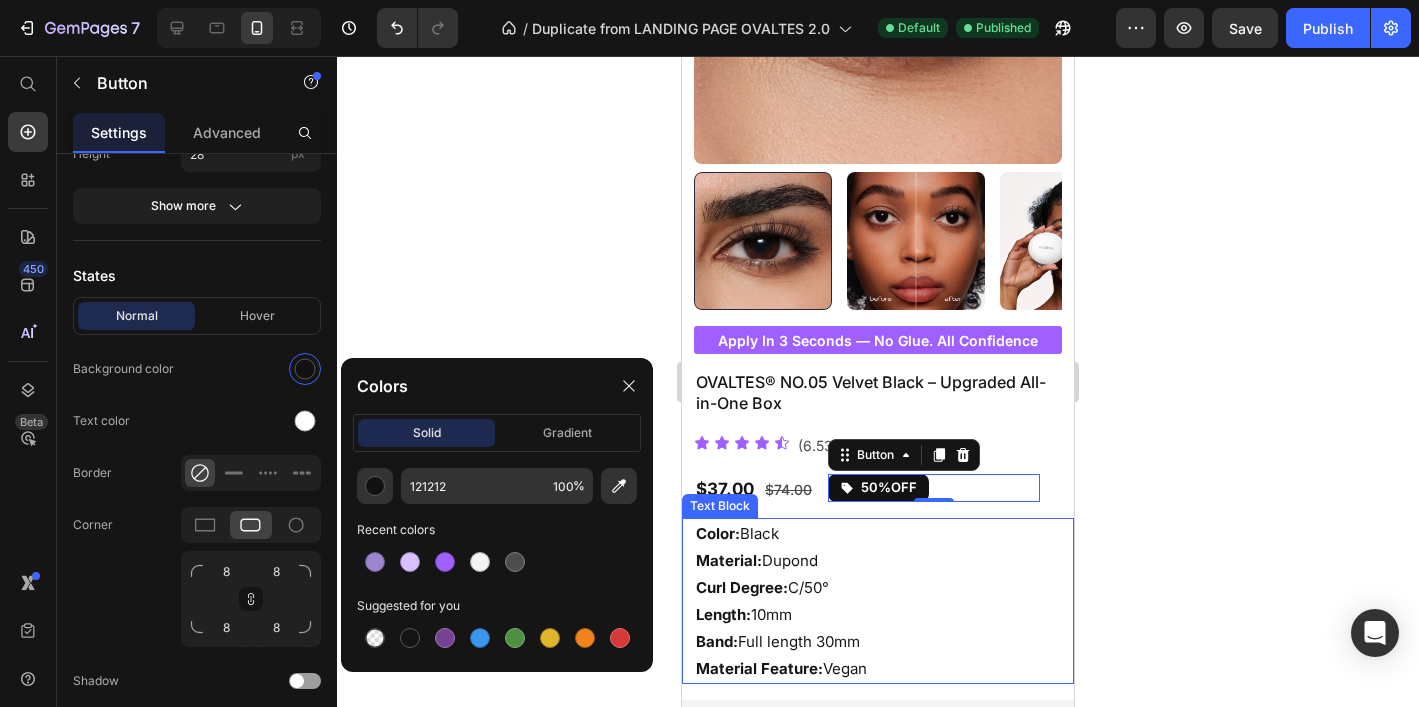 type on "4D4D4D" 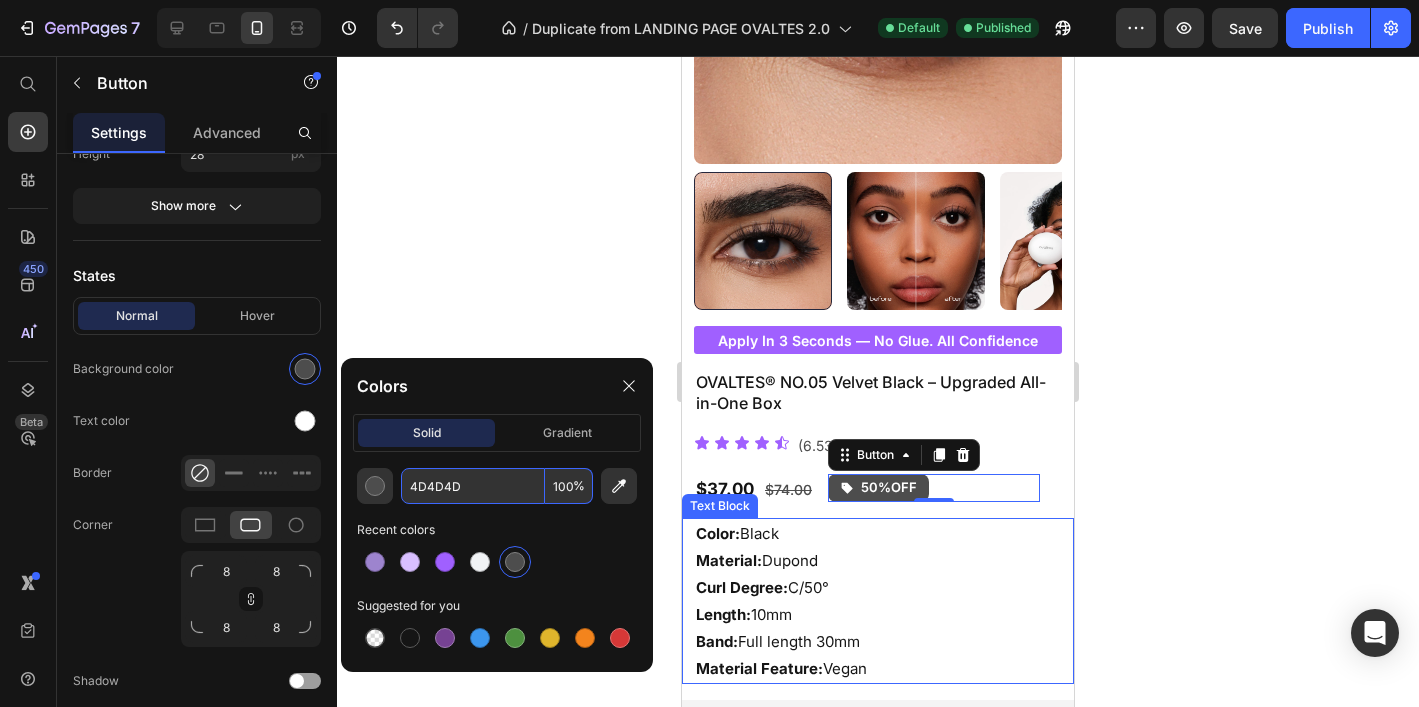 click on "4D4D4D" at bounding box center [473, 486] 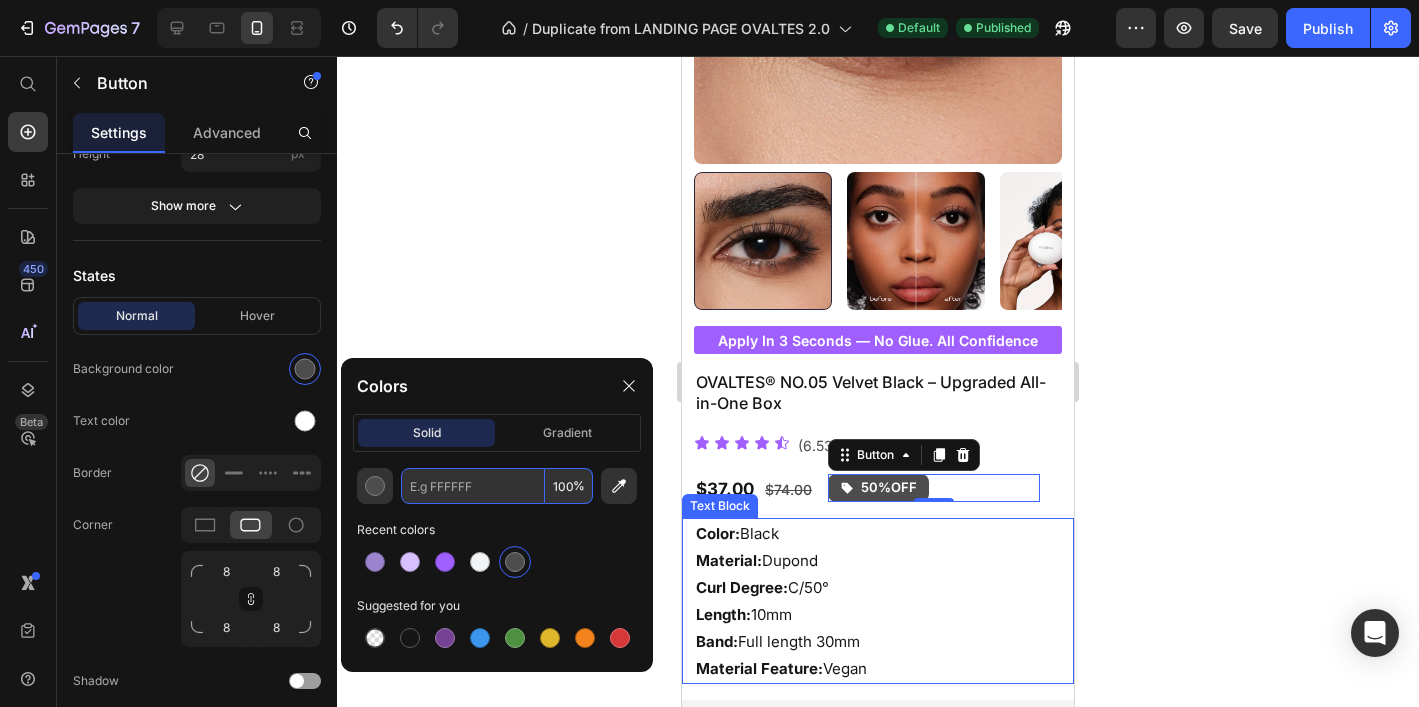 paste on "EFD9CE" 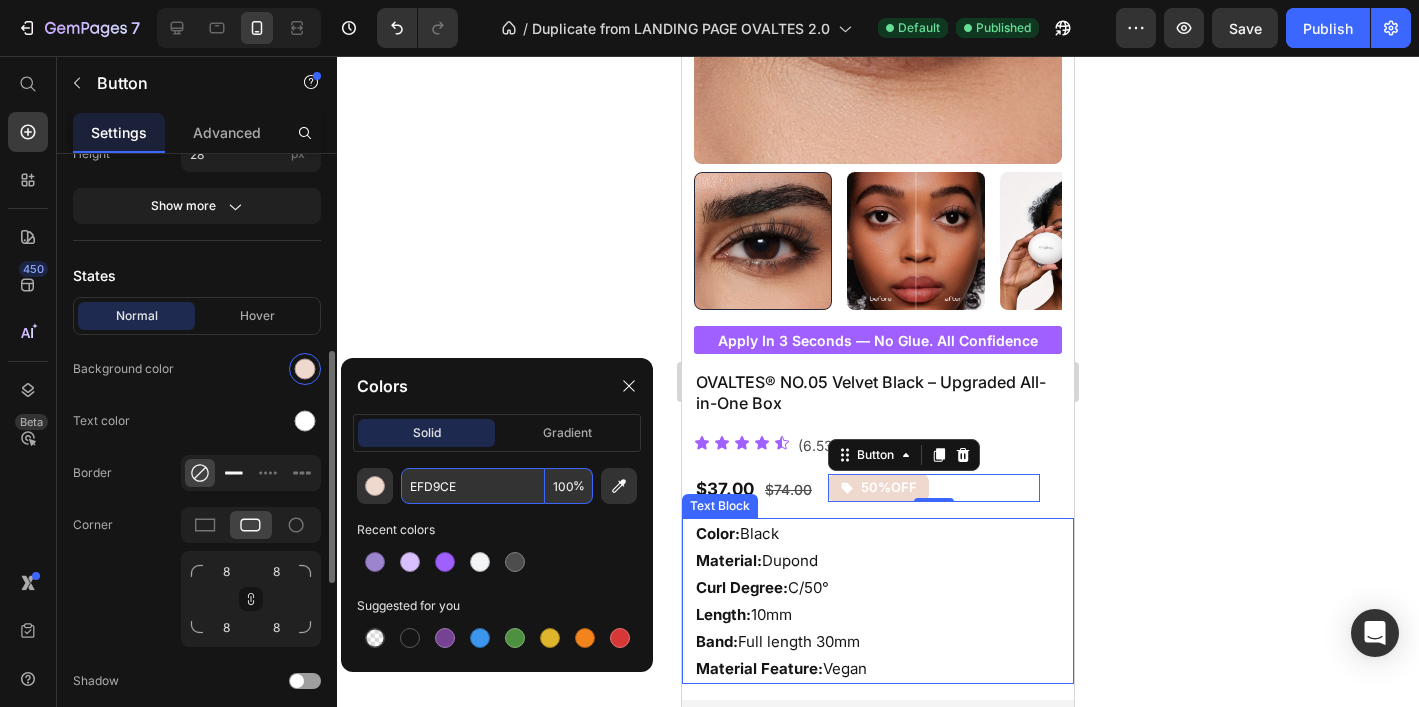 type on "EFD9CE" 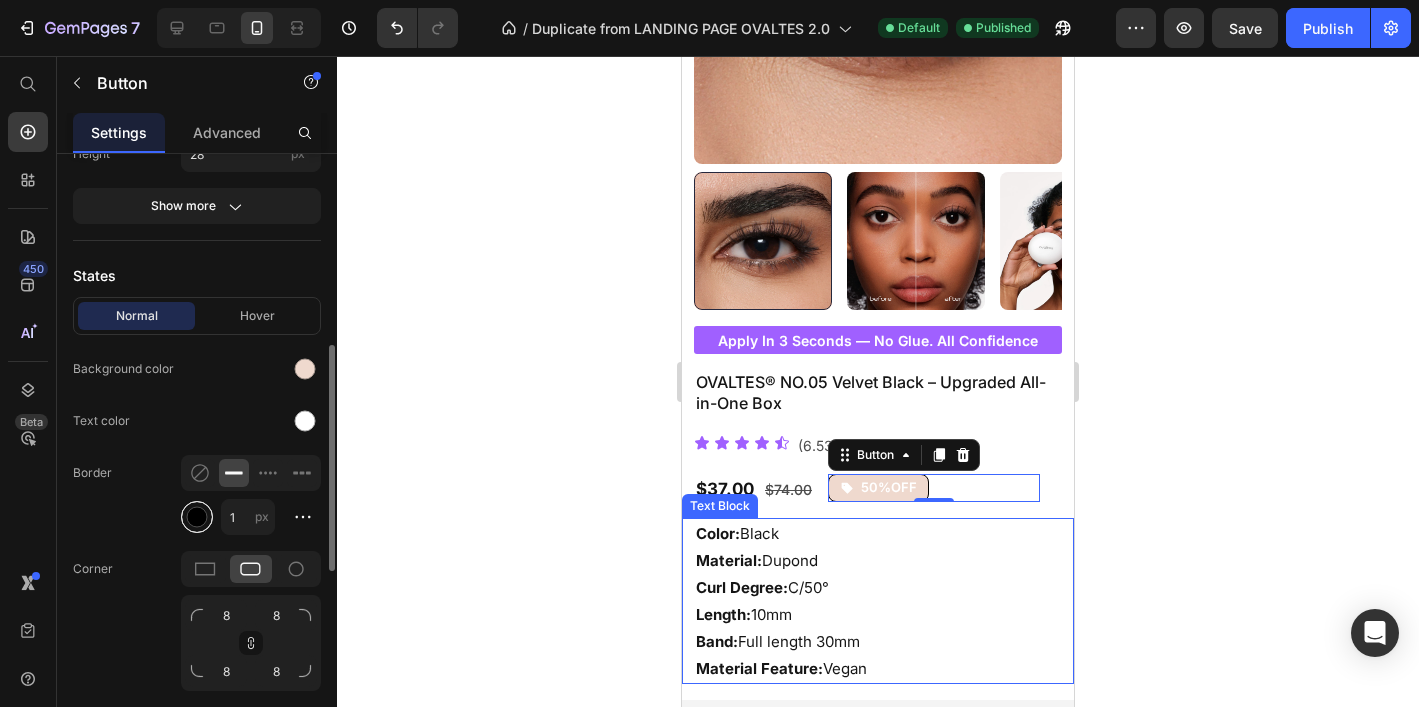 click at bounding box center (197, 517) 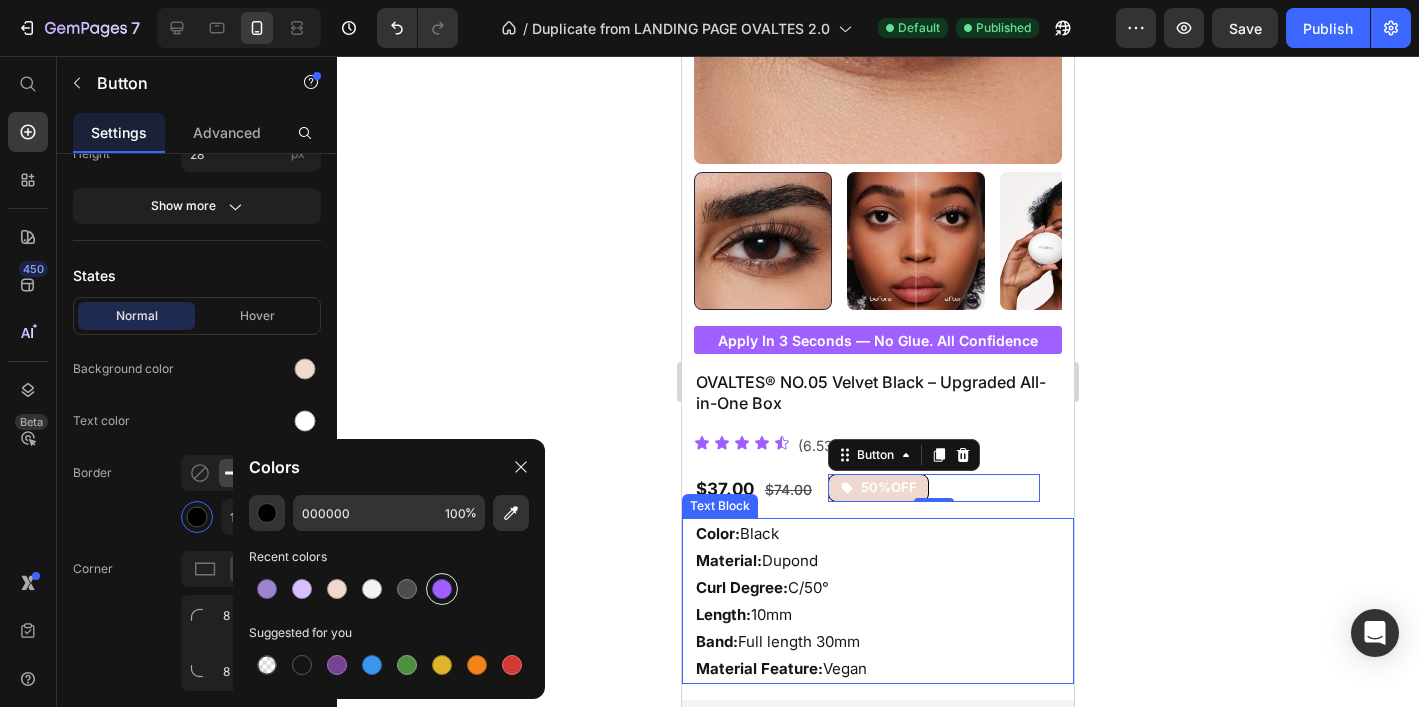 click at bounding box center [442, 589] 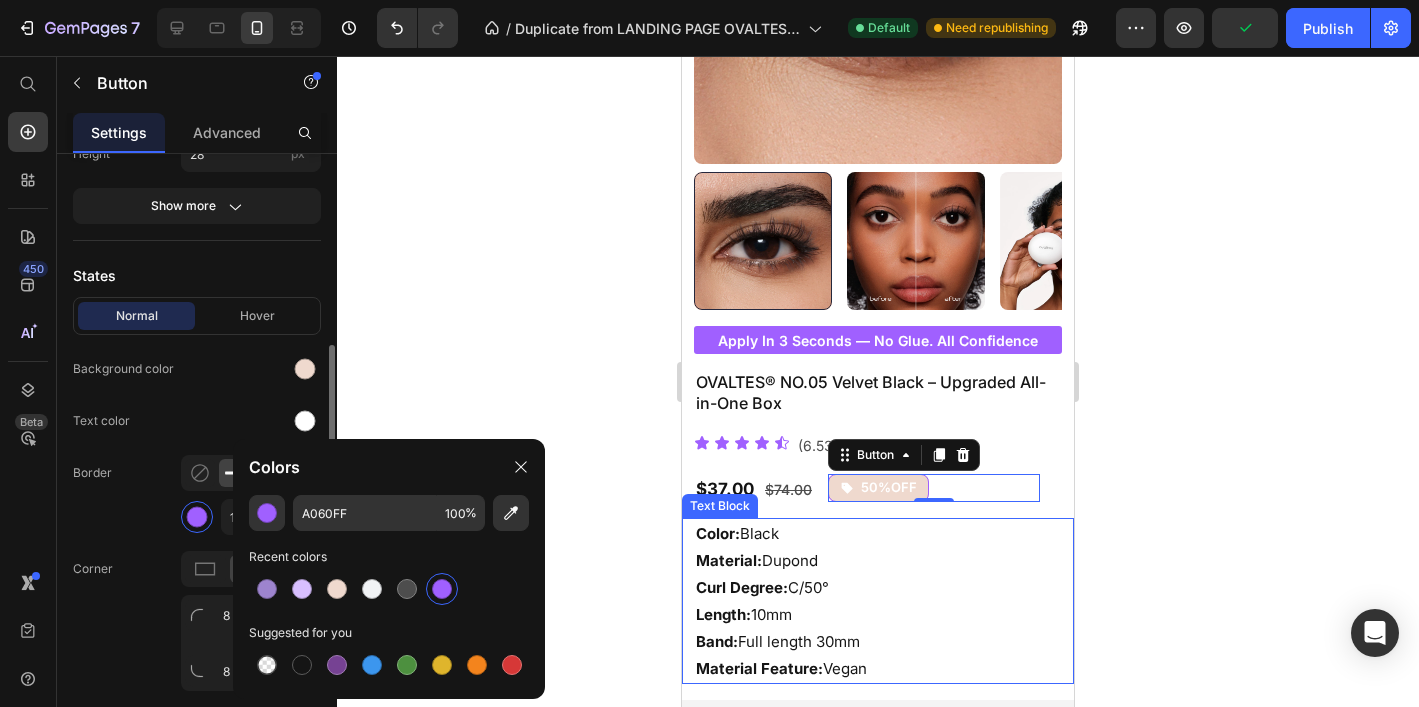 click at bounding box center [251, 369] 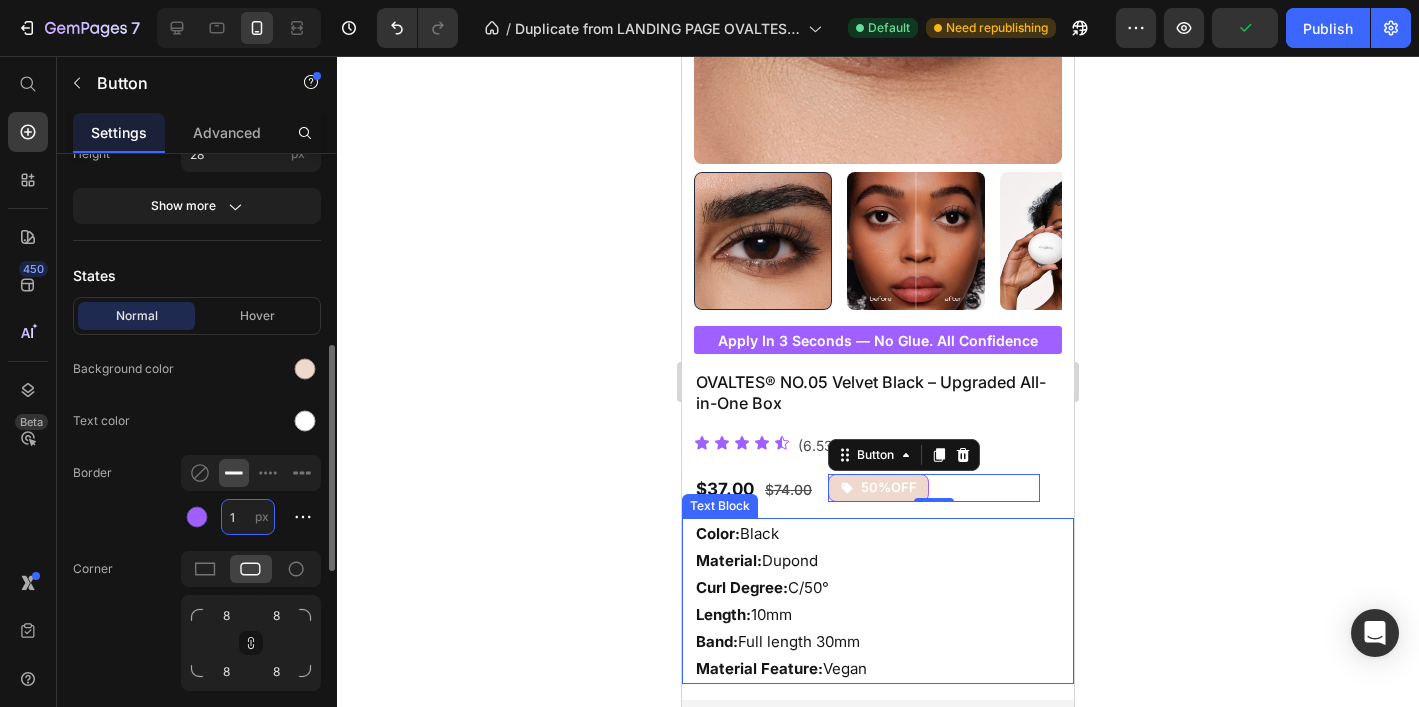 click on "1" at bounding box center [248, 517] 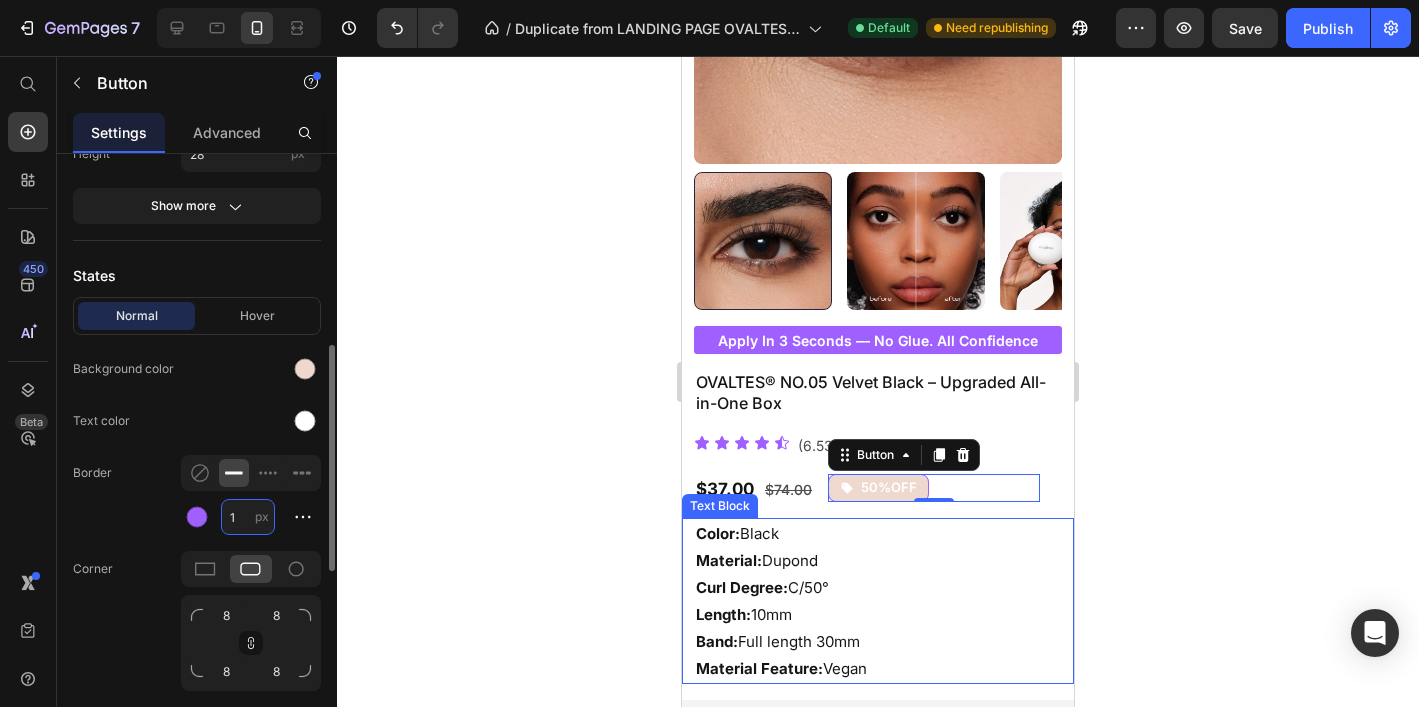 type on "2" 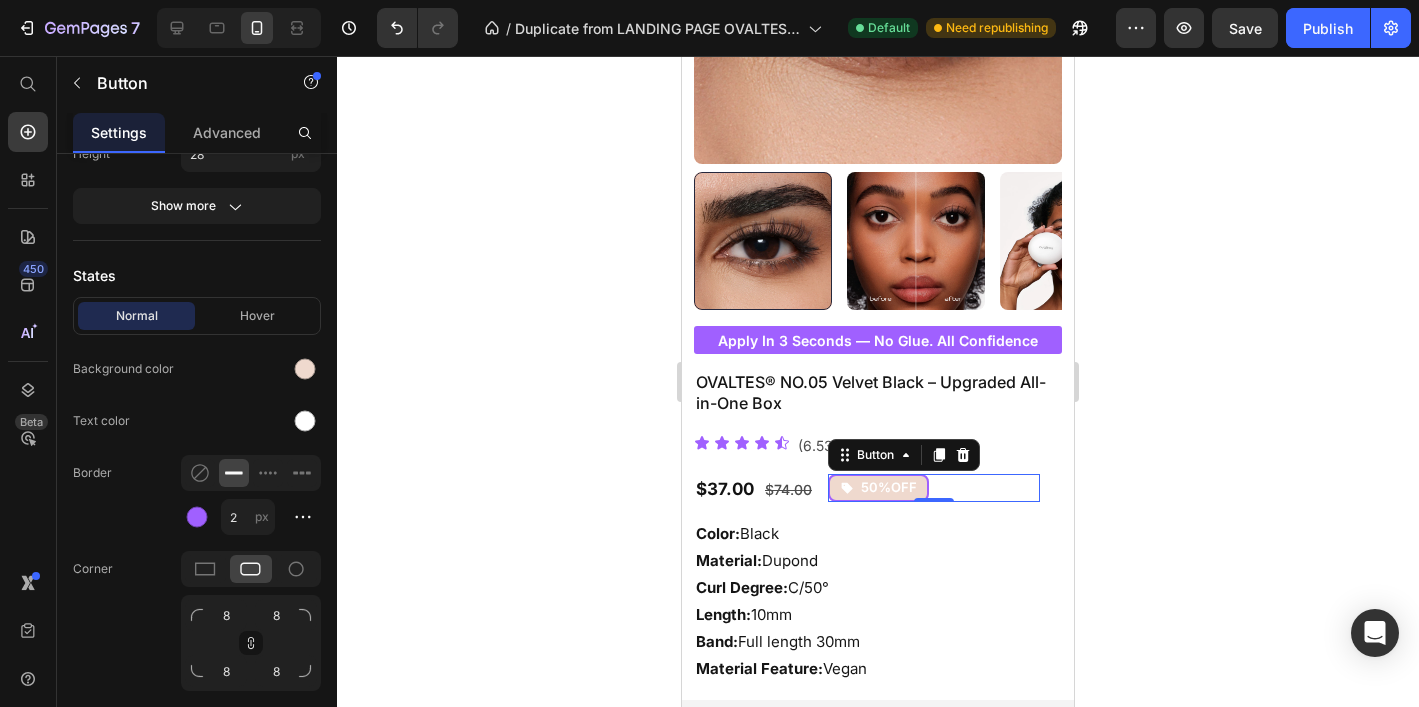 click 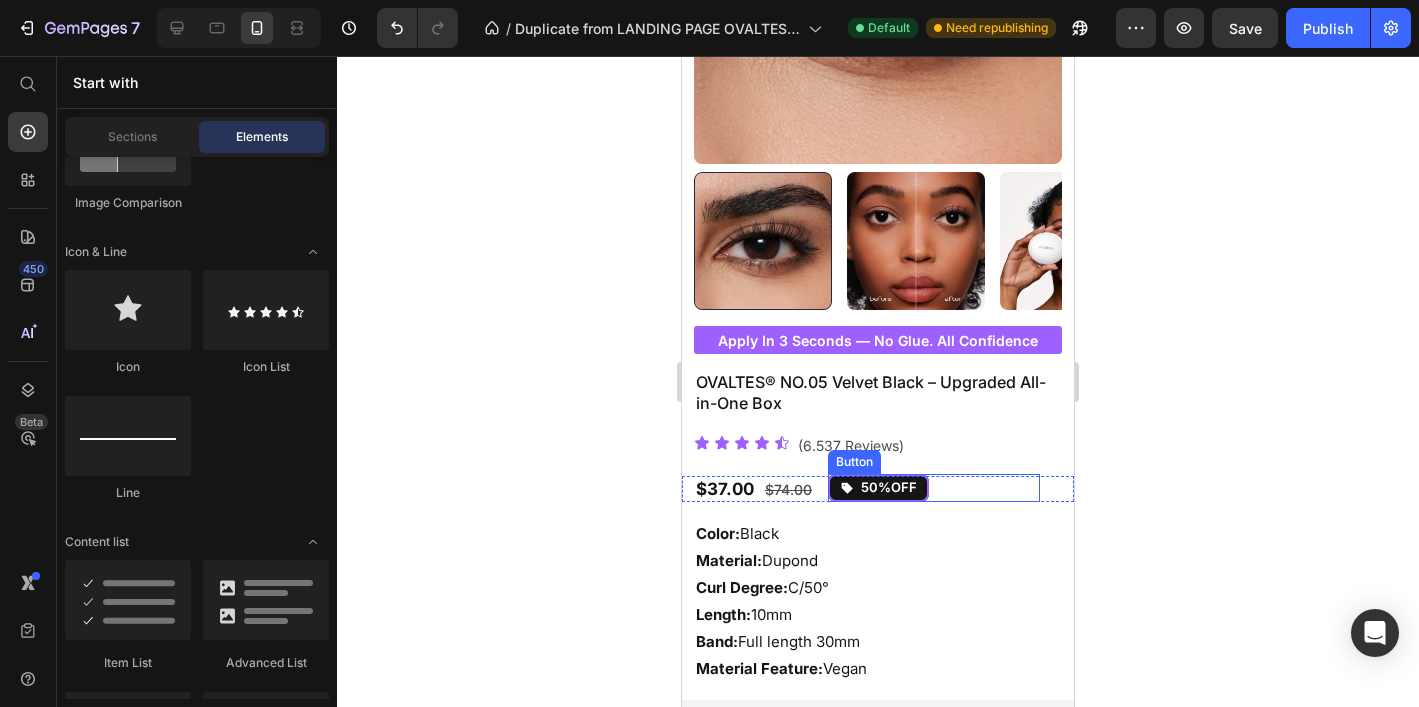 click on "50%OFF" at bounding box center (878, 488) 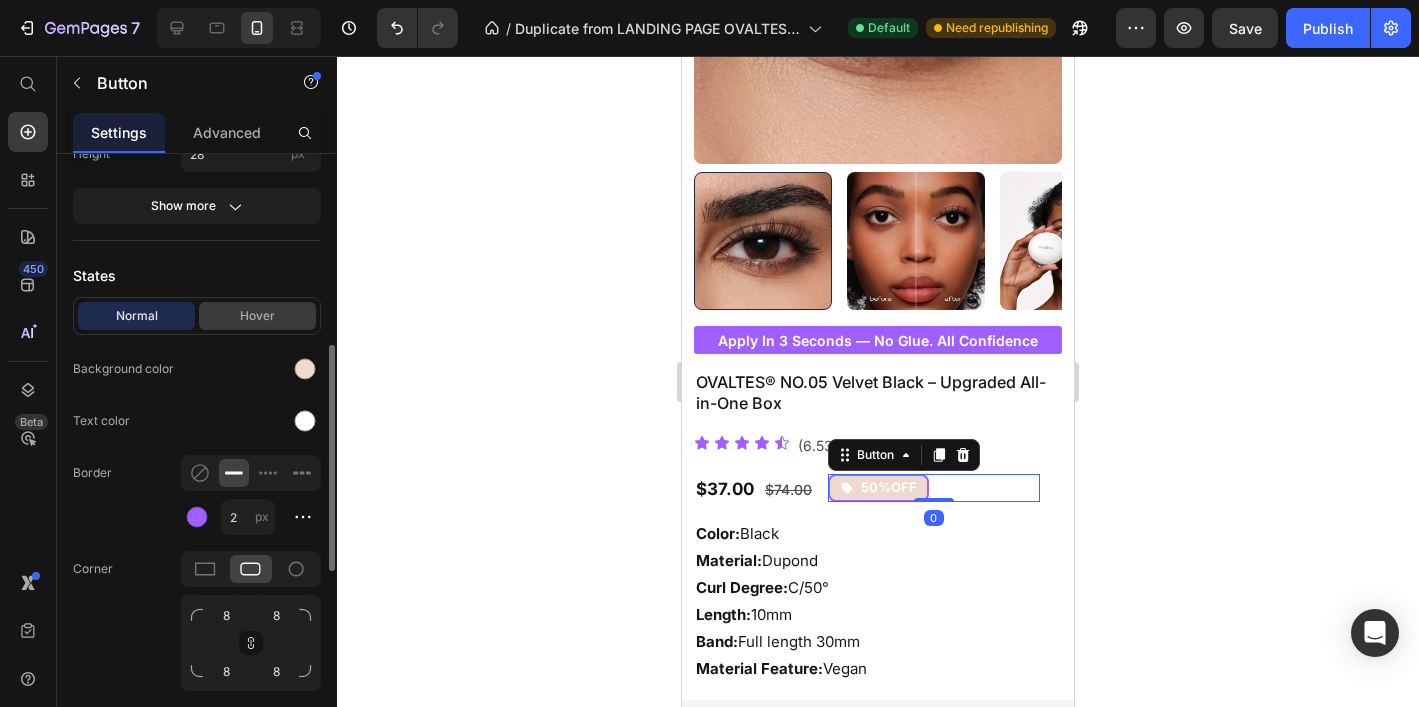 click on "Hover" at bounding box center (257, 316) 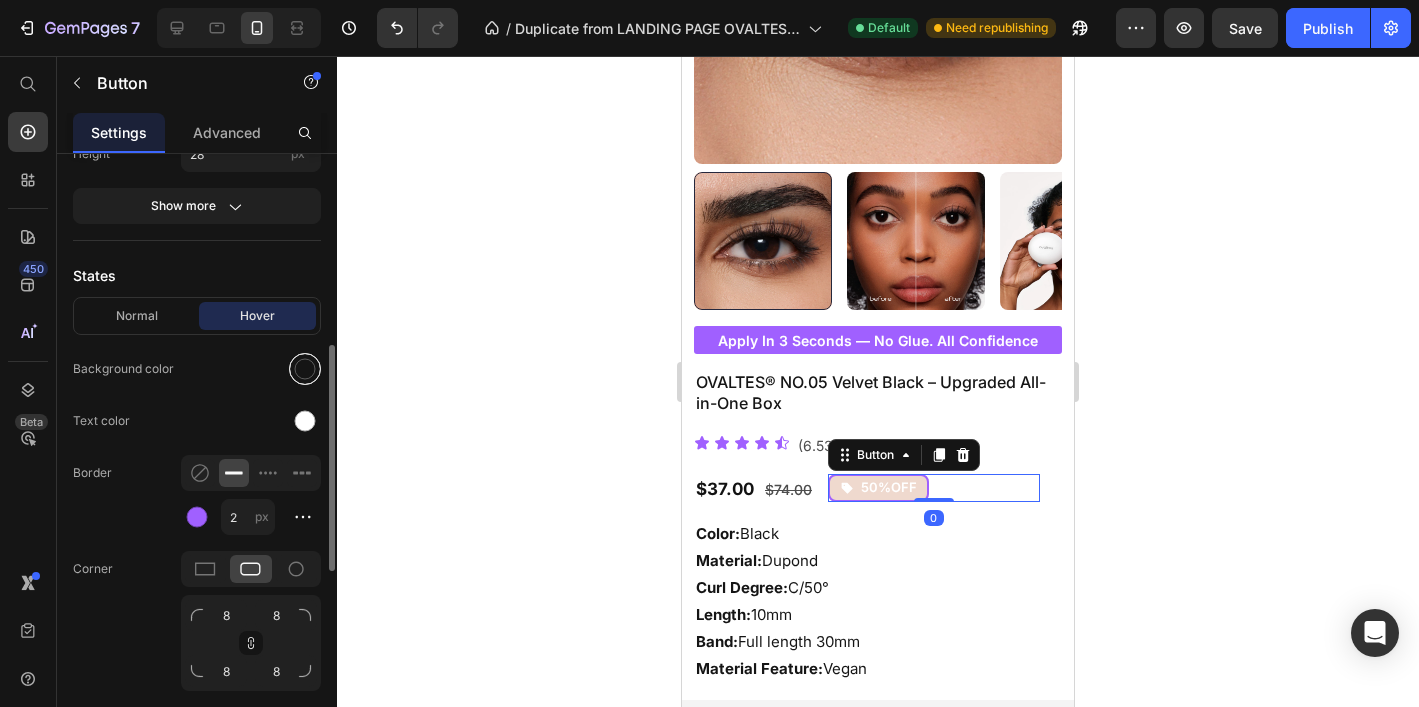 click at bounding box center (305, 369) 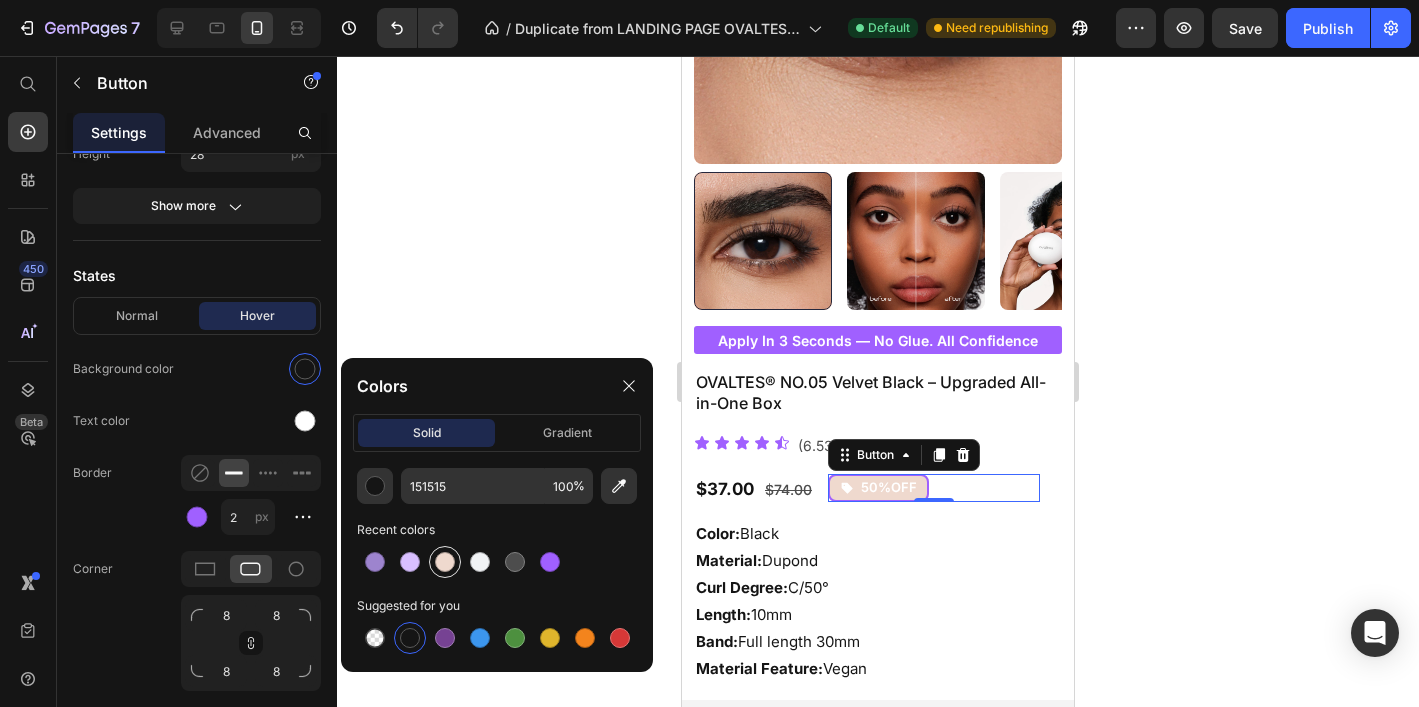drag, startPoint x: 452, startPoint y: 572, endPoint x: 376, endPoint y: 558, distance: 77.27872 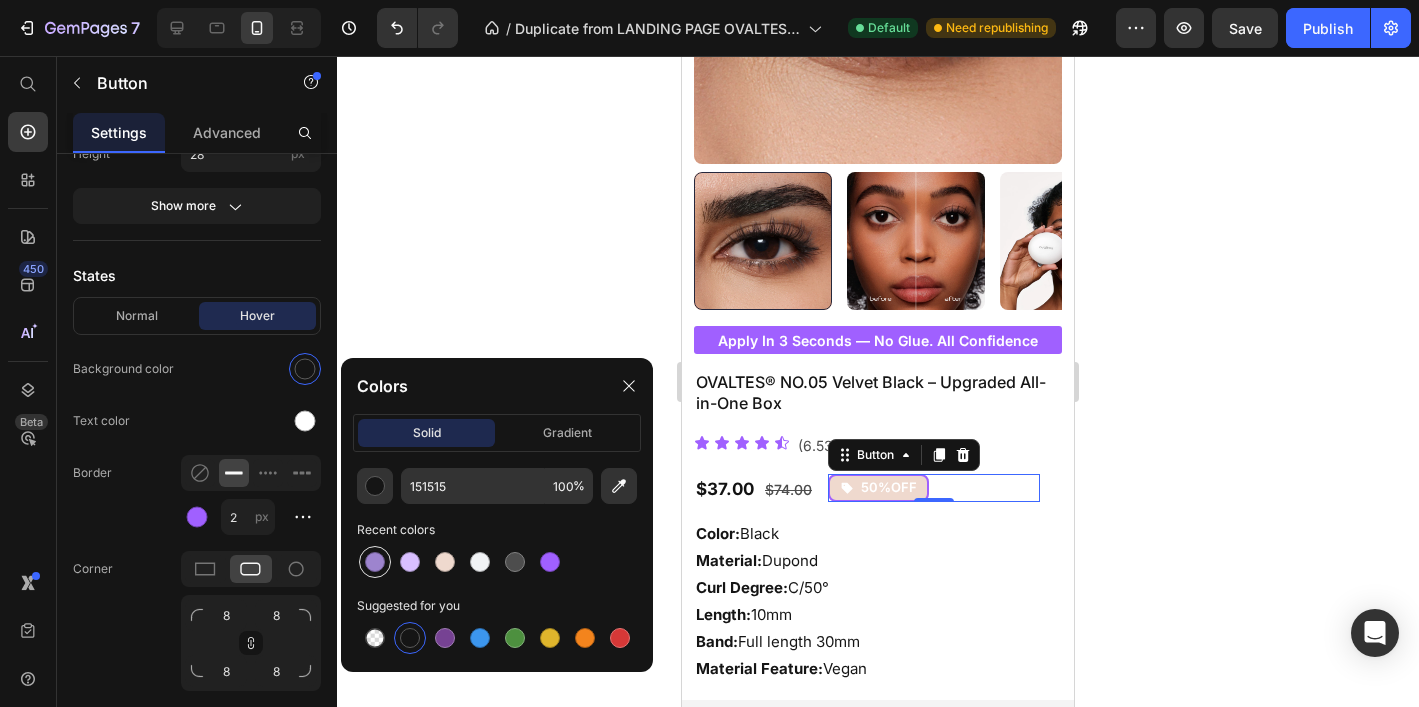type on "EFD9CE" 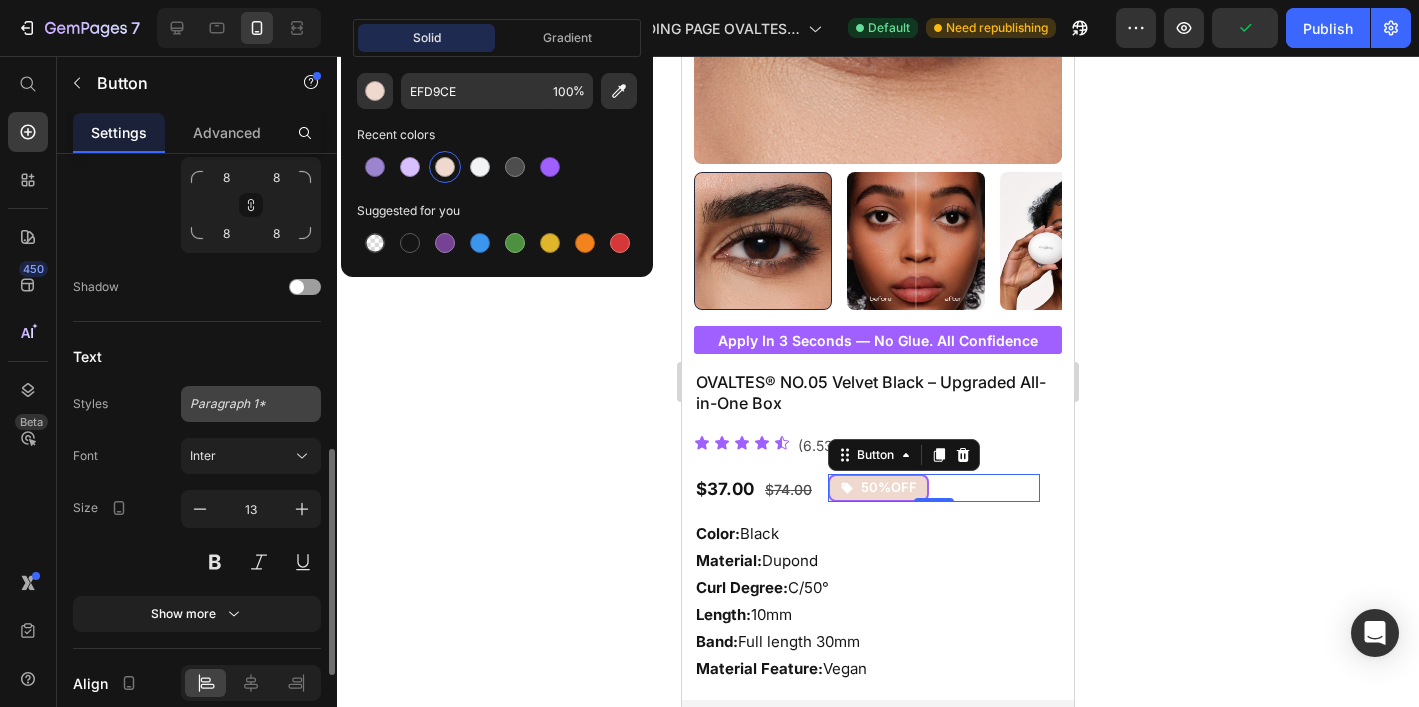 scroll, scrollTop: 1036, scrollLeft: 0, axis: vertical 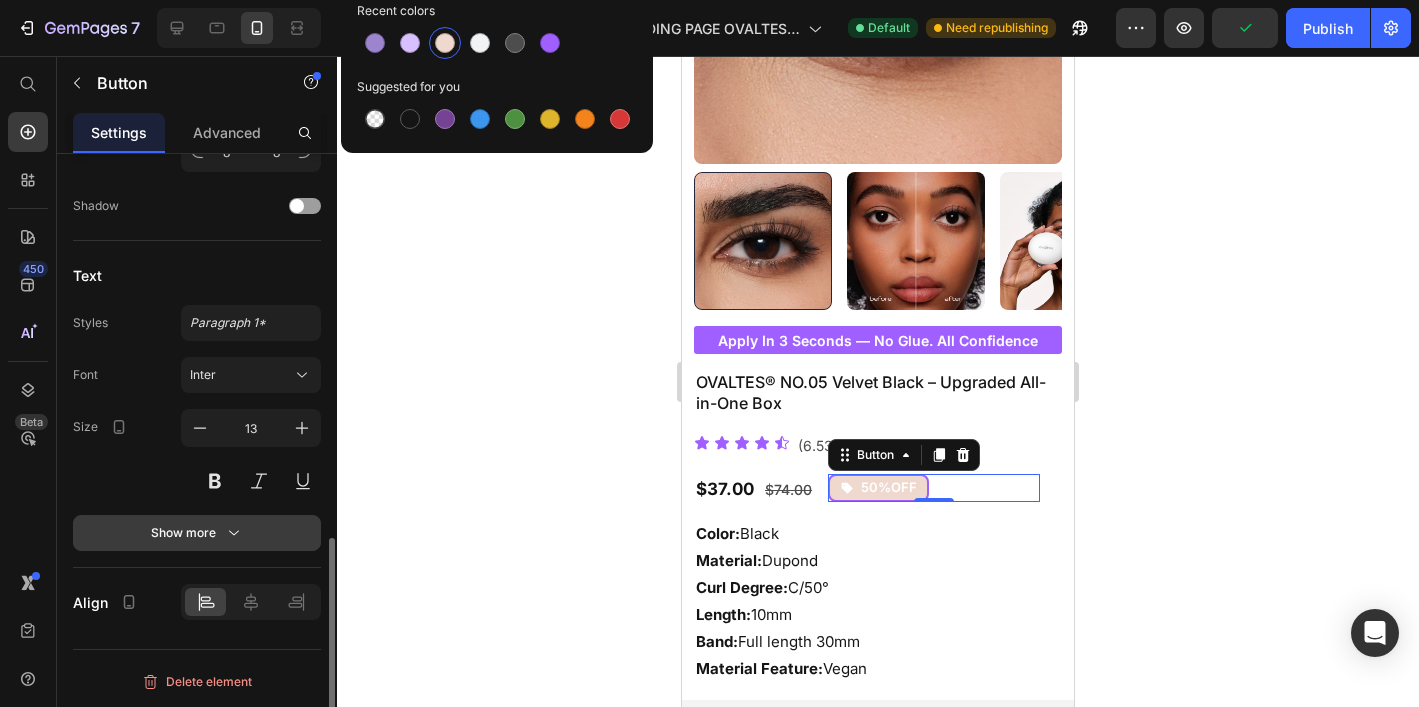 click 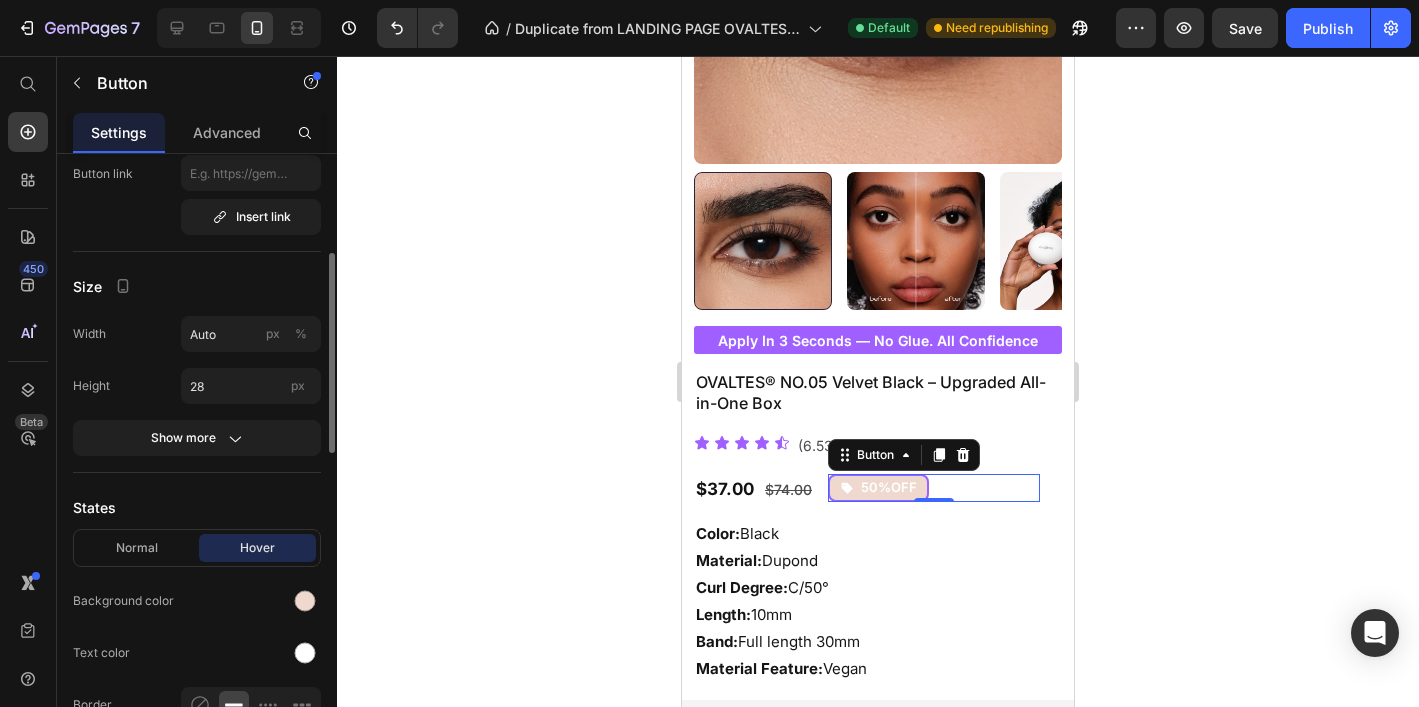 scroll, scrollTop: 289, scrollLeft: 0, axis: vertical 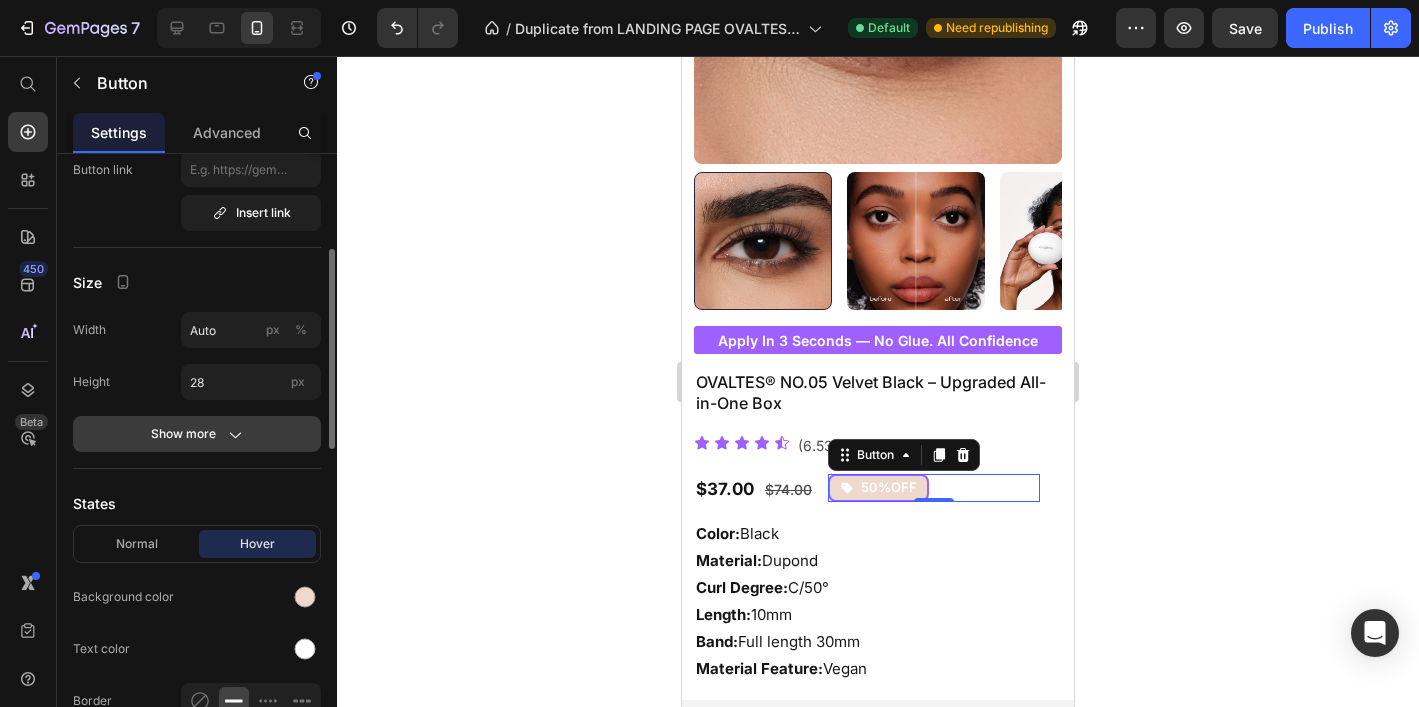 click on "Show more" 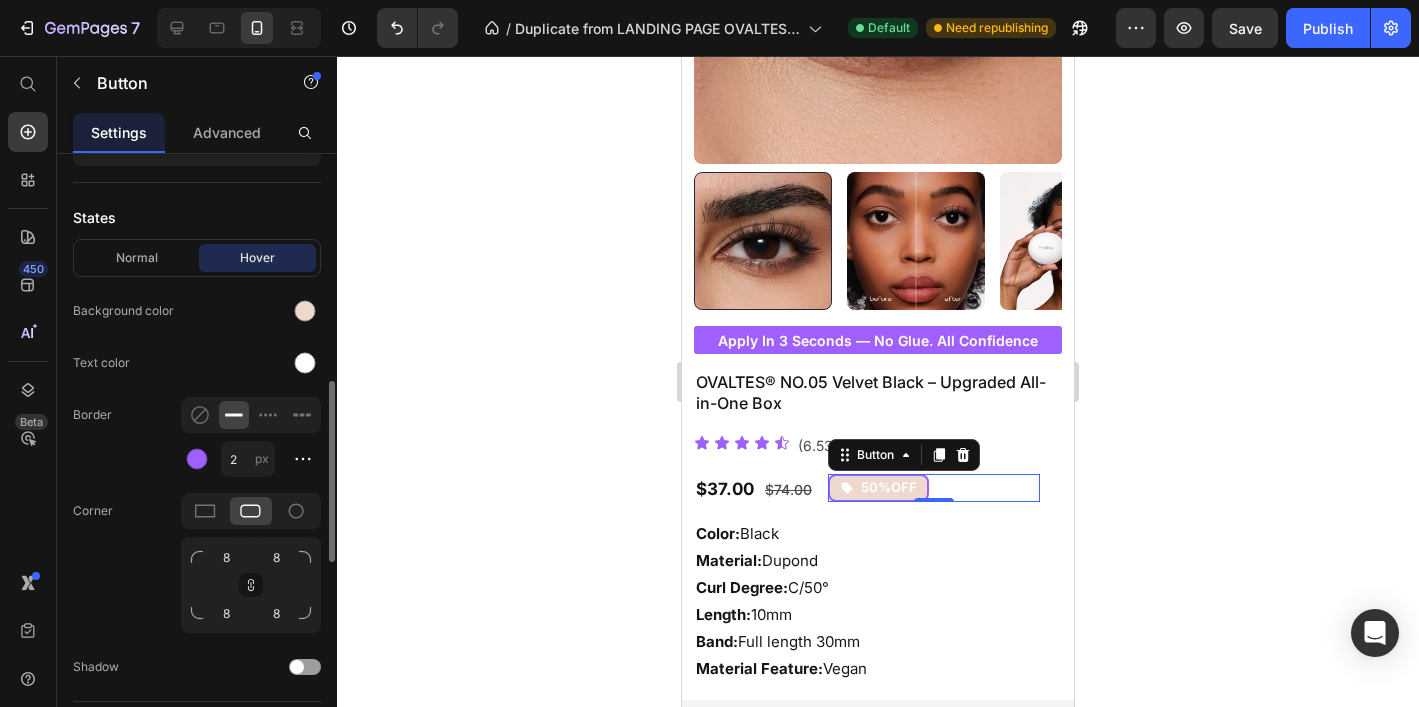 scroll, scrollTop: 773, scrollLeft: 0, axis: vertical 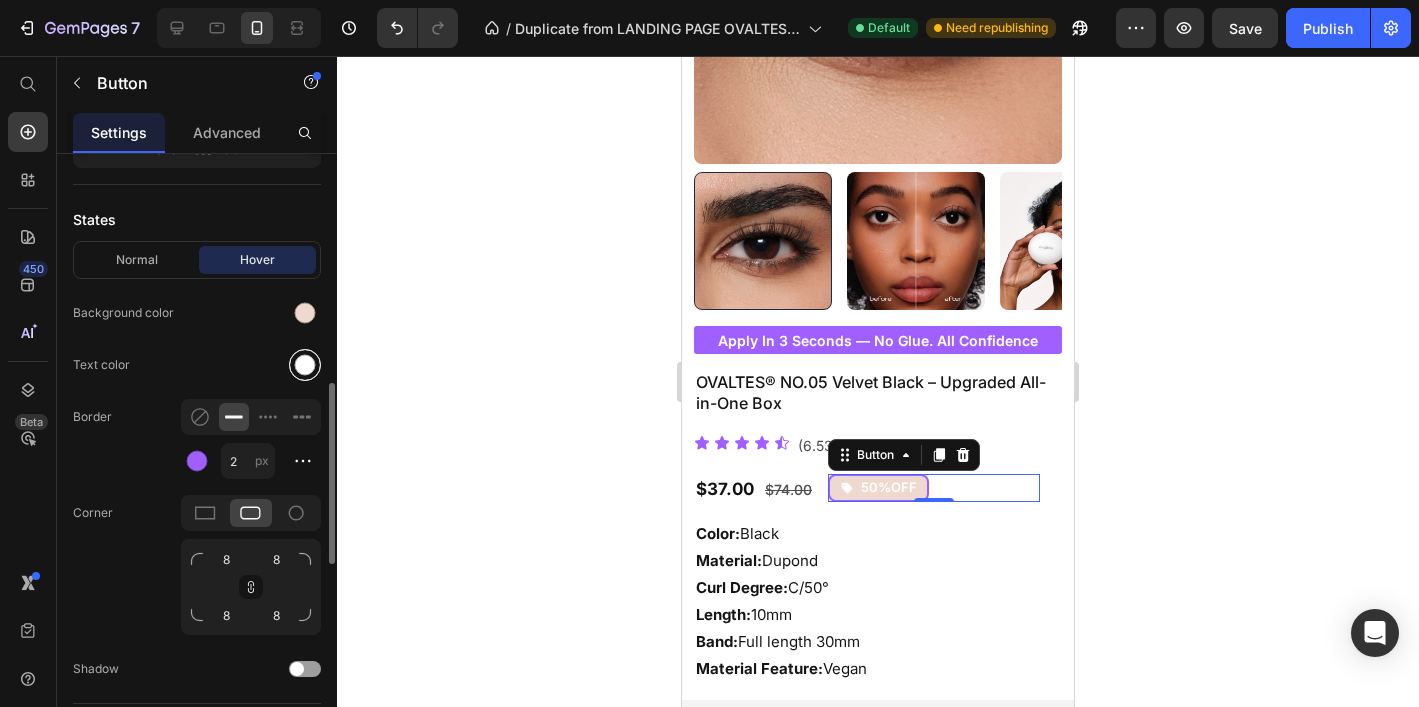 click at bounding box center (305, 365) 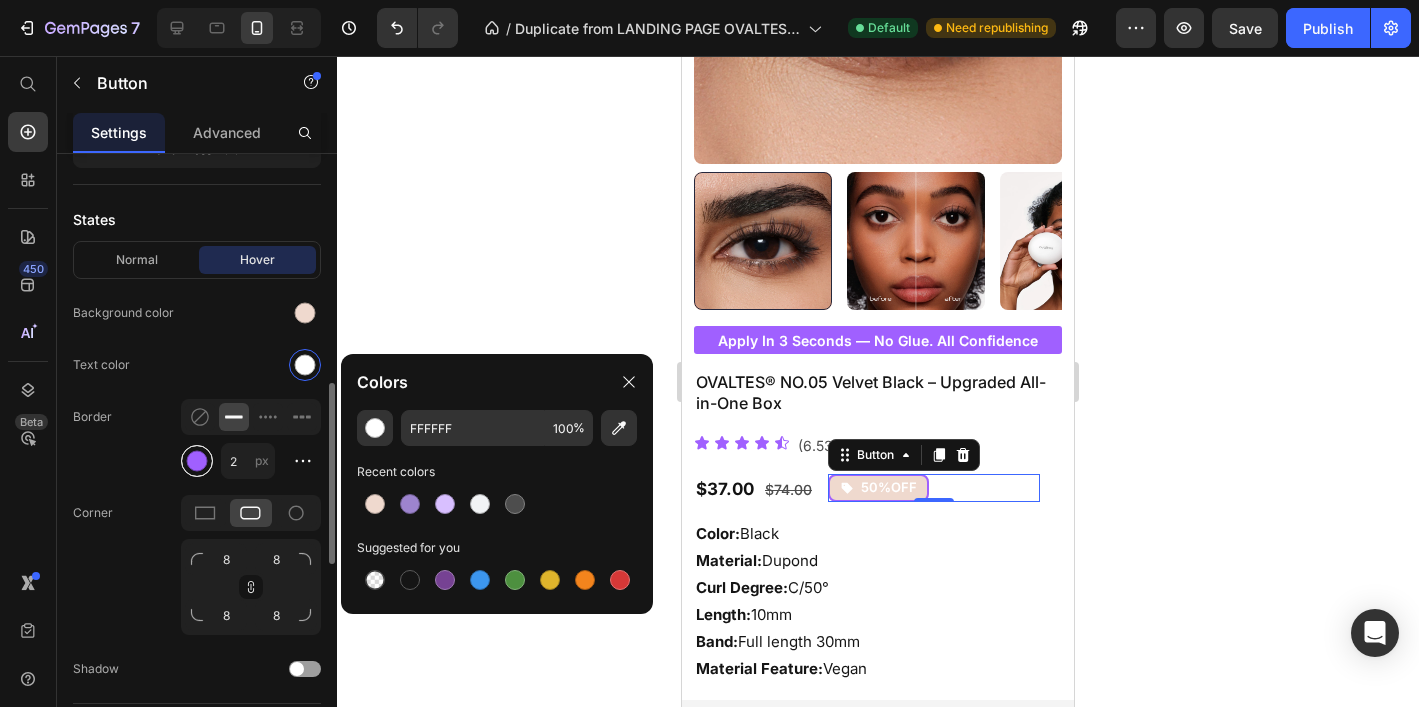click at bounding box center [197, 461] 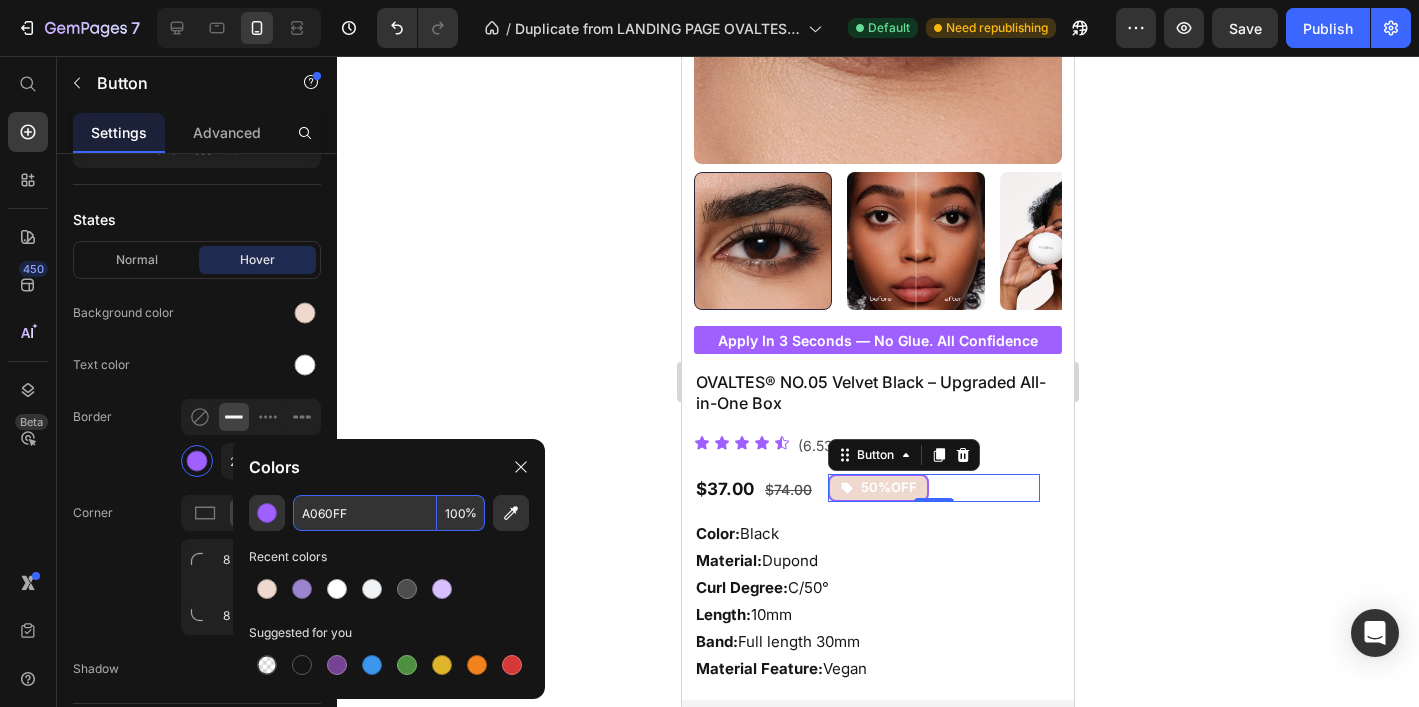 click on "A060FF" at bounding box center [365, 513] 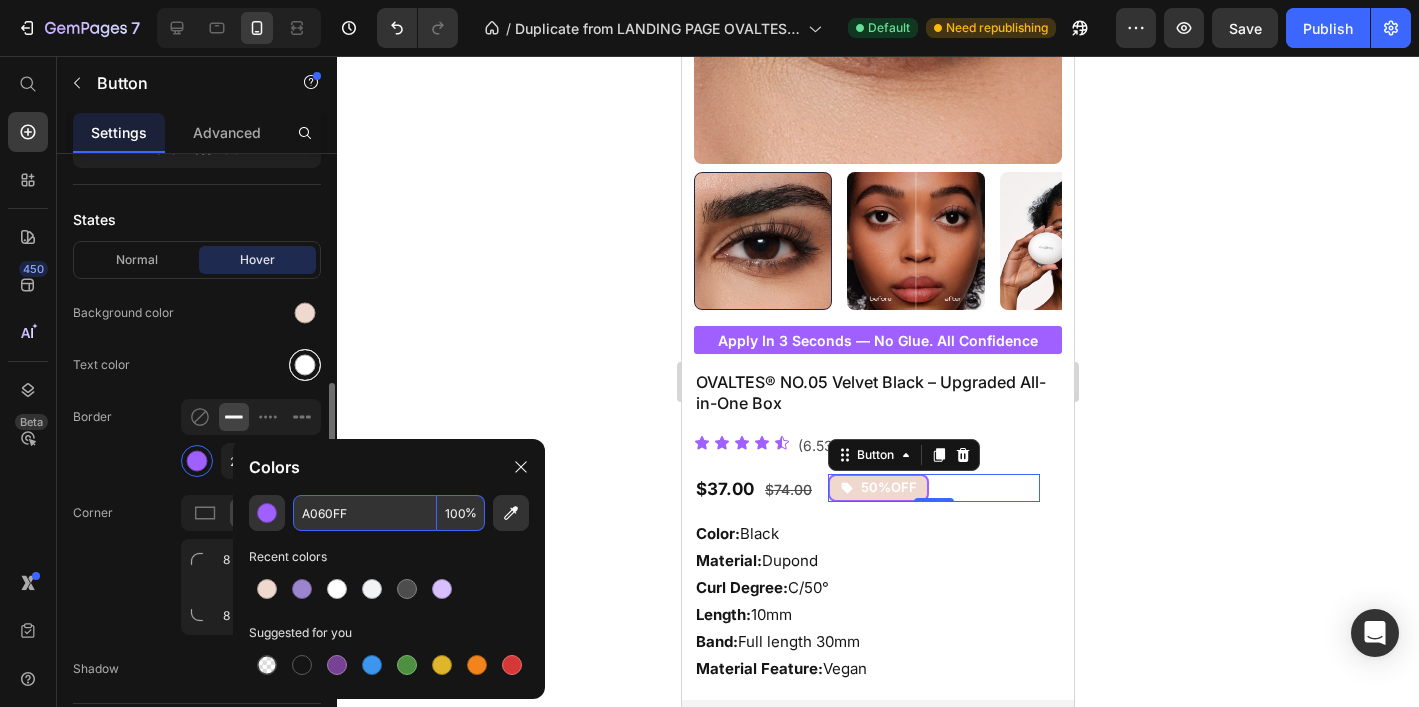 click at bounding box center (305, 365) 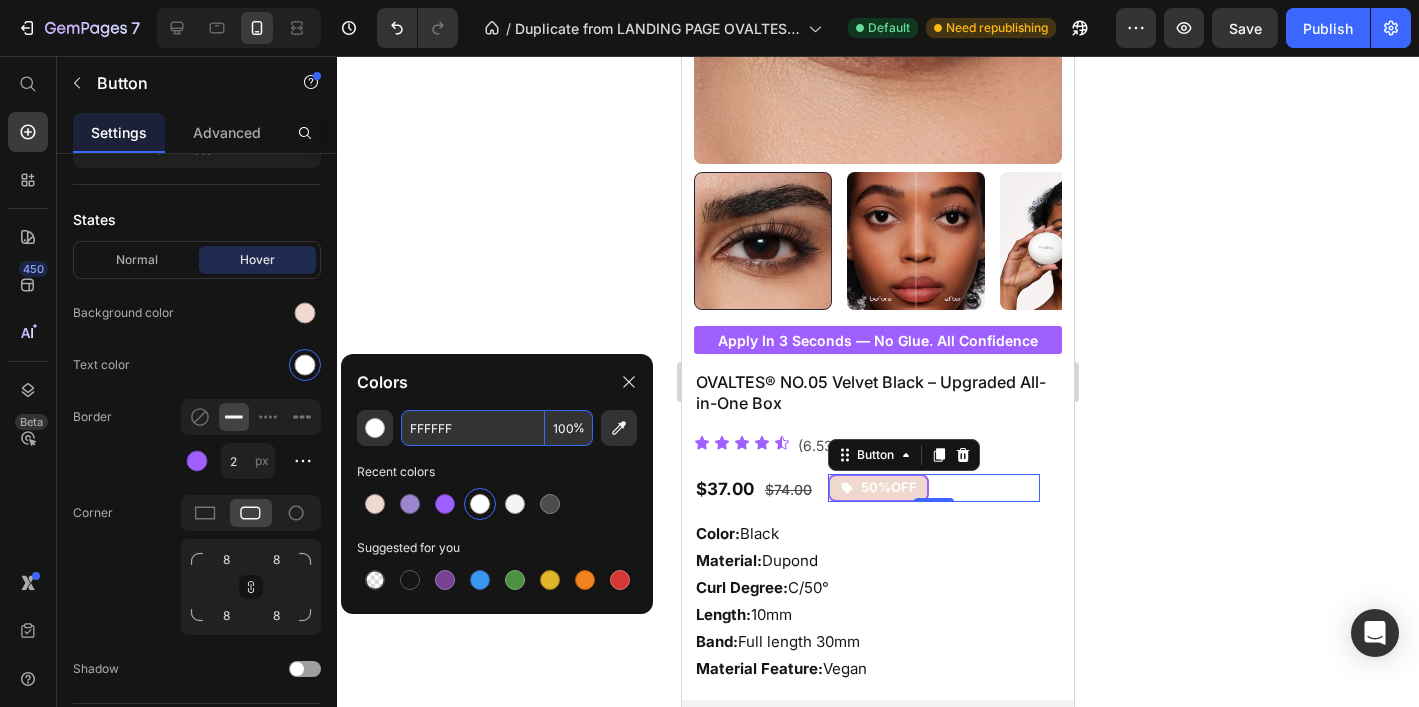 click on "FFFFFF" at bounding box center (473, 428) 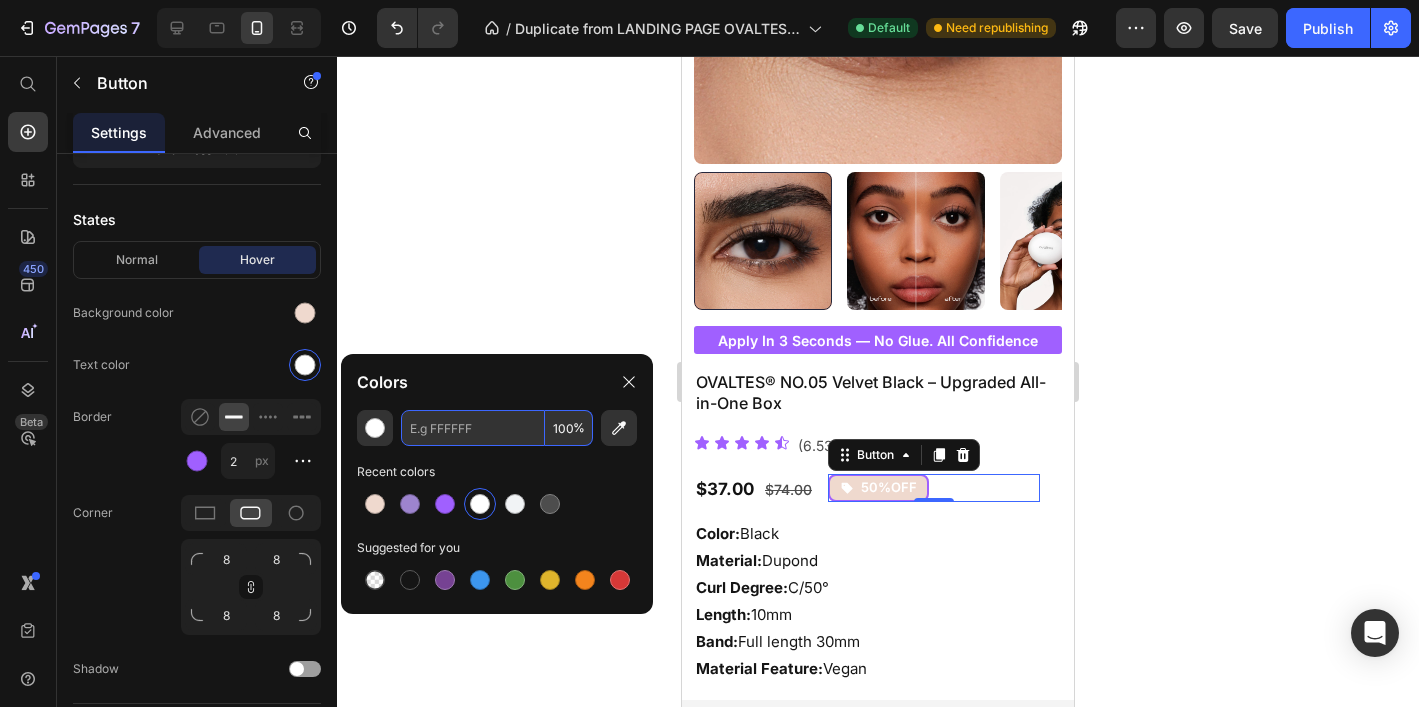 paste on "A060FF" 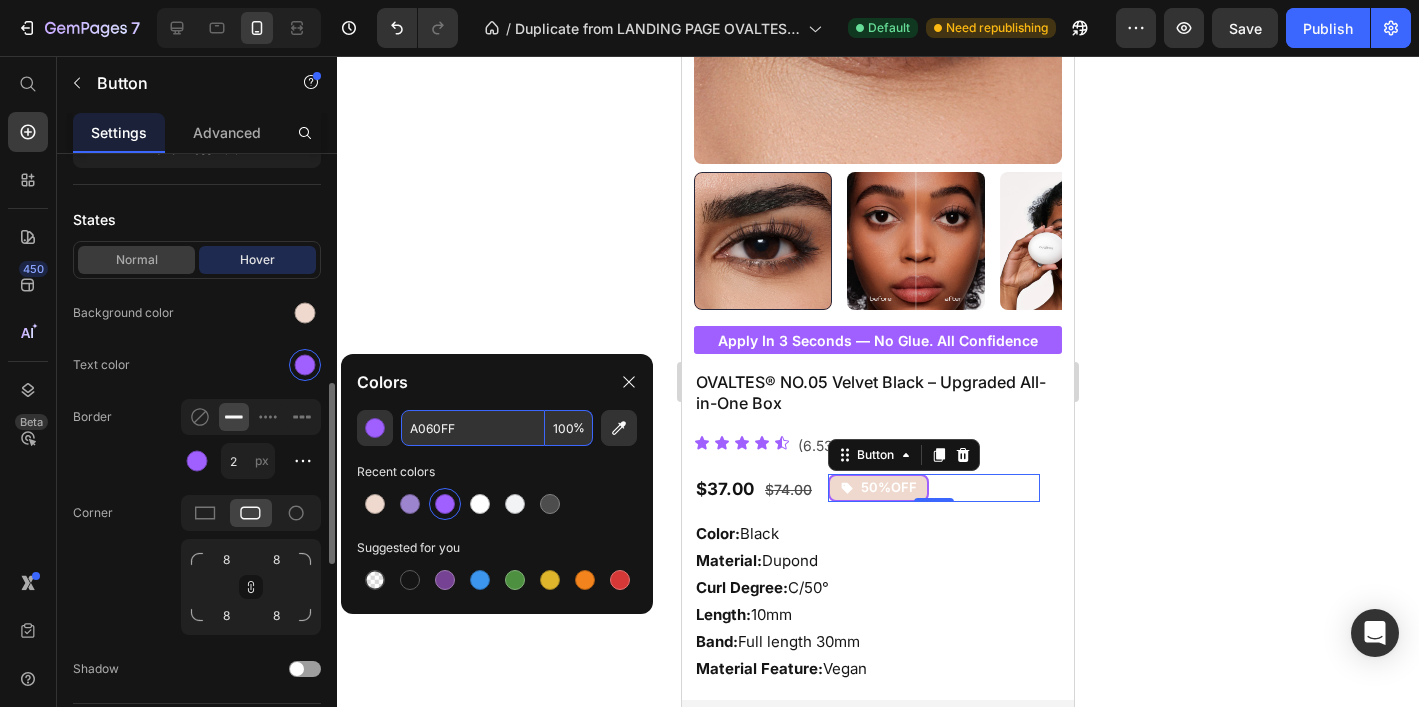 type on "A060FF" 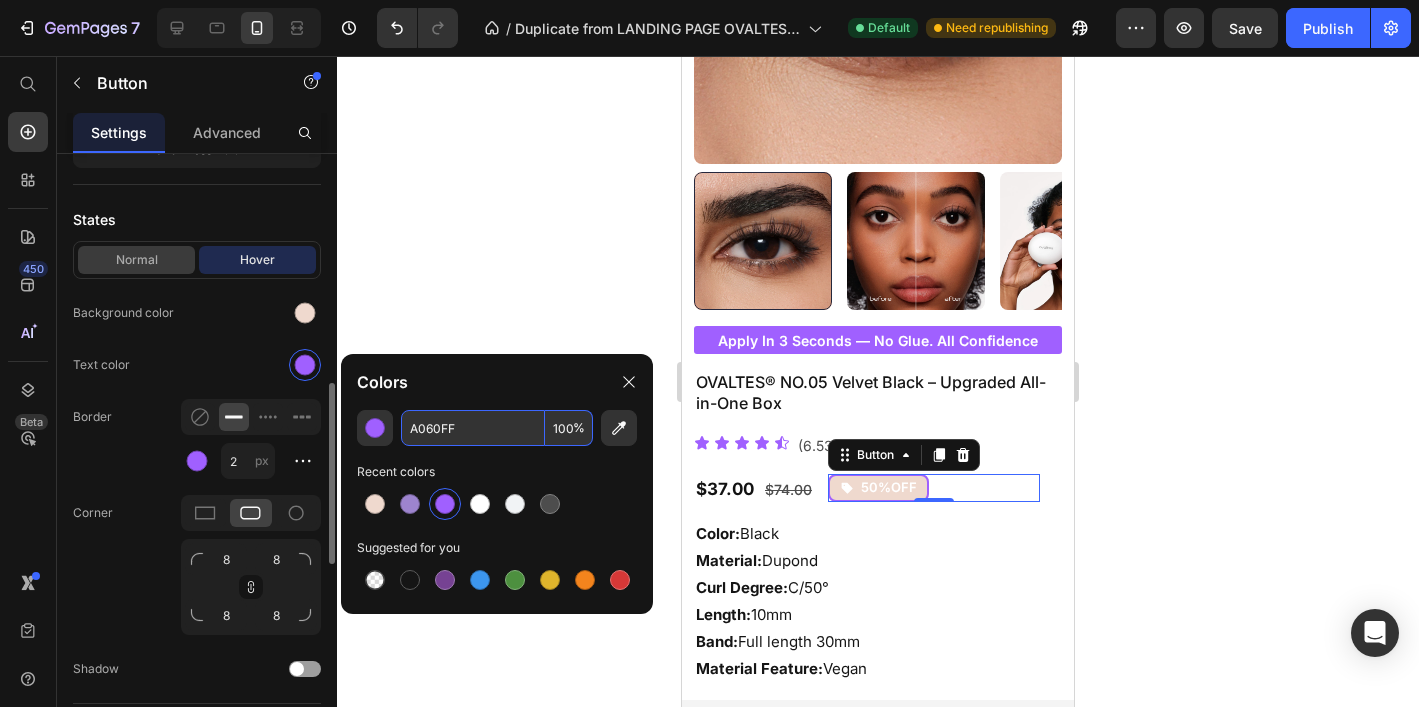 click on "Normal" at bounding box center (136, 260) 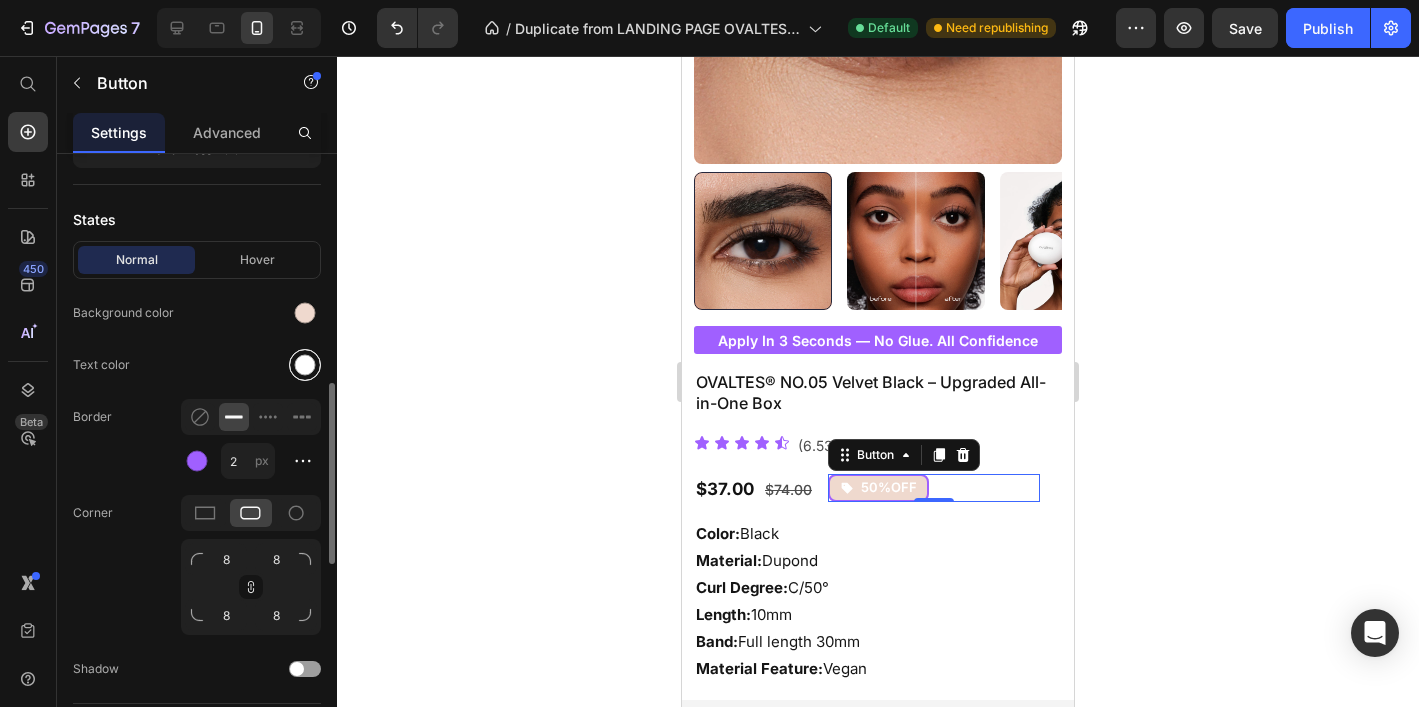 click at bounding box center (305, 365) 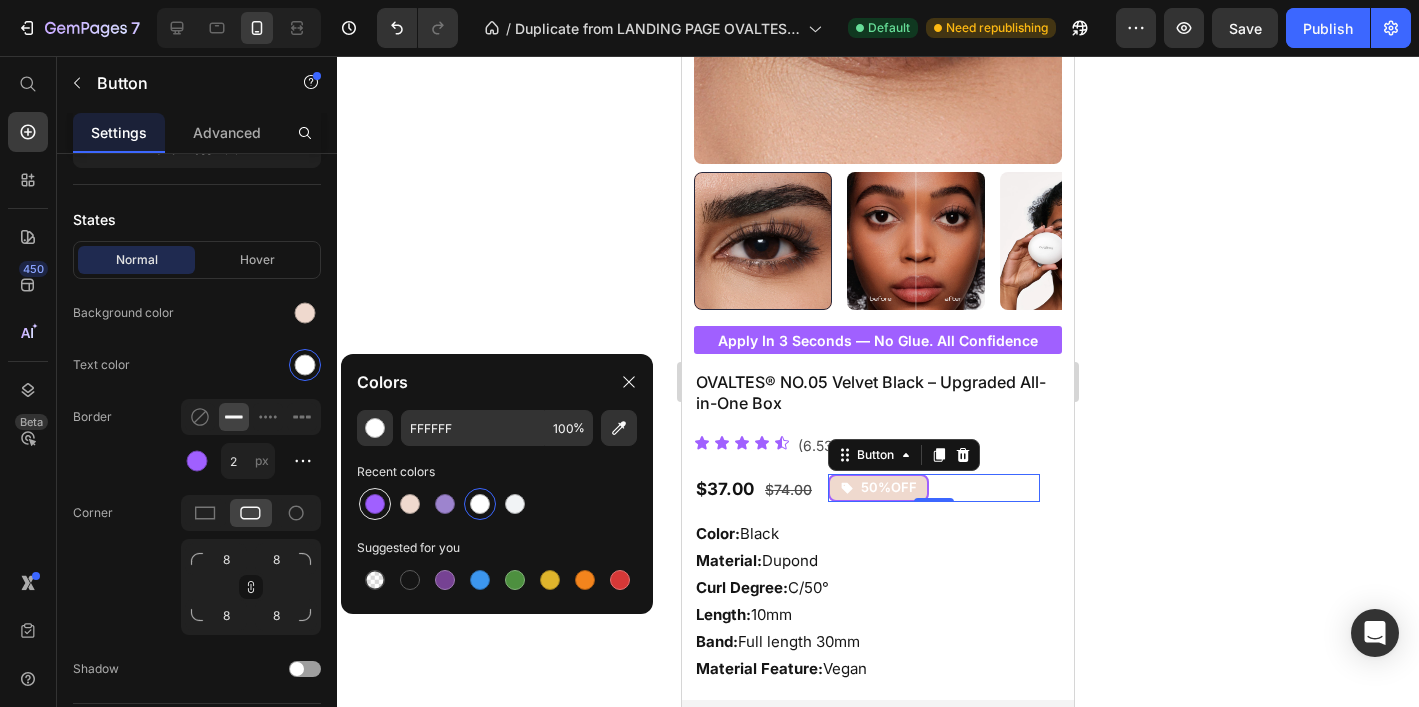 click at bounding box center (375, 504) 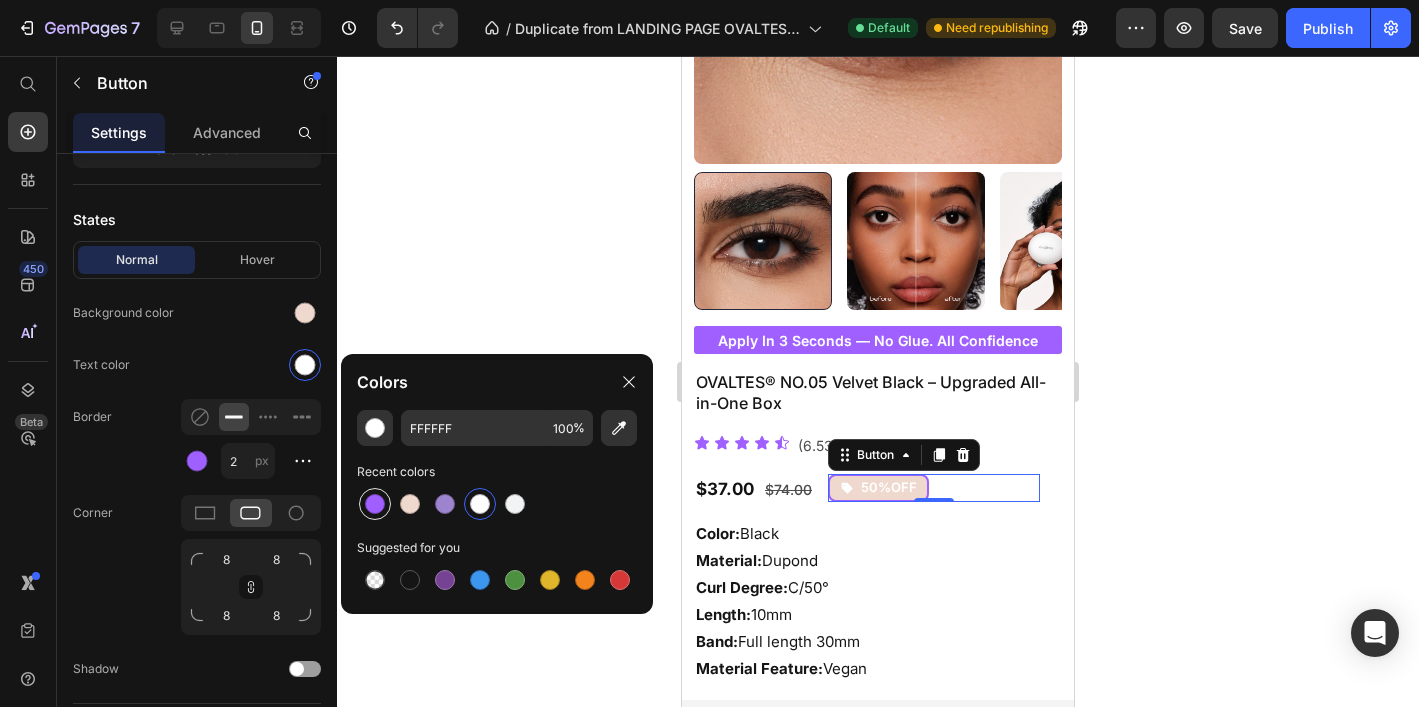 type on "A060FF" 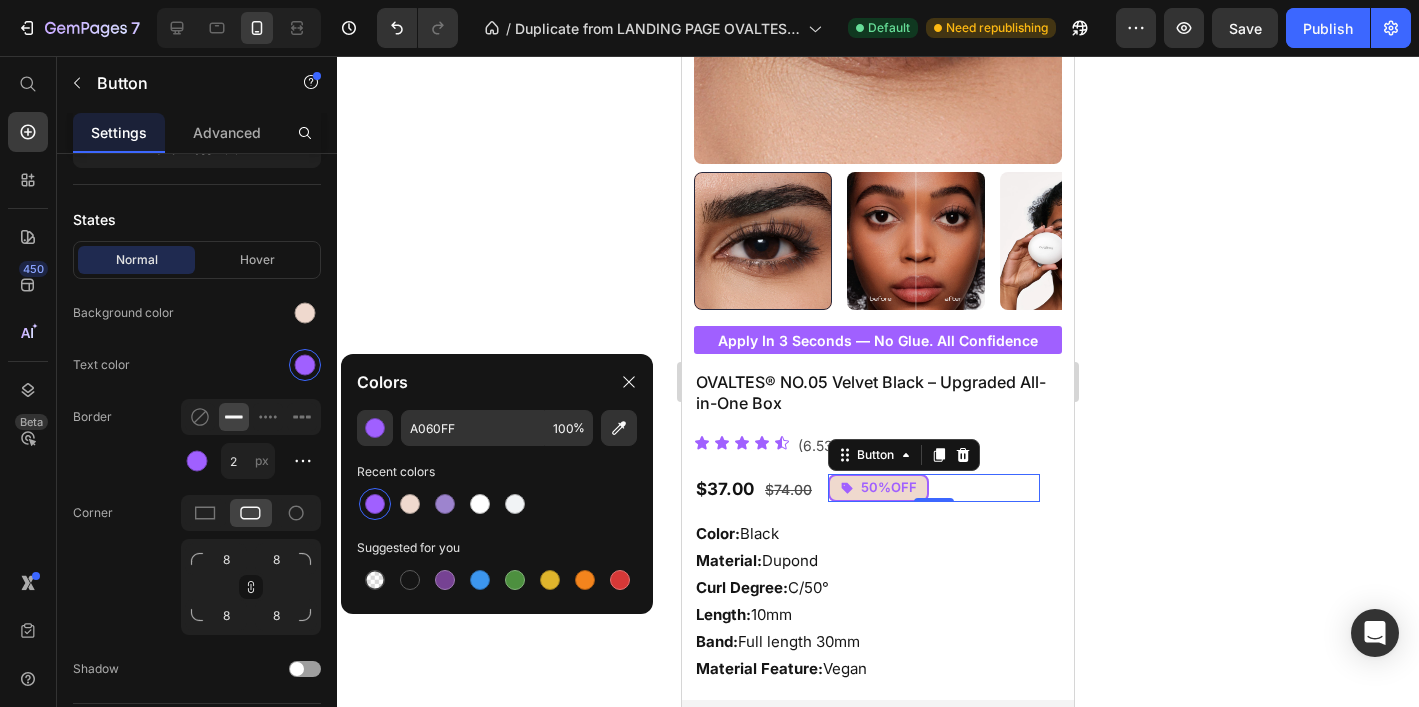 click 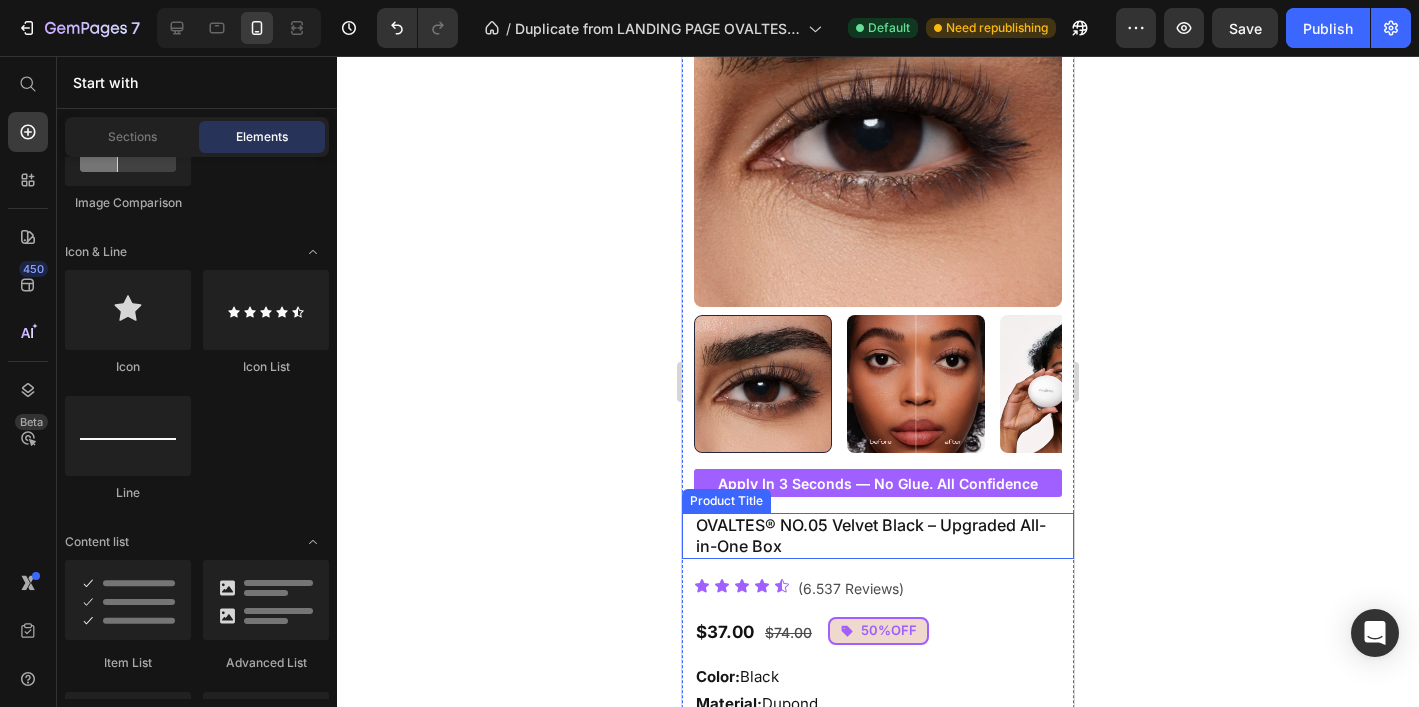scroll, scrollTop: 423, scrollLeft: 0, axis: vertical 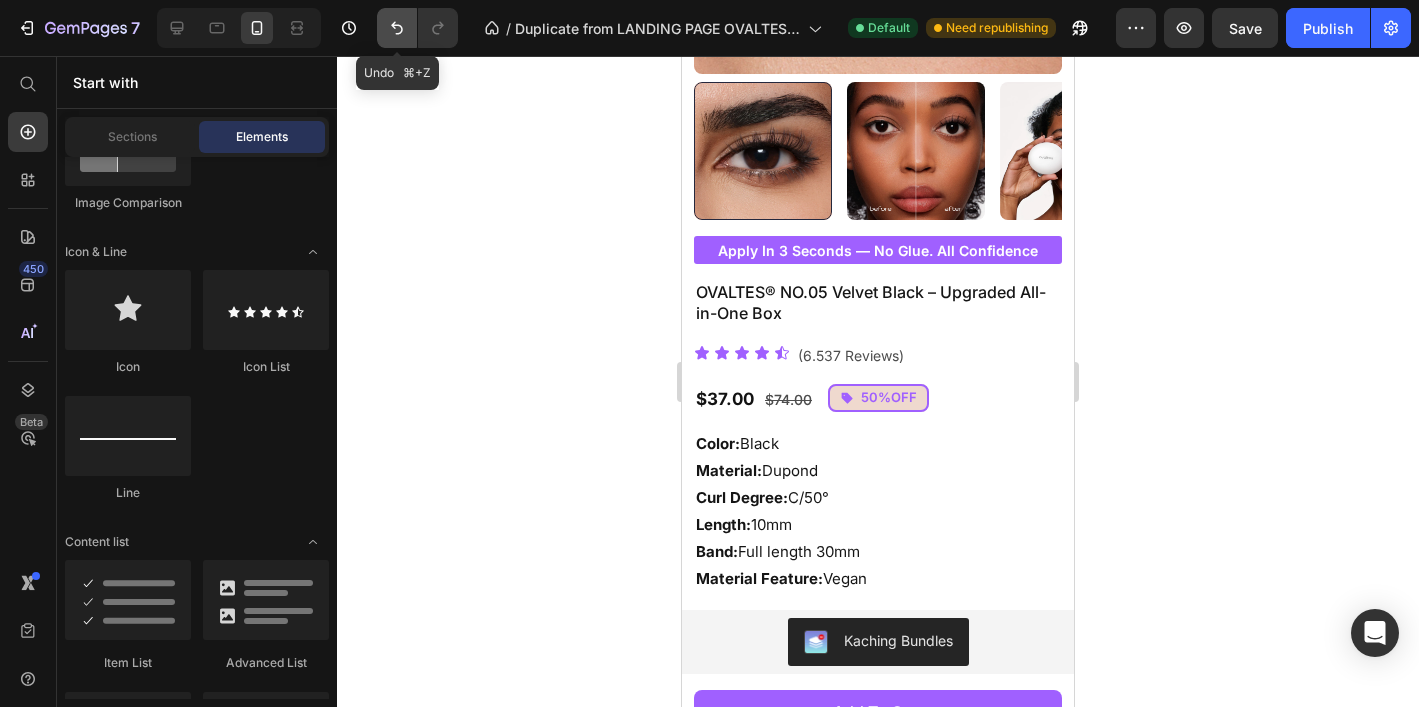 click 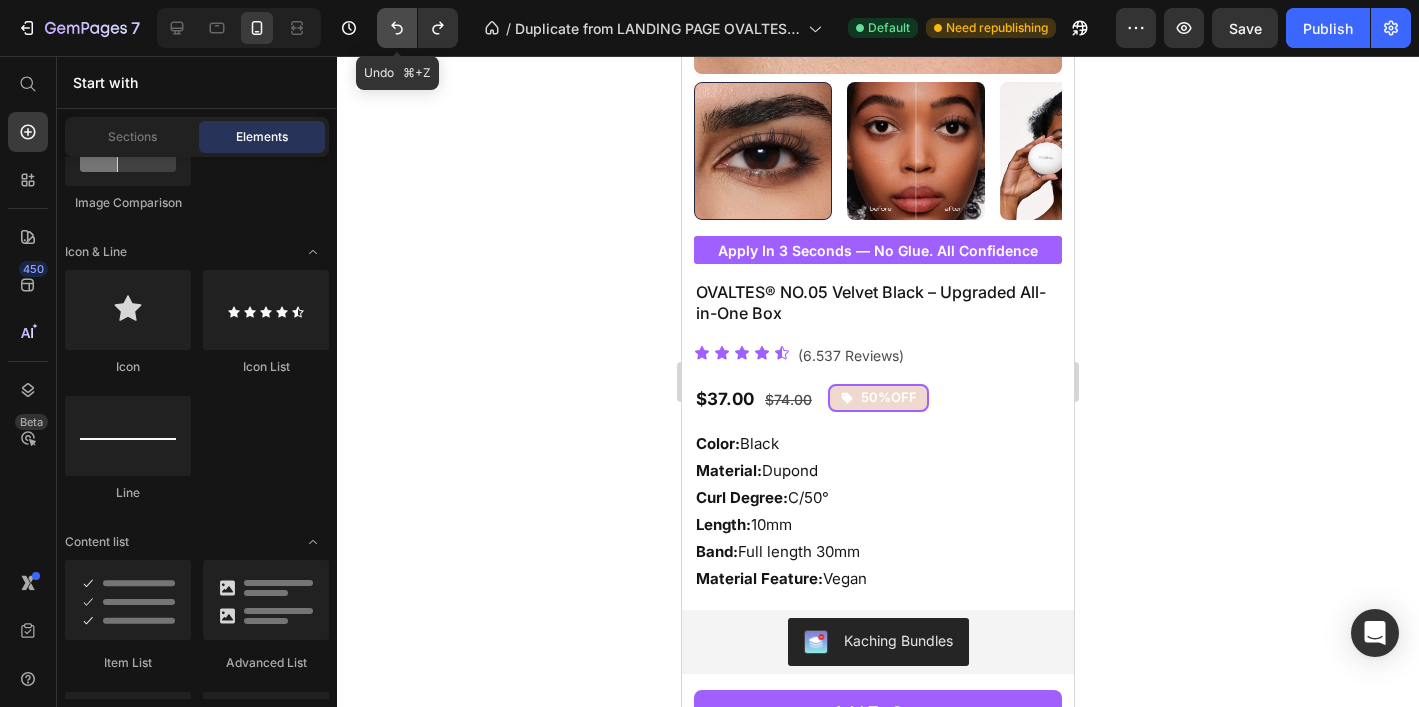 click 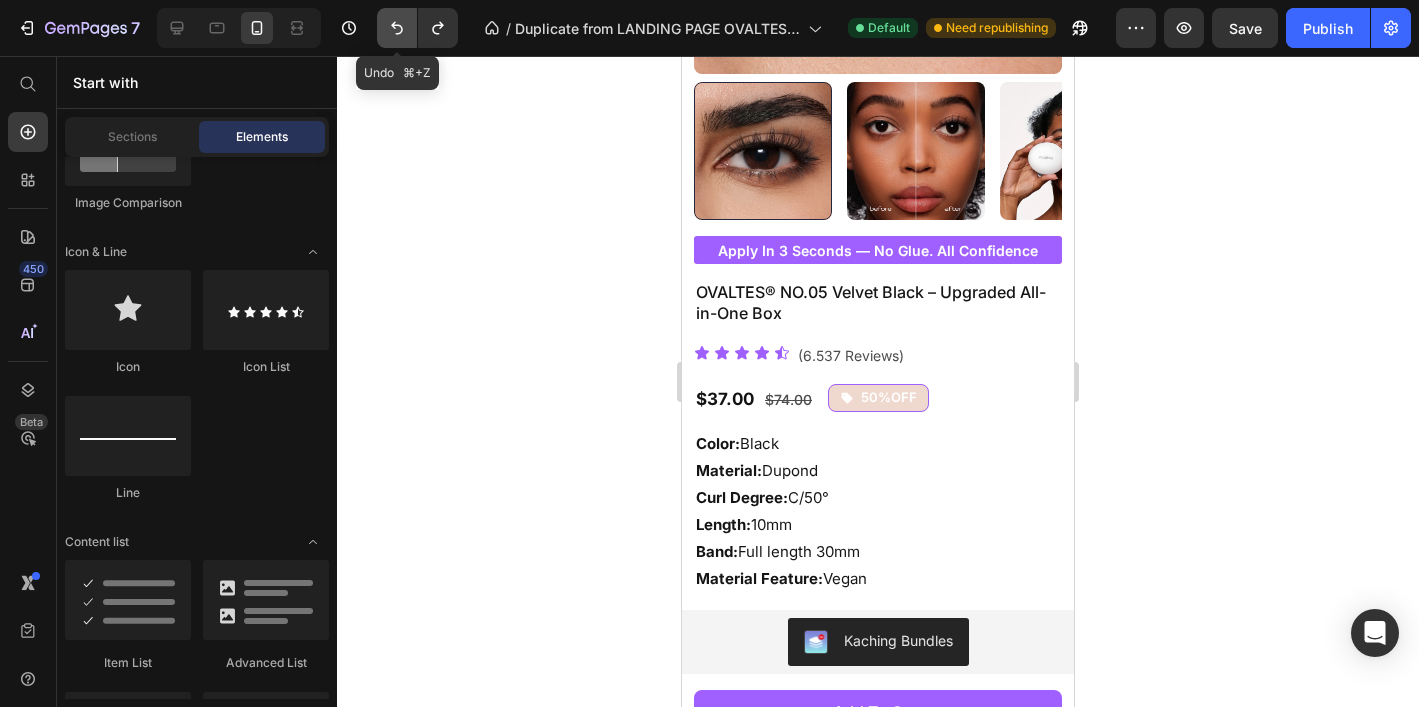 click 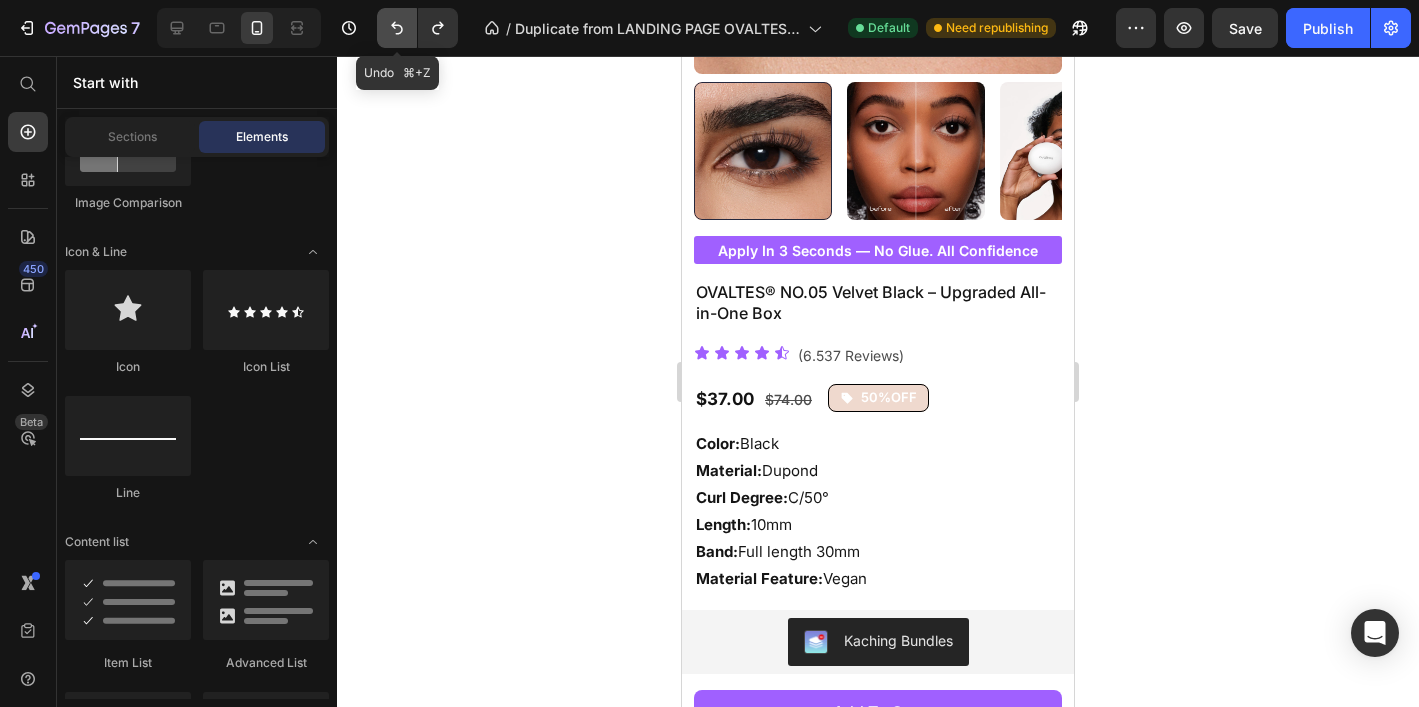 click 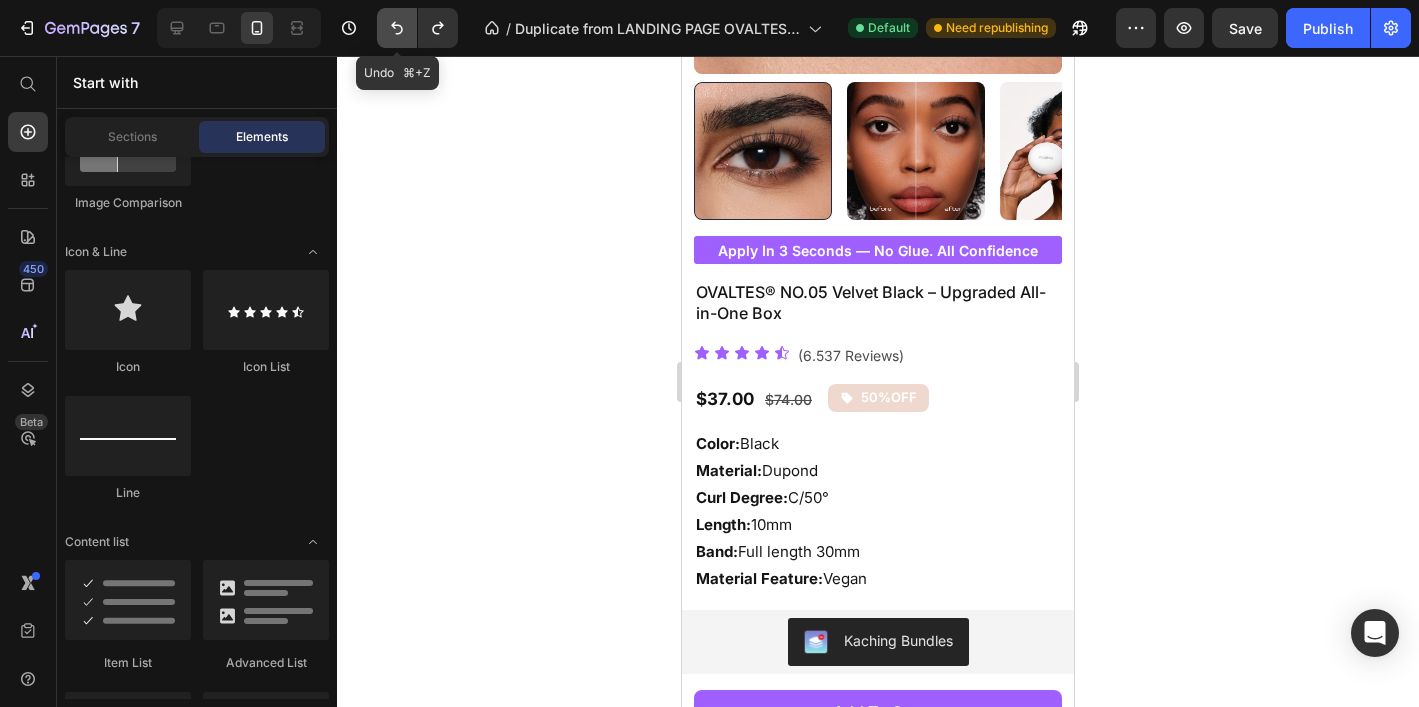 click 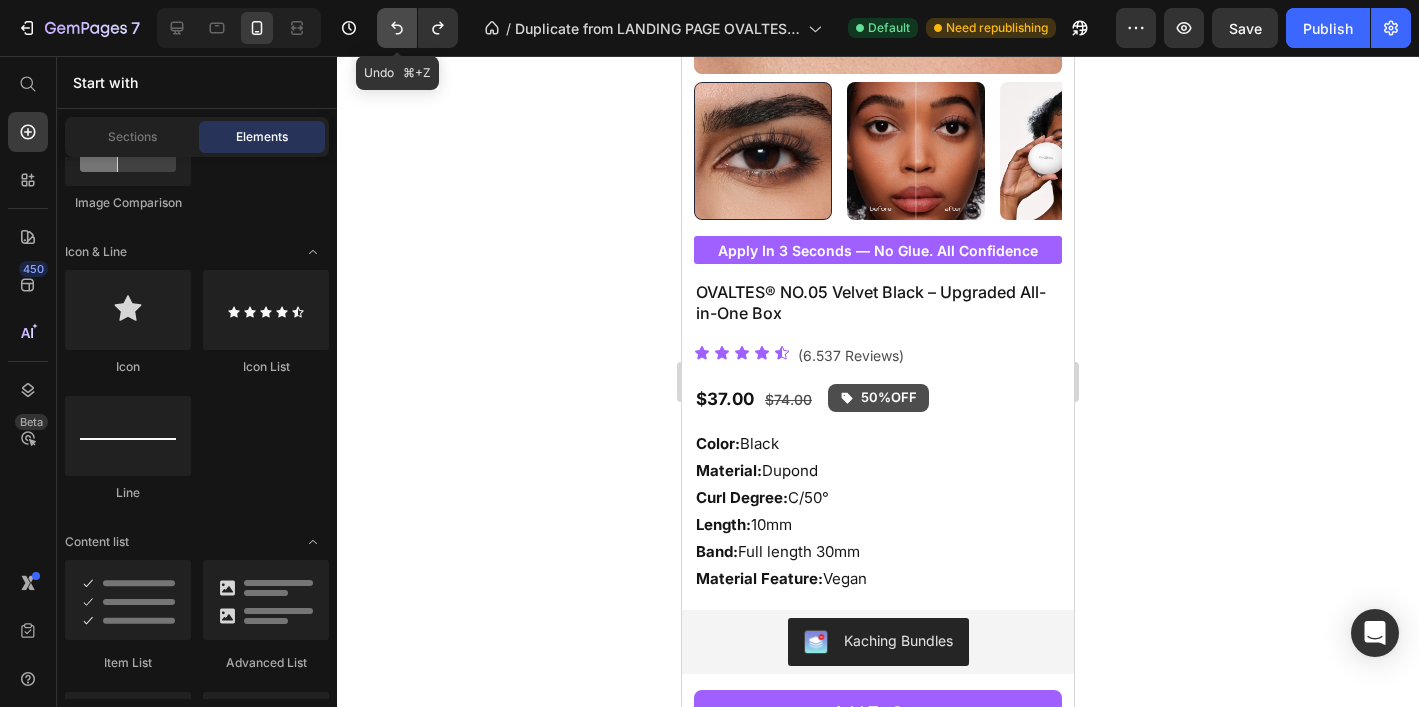 click 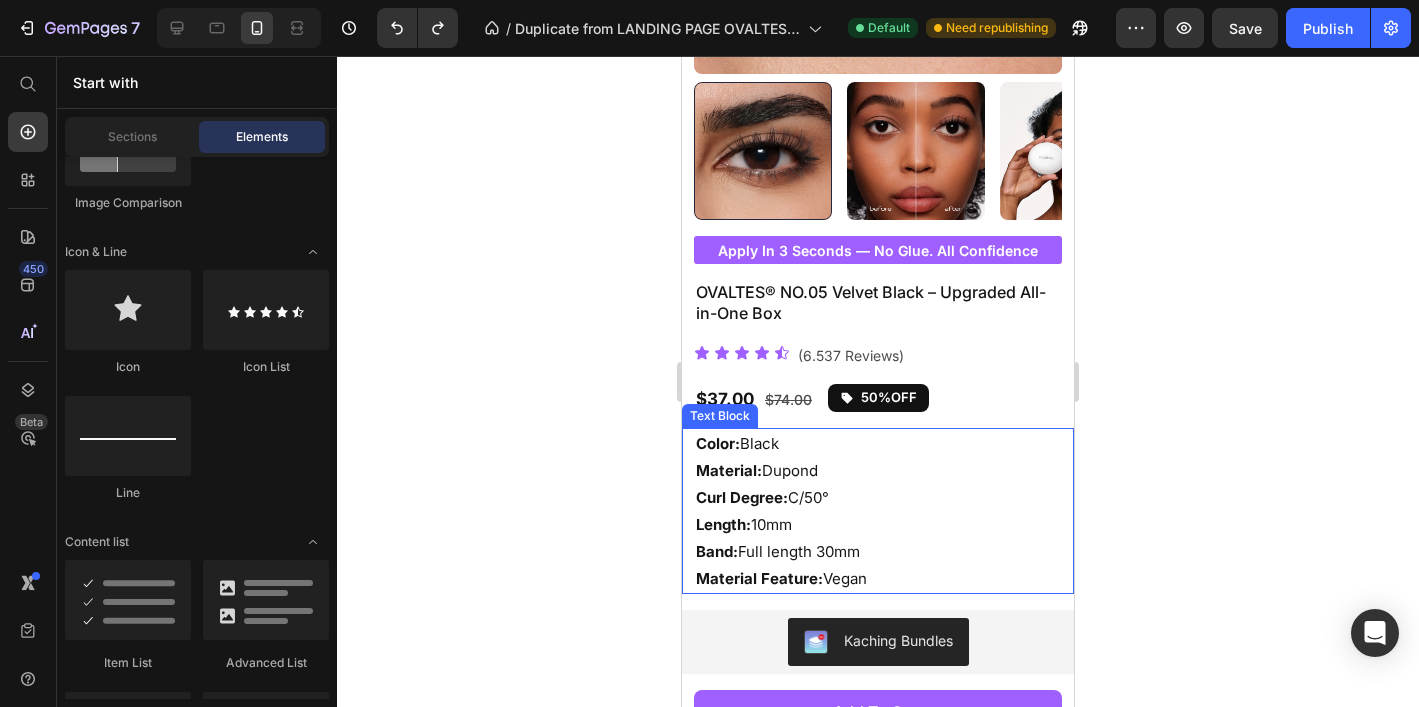 click on "Color:  Black Material:  Dupond Curl Degree:  C/50° Length:  10mm Band:  Full length 30mm Material Feature:  Vegan" at bounding box center (884, 511) 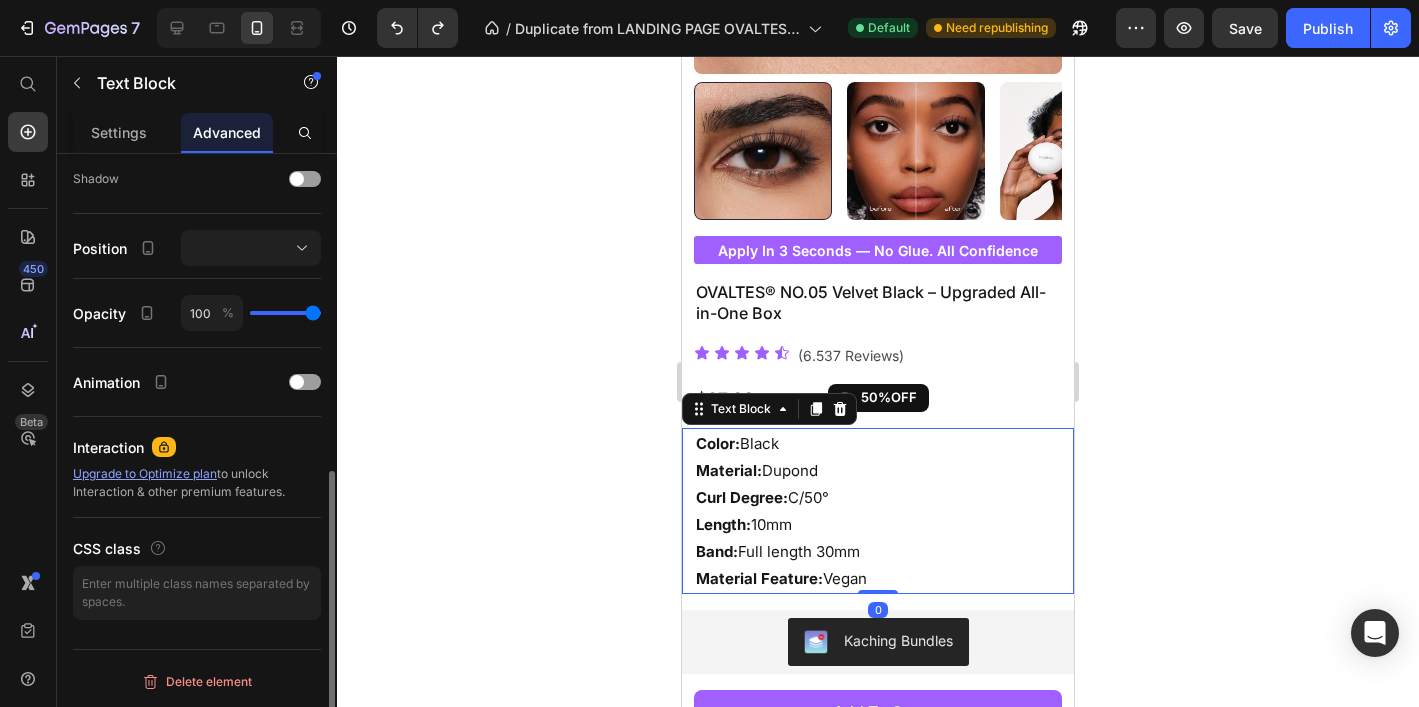 scroll, scrollTop: 0, scrollLeft: 0, axis: both 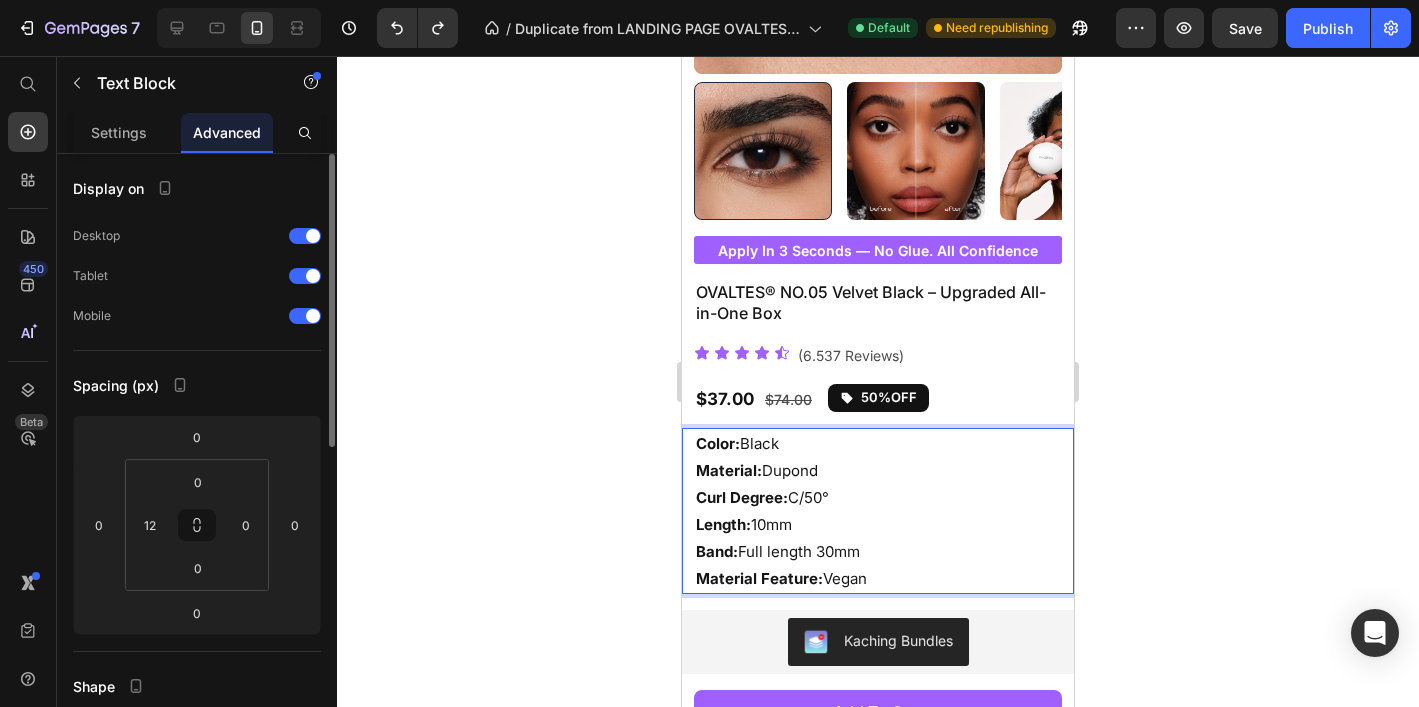 click on "Color:  Black Material:  Dupond Curl Degree:  C/50° Length:  10mm Band:  Full length 30mm Material Feature:  Vegan" at bounding box center [884, 511] 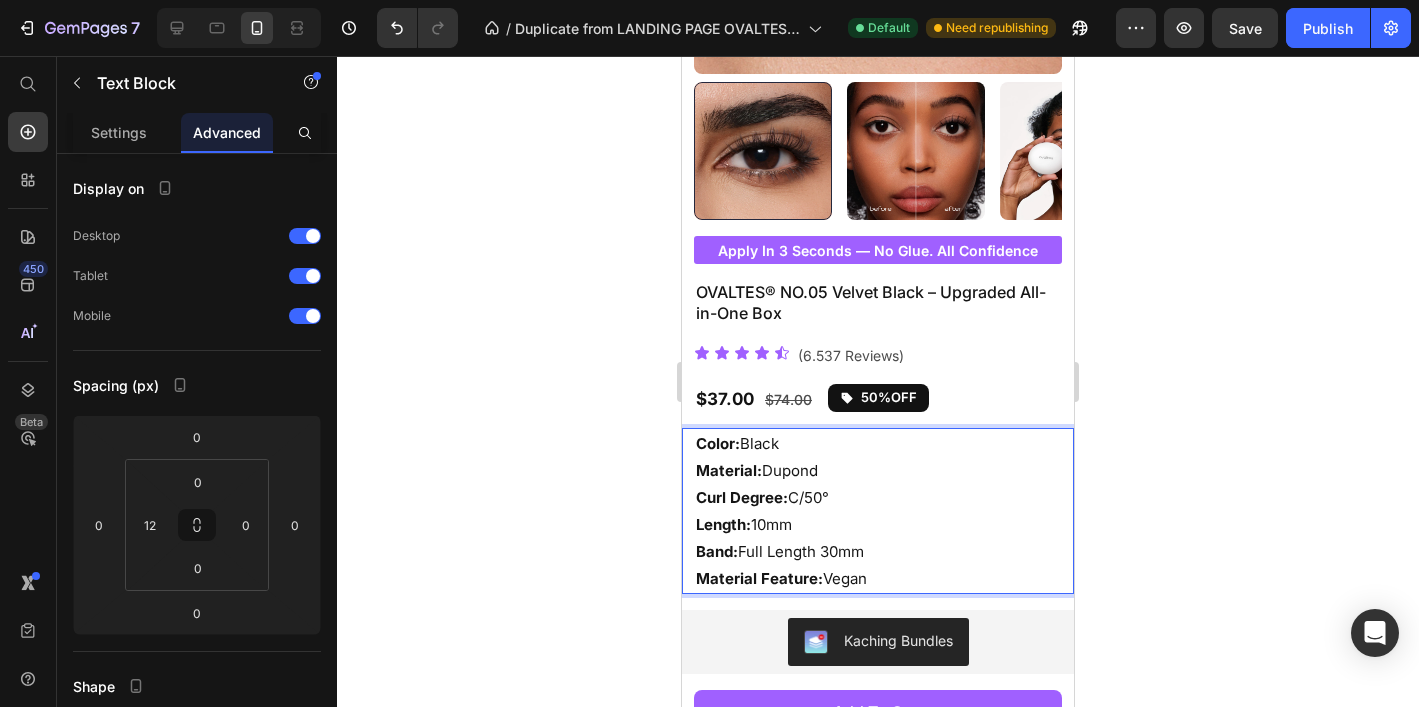 click 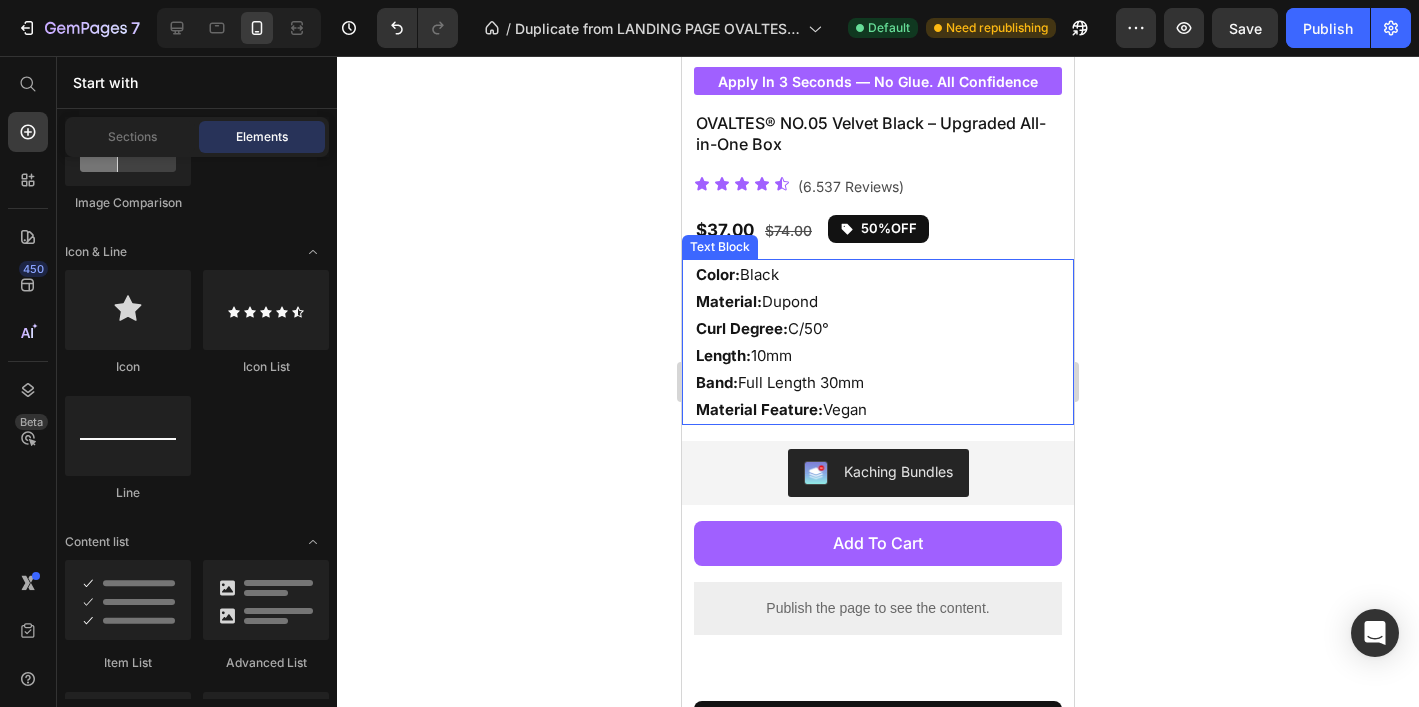 scroll, scrollTop: 595, scrollLeft: 0, axis: vertical 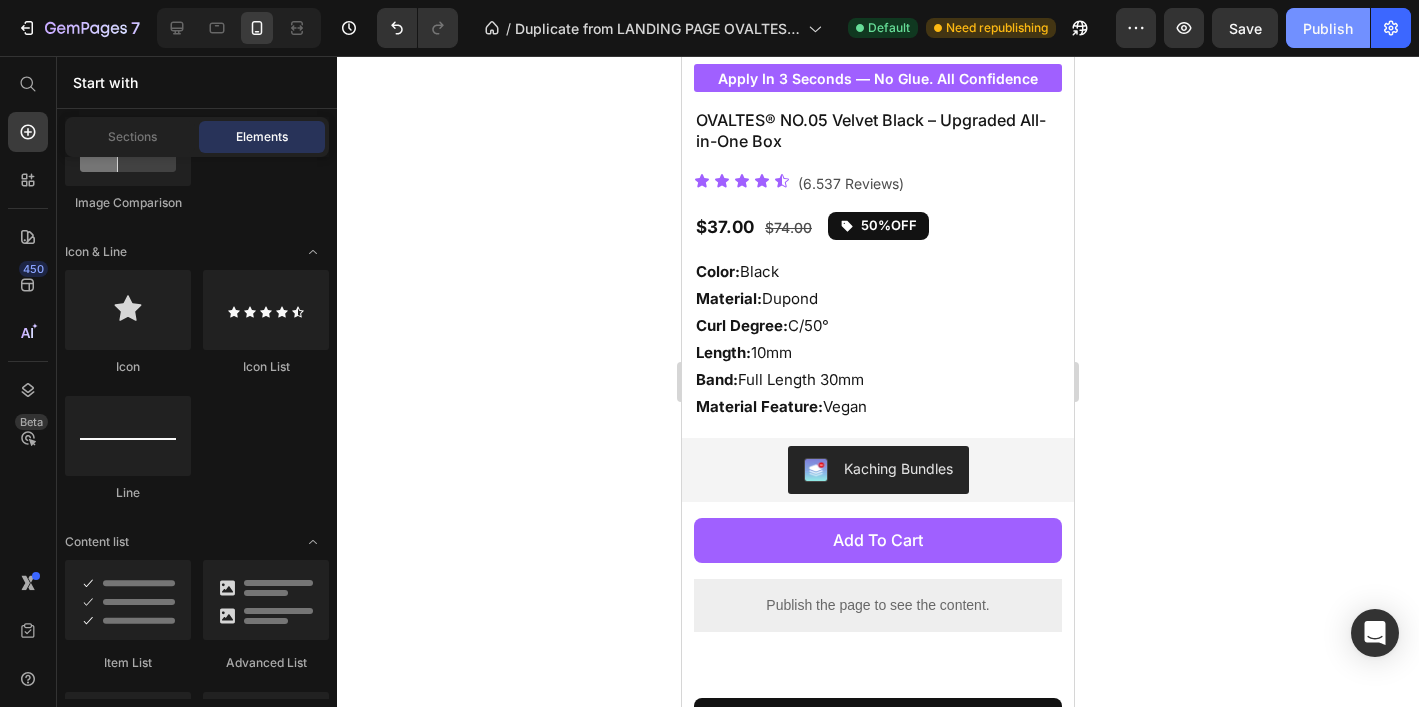 click on "Publish" at bounding box center (1328, 28) 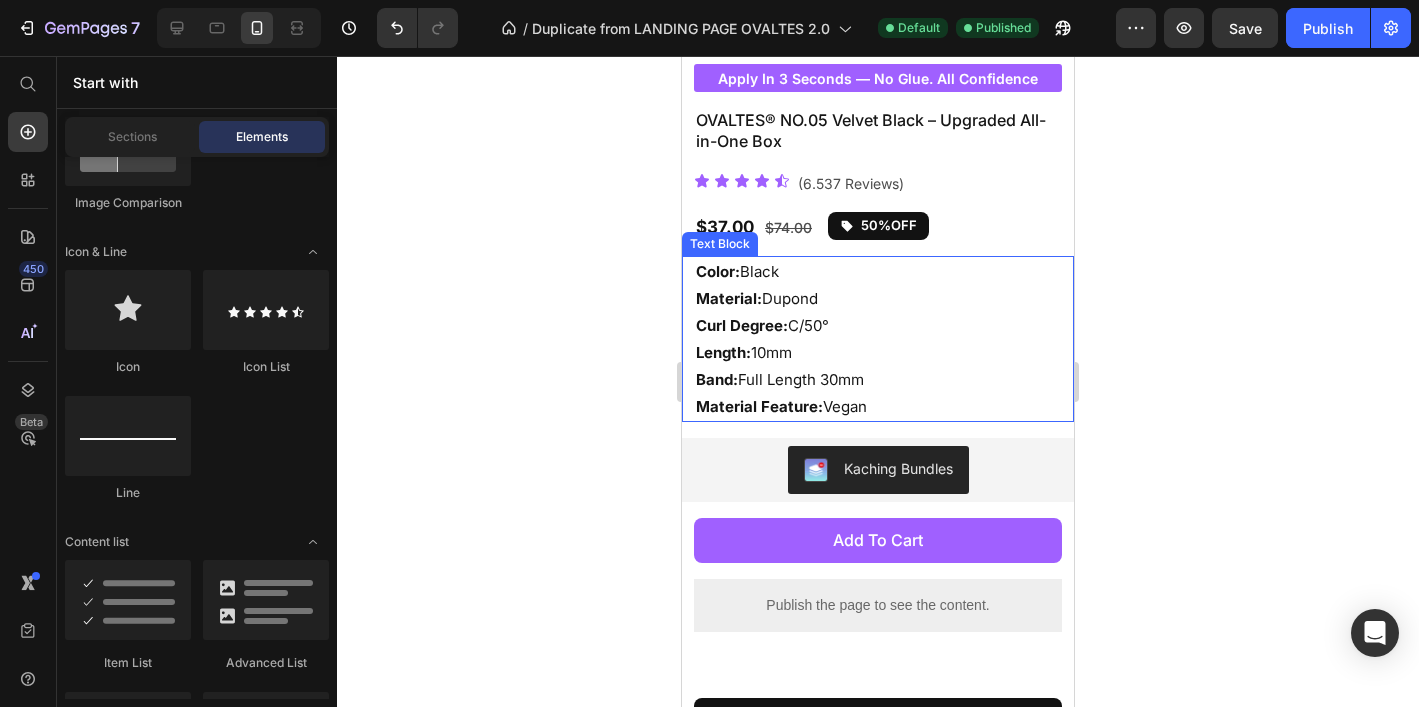 click 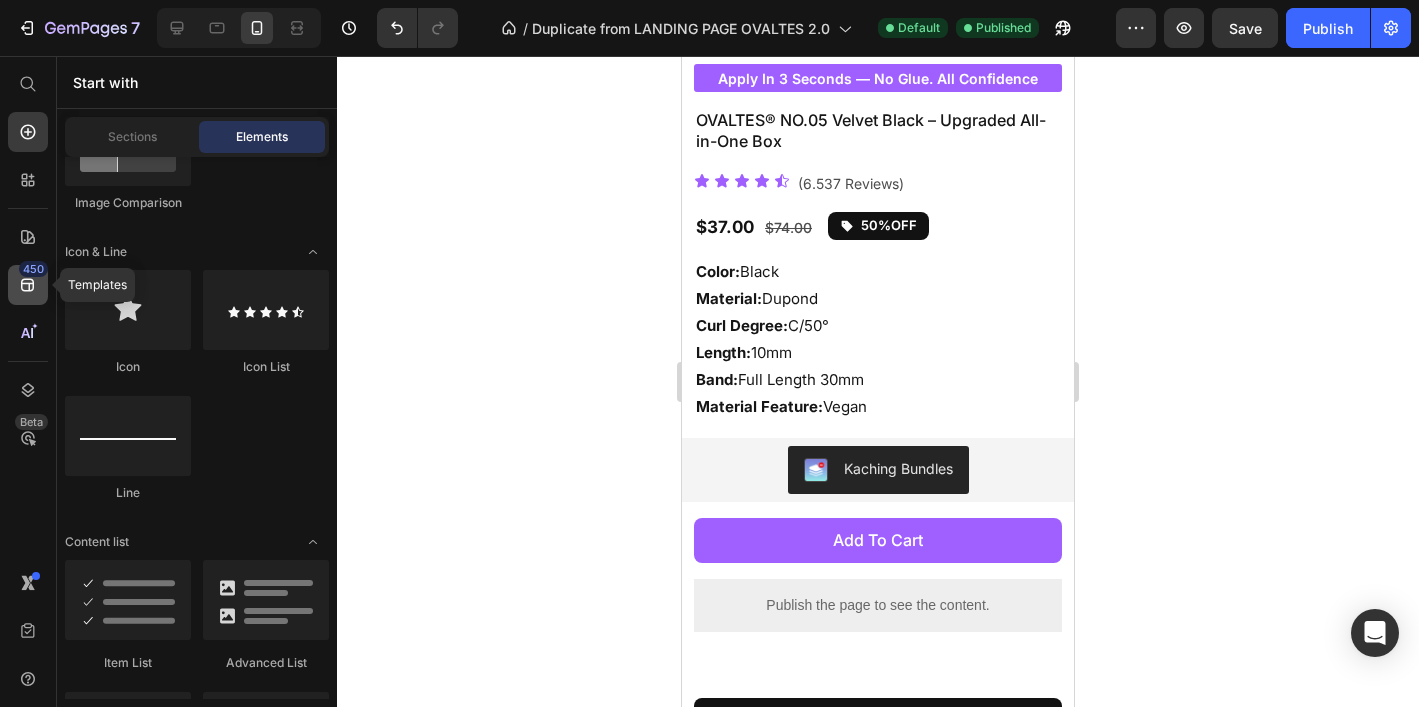 click 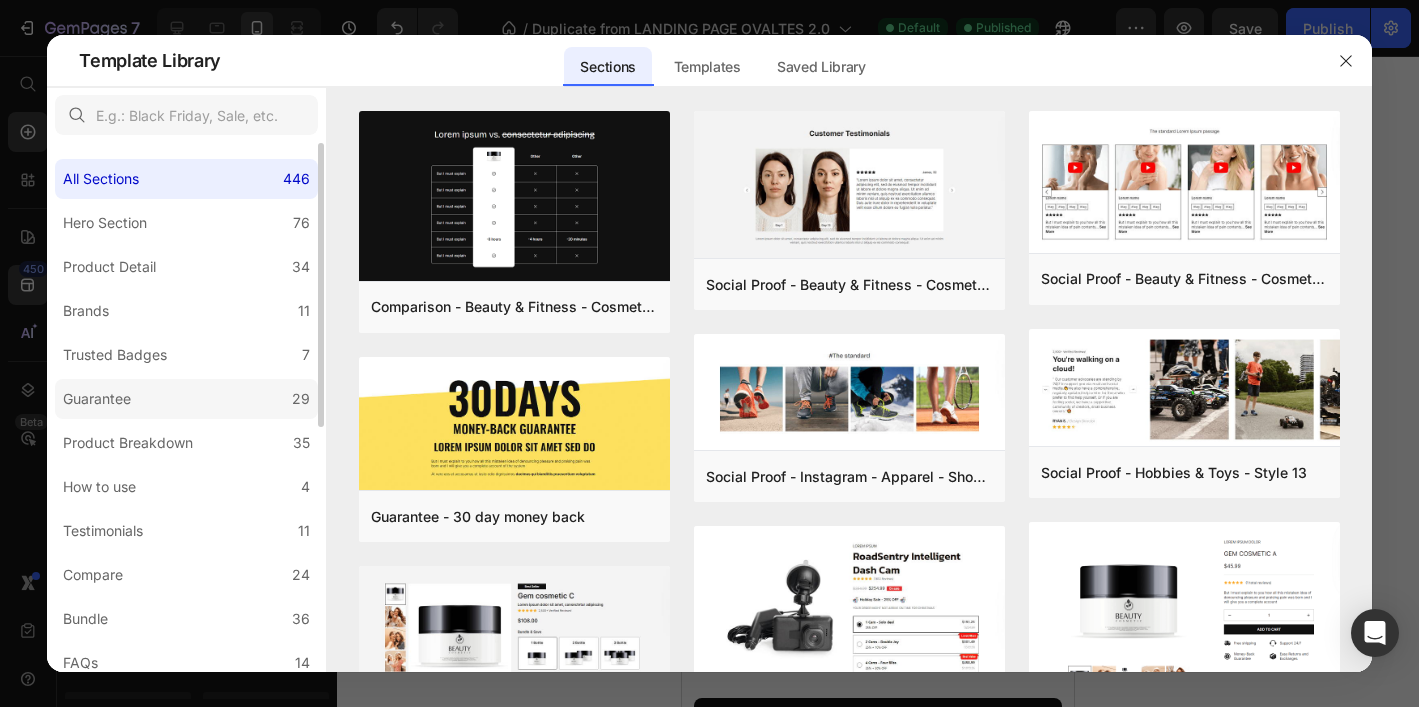 click on "Guarantee 29" 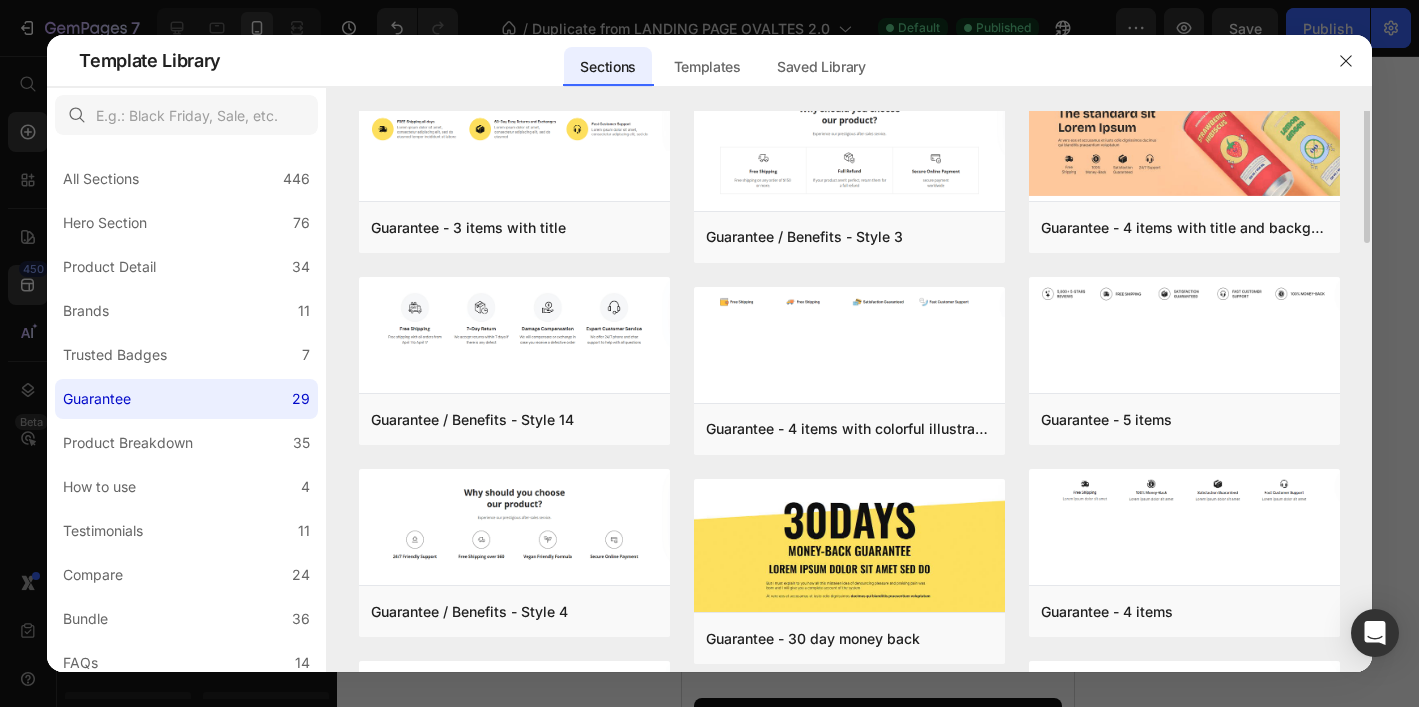 scroll, scrollTop: 0, scrollLeft: 0, axis: both 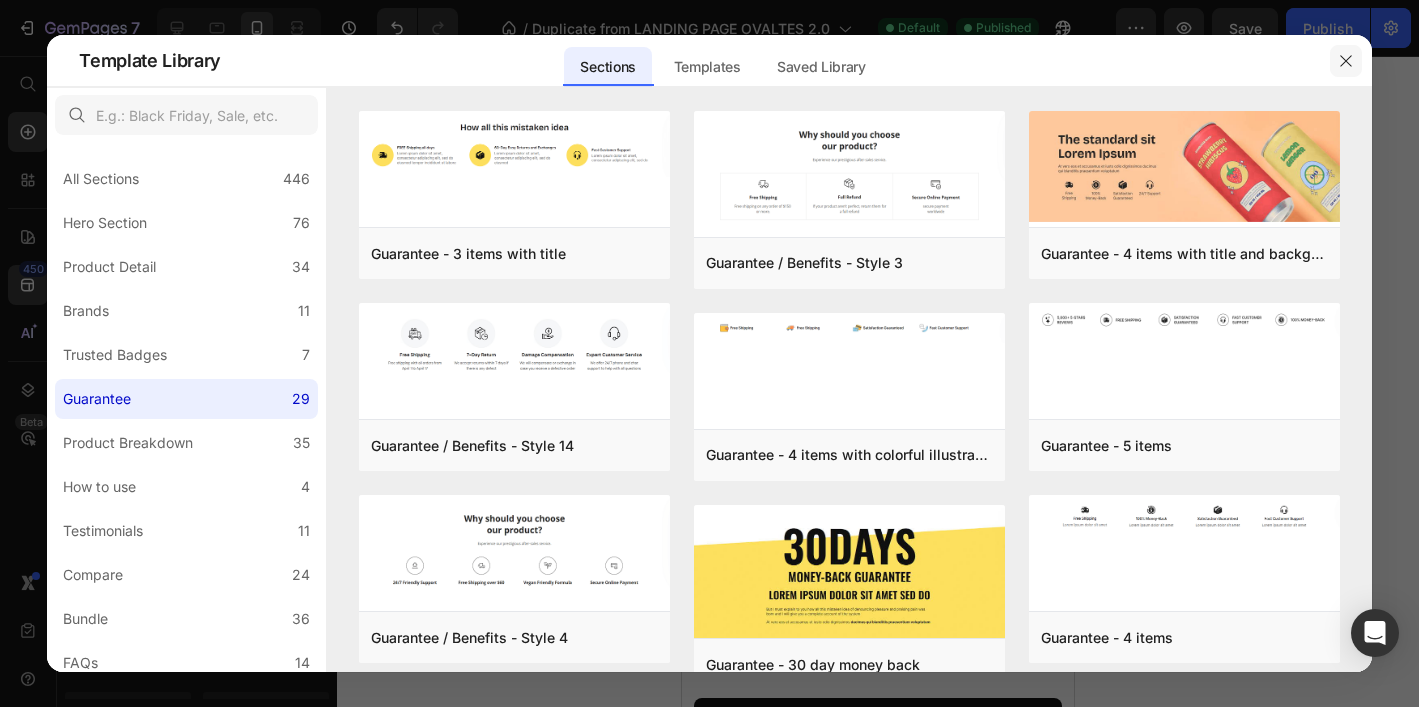 click 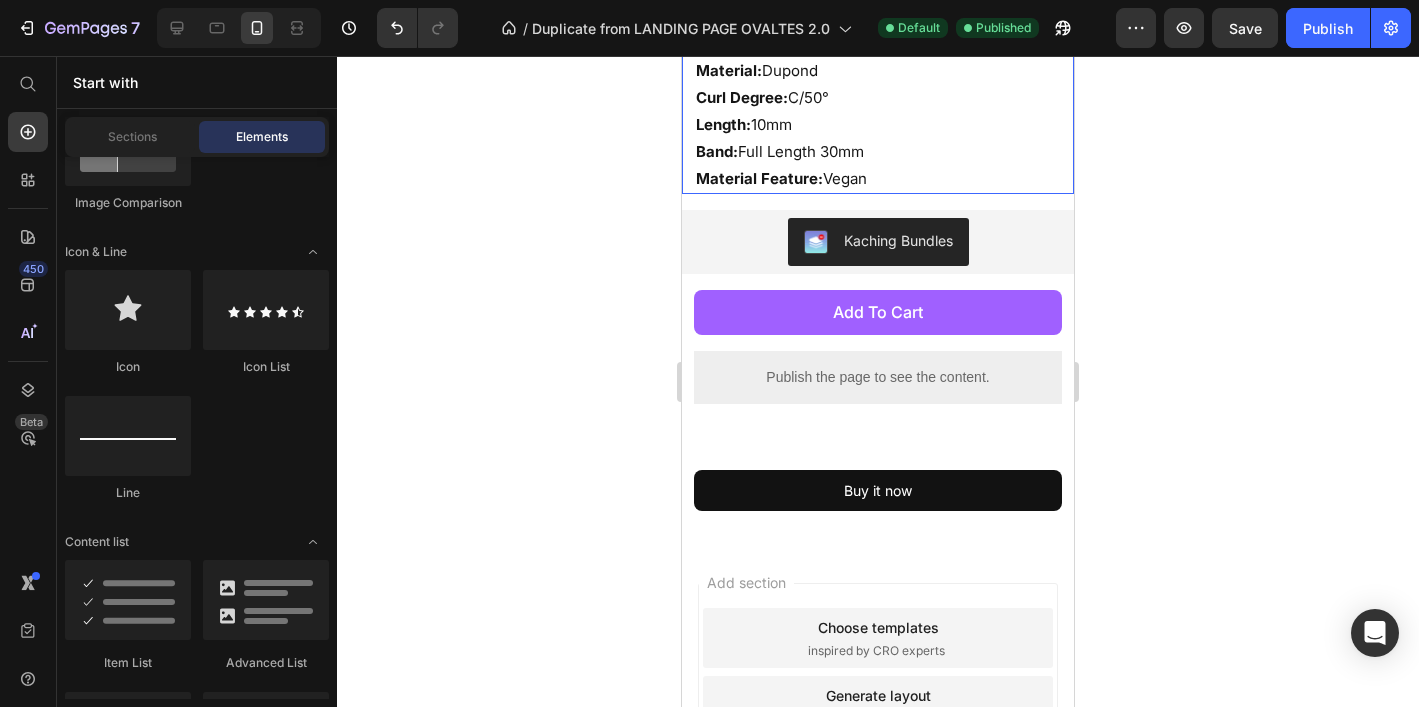 scroll, scrollTop: 829, scrollLeft: 0, axis: vertical 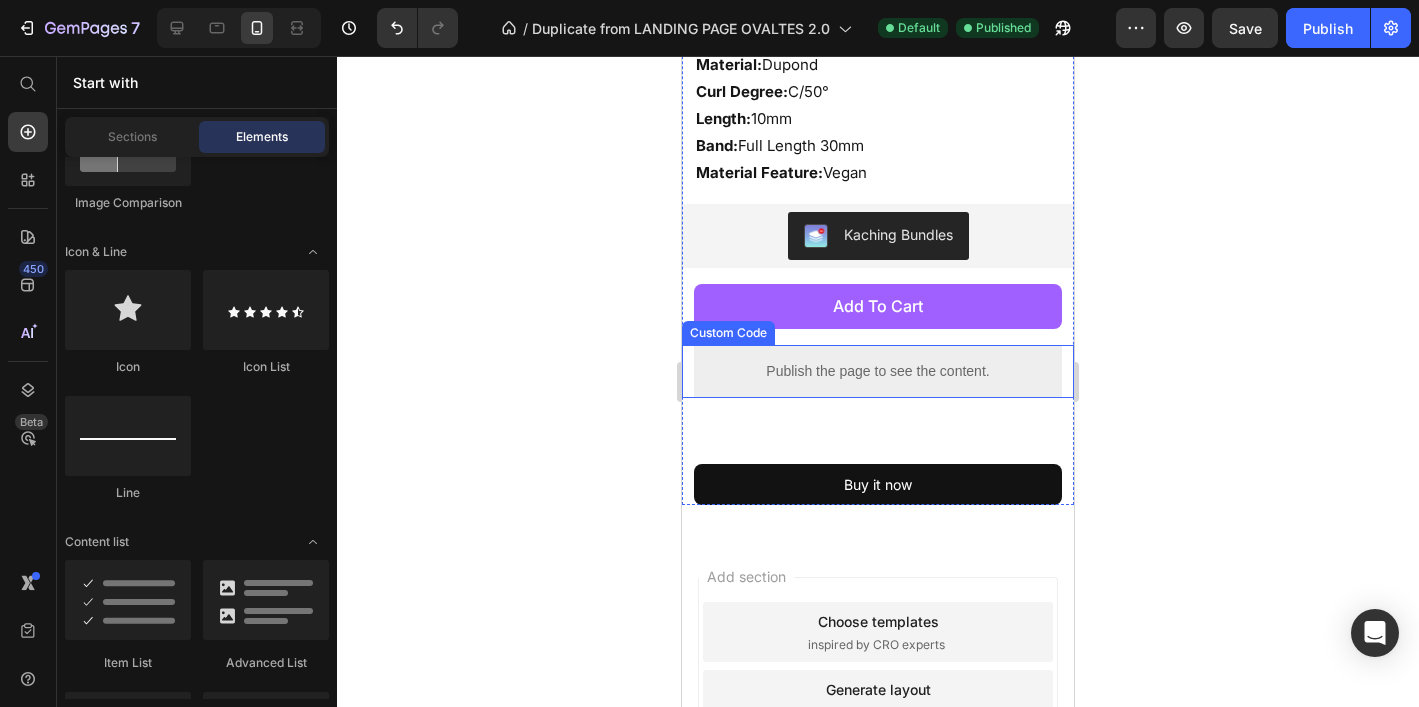 click on "Publish the page to see the content." at bounding box center (878, 371) 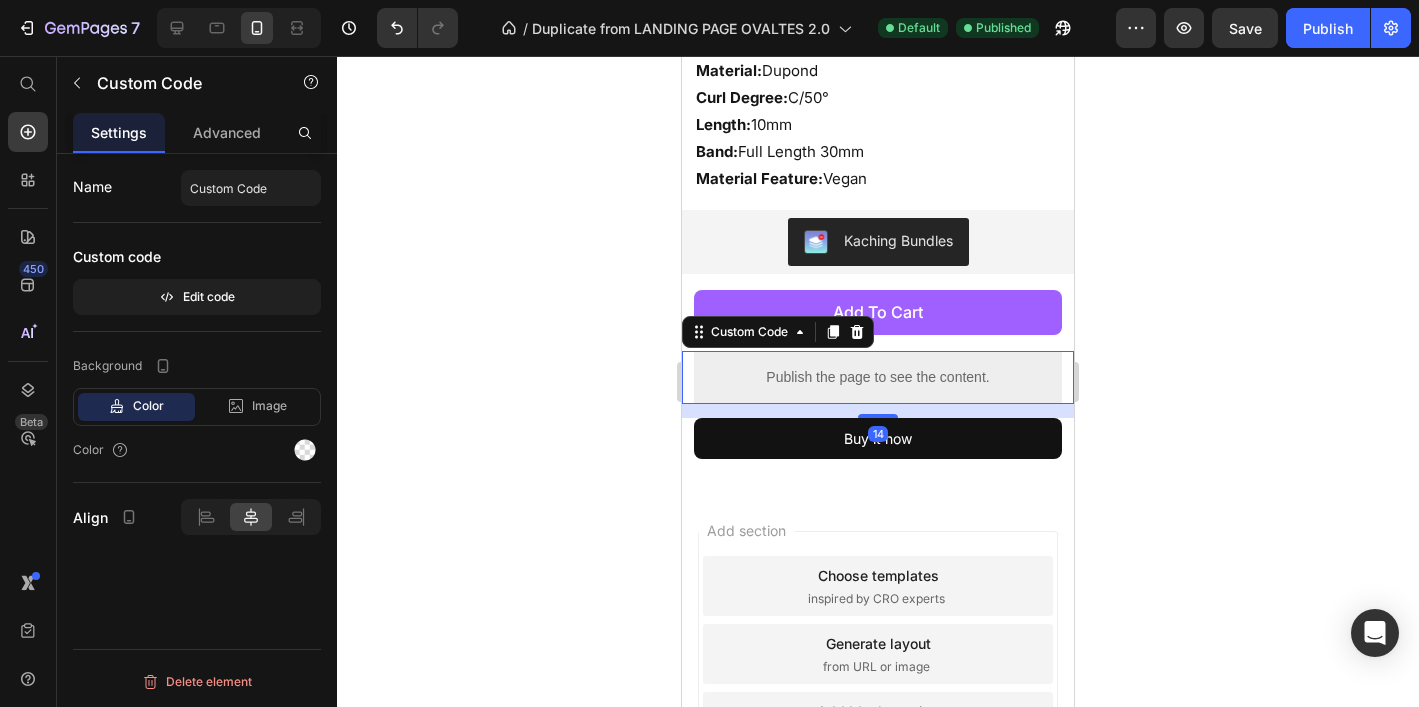scroll, scrollTop: 824, scrollLeft: 0, axis: vertical 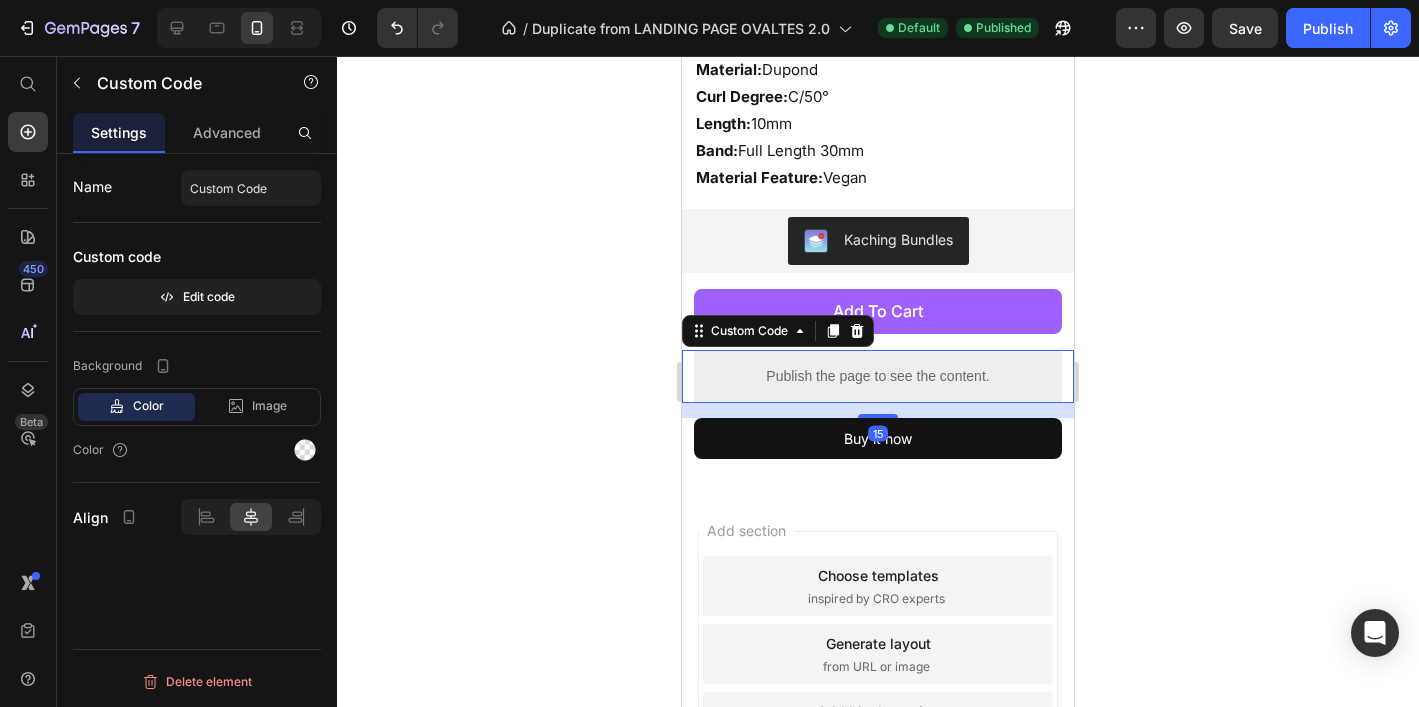 drag, startPoint x: 887, startPoint y: 447, endPoint x: 895, endPoint y: 410, distance: 37.85499 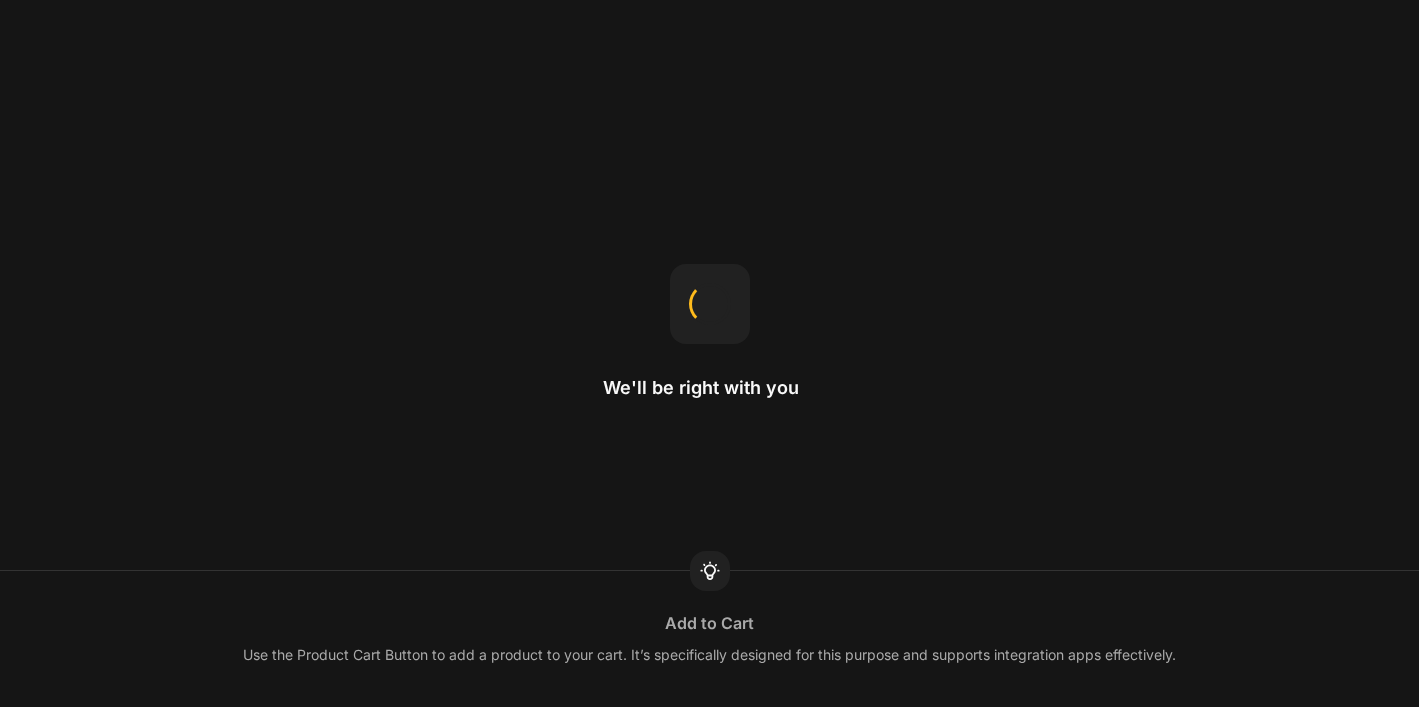 scroll, scrollTop: 0, scrollLeft: 0, axis: both 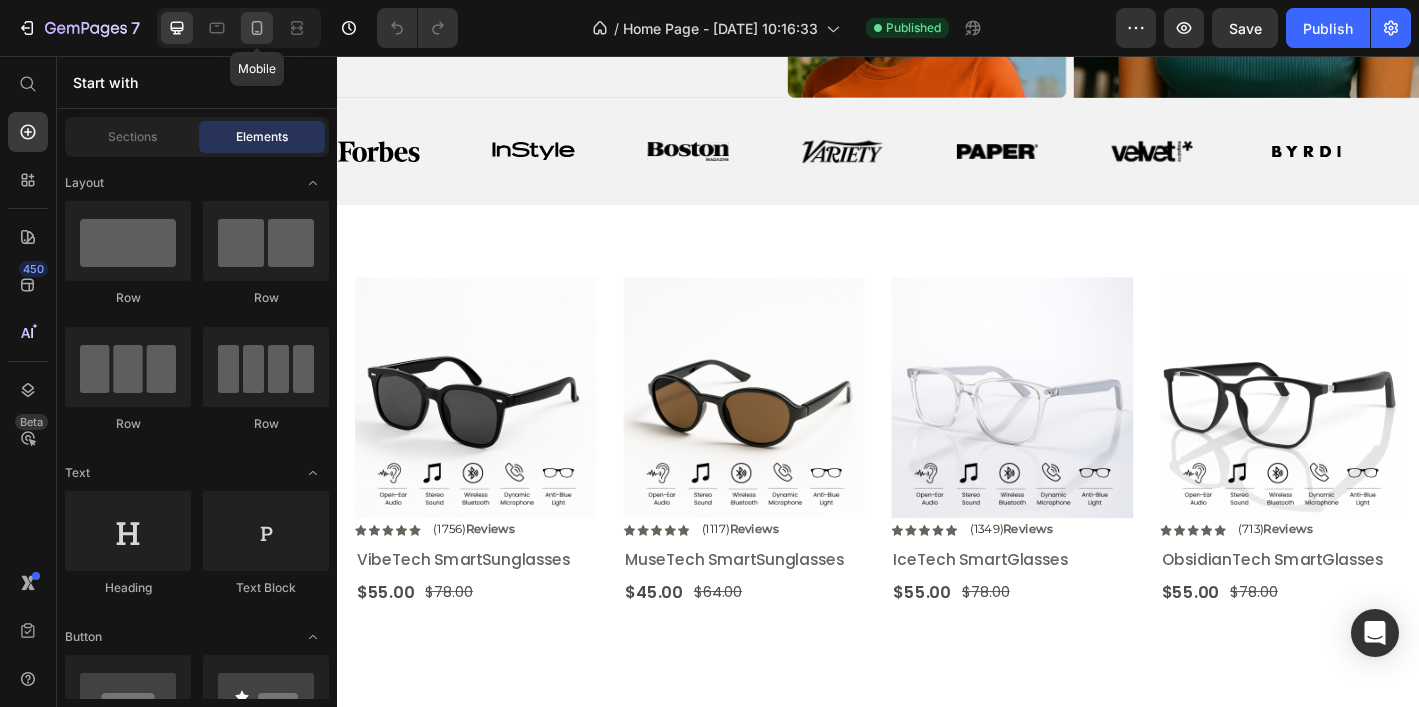 click 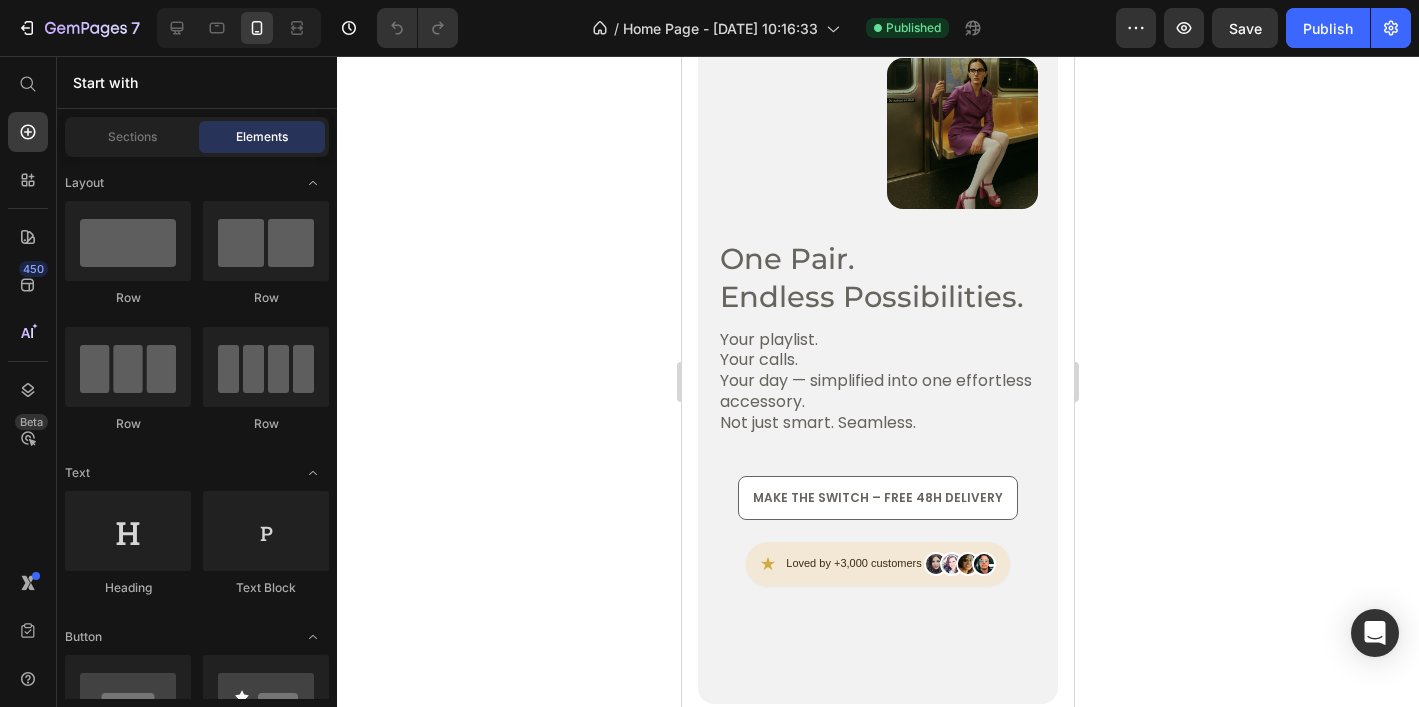 scroll, scrollTop: 3916, scrollLeft: 0, axis: vertical 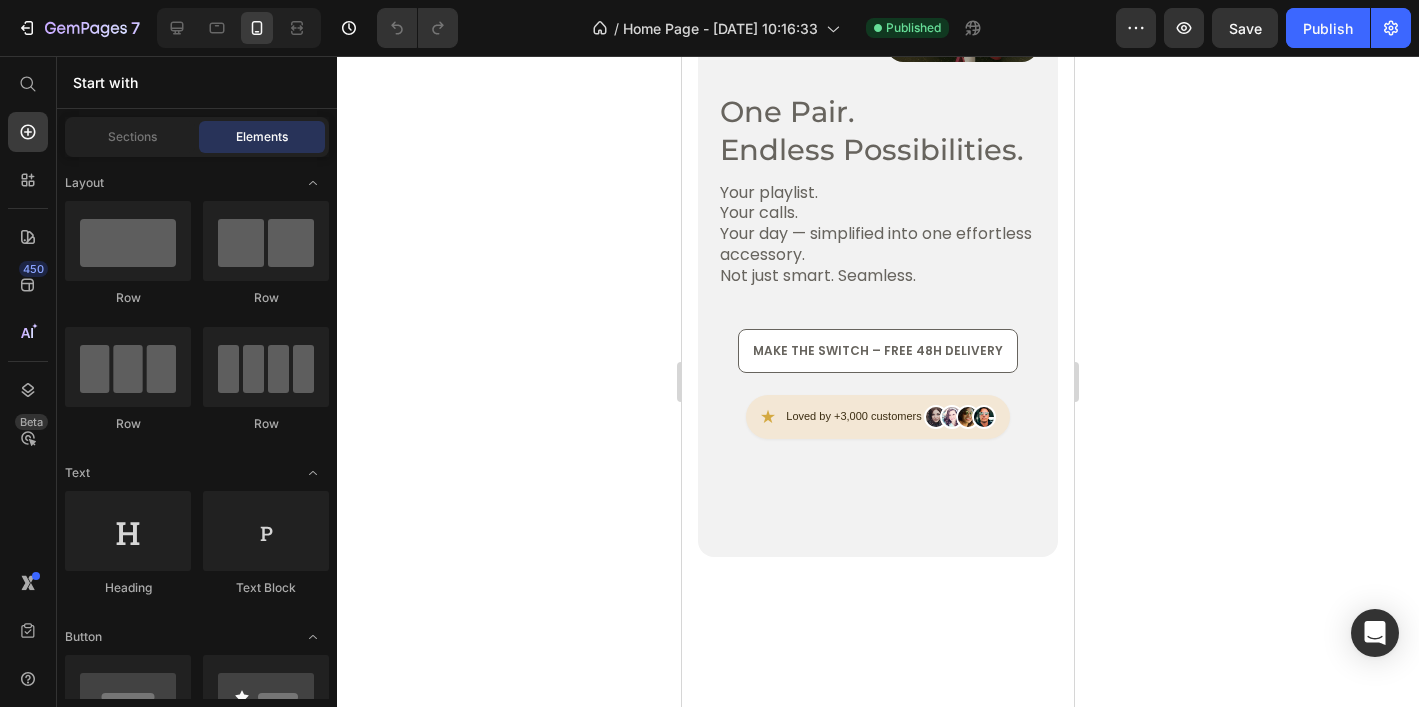 click on "Publish the page to see the content." at bounding box center (878, -519) 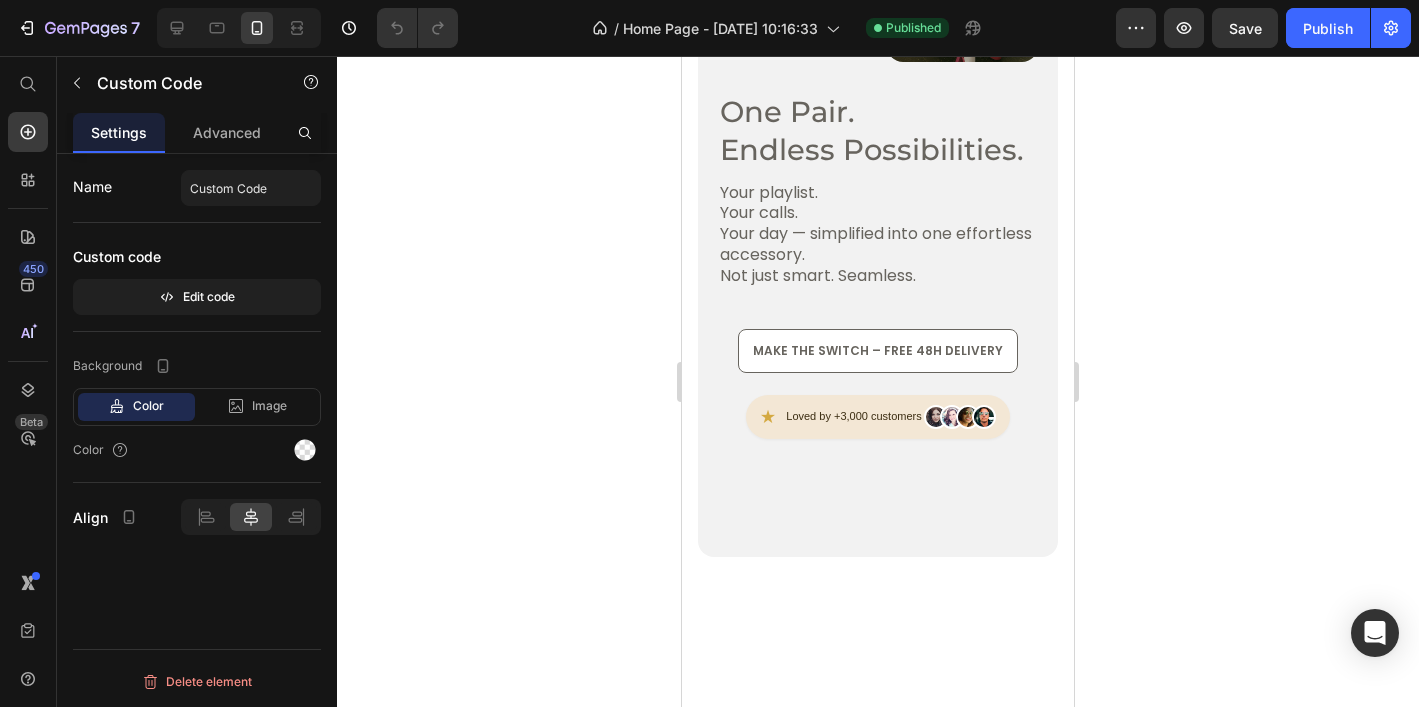 click on "GET YOURS-55.00$" at bounding box center [878, -577] 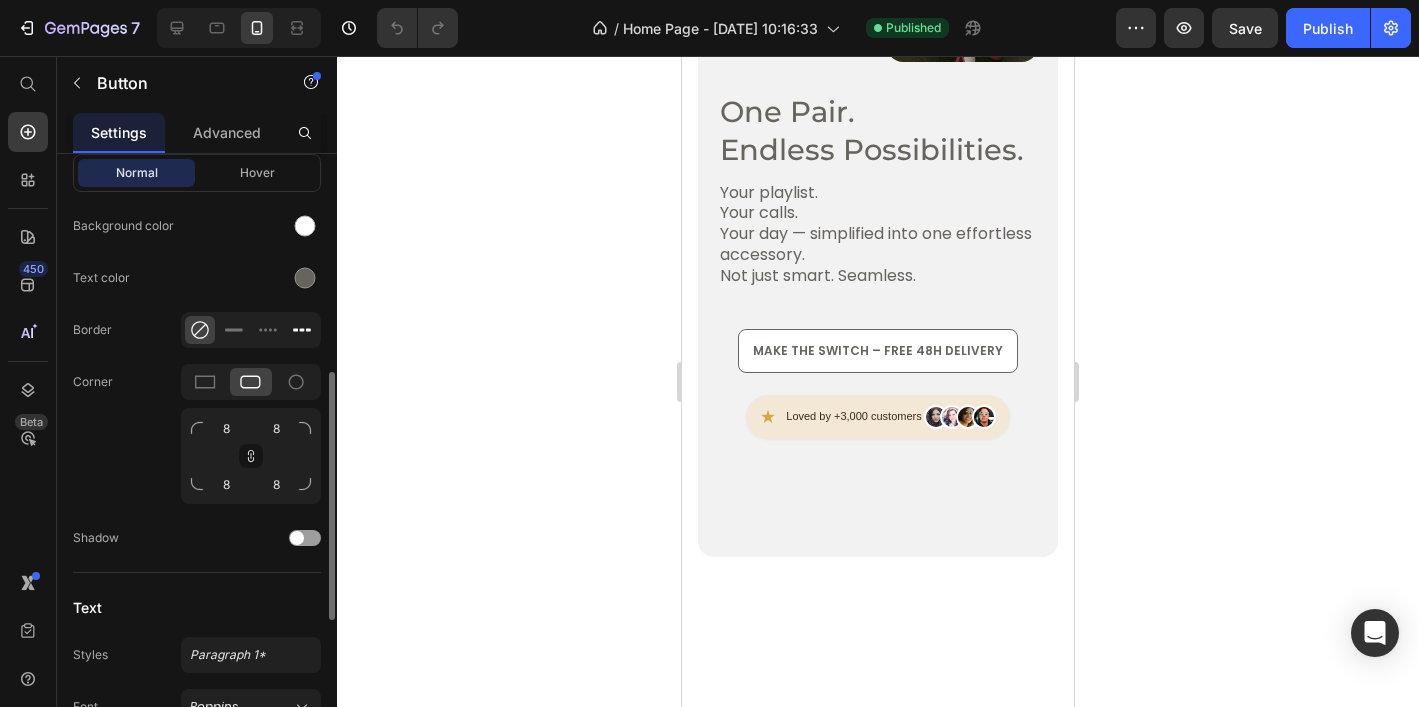 scroll, scrollTop: 549, scrollLeft: 0, axis: vertical 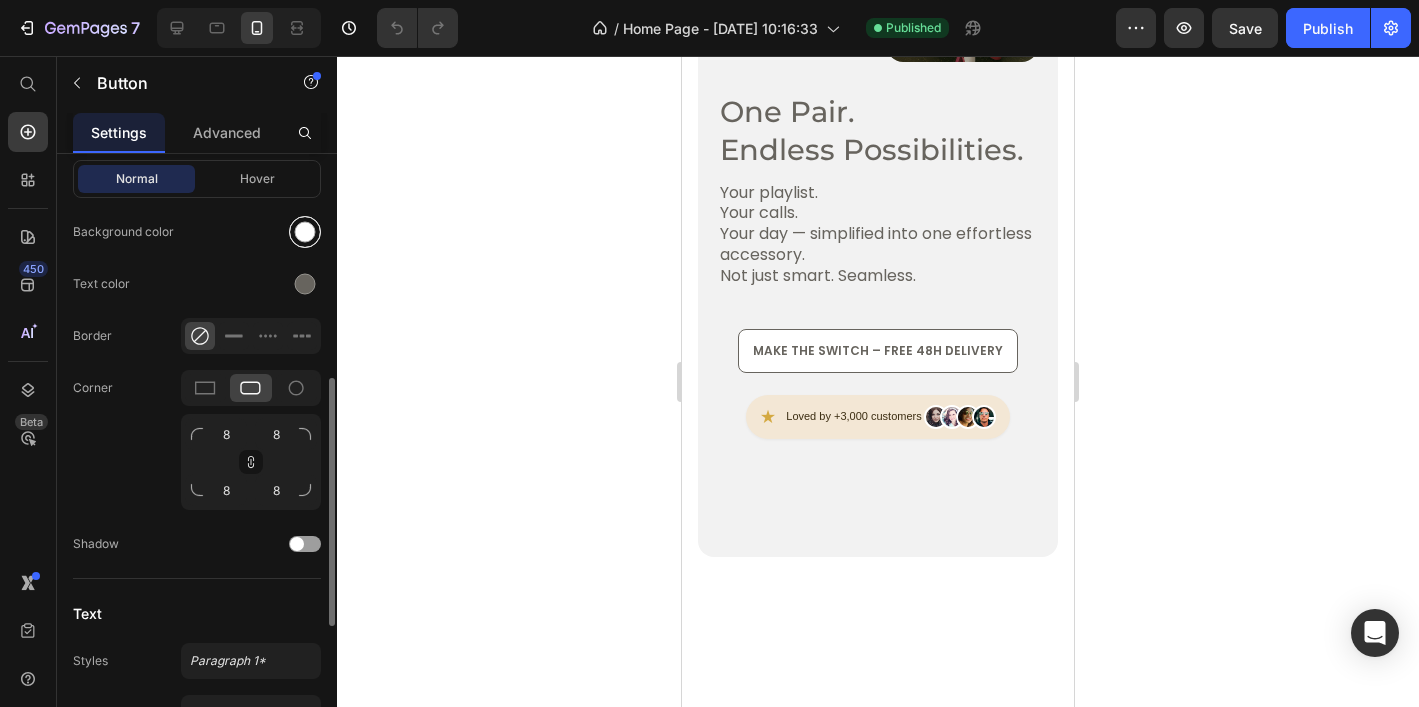 click at bounding box center (305, 232) 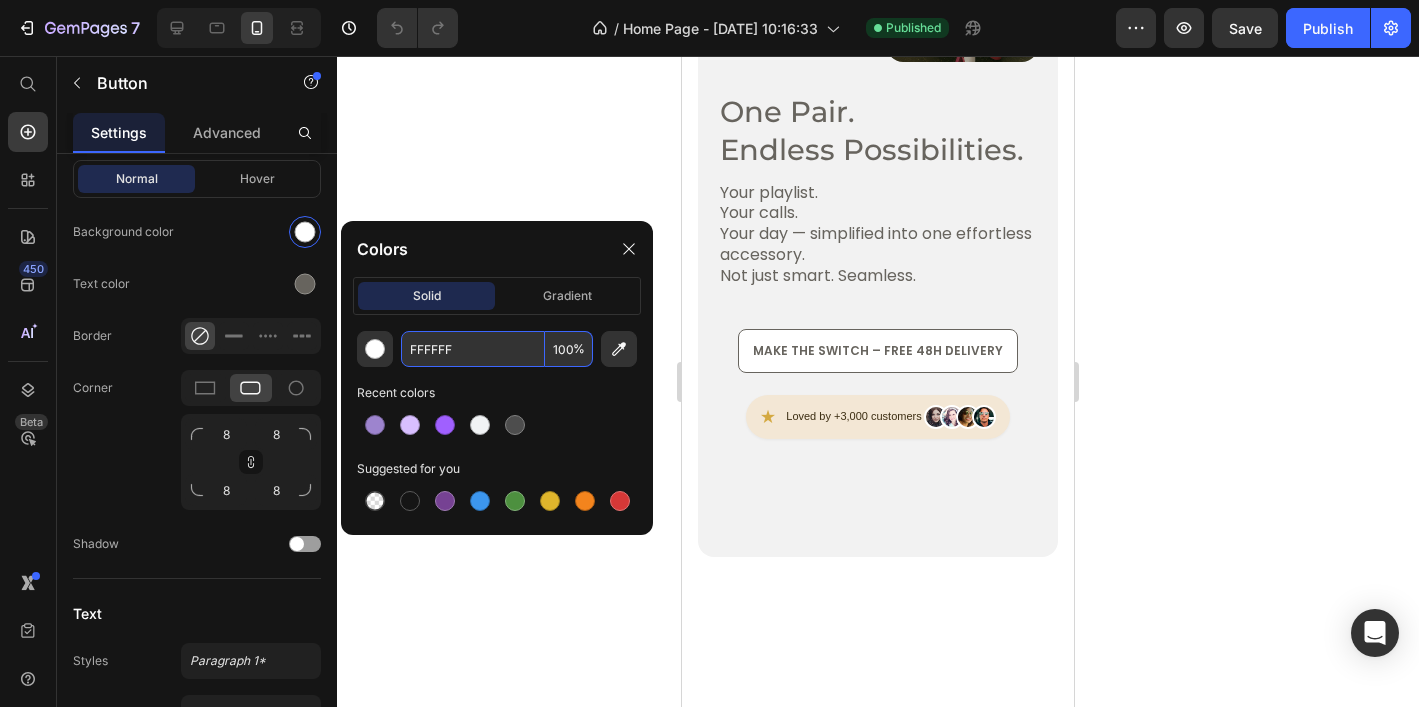 click on "FFFFFF" at bounding box center (473, 349) 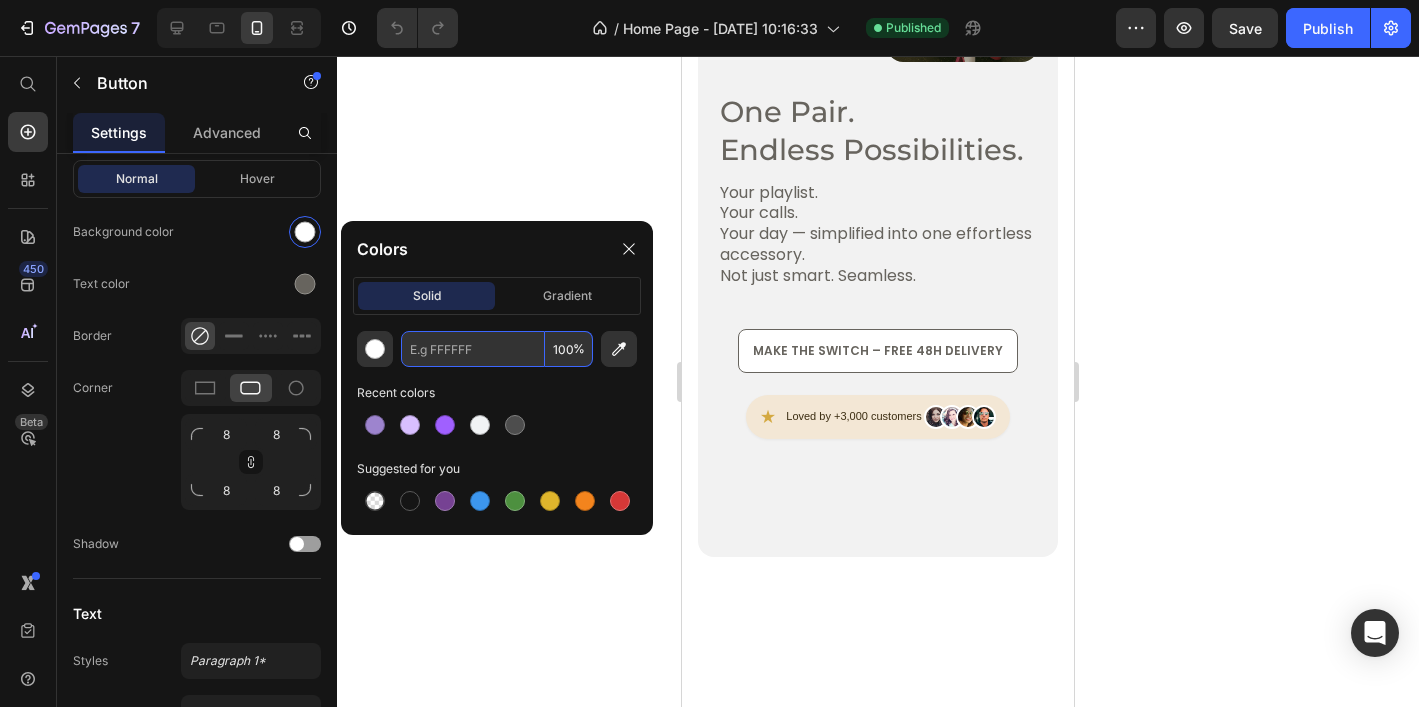 paste on "E63946" 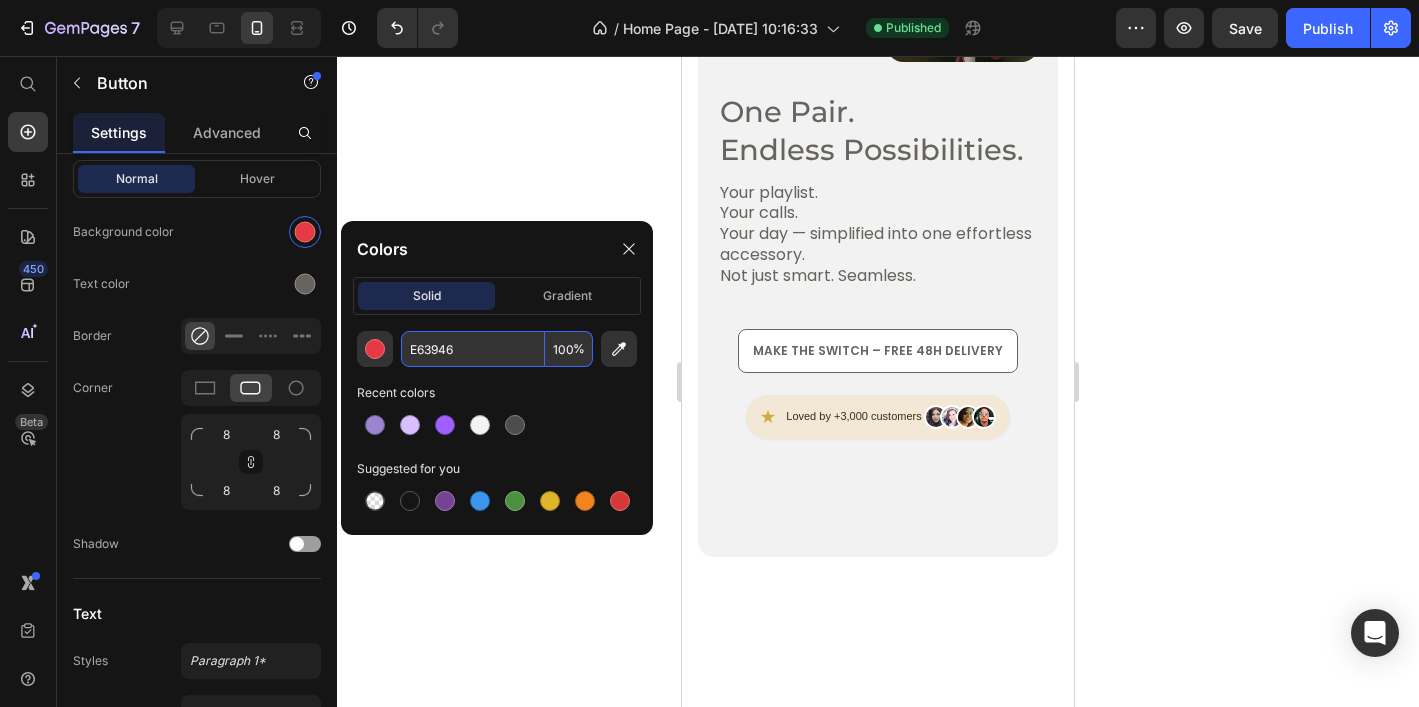 type on "E63946" 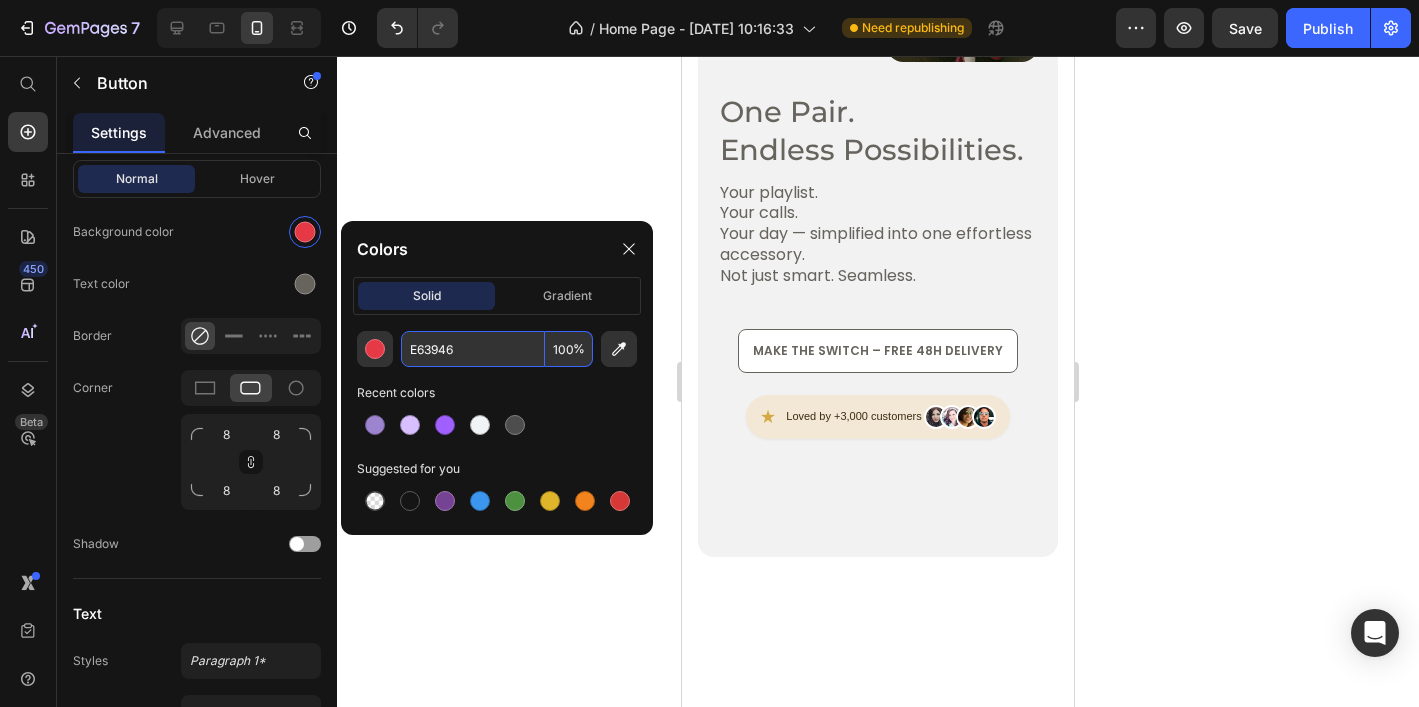 click 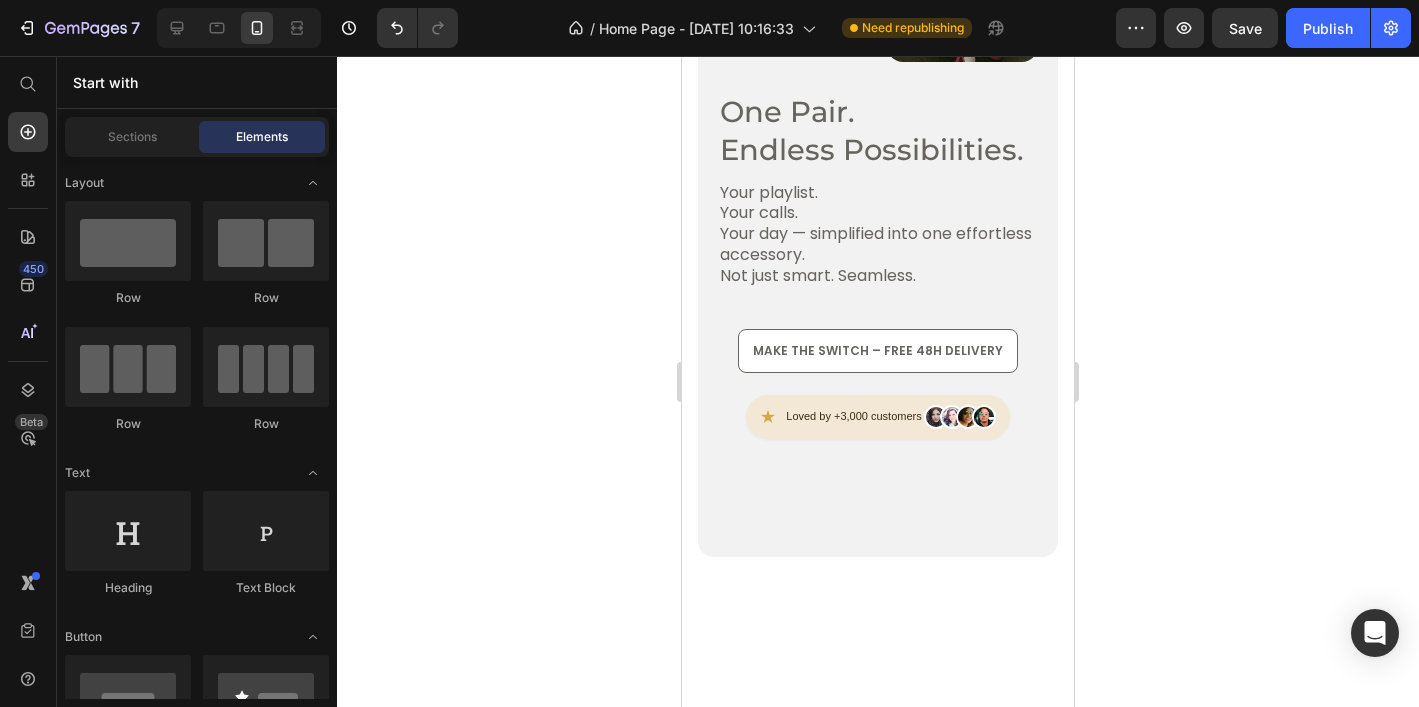 click on "Publish the page to see the content." at bounding box center (878, -519) 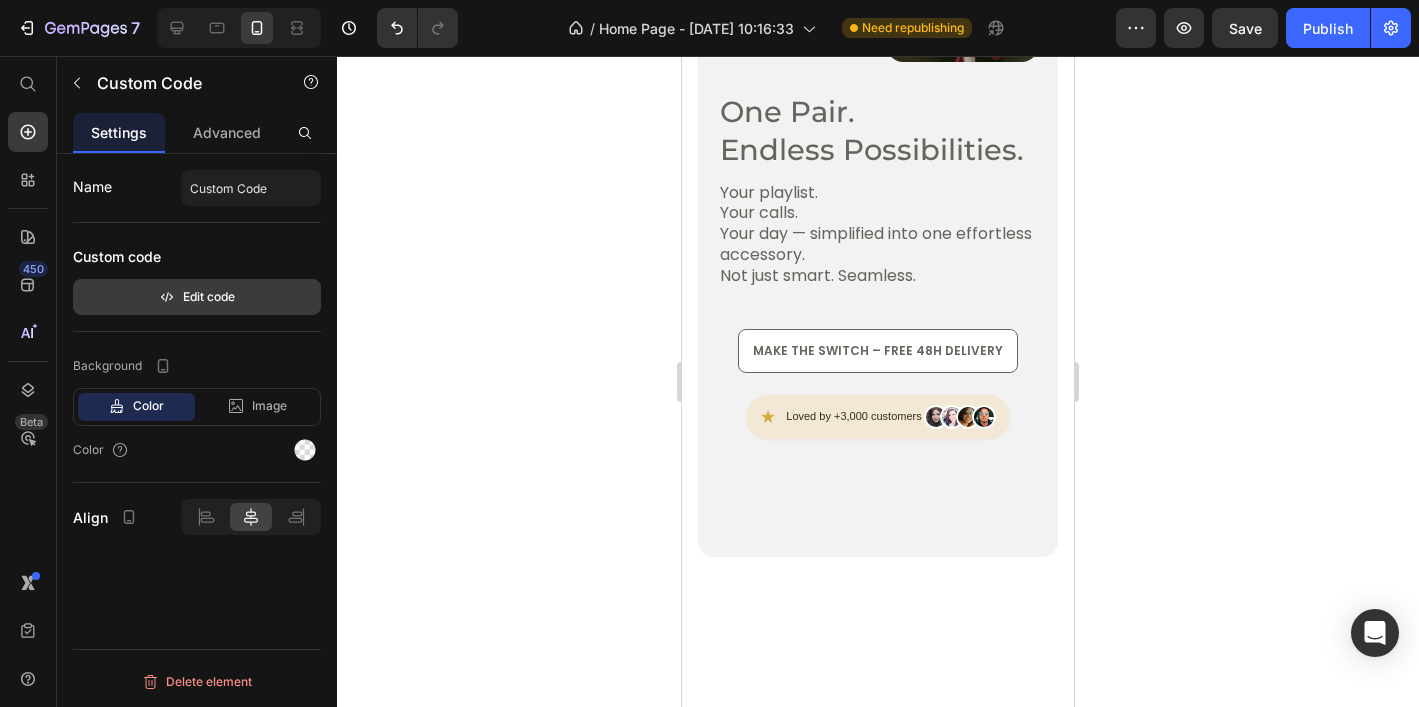 click on "Edit code" at bounding box center [197, 297] 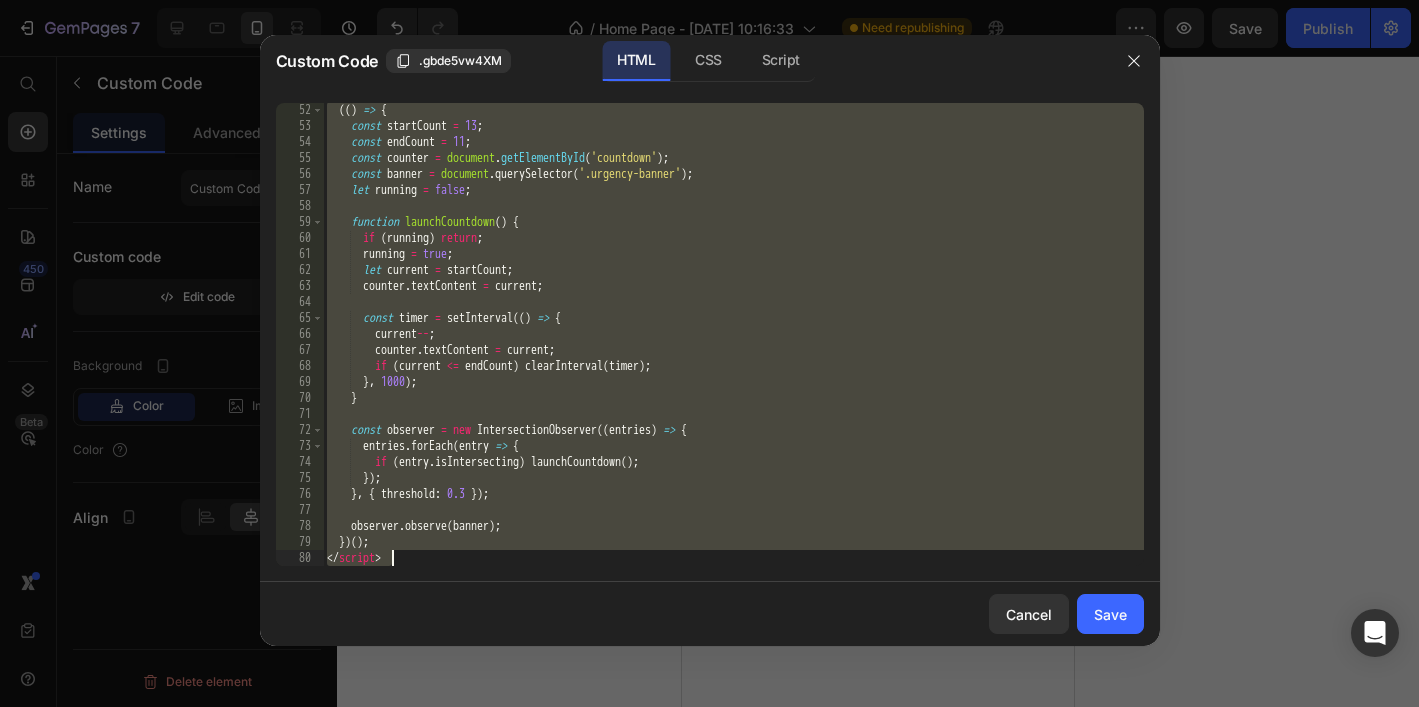 scroll, scrollTop: 817, scrollLeft: 0, axis: vertical 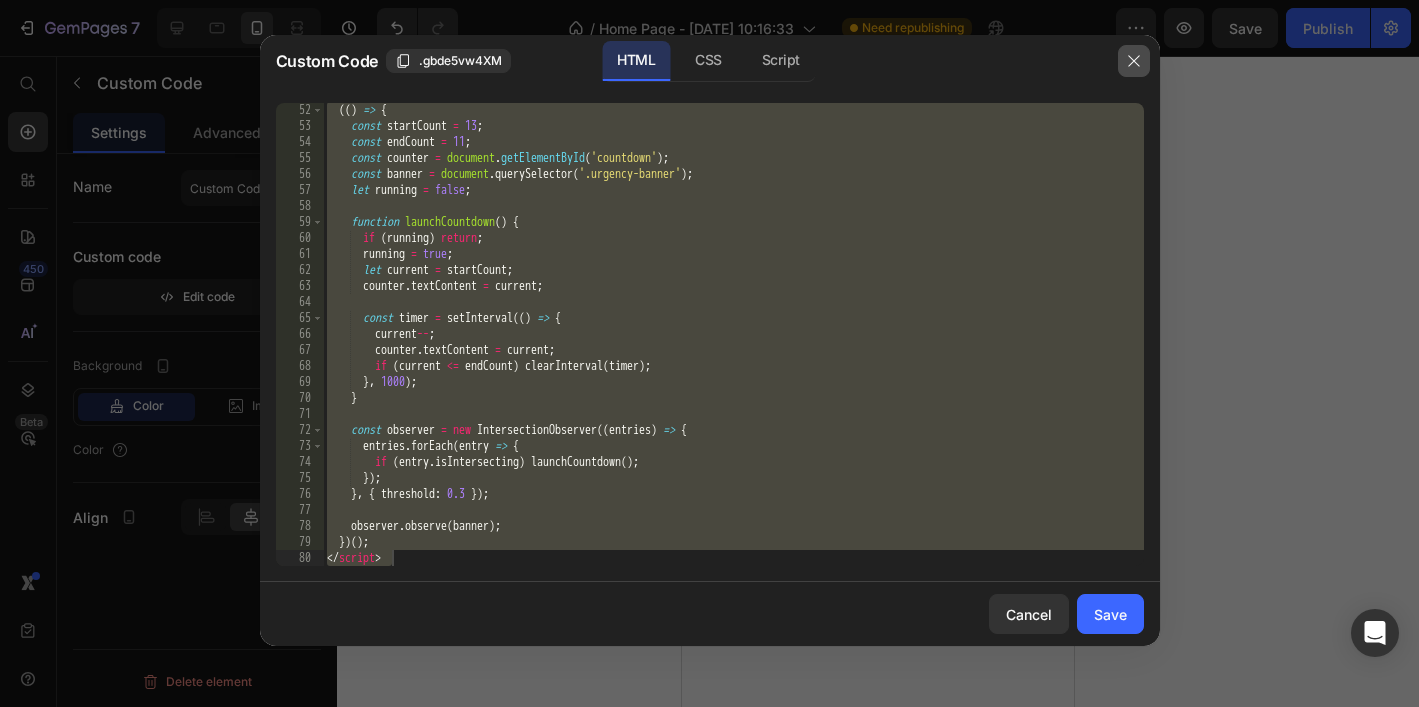 click 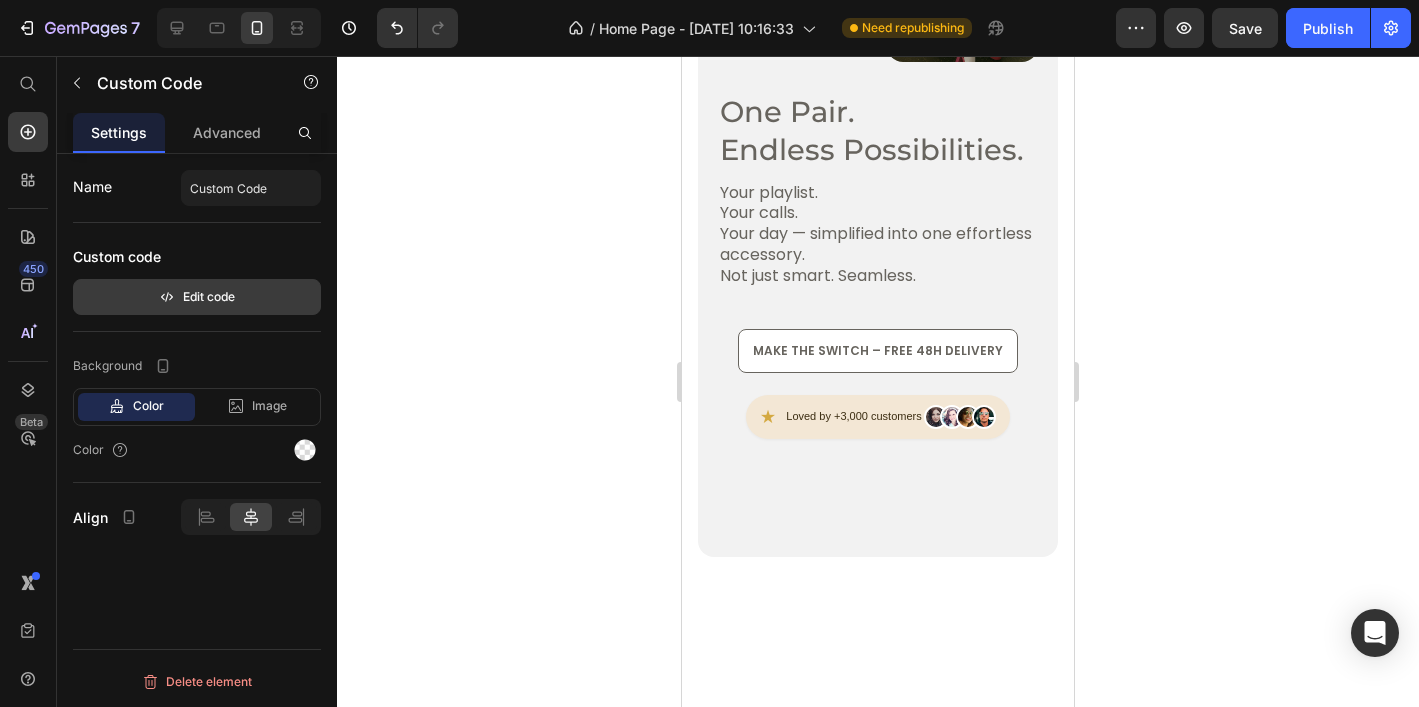 click on "Edit code" at bounding box center (197, 297) 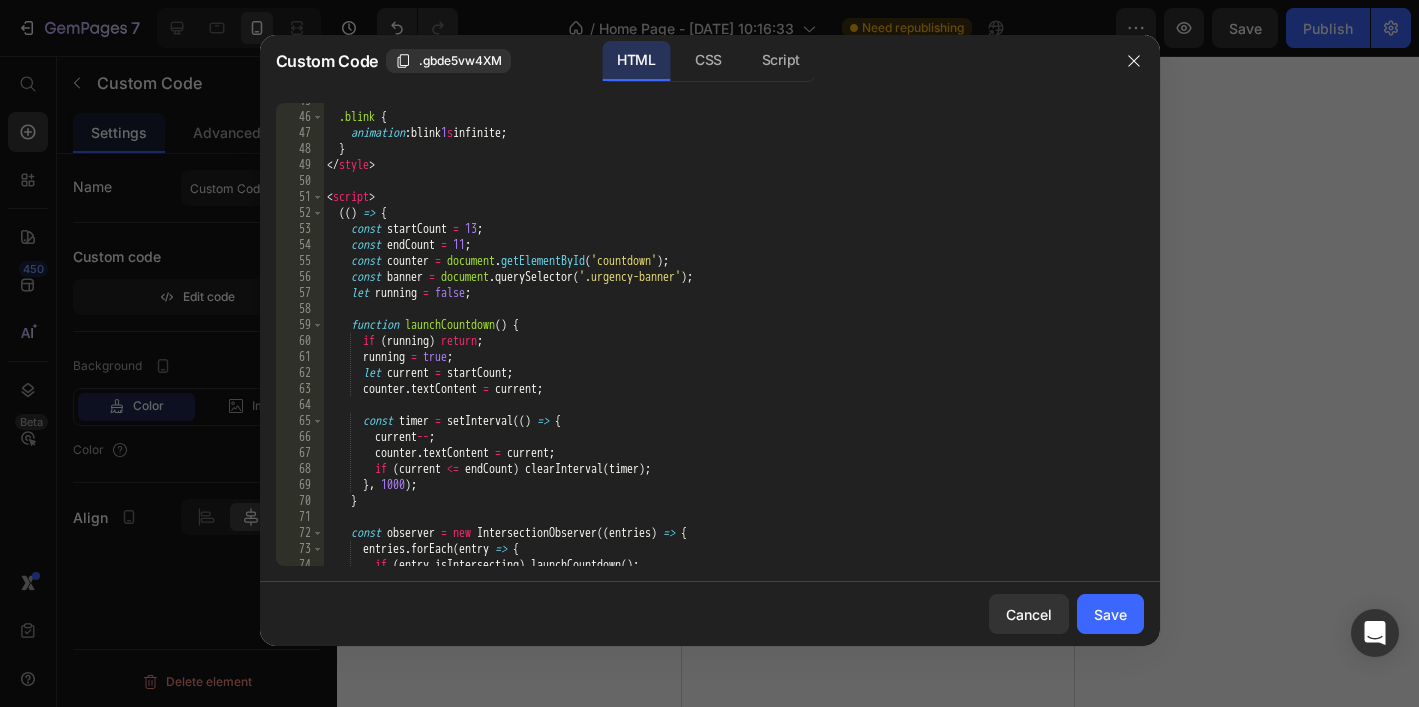 scroll, scrollTop: 700, scrollLeft: 0, axis: vertical 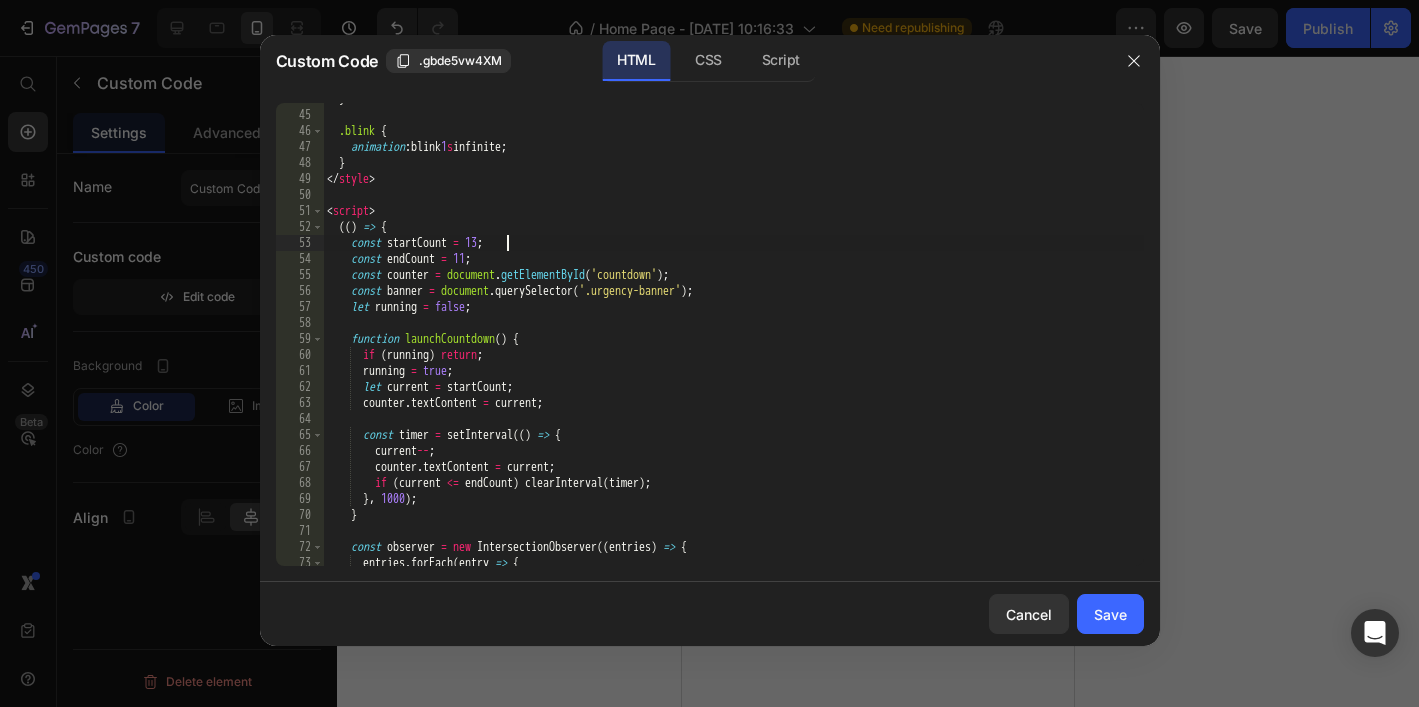 click on "}    .blink   {      animation :  blink  1 s  infinite ;    } </ style > < script >    (( )   =>   {      const   startCount   =   13 ;      const   endCount   =   11 ;      const   counter   =   document . getElementById ( 'countdown' ) ;      const   banner   =   document . querySelector ( '.urgency-banner' ) ;      let   running   =   false ;      function   launchCountdown ( )   {         if   ( running )   return ;         running   =   true ;         let   current   =   startCount ;         counter . textContent   =   current ;         const   timer   =   setInterval (( )   =>   {           current -- ;           counter . textContent   =   current ;           if   ( current   <=   endCount )   clearInterval ( timer ) ;         } ,   1000 ) ;      }      const   observer   =   new   IntersectionObserver (( entries )   =>   {         entries . forEach ( entry   =>   {" at bounding box center (733, 338) 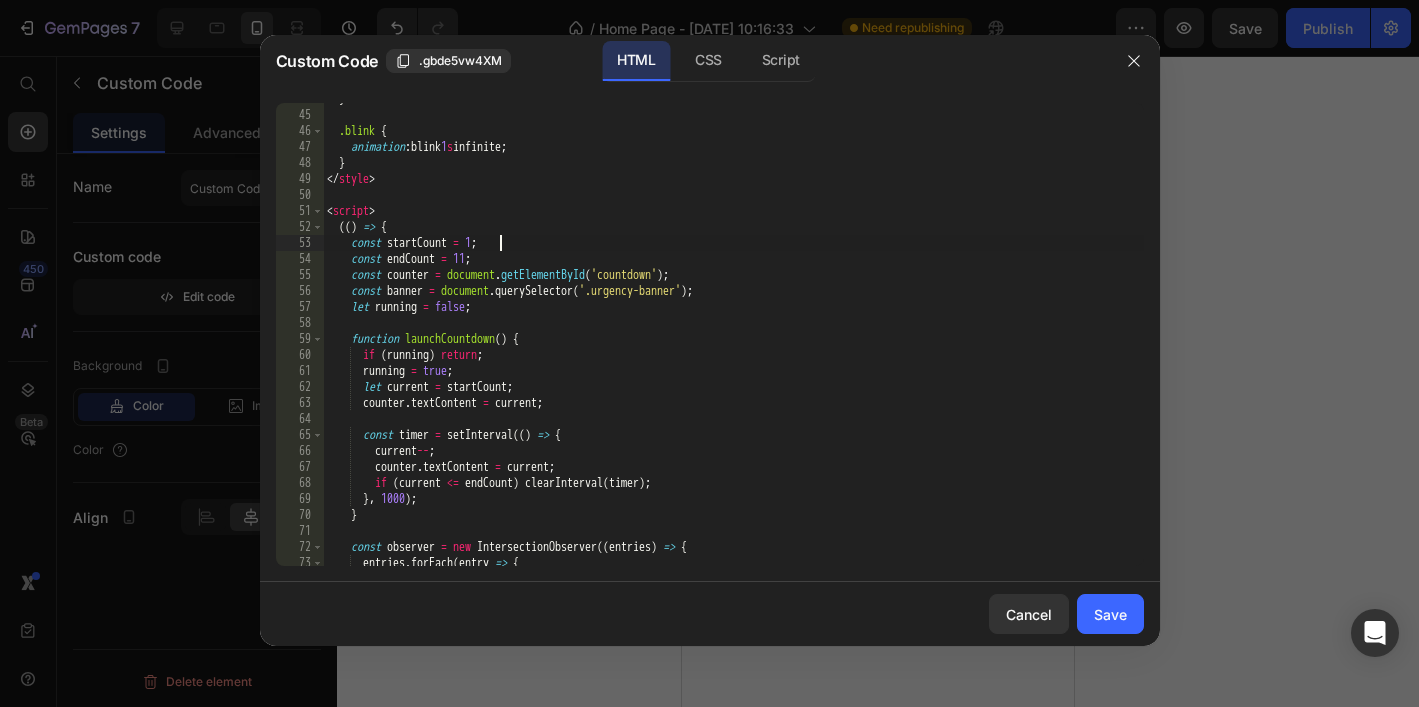 scroll, scrollTop: 0, scrollLeft: 14, axis: horizontal 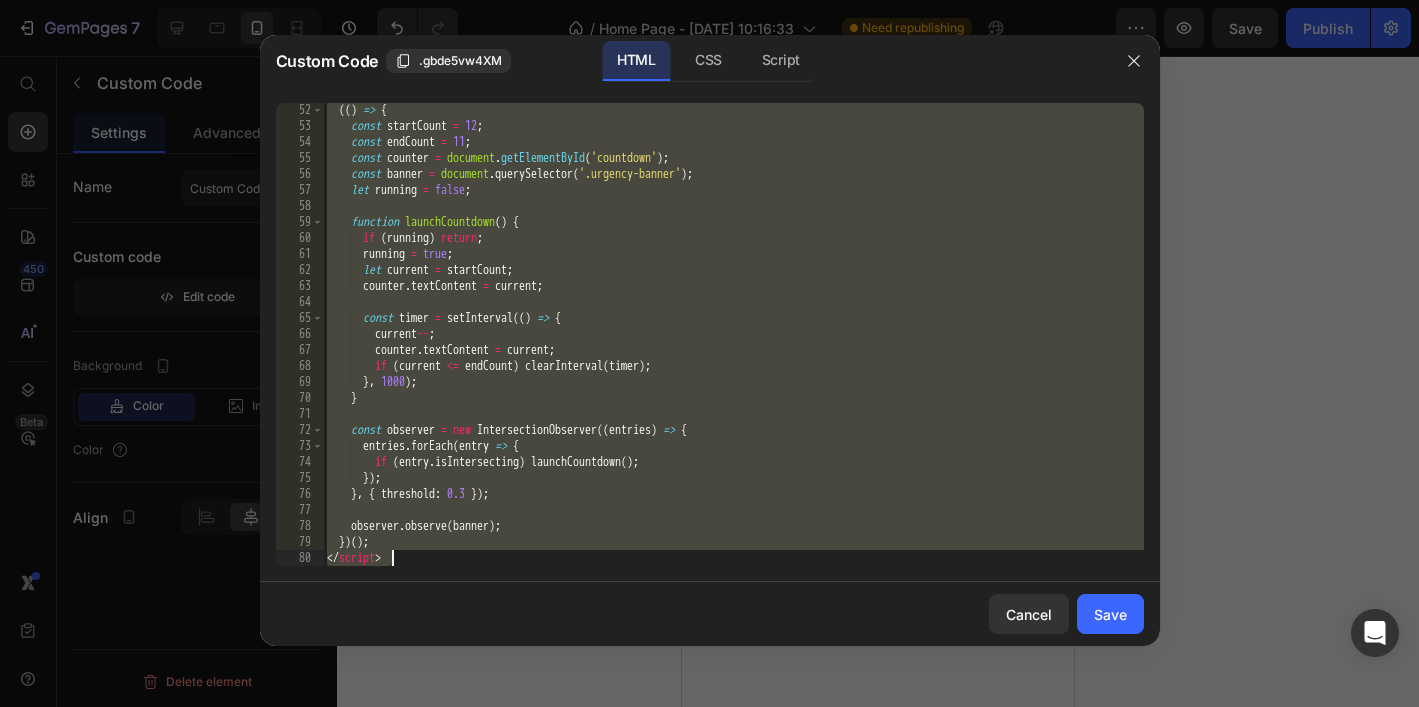 drag, startPoint x: 443, startPoint y: 175, endPoint x: 685, endPoint y: 694, distance: 572.64734 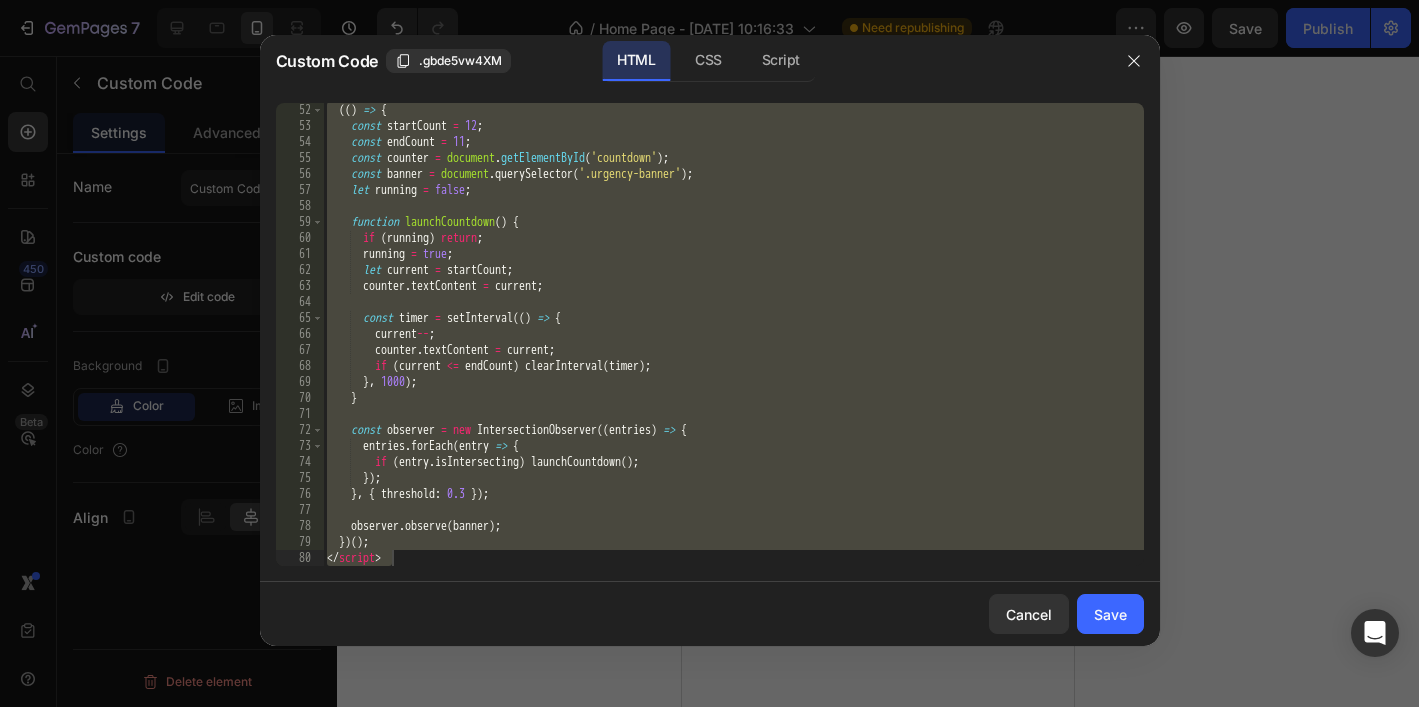 drag, startPoint x: 1233, startPoint y: 280, endPoint x: 1077, endPoint y: 48, distance: 279.5711 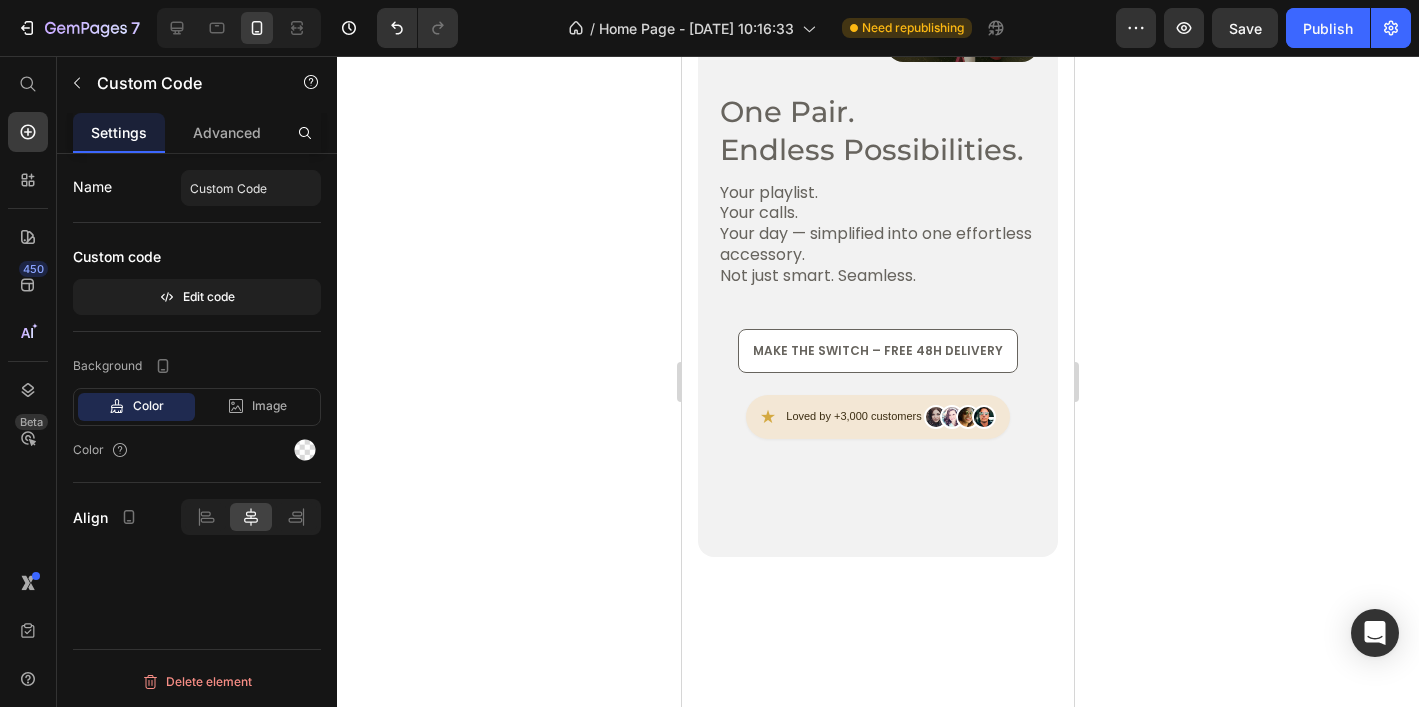 click on "GET YOURS-55.00$" at bounding box center (878, -577) 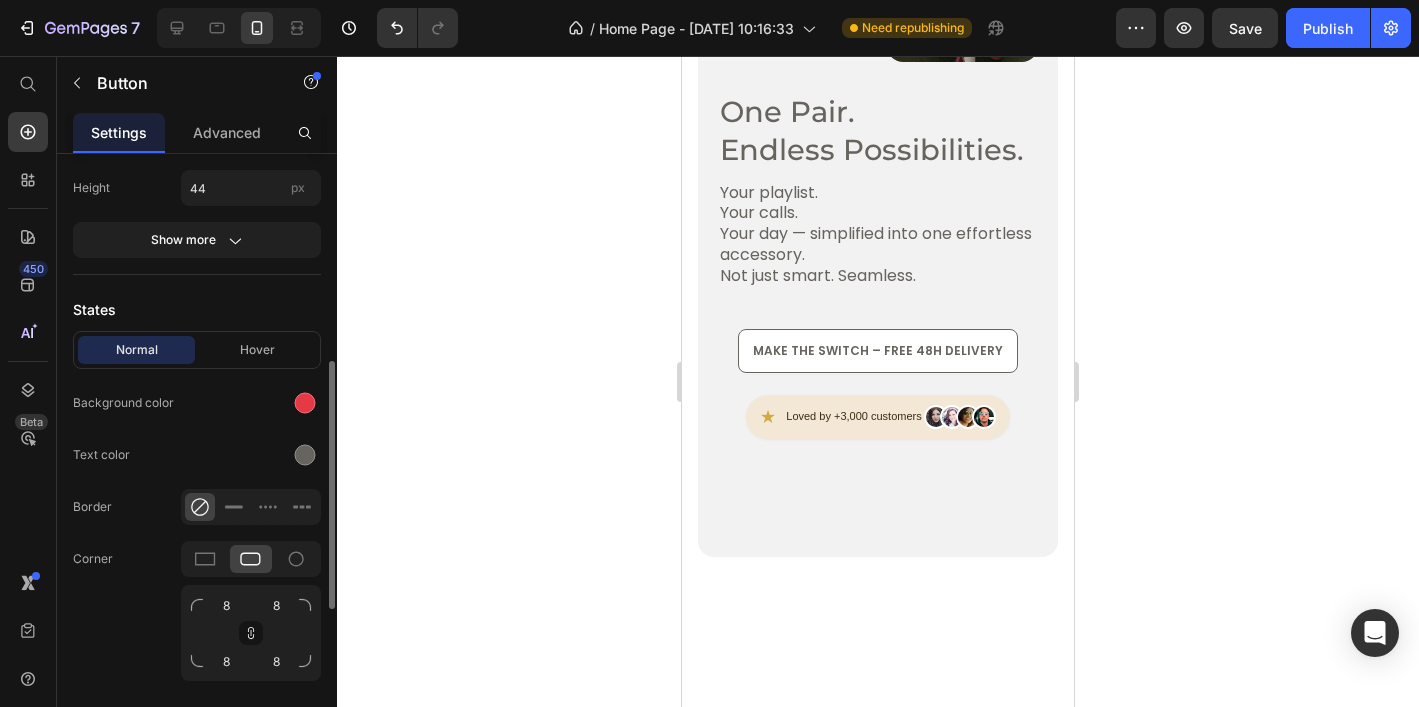 scroll, scrollTop: 540, scrollLeft: 0, axis: vertical 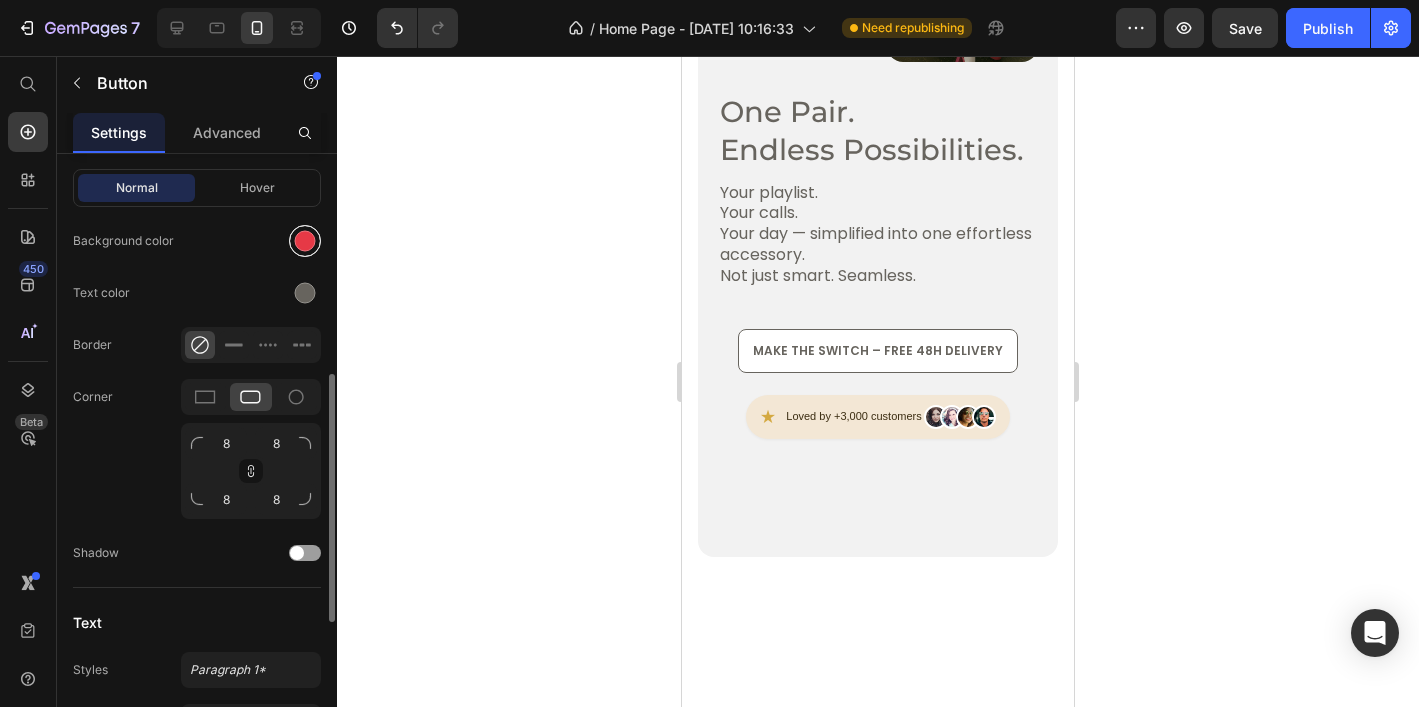 click at bounding box center [305, 241] 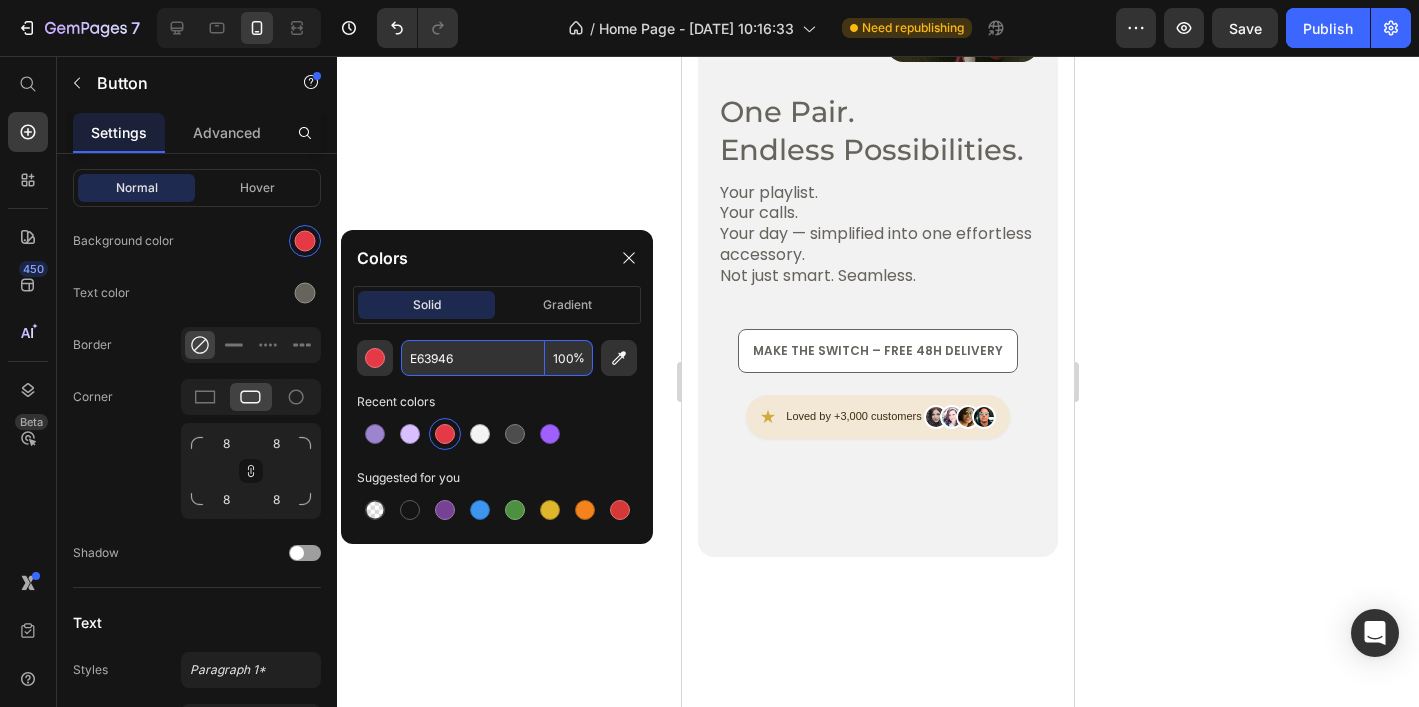 click on "E63946" at bounding box center [473, 358] 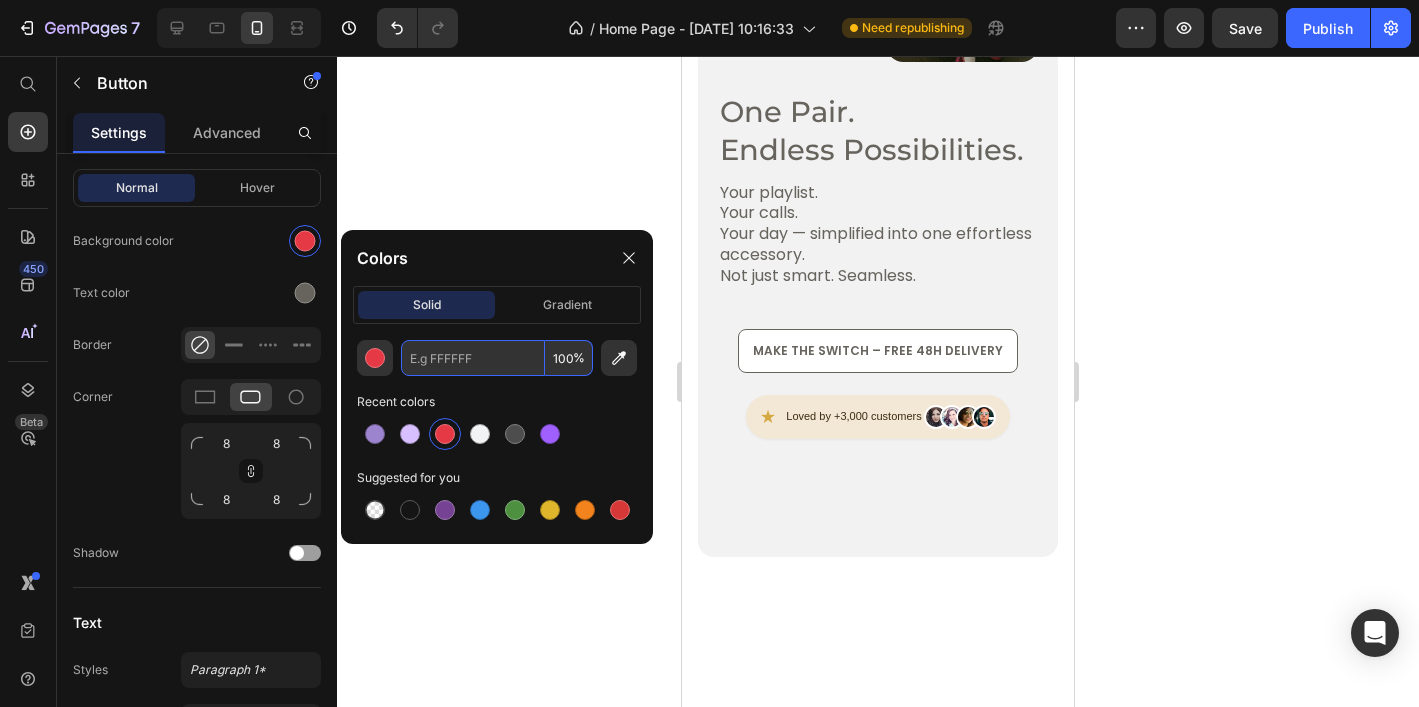 paste on "FFF0F3" 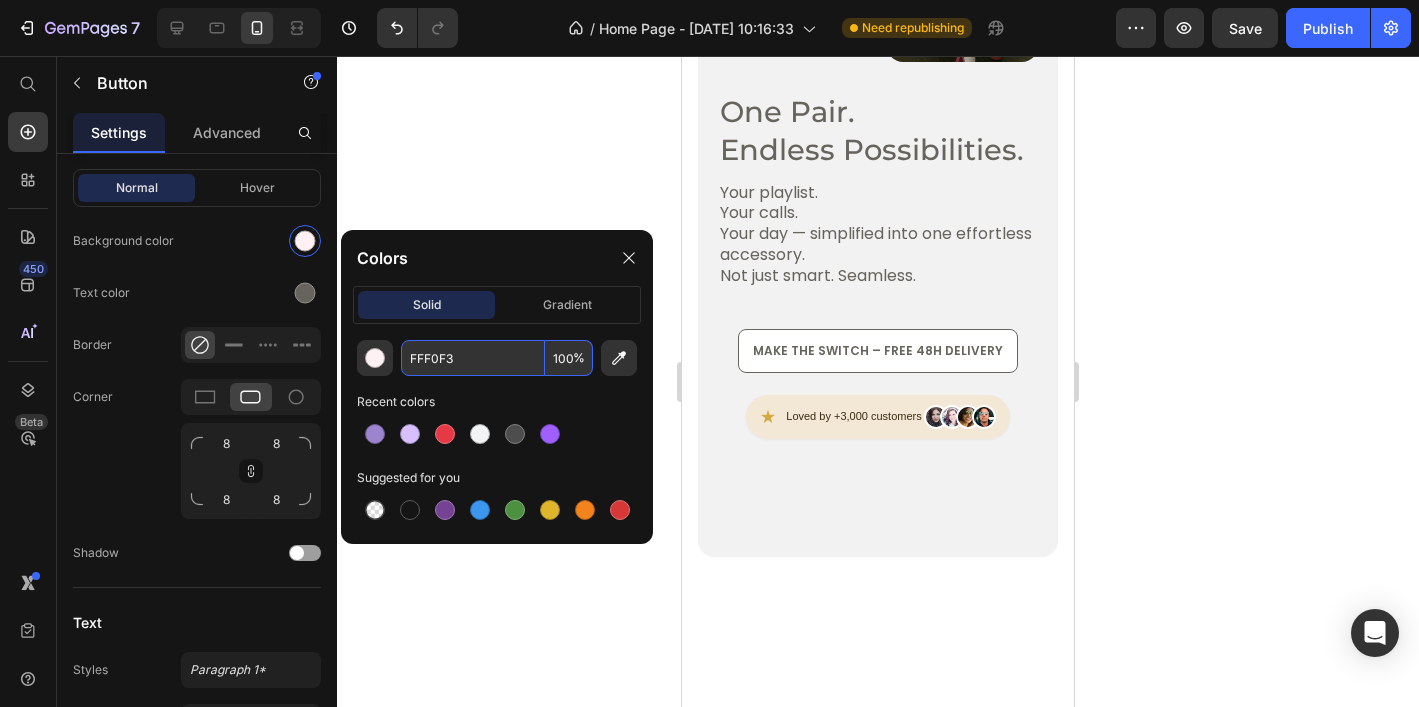 type on "FFF0F3" 